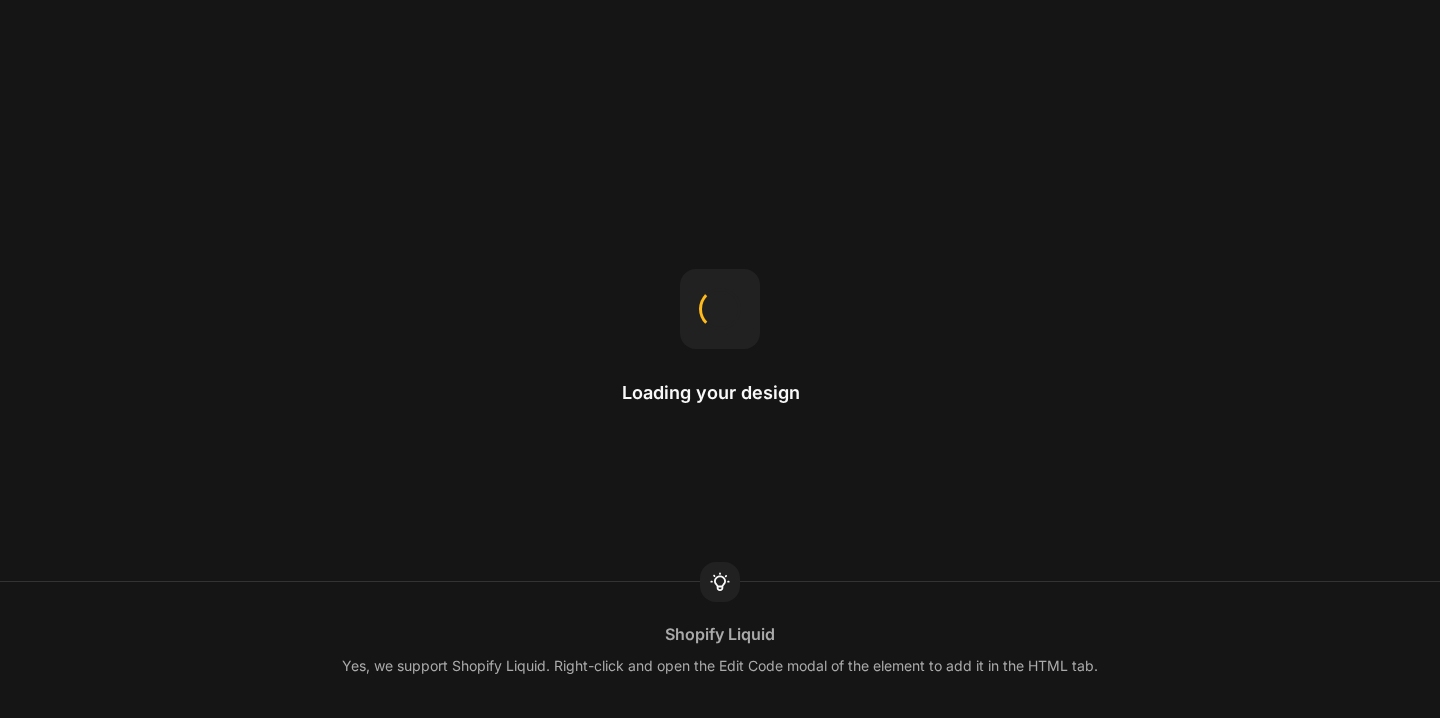 scroll, scrollTop: 0, scrollLeft: 0, axis: both 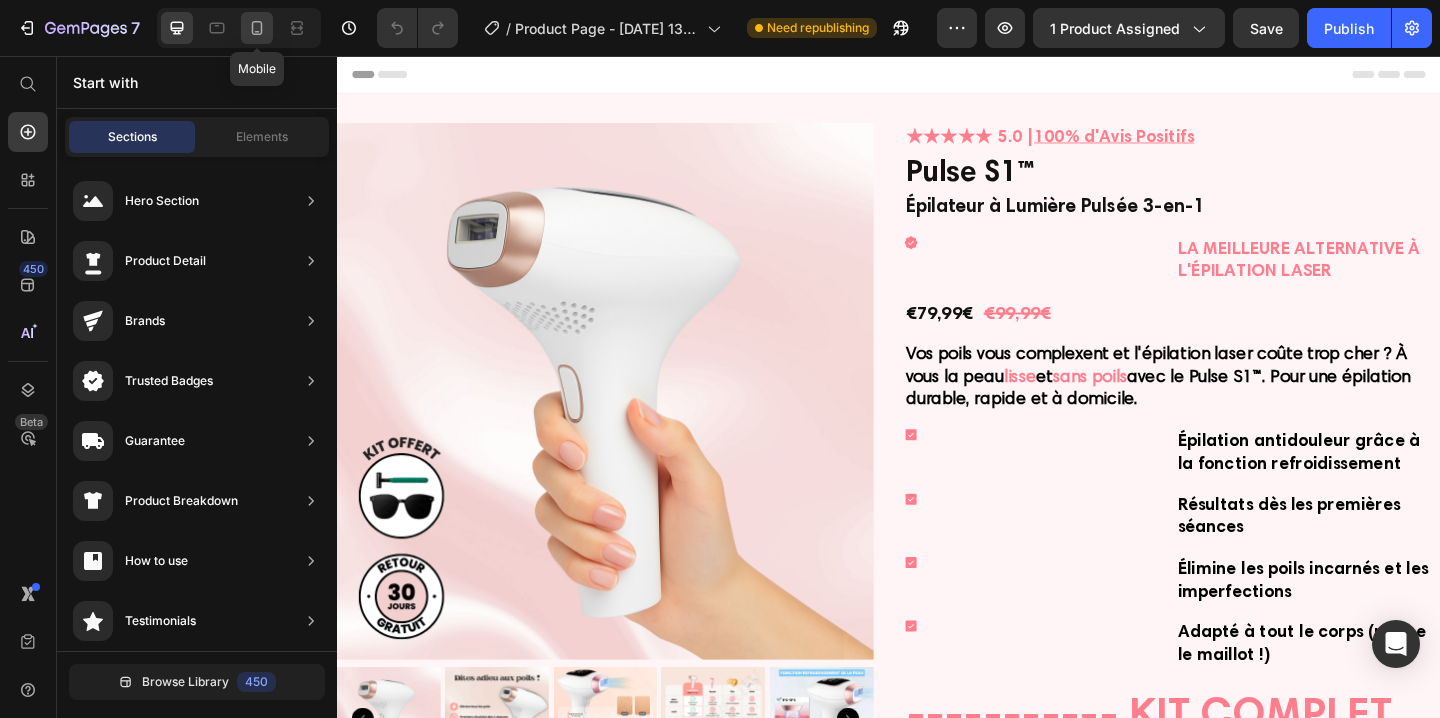 click 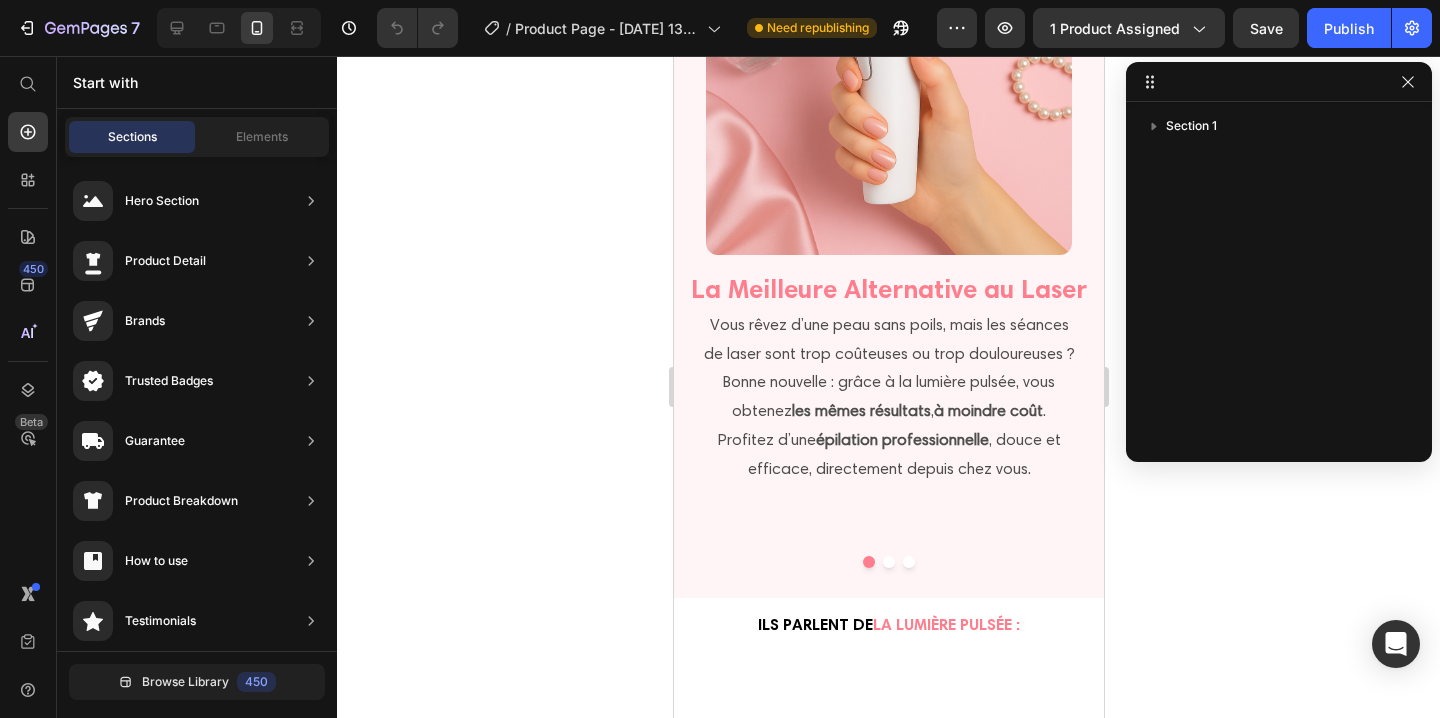 scroll, scrollTop: 2293, scrollLeft: 0, axis: vertical 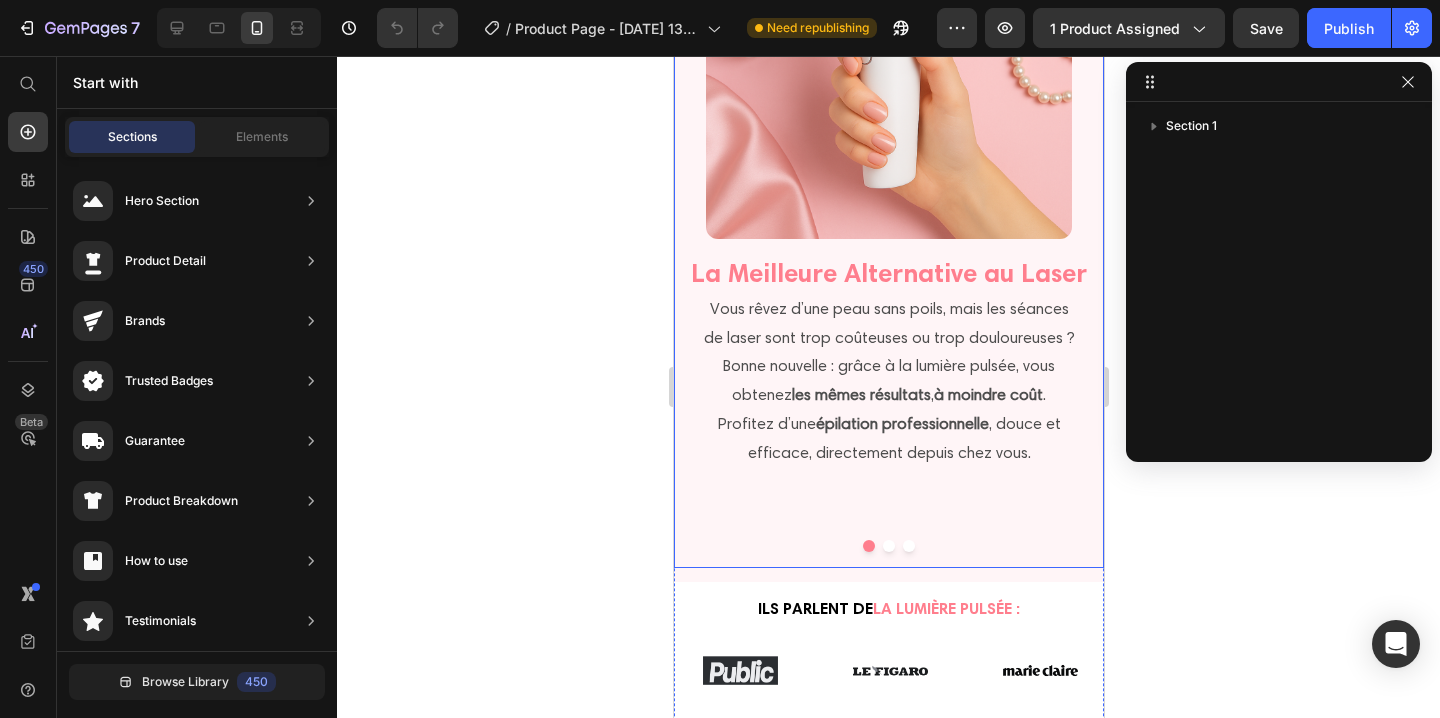 click at bounding box center (888, 546) 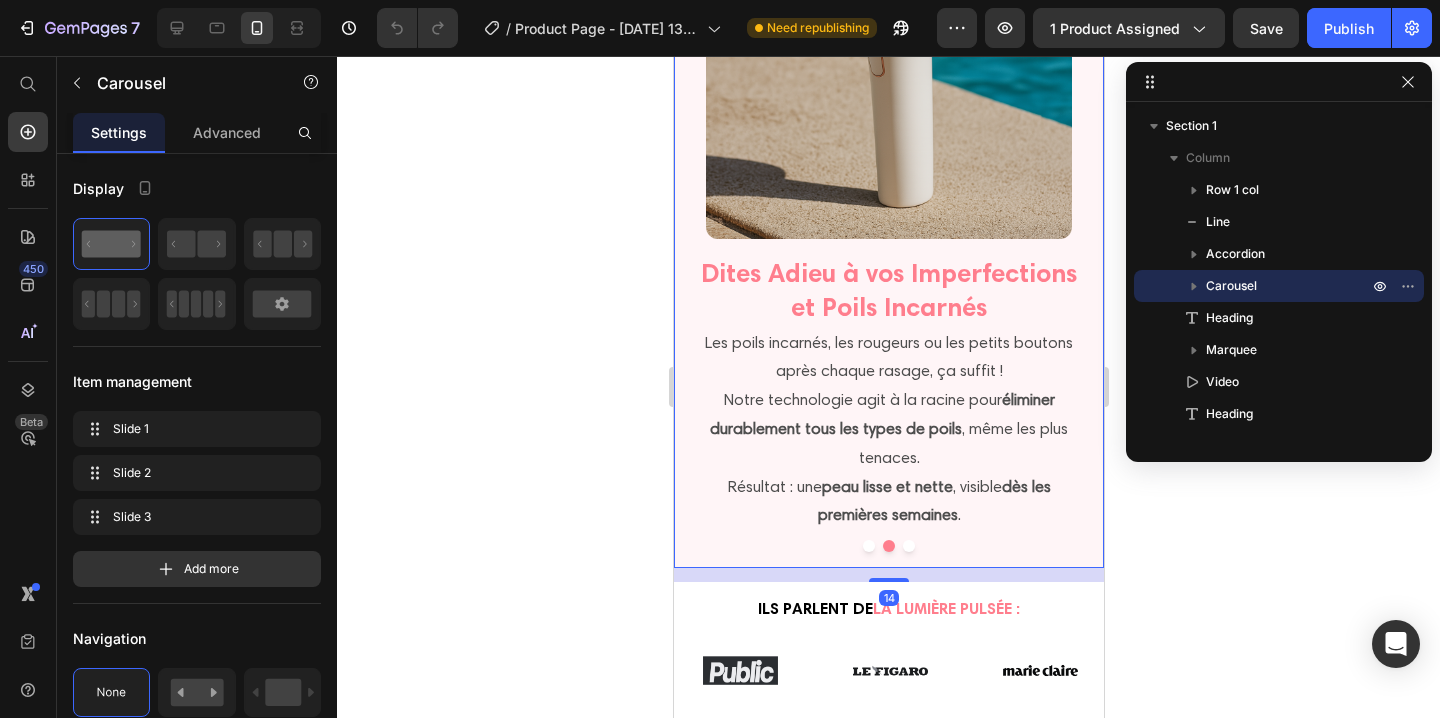 click at bounding box center [908, 546] 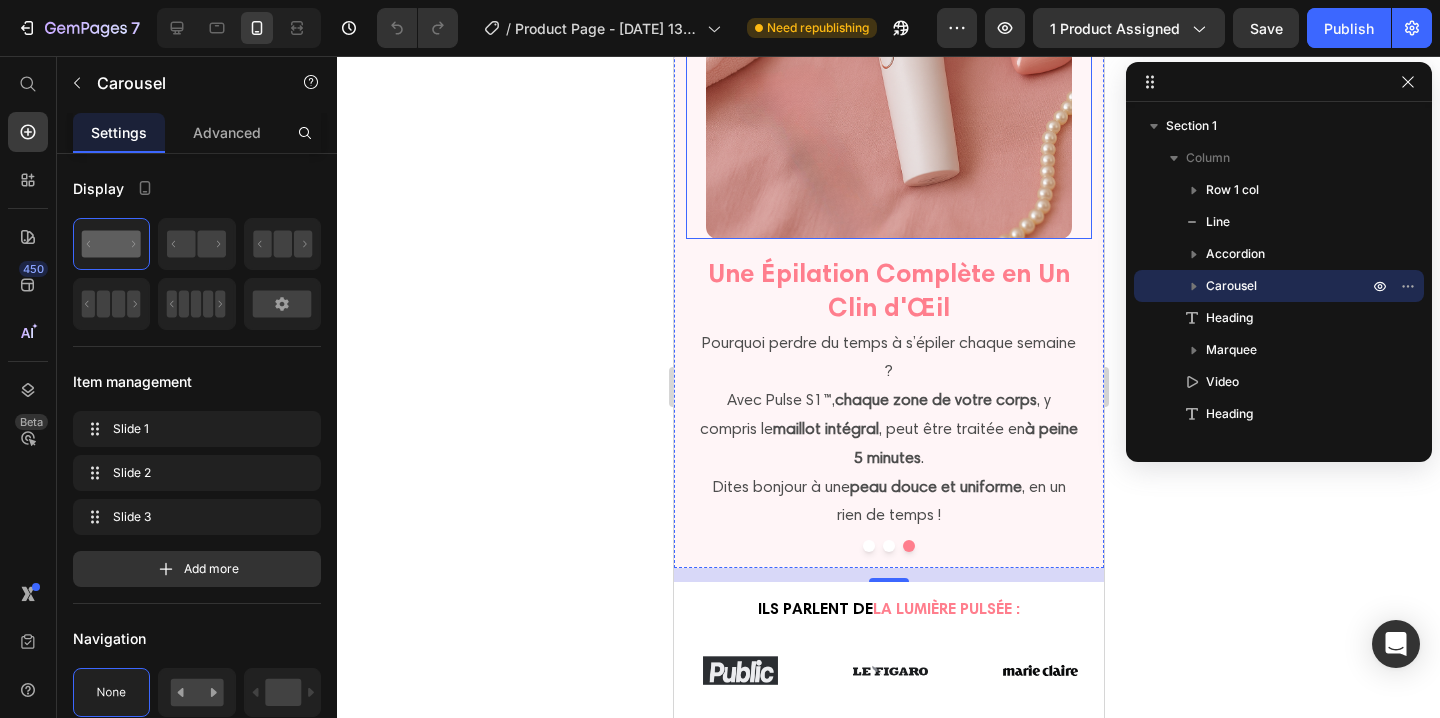 click at bounding box center [888, 56] 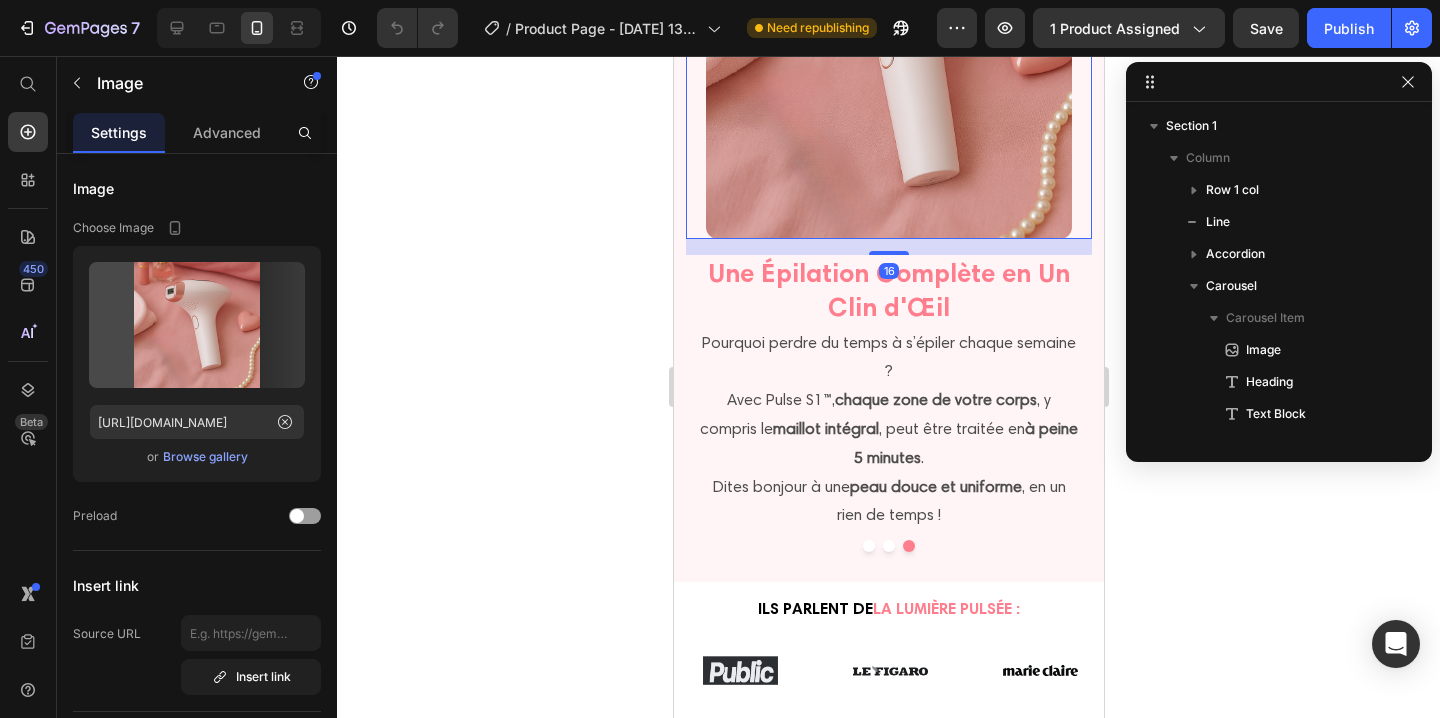 scroll, scrollTop: 346, scrollLeft: 0, axis: vertical 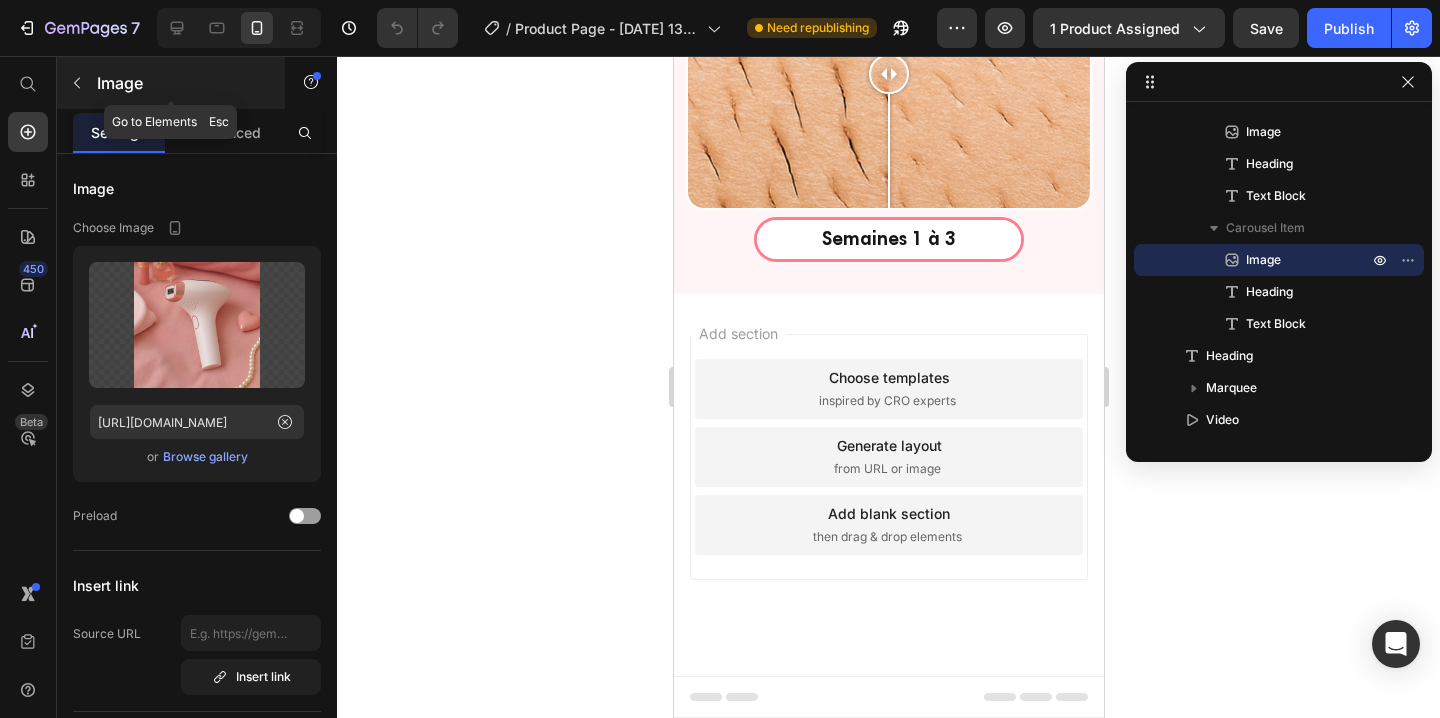 click 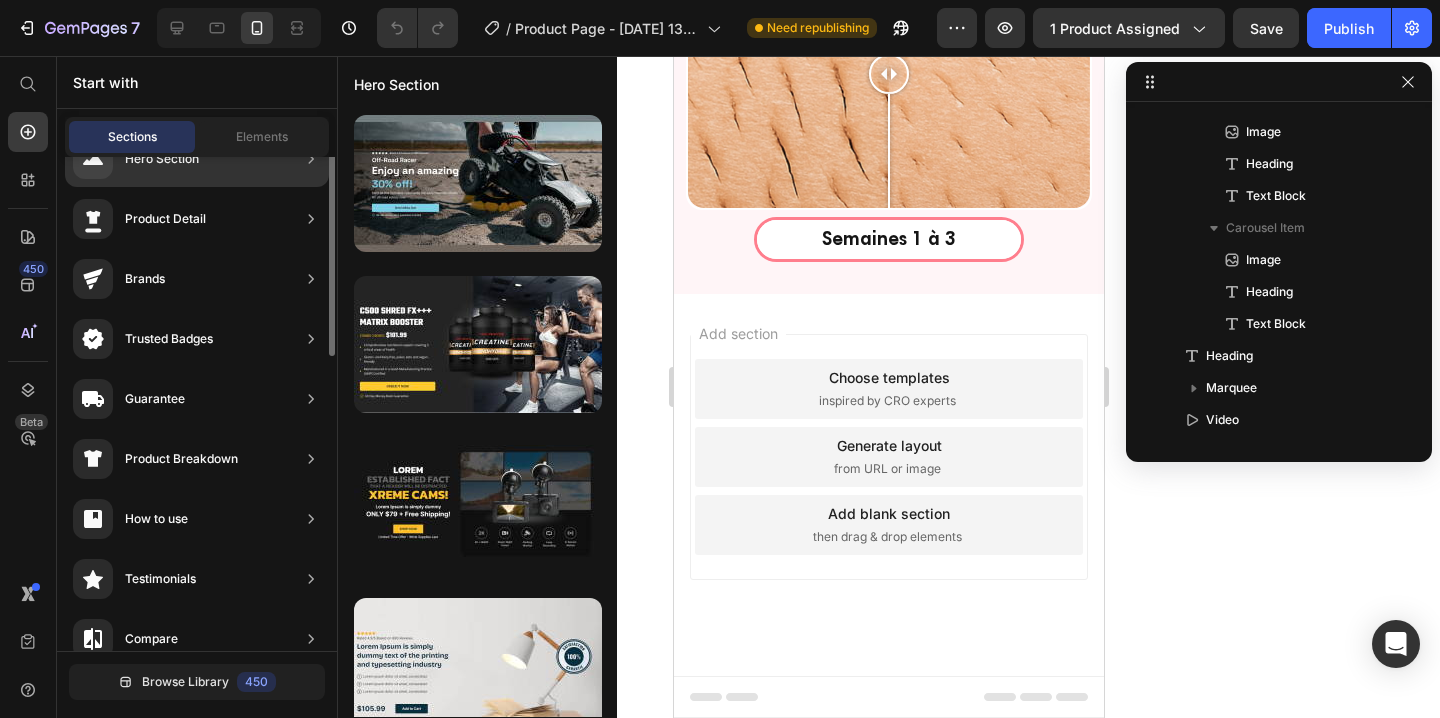 scroll, scrollTop: 0, scrollLeft: 0, axis: both 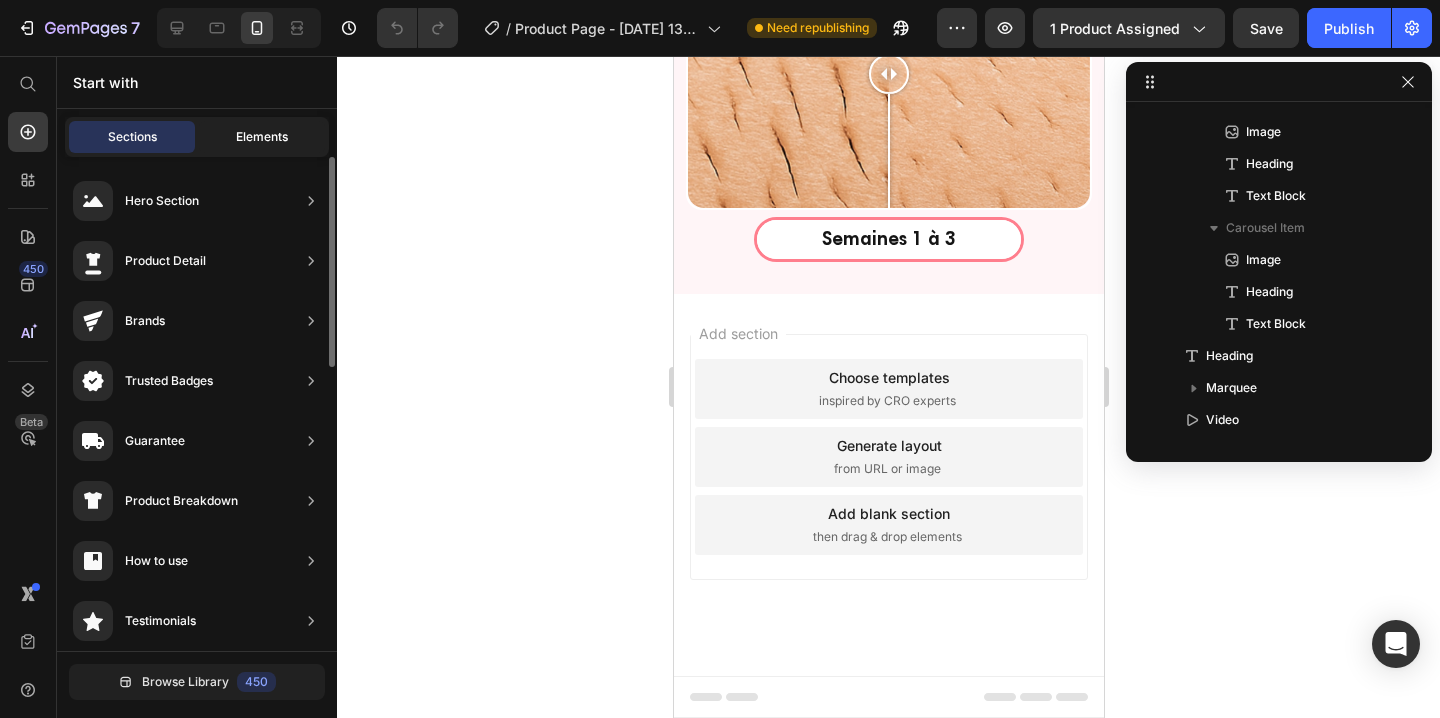 click on "Elements" at bounding box center [262, 137] 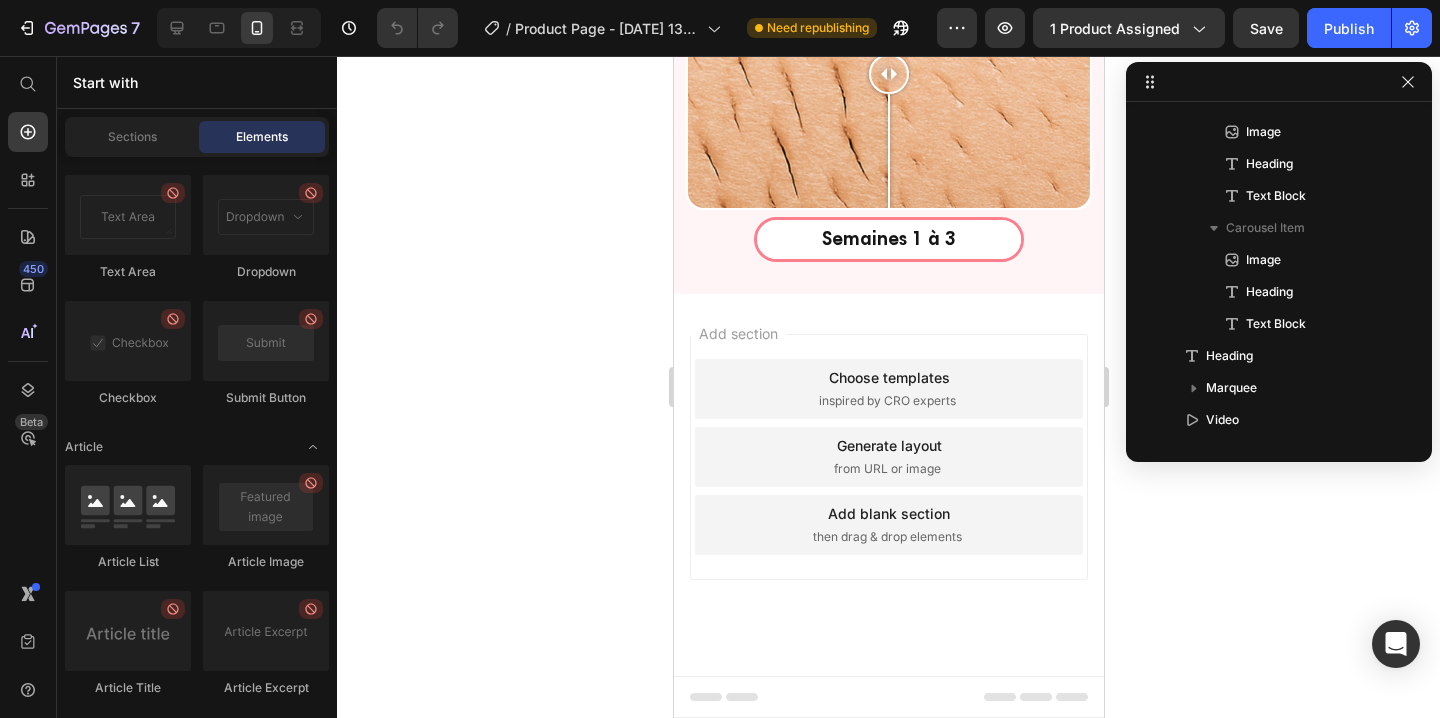scroll, scrollTop: 5632, scrollLeft: 0, axis: vertical 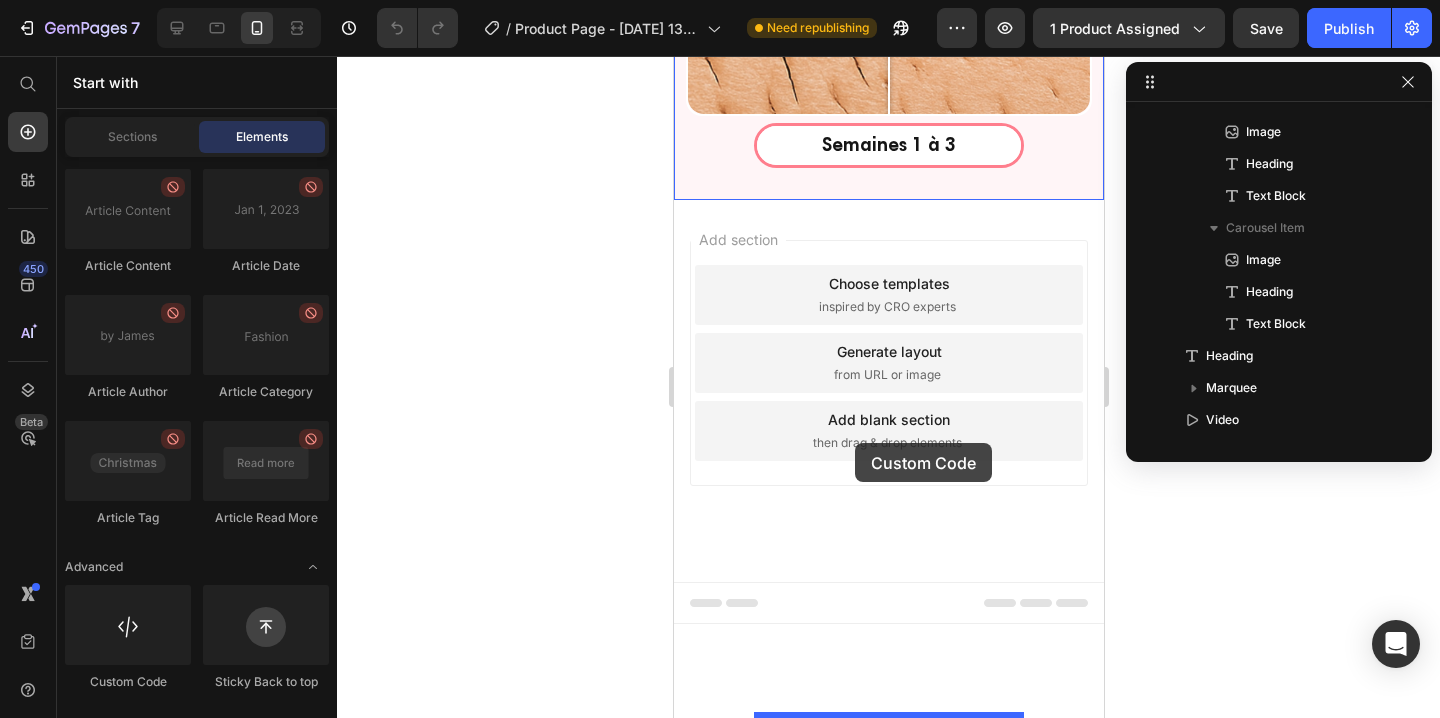 drag, startPoint x: 801, startPoint y: 702, endPoint x: 854, endPoint y: 443, distance: 264.36716 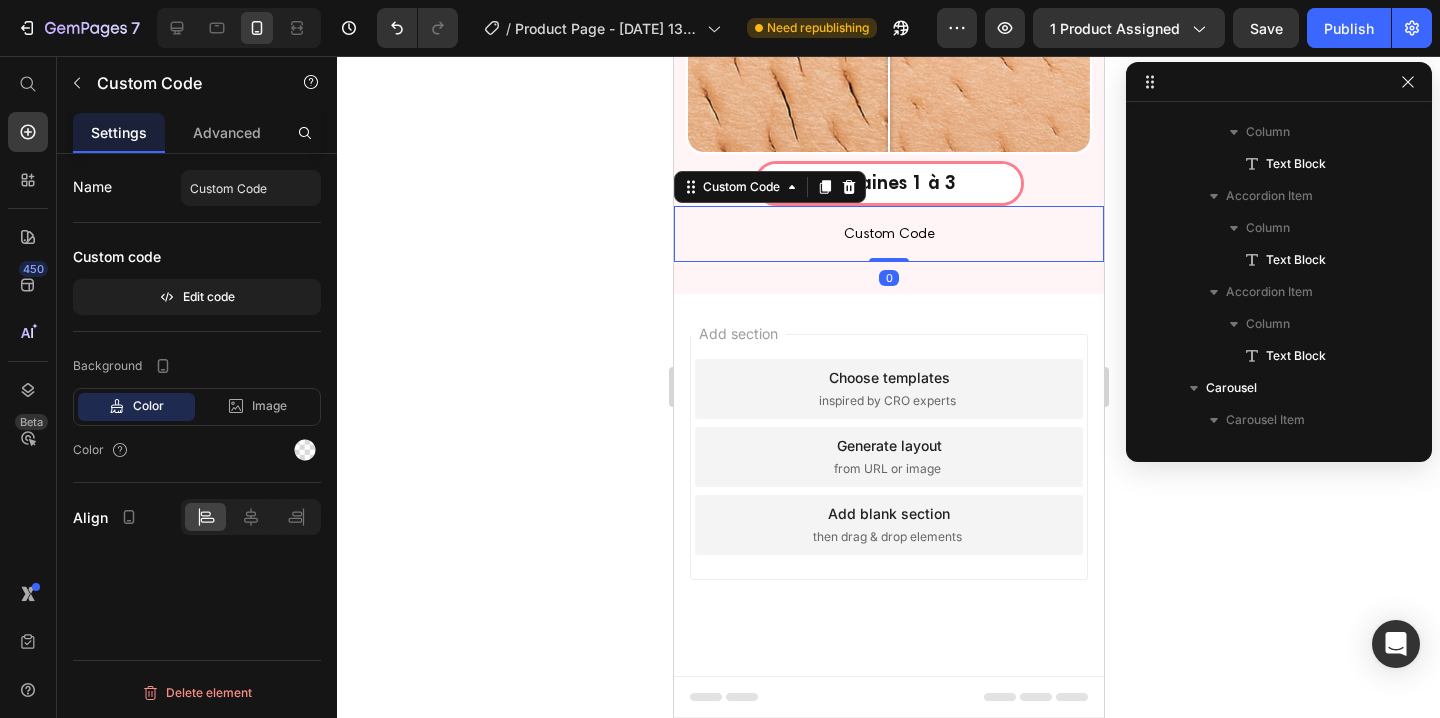 scroll, scrollTop: 2102, scrollLeft: 0, axis: vertical 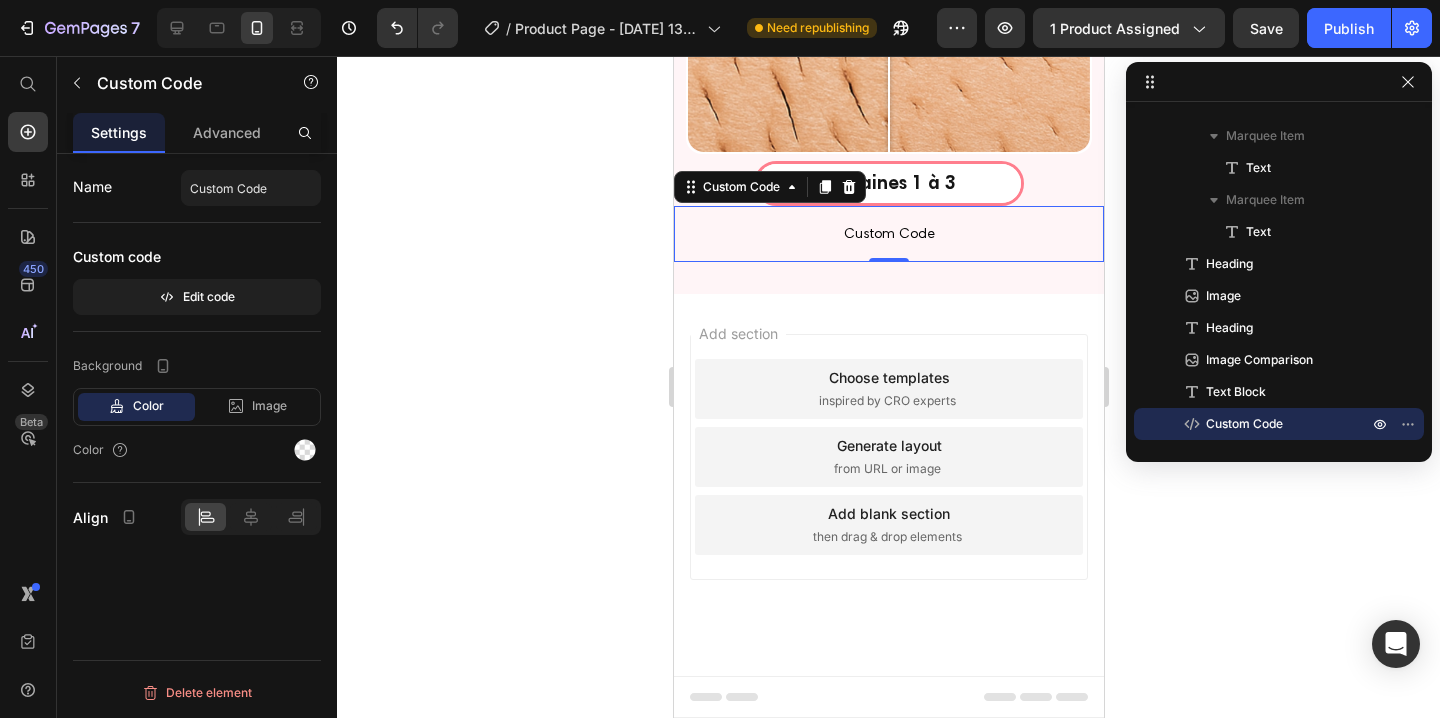 click on "Custom Code" at bounding box center (888, 234) 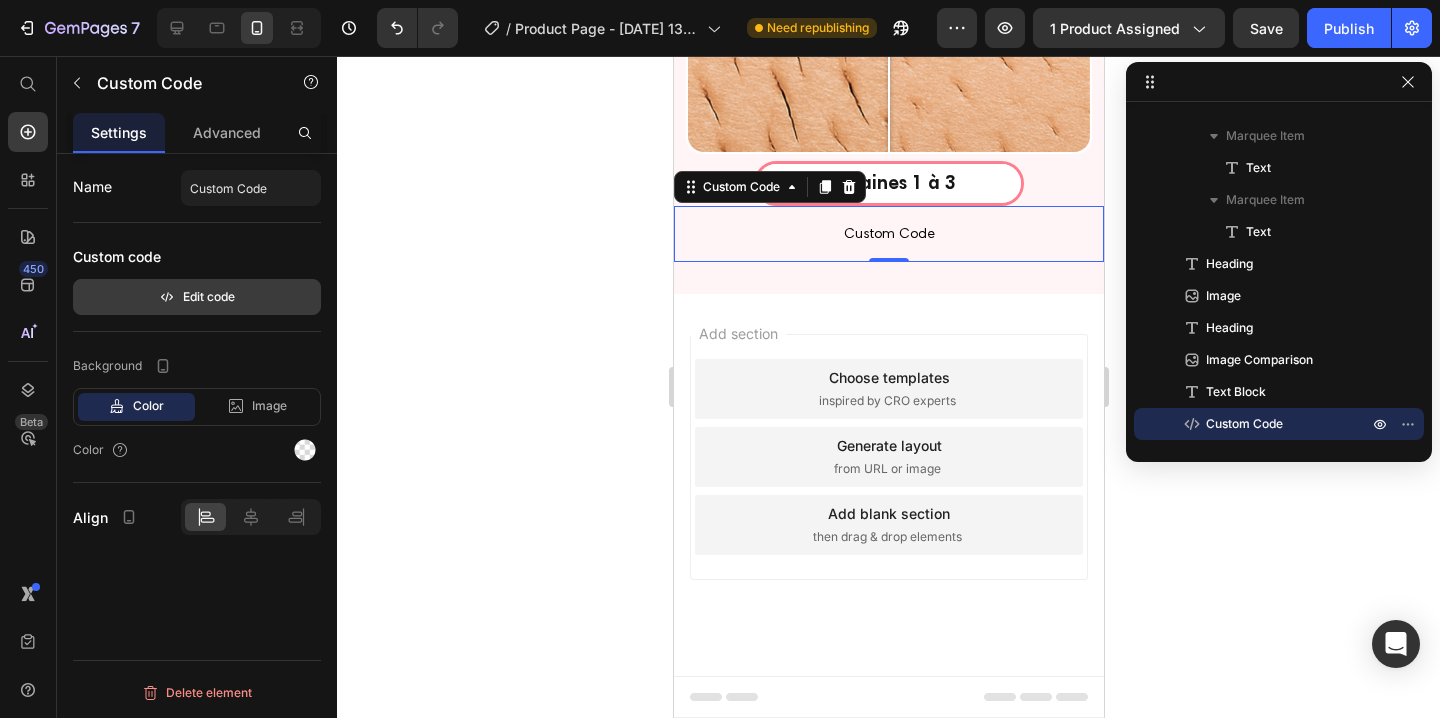 click 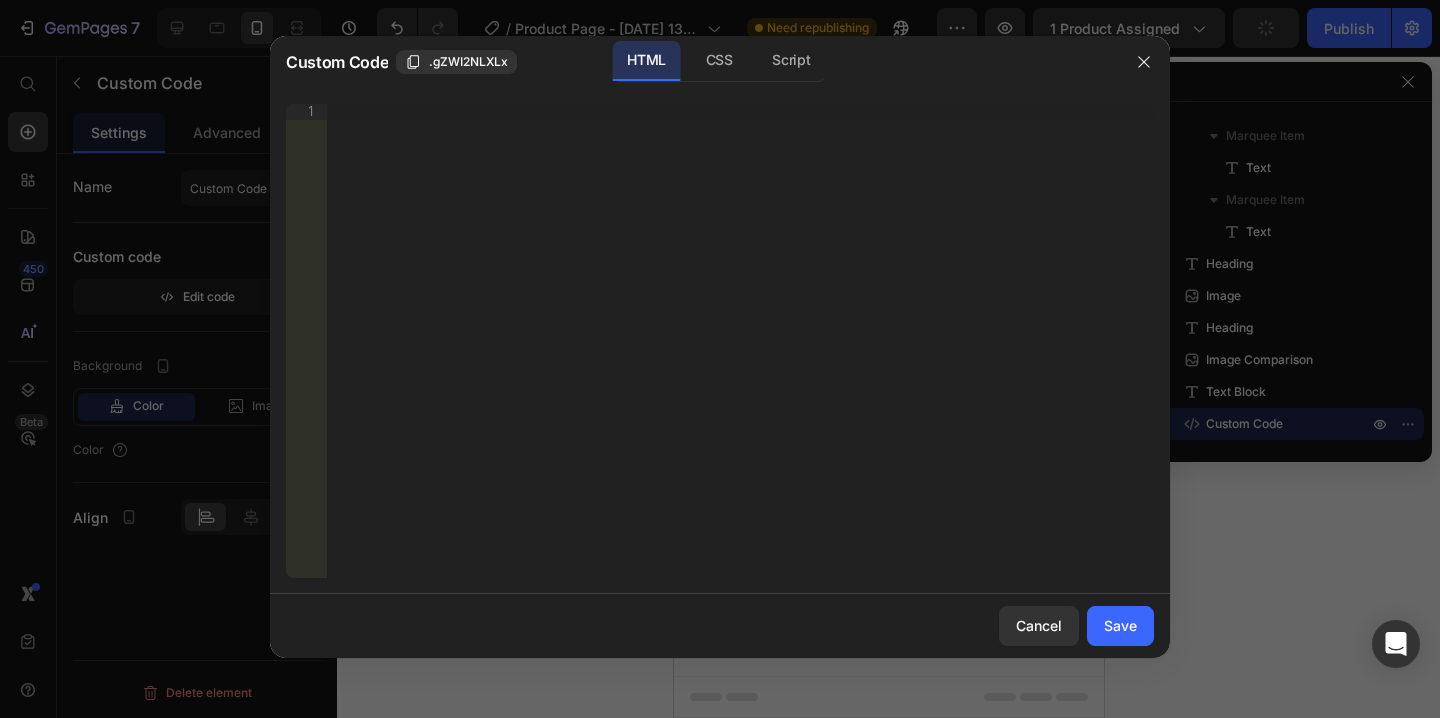 click on "Insert the 3rd-party installation code, HTML code, or Liquid code to display custom content." at bounding box center (740, 357) 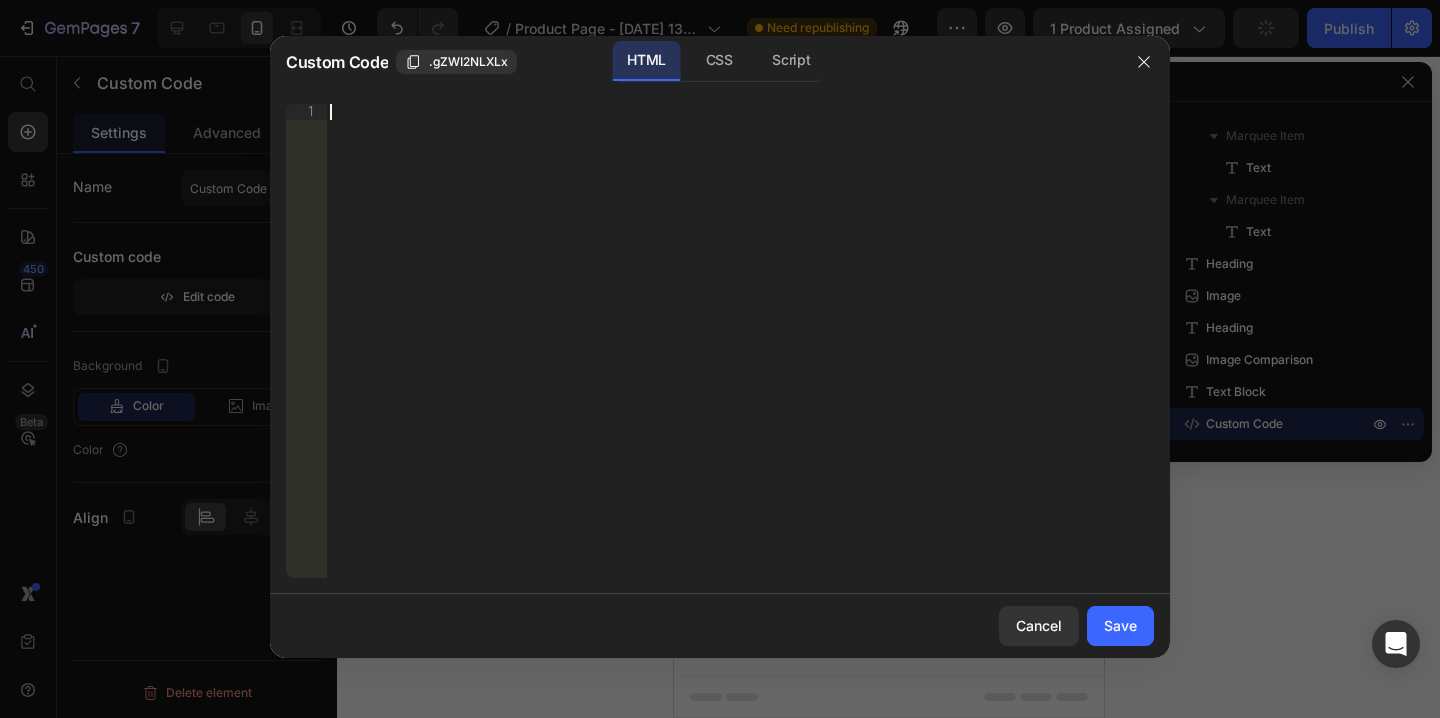 paste on "</script>" 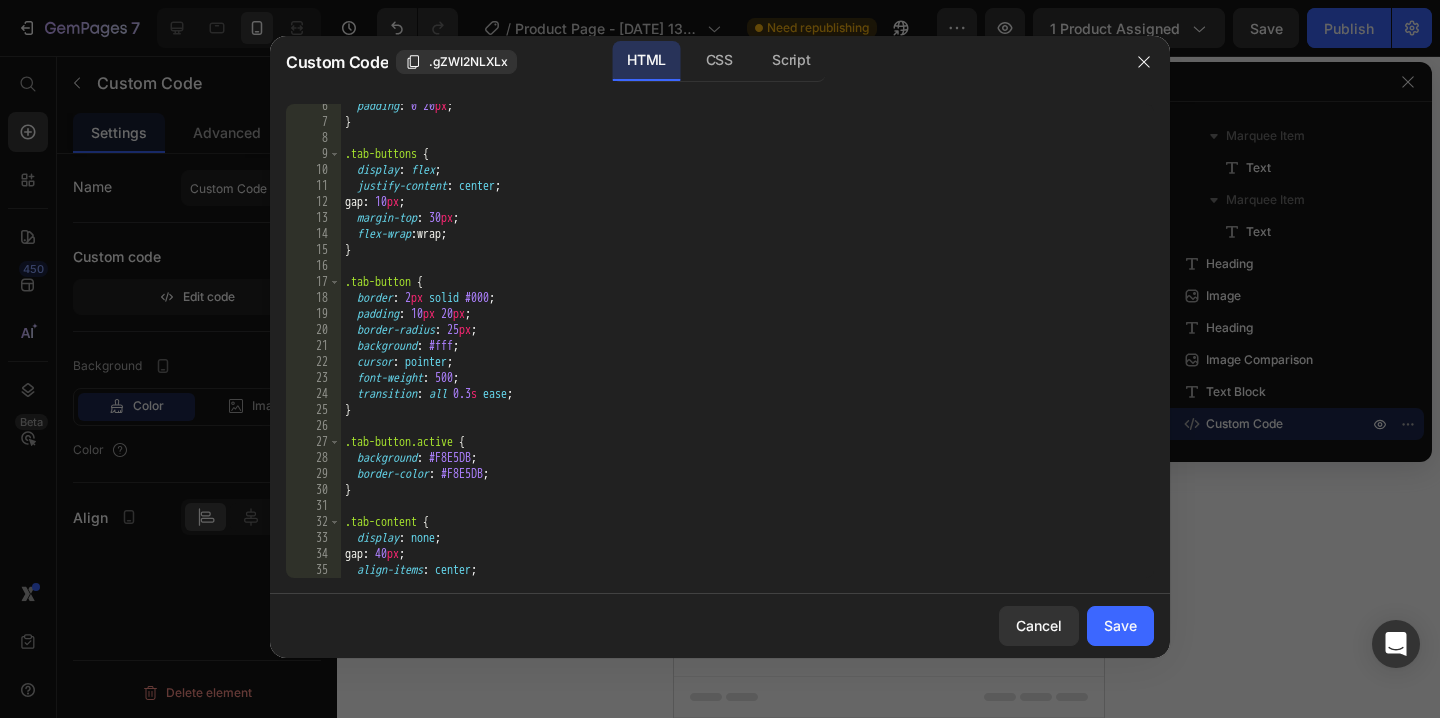 scroll, scrollTop: 86, scrollLeft: 0, axis: vertical 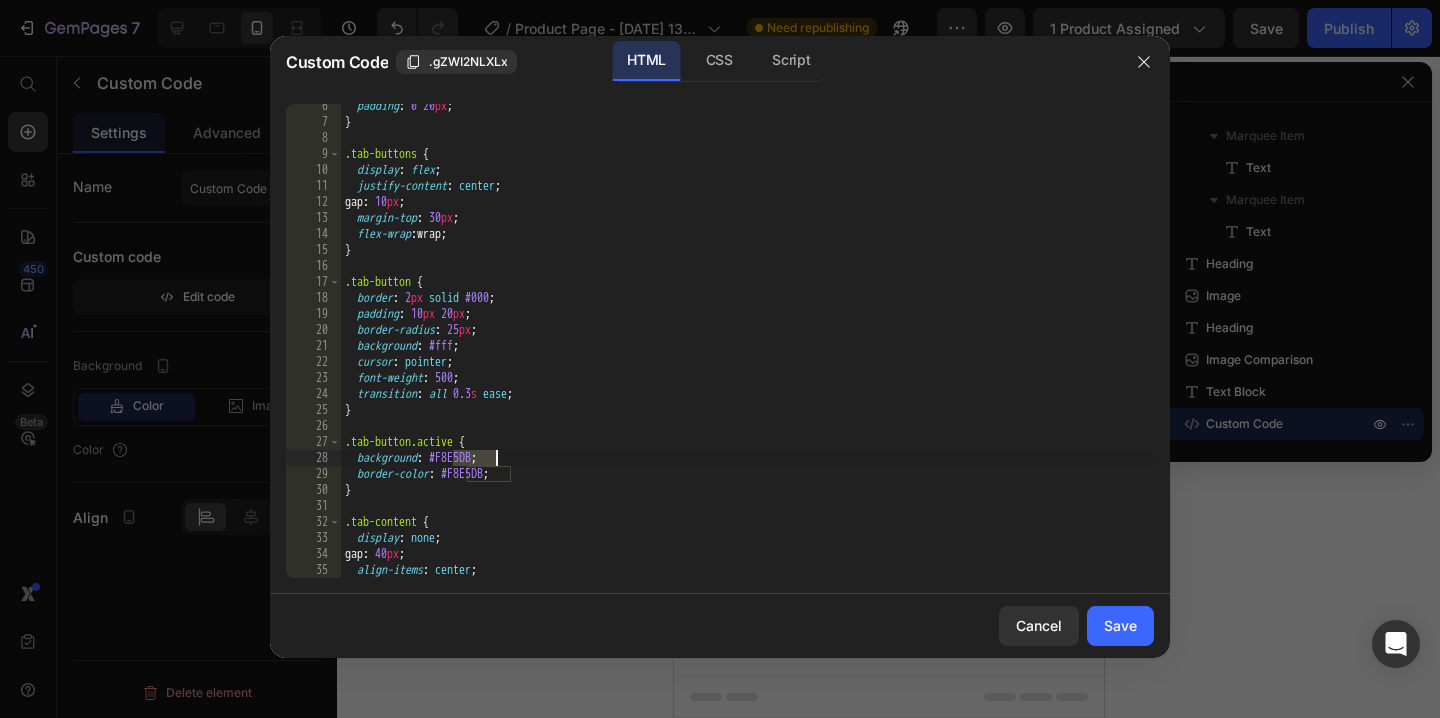 paste on "F7E8D" 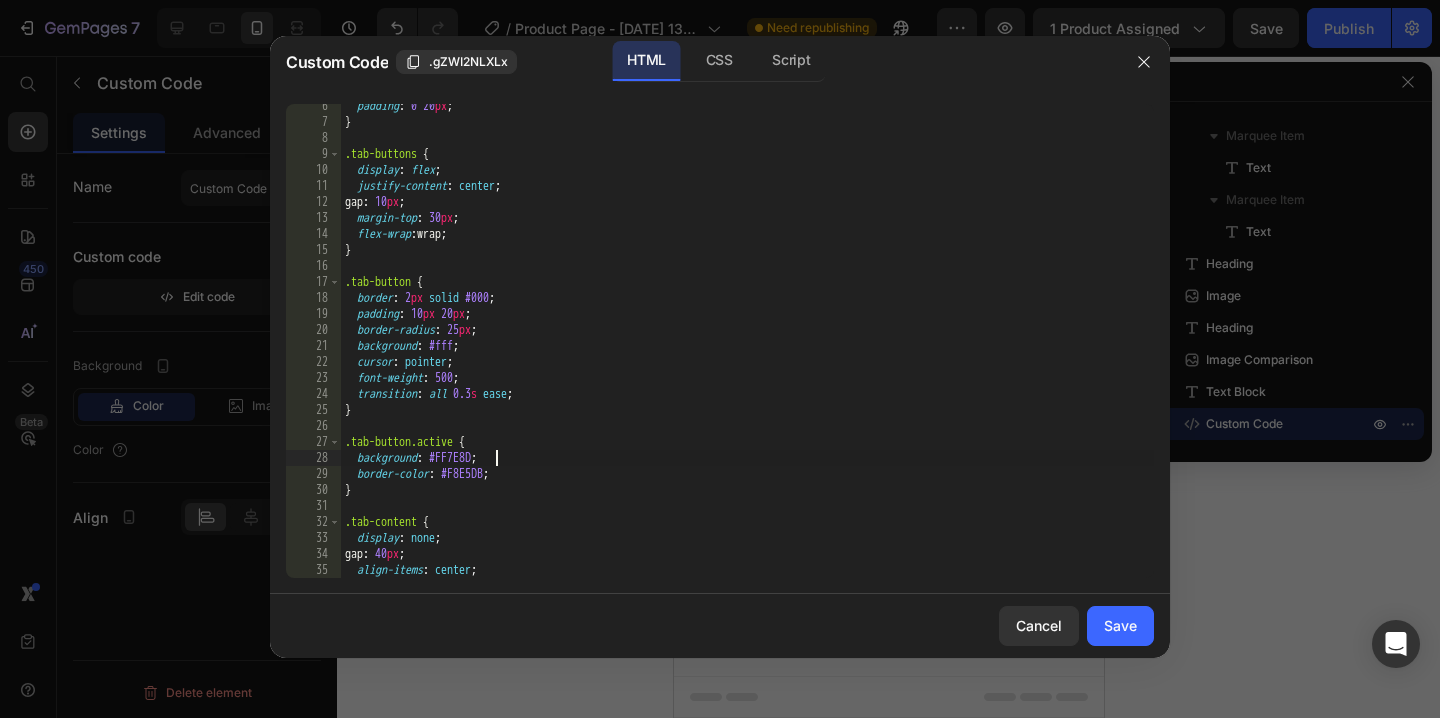 click on "padding :   0   20 px ; } .tab-buttons   {    display :   flex ;    justify-content :   center ;   gap :   10 px ;    margin-top :   30 px ;    flex-wrap :  wrap ; } .tab-button   {    border :   2 px   solid   #000 ;    padding :   10 px   20 px ;    border-radius :   25 px ;    background :   #fff ;    cursor :   pointer ;    font-weight :   500 ;    transition :   all   0.3 s   ease ; } .tab-button.active   {    background :   #FF7E8D ;    border-color :   #F8E5DB ; } .tab-content   {    display :   none ;   gap :   40 px ;    align-items :   center ;    flex-wrap :  wrap ;" at bounding box center [747, 351] 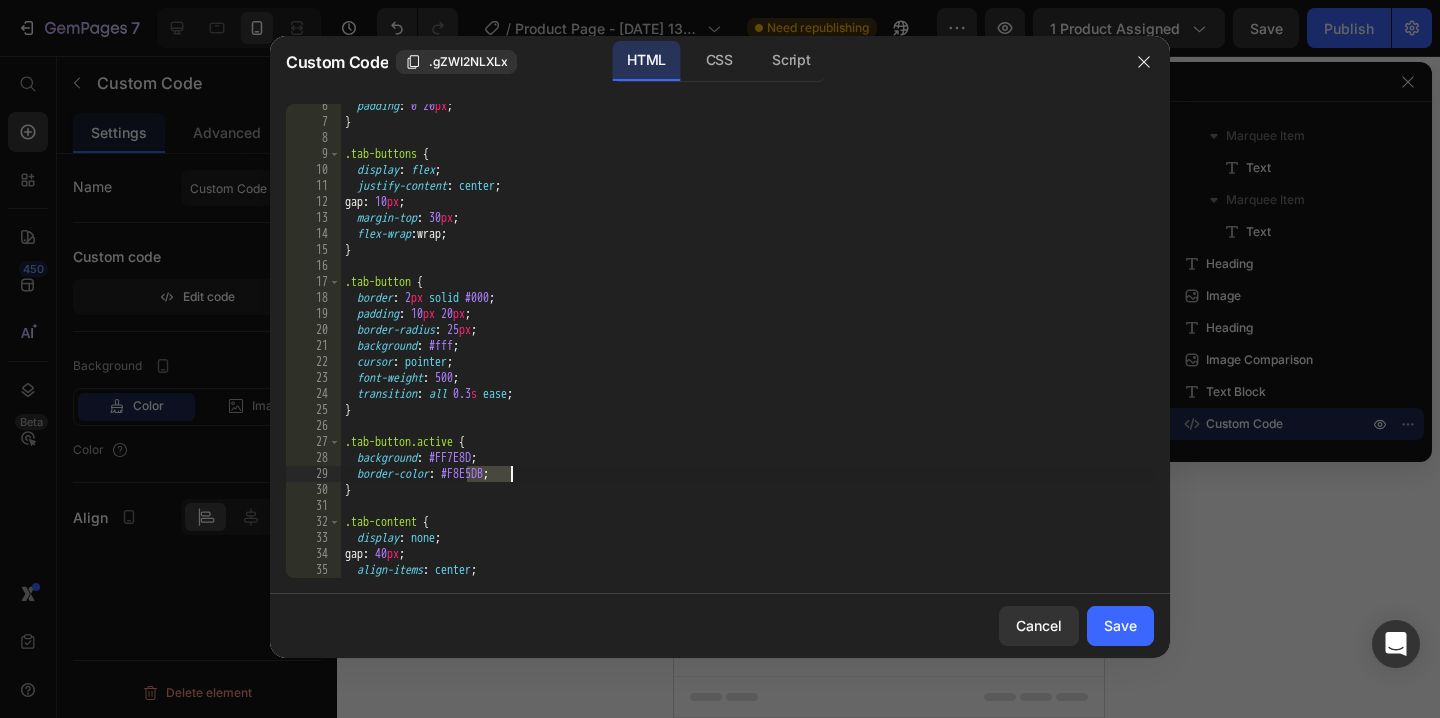 paste on "F7E8D" 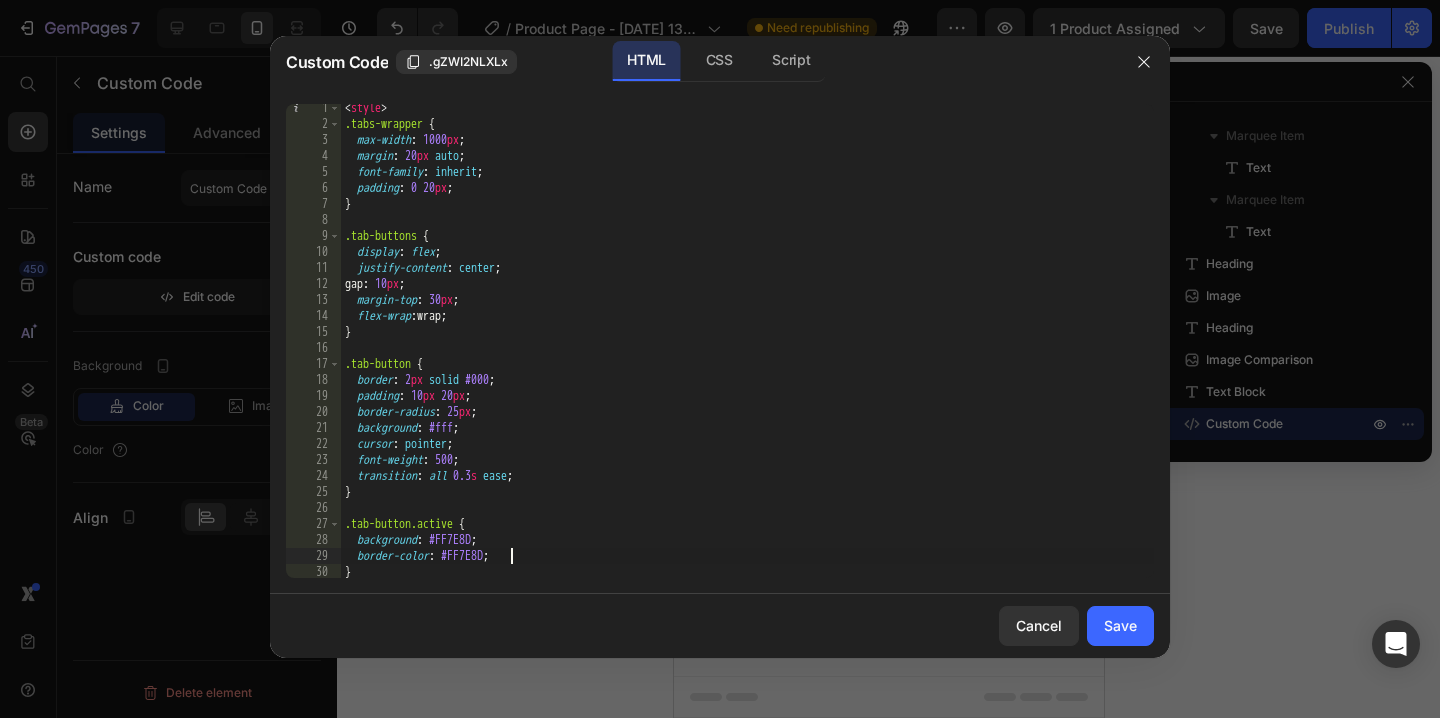 scroll, scrollTop: 0, scrollLeft: 0, axis: both 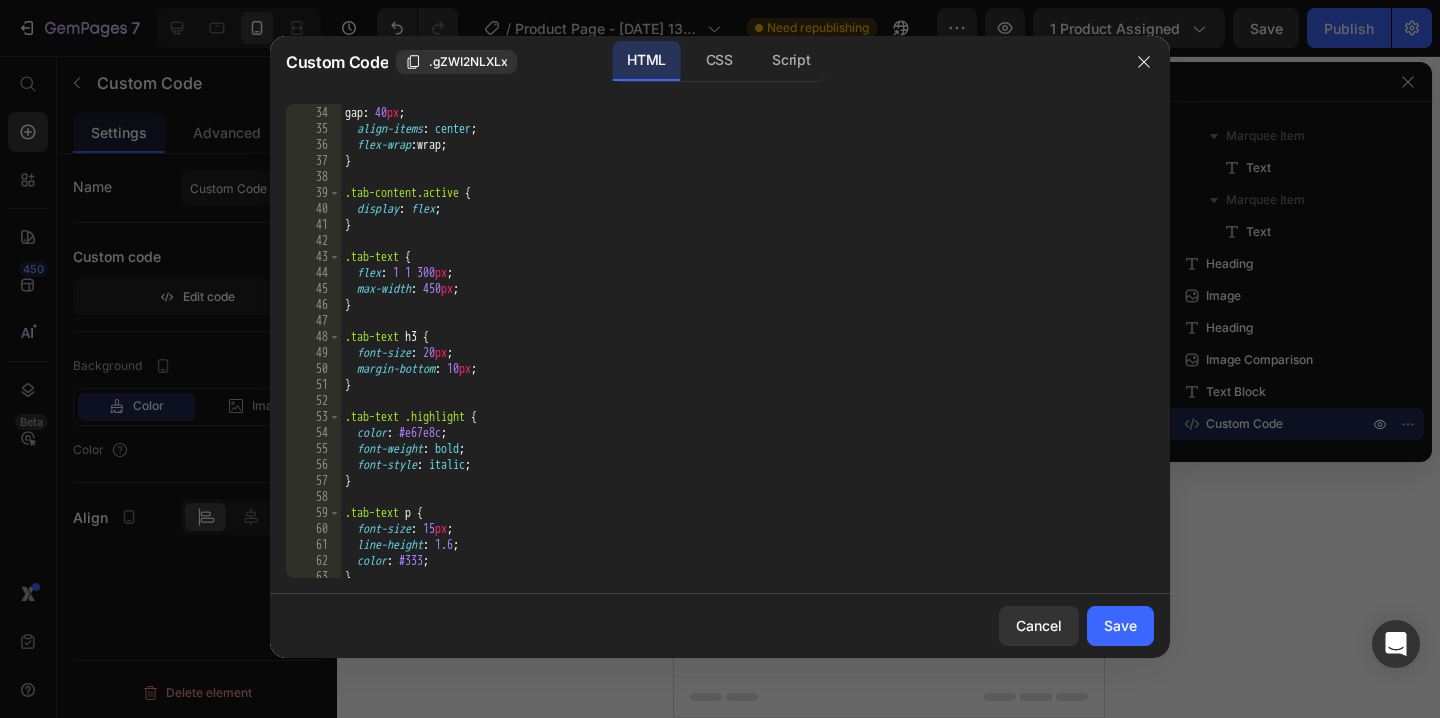 click on "display :   none ;   gap :   40 px ;    align-items :   center ;    flex-wrap :  wrap ; } .tab-content.active   {    display :   flex ; } .tab-text   {    flex :   1   1   300 px ;    max-width :   450 px ; } .tab-text   h3   {    font-size :   20 px ;    margin-bottom :   10 px ; } .tab-text   .highlight   {    color :   #e67e8c ;    font-weight :   bold ;    font-style :   italic ; } .tab-text   p   {    font-size :   15 px ;    line-height :   1.6 ;    color :   #333 ; }" at bounding box center (747, 342) 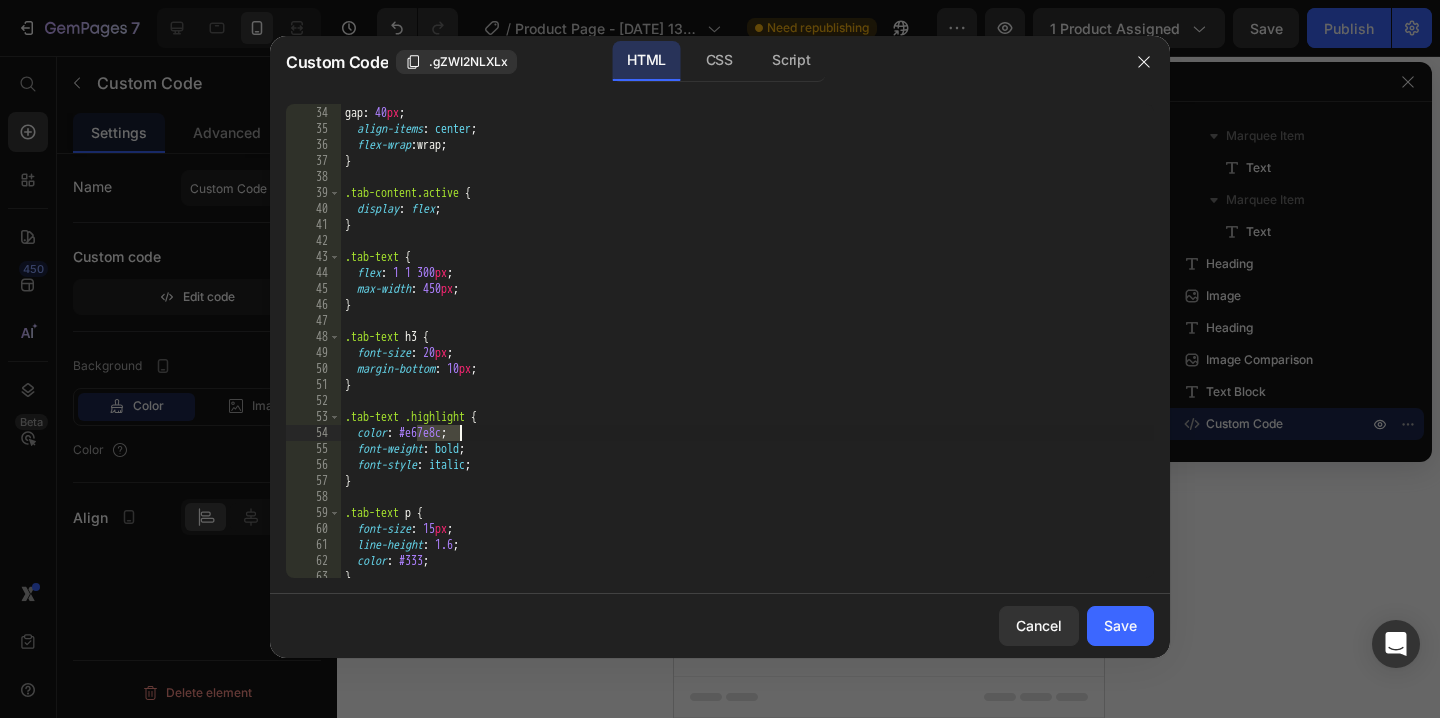 click on "display :   none ;   gap :   40 px ;    align-items :   center ;    flex-wrap :  wrap ; } .tab-content.active   {    display :   flex ; } .tab-text   {    flex :   1   1   300 px ;    max-width :   450 px ; } .tab-text   h3   {    font-size :   20 px ;    margin-bottom :   10 px ; } .tab-text   .highlight   {    color :   #e67e8c ;    font-weight :   bold ;    font-style :   italic ; } .tab-text   p   {    font-size :   15 px ;    line-height :   1.6 ;    color :   #333 ; }" at bounding box center (747, 342) 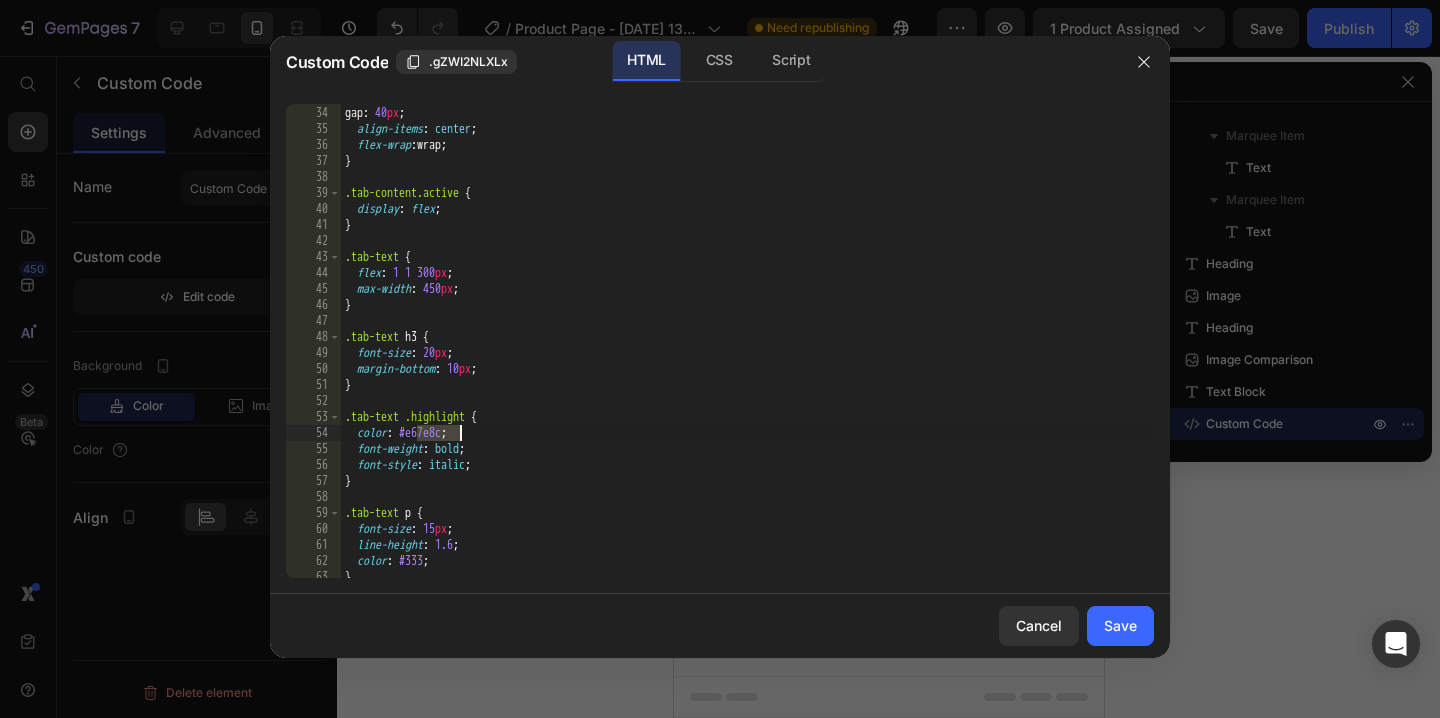 paste on "FF7E8D" 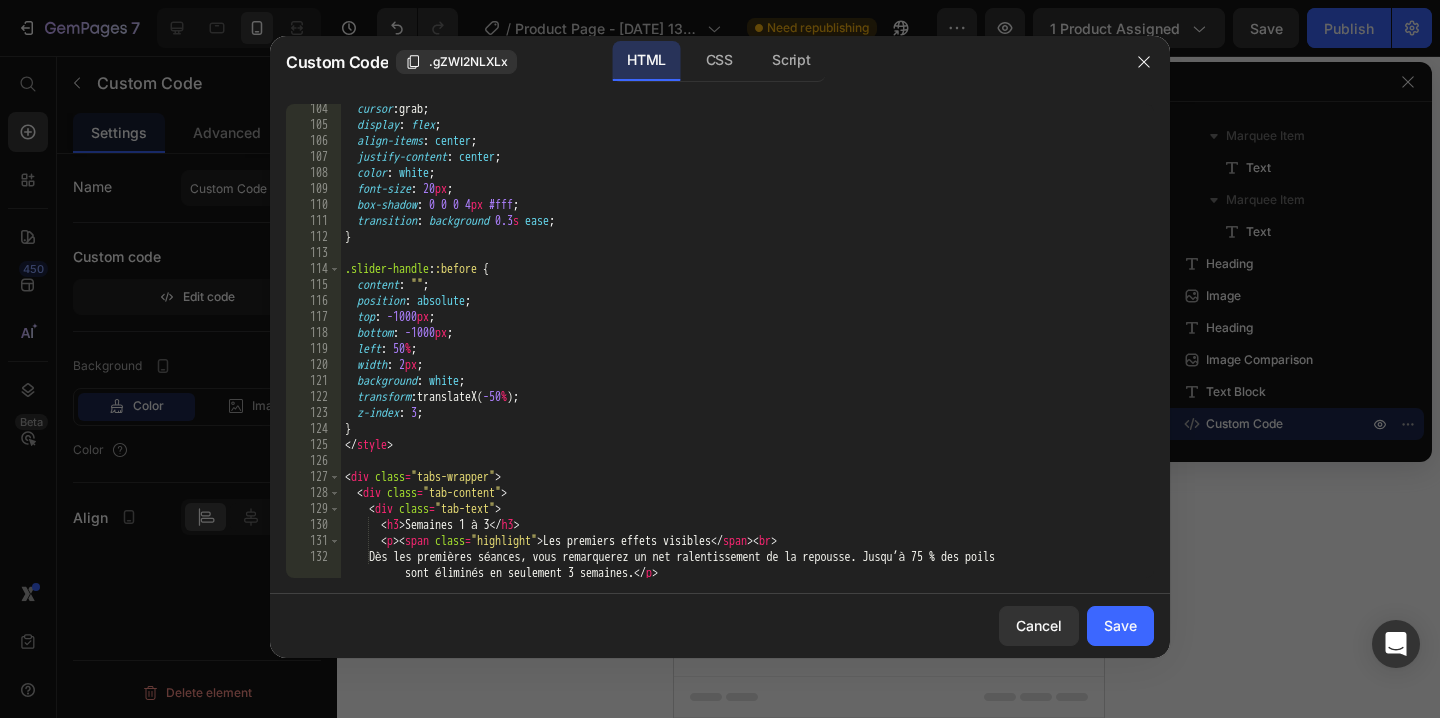 scroll, scrollTop: 1651, scrollLeft: 0, axis: vertical 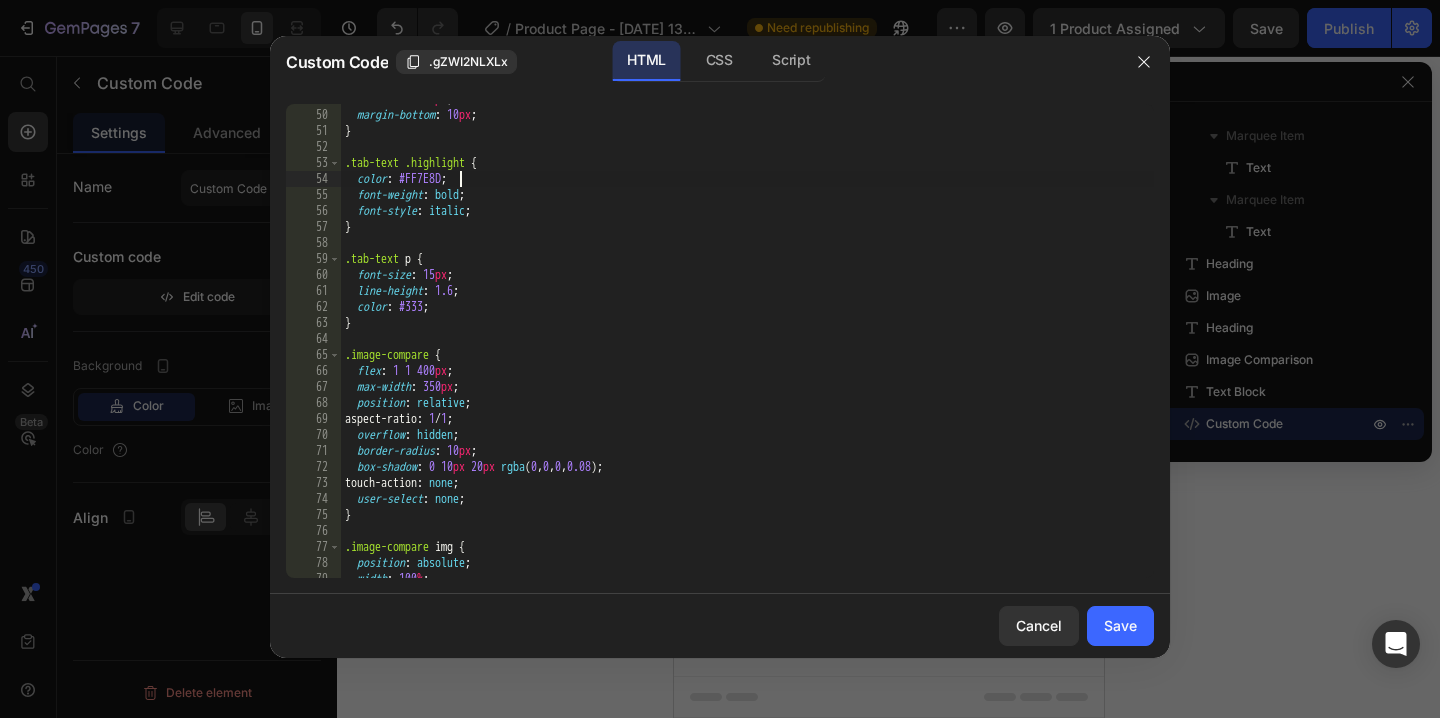 click on "font-size :   20 px ;    margin-bottom :   10 px ; } .tab-text   .highlight   {    color :   #FF7E8D ;    font-weight :   bold ;    font-style :   italic ; } .tab-text   p   {    font-size :   15 px ;    line-height :   1.6 ;    color :   #333 ; } .image-compare   {    flex :   1   1   400 px ;    max-width :   350 px ;    position :   relative ;   aspect-ratio :   1  /  1 ;    overflow :   hidden ;    border-radius :   10 px ;    box-shadow :   0   10 px   20 px   rgba ( 0 , 0 , 0 , 0.08 ) ;   touch-action :   none ;    user-select :   none ; } .image-compare   img   {    position :   absolute ;    width :   100 % ;" at bounding box center [747, 344] 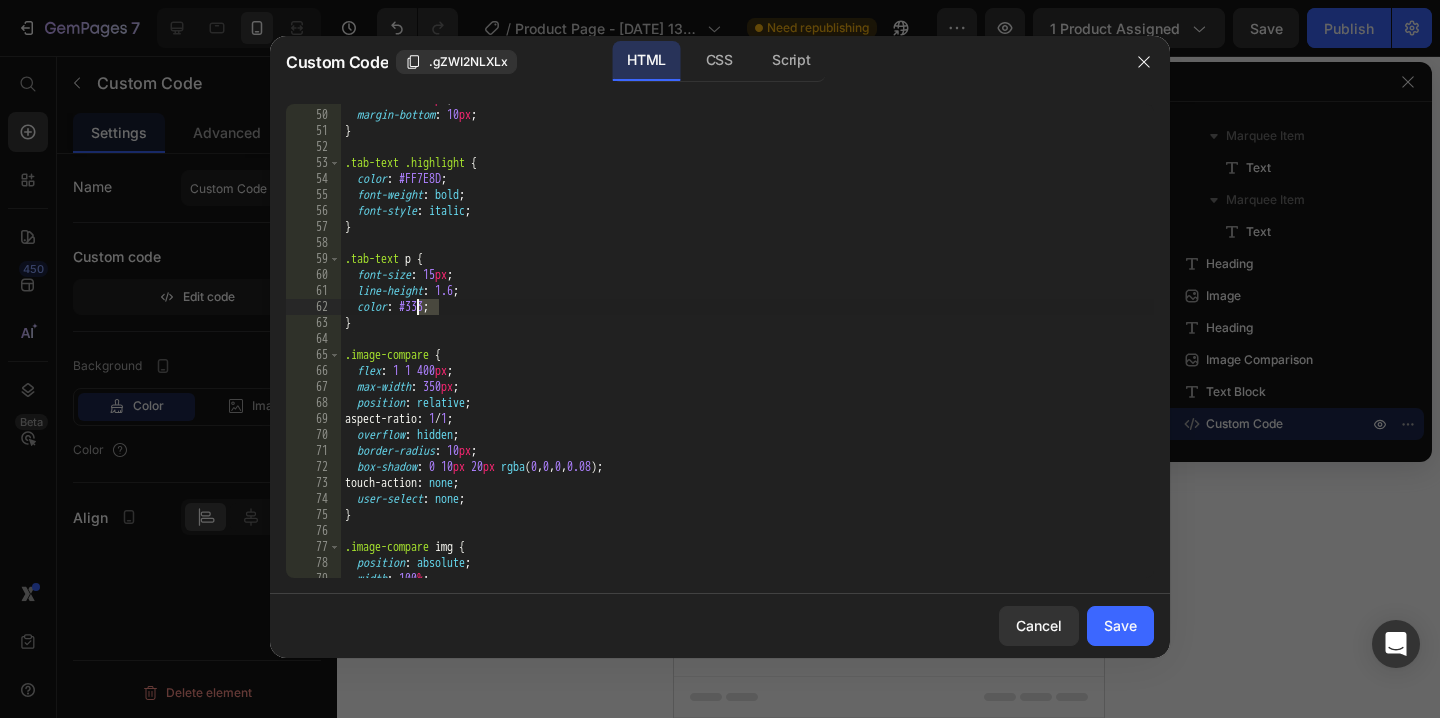 click on "font-size :   20 px ;    margin-bottom :   10 px ; } .tab-text   .highlight   {    color :   #FF7E8D ;    font-weight :   bold ;    font-style :   italic ; } .tab-text   p   {    font-size :   15 px ;    line-height :   1.6 ;    color :   #333 ; } .image-compare   {    flex :   1   1   400 px ;    max-width :   350 px ;    position :   relative ;   aspect-ratio :   1  /  1 ;    overflow :   hidden ;    border-radius :   10 px ;    box-shadow :   0   10 px   20 px   rgba ( 0 , 0 , 0 , 0.08 ) ;   touch-action :   none ;    user-select :   none ; } .image-compare   img   {    position :   absolute ;    width :   100 % ;" at bounding box center [747, 344] 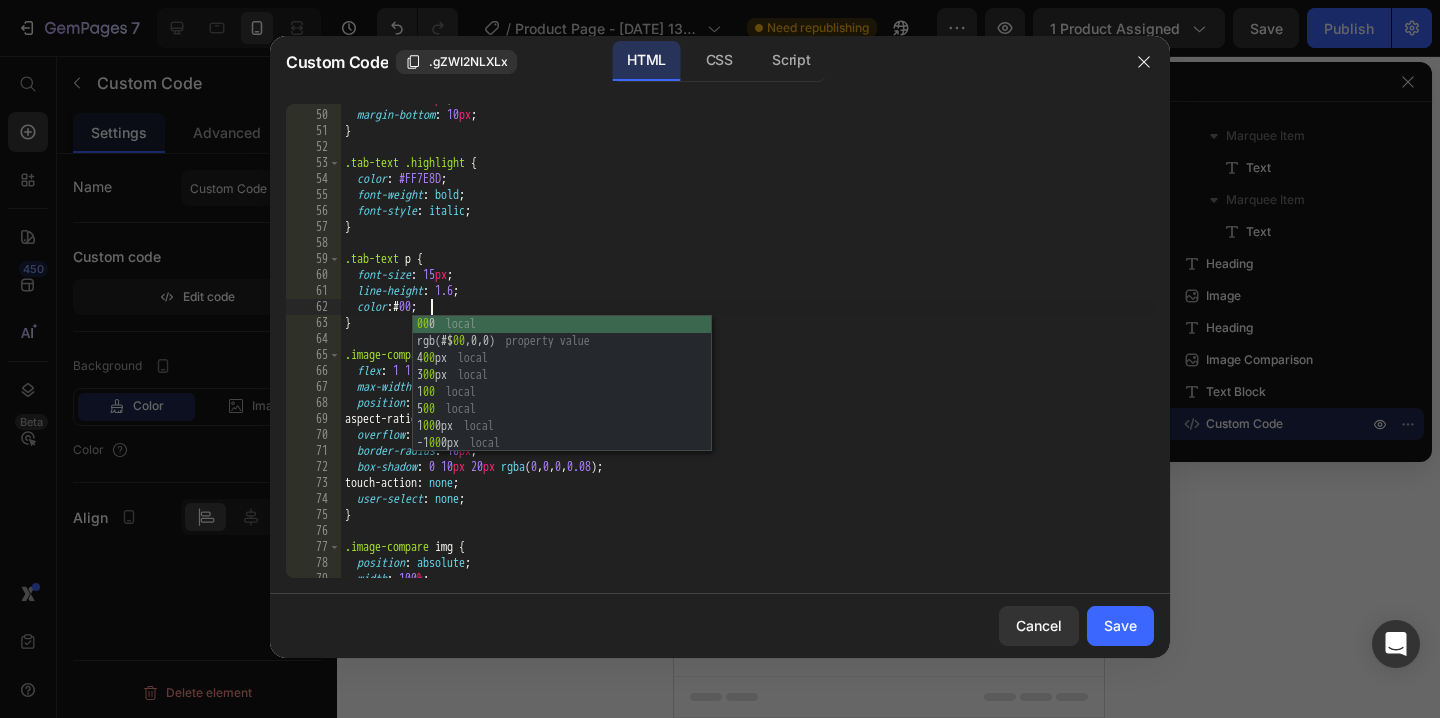 scroll, scrollTop: 0, scrollLeft: 7, axis: horizontal 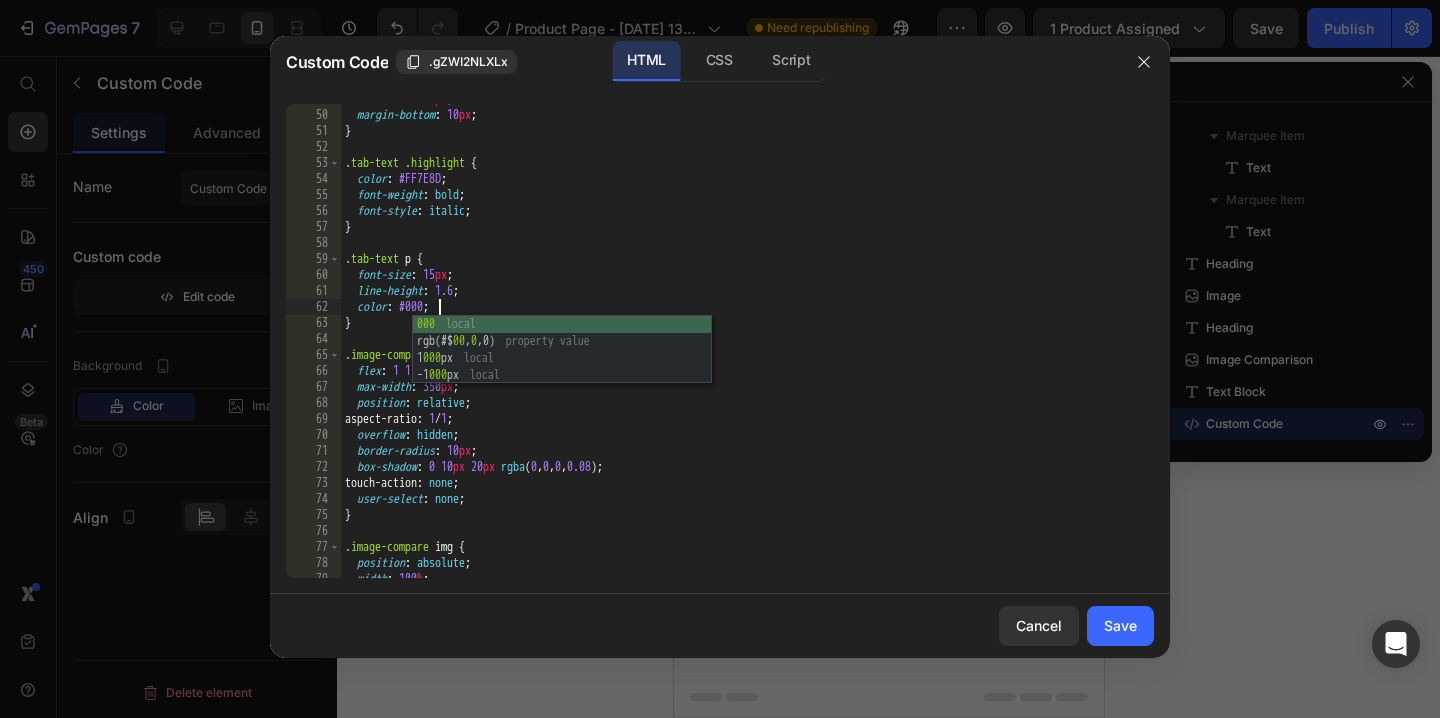 click on "font-size :   20 px ;    margin-bottom :   10 px ; } .tab-text   .highlight   {    color :   #FF7E8D ;    font-weight :   bold ;    font-style :   italic ; } .tab-text   p   {    font-size :   15 px ;    line-height :   1.6 ;    color :   #000 ; } .image-compare   {    flex :   1   1   400 px ;    max-width :   350 px ;    position :   relative ;   aspect-ratio :   1  /  1 ;    overflow :   hidden ;    border-radius :   10 px ;    box-shadow :   0   10 px   20 px   rgba ( 0 , 0 , 0 , 0.08 ) ;   touch-action :   none ;    user-select :   none ; } .image-compare   img   {    position :   absolute ;    width :   100 % ;" at bounding box center [747, 344] 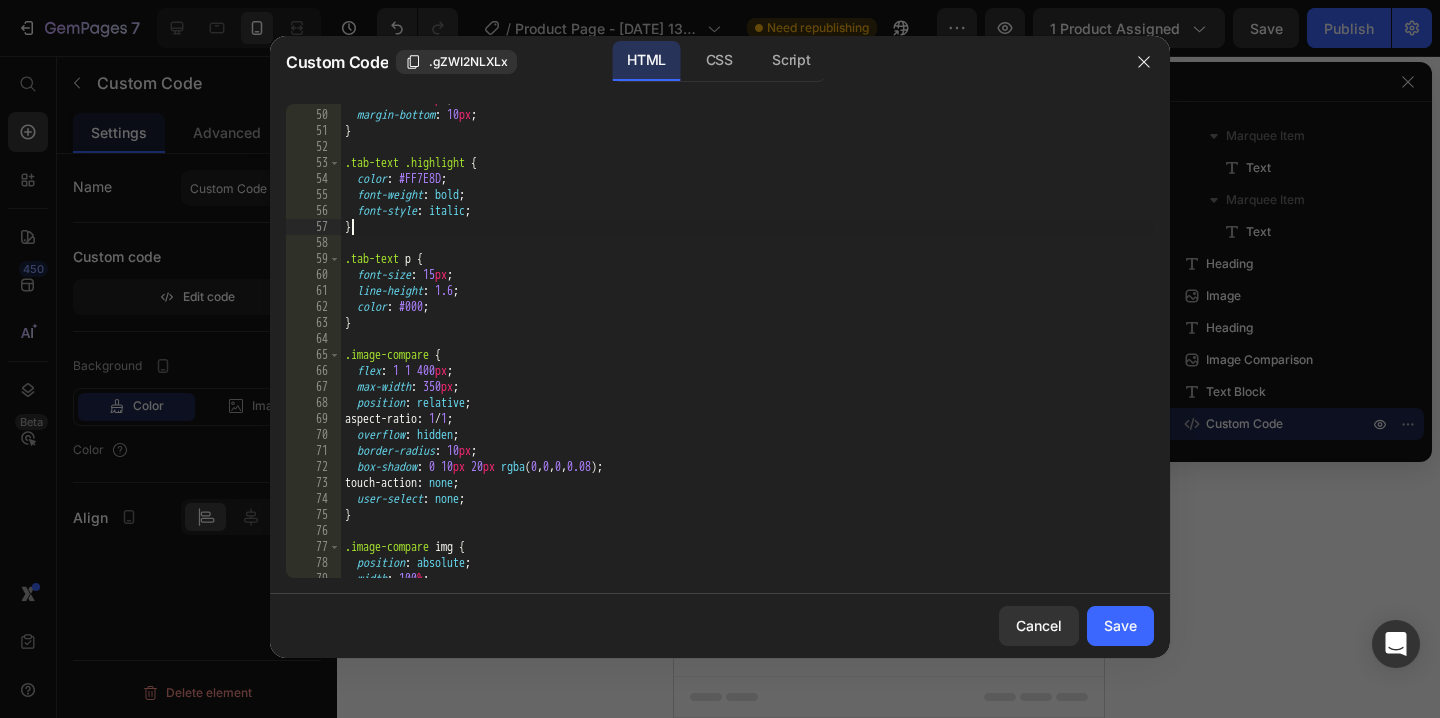 scroll, scrollTop: 0, scrollLeft: 0, axis: both 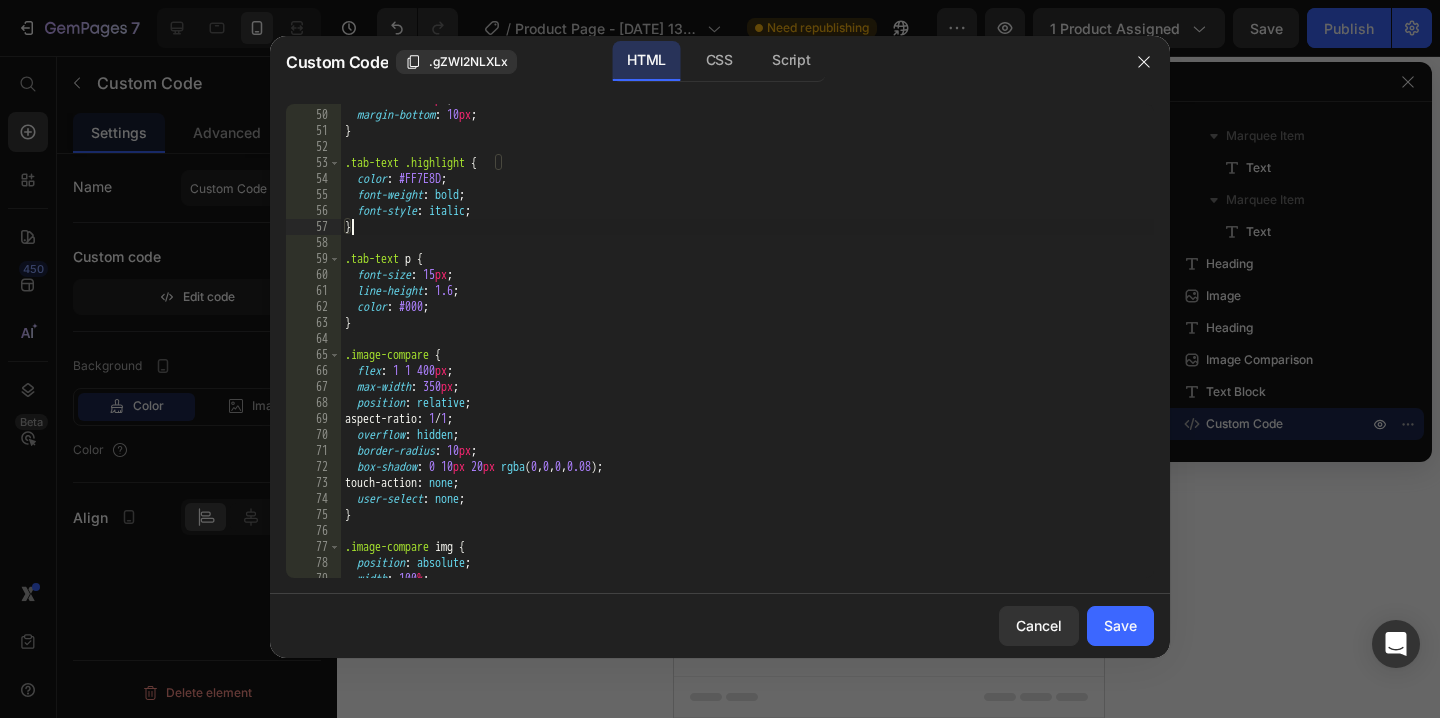 type on "}" 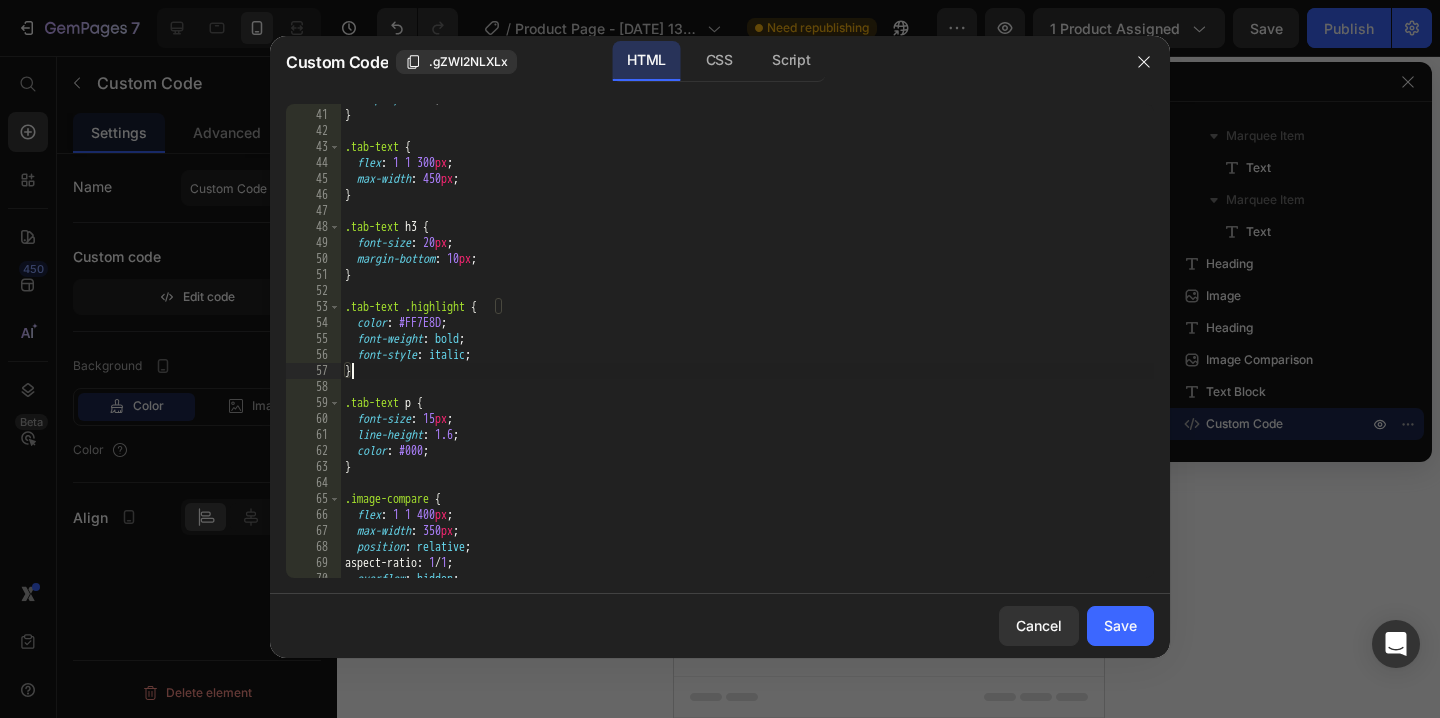 scroll, scrollTop: 637, scrollLeft: 0, axis: vertical 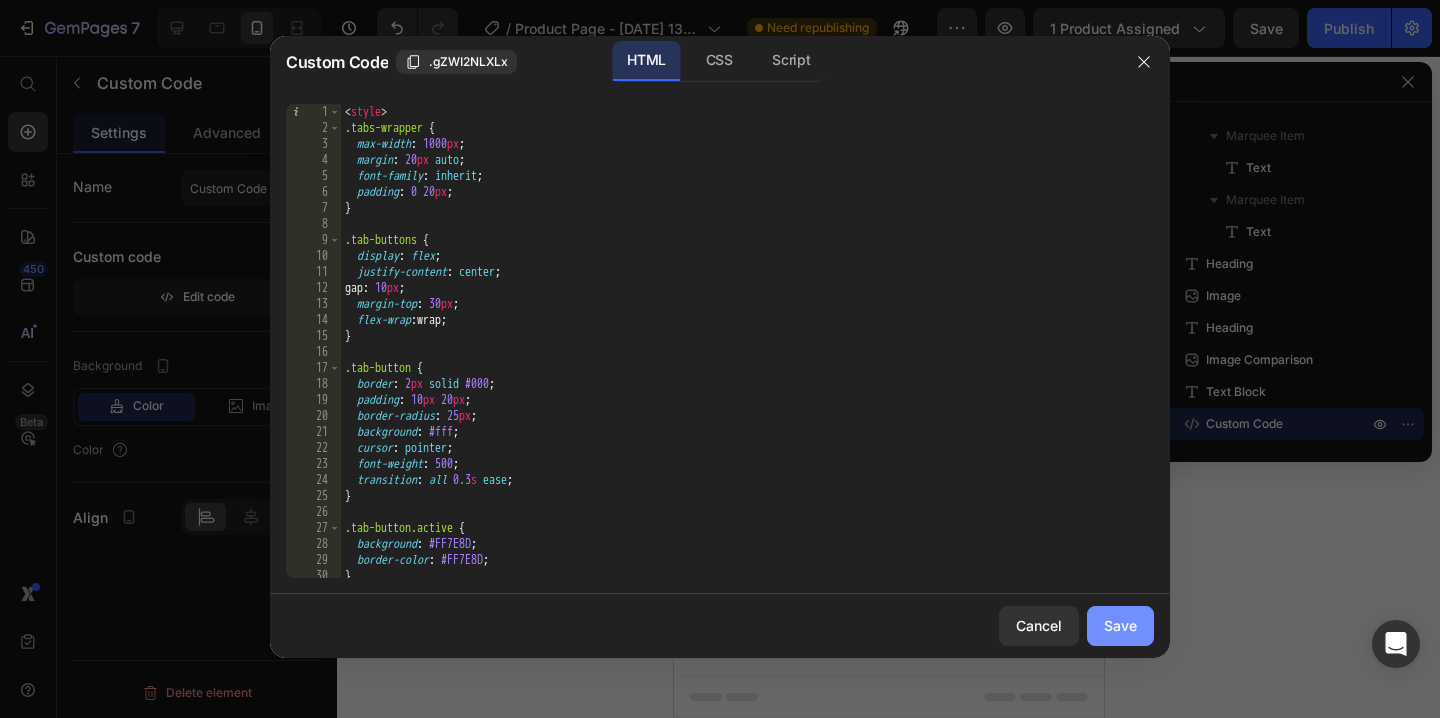 click on "Save" at bounding box center (1120, 625) 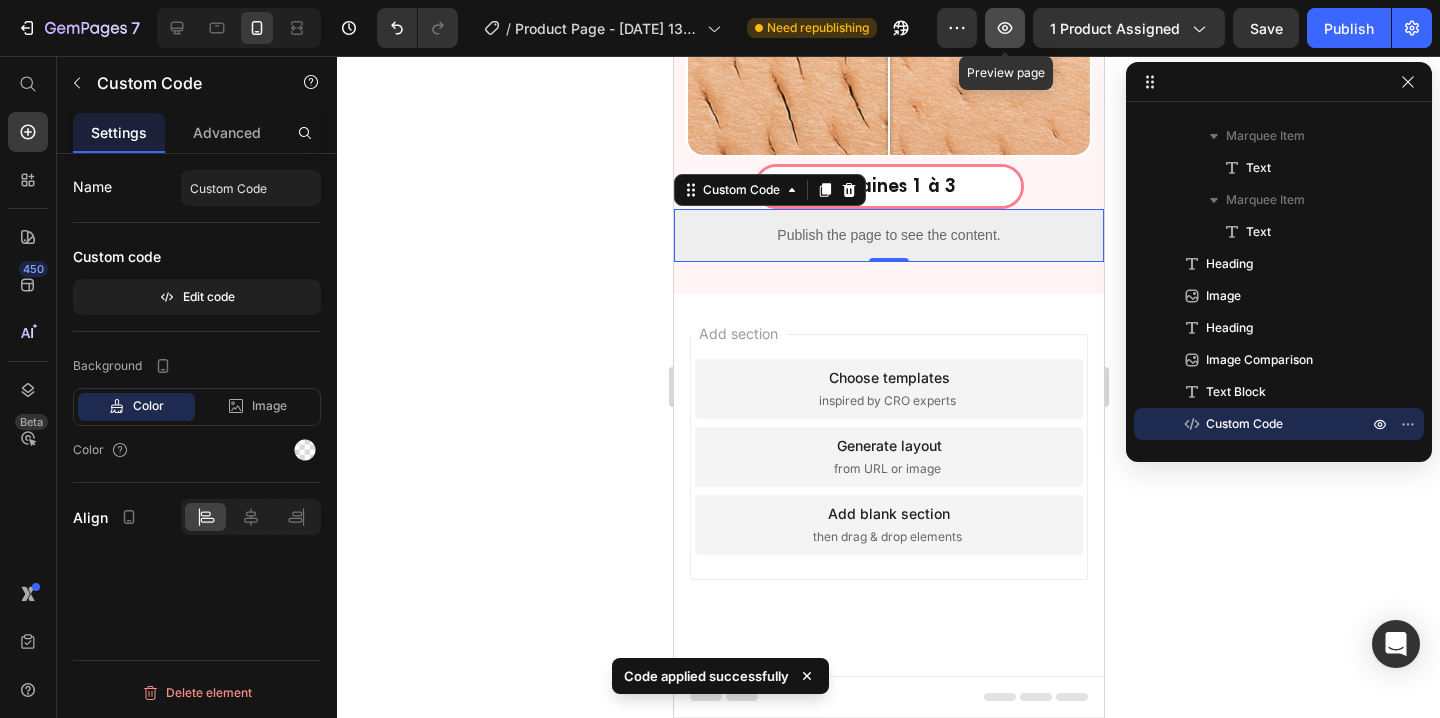 click 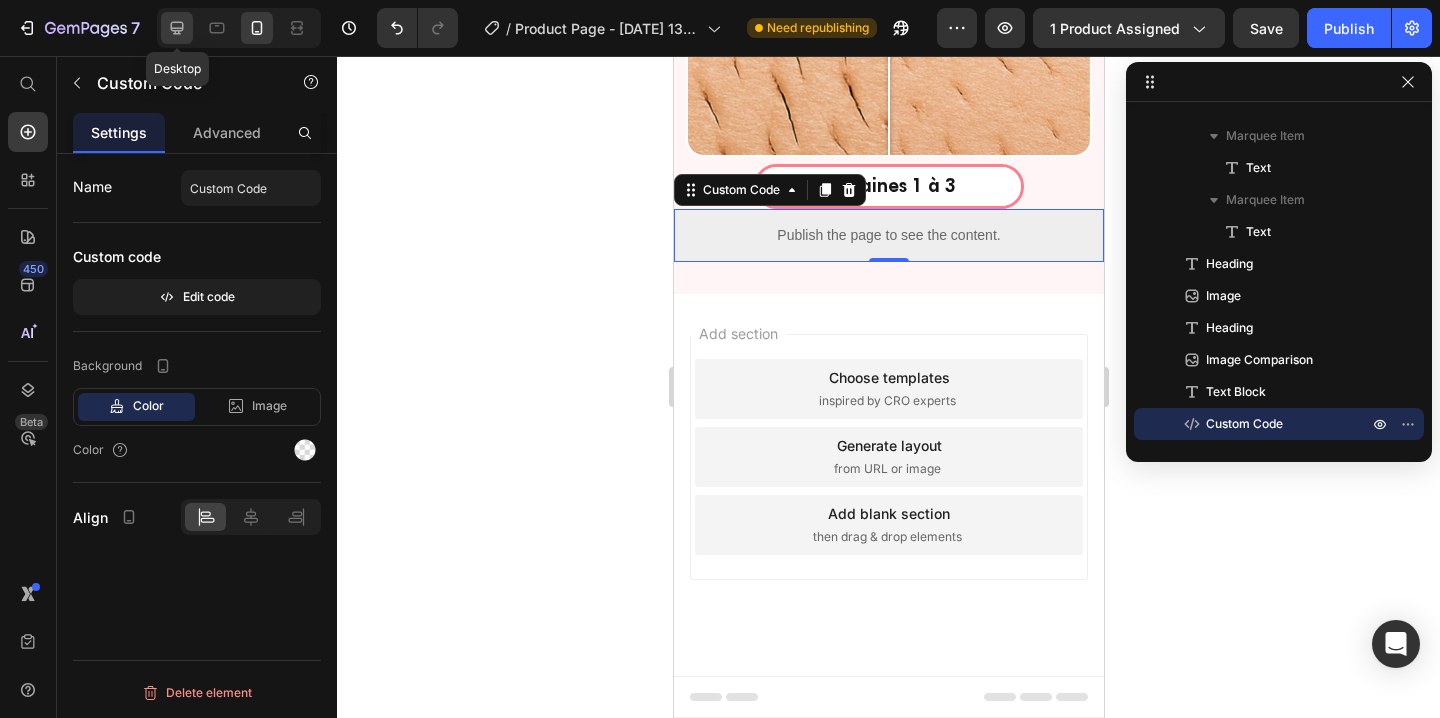 click 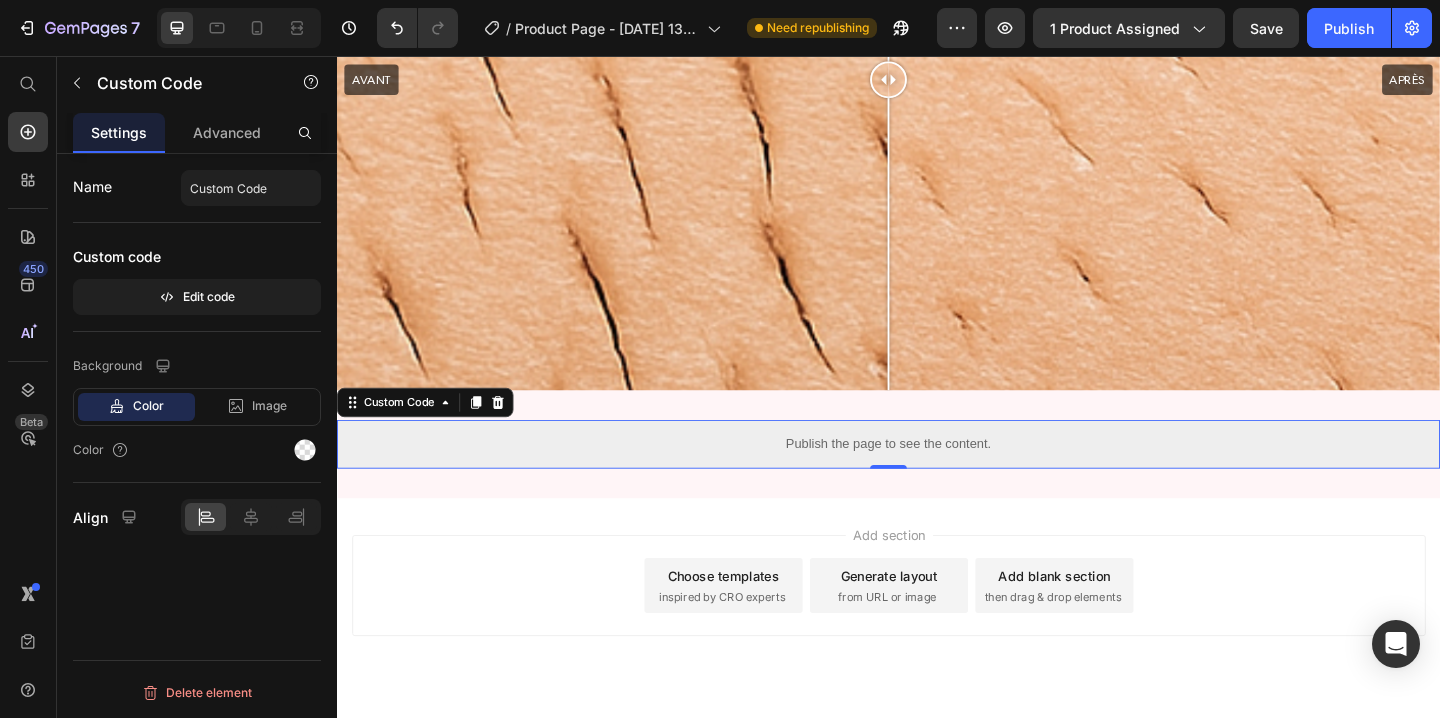 scroll, scrollTop: 5827, scrollLeft: 0, axis: vertical 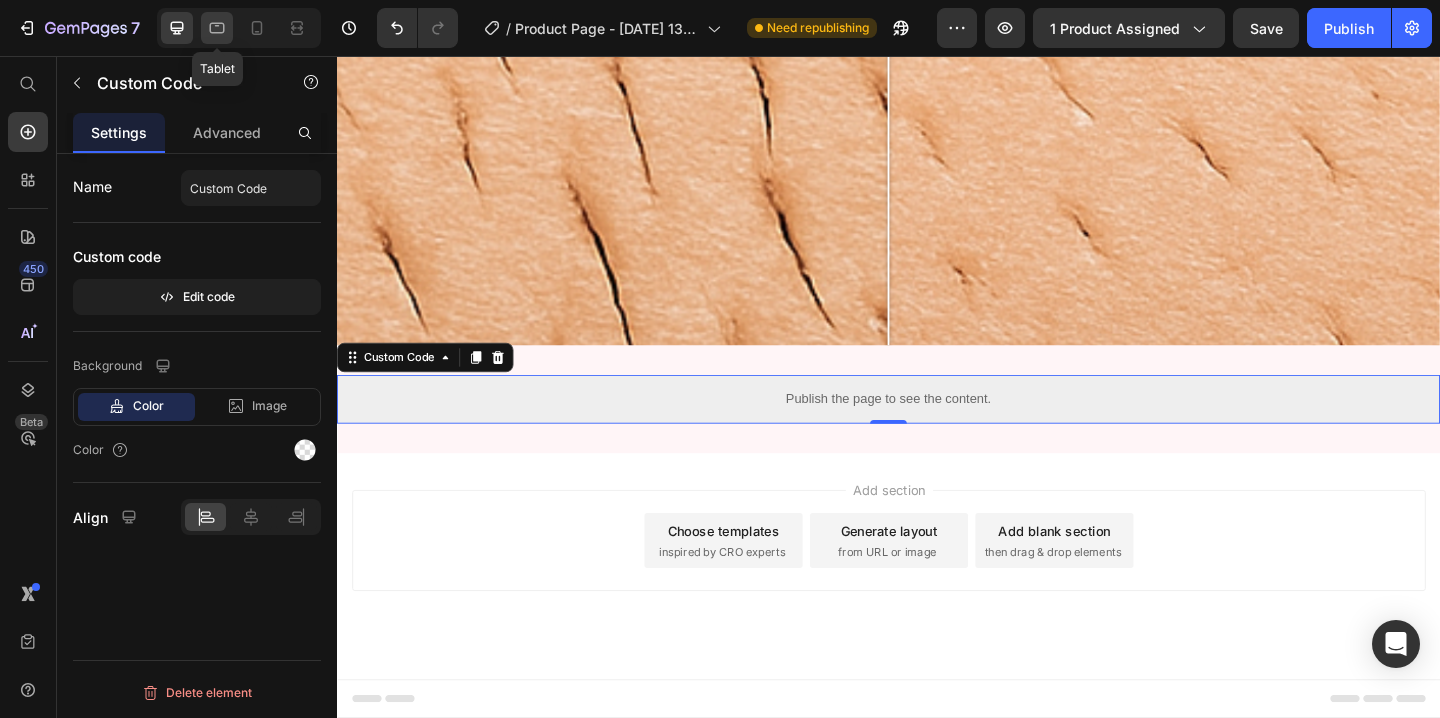 click 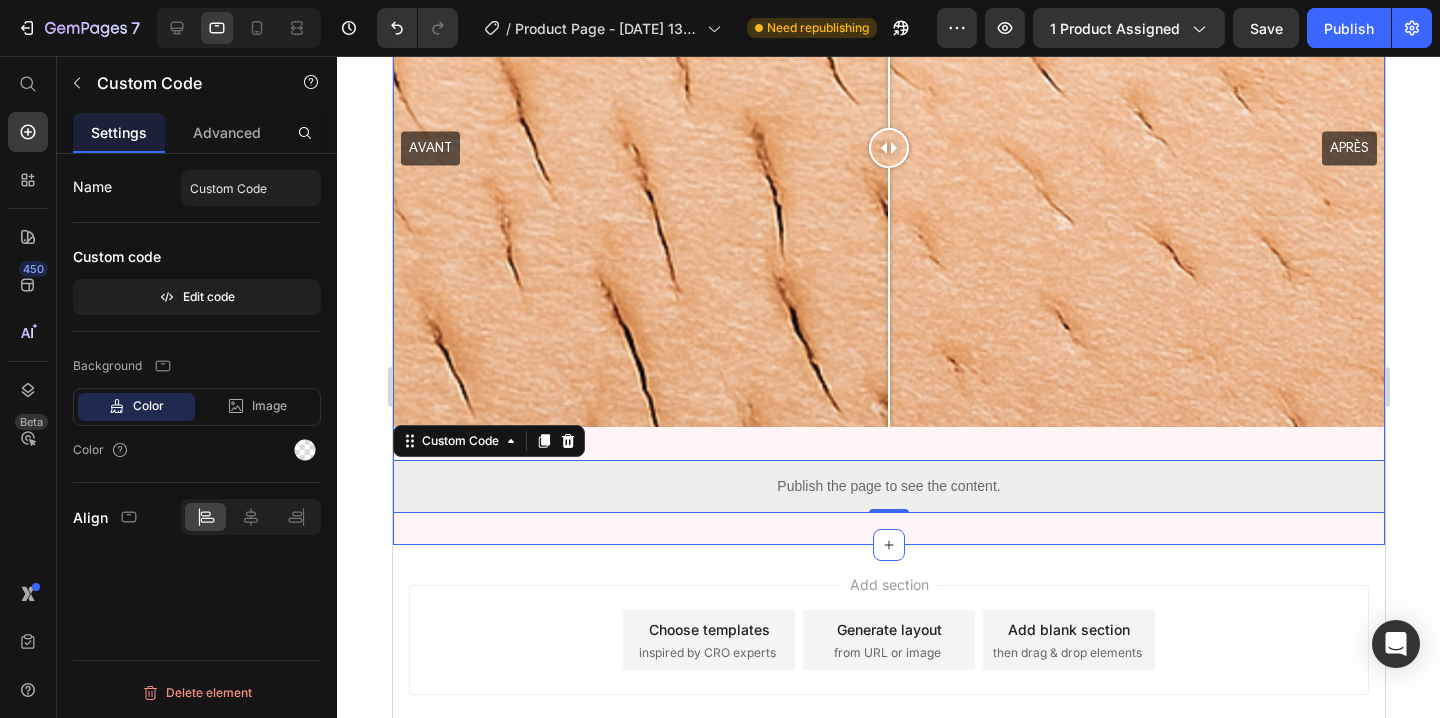 scroll, scrollTop: 7247, scrollLeft: 0, axis: vertical 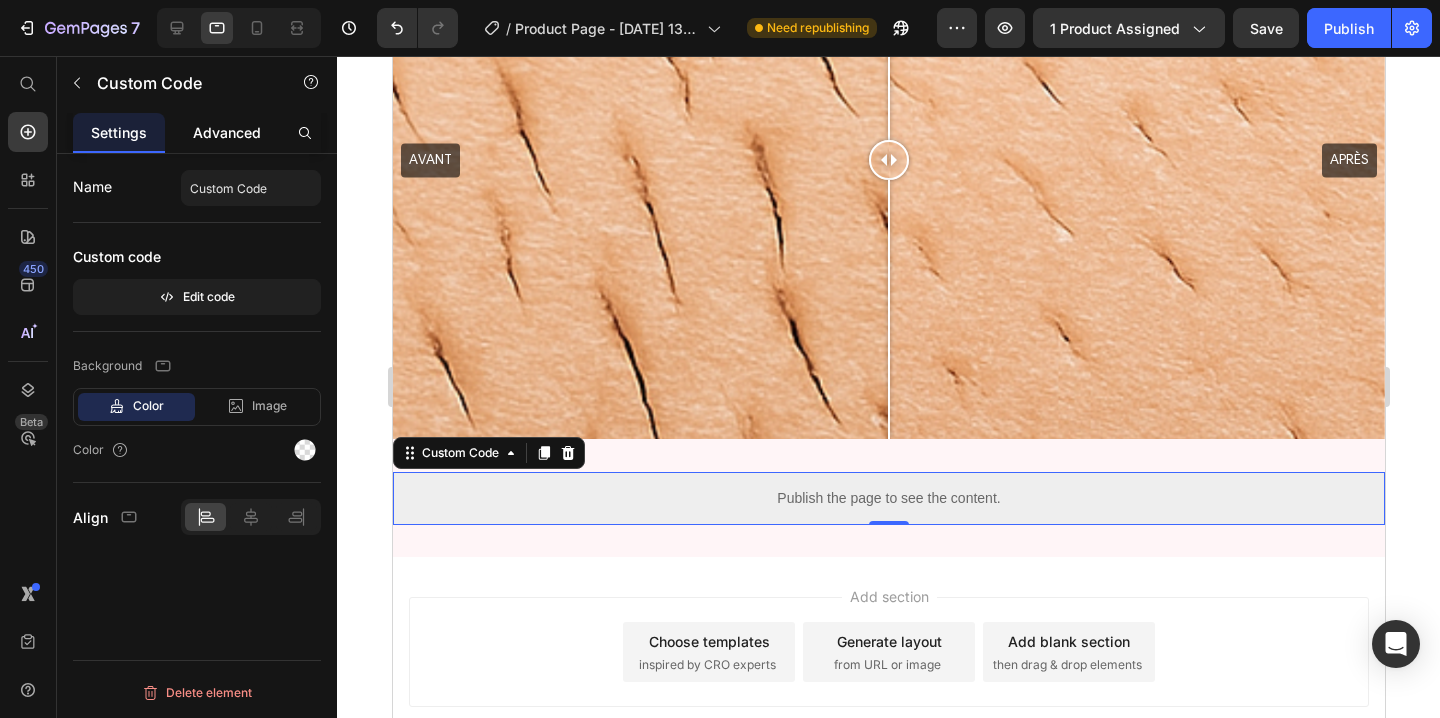 click on "Advanced" at bounding box center [227, 132] 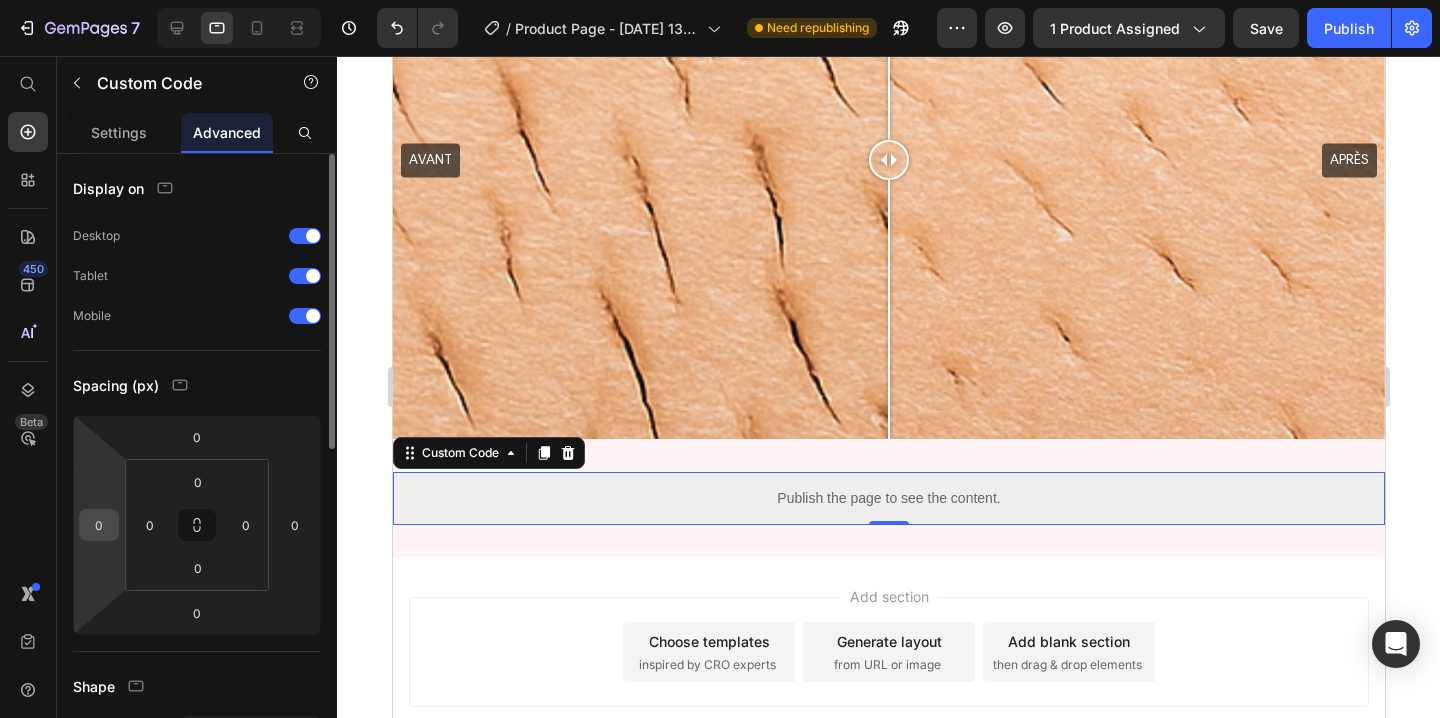 click on "0" at bounding box center (99, 525) 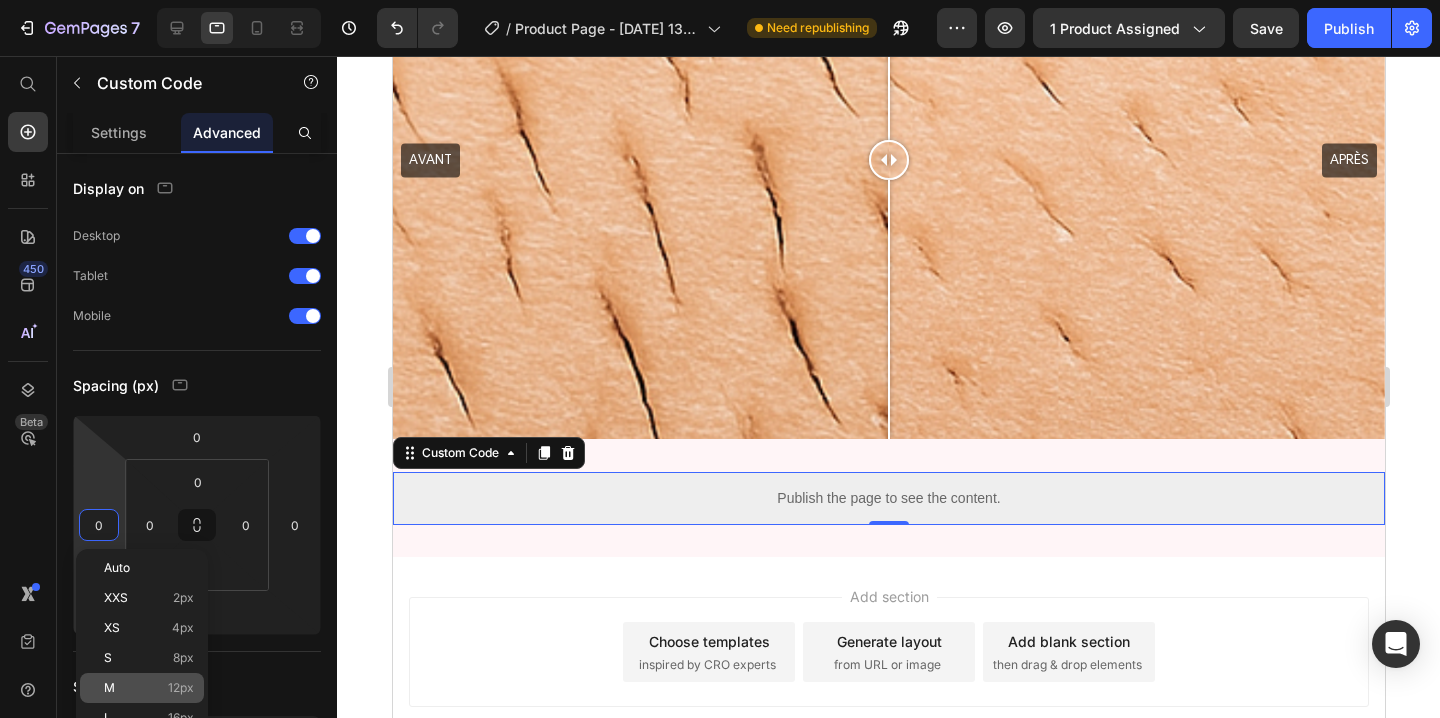click on "M 12px" 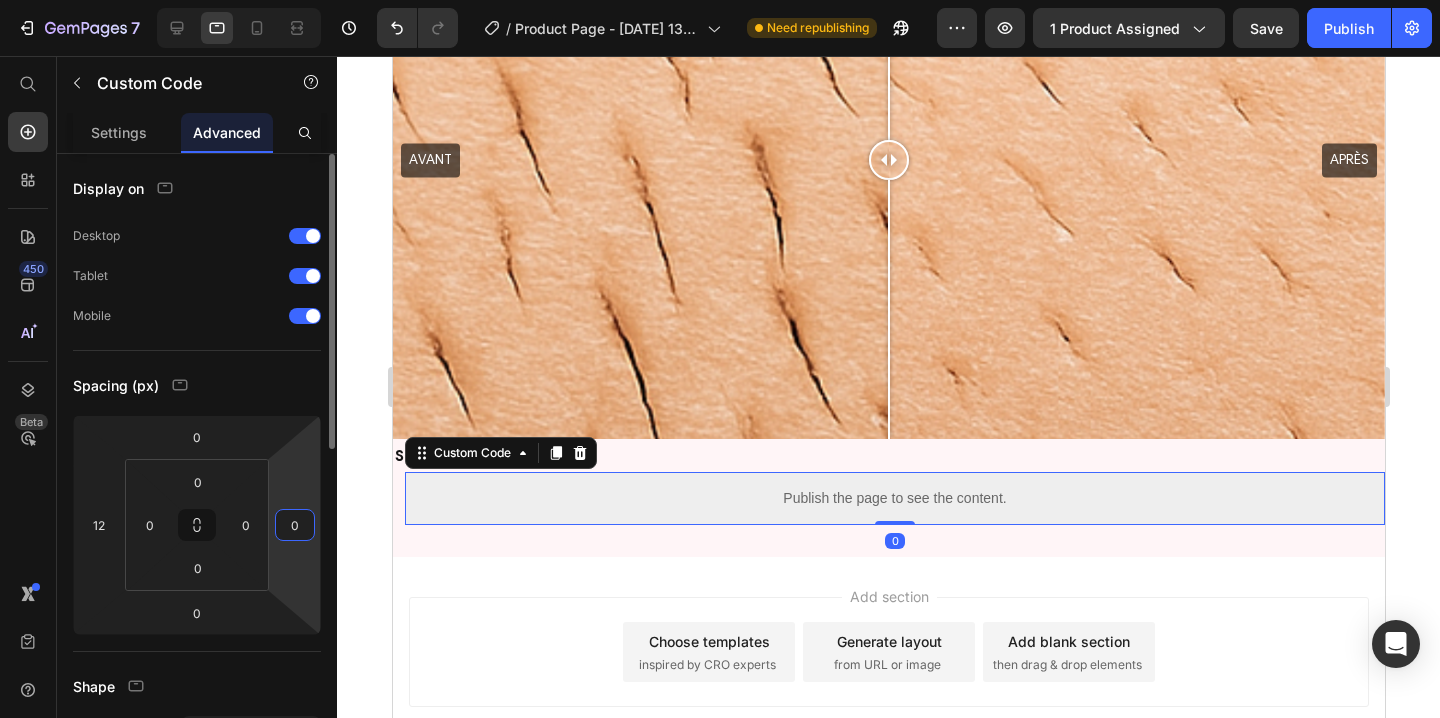 click on "0" at bounding box center (295, 525) 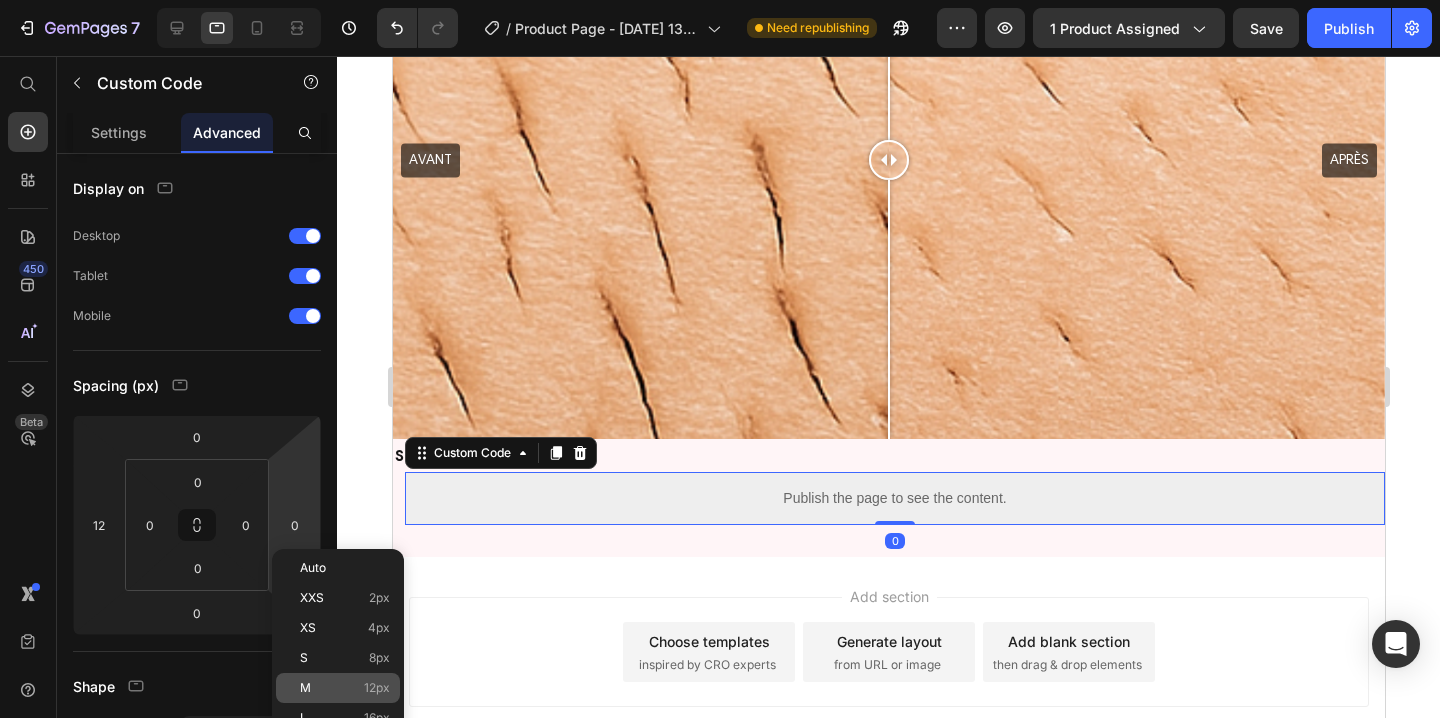 click on "M 12px" at bounding box center (345, 688) 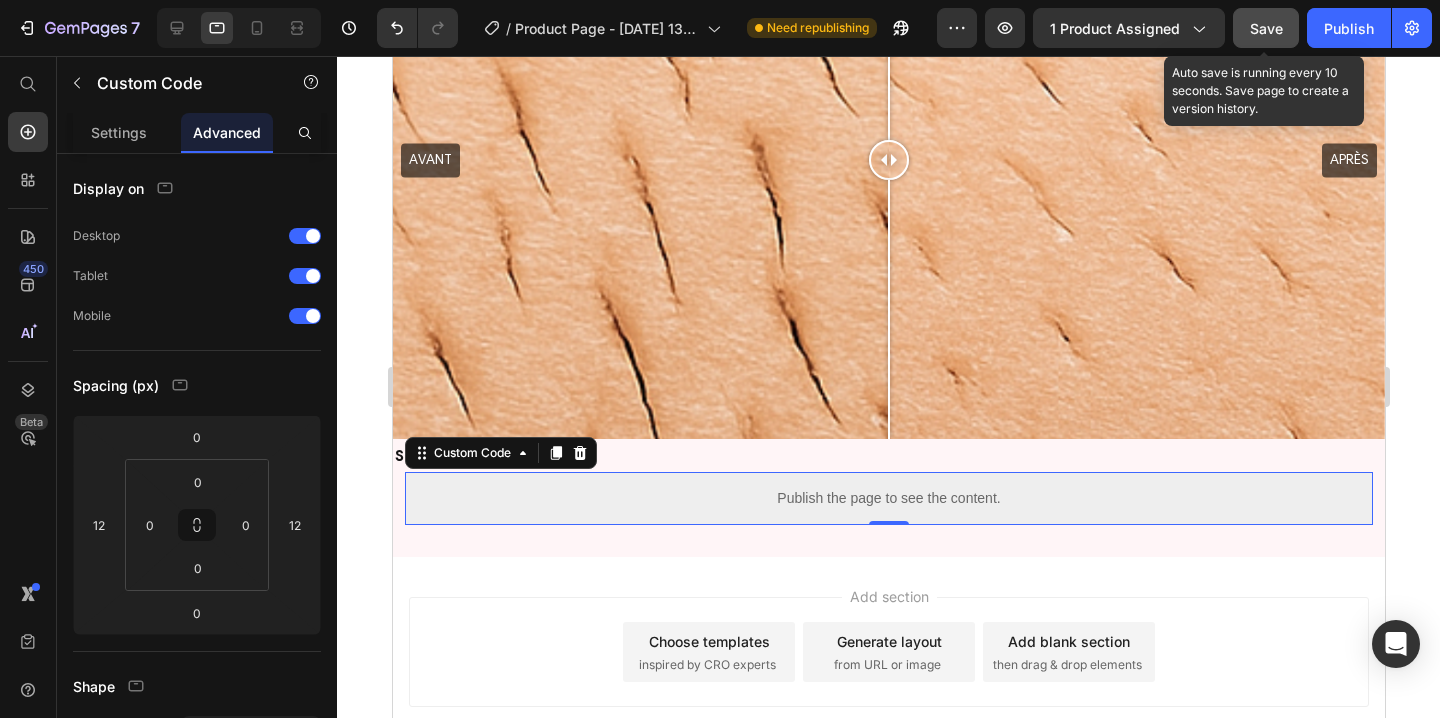 click on "Save" at bounding box center (1266, 28) 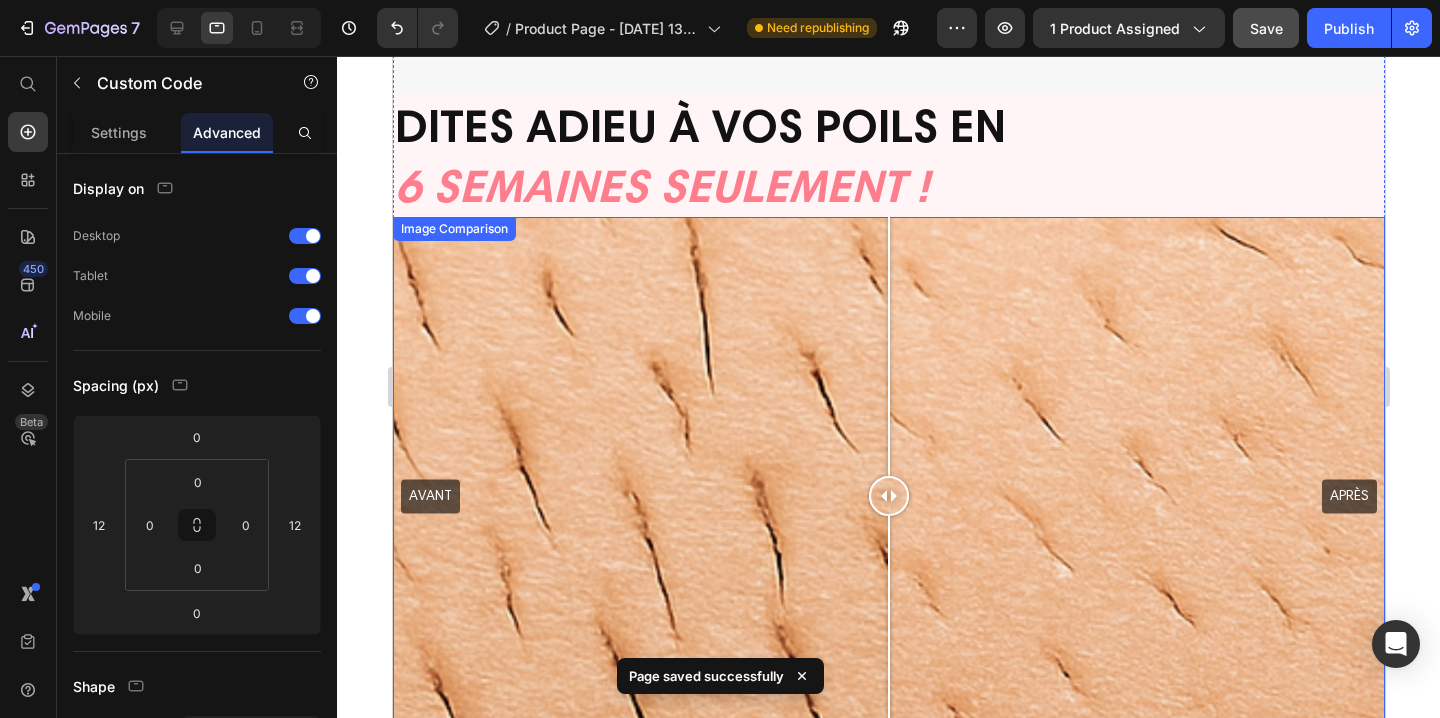 scroll, scrollTop: 7072, scrollLeft: 0, axis: vertical 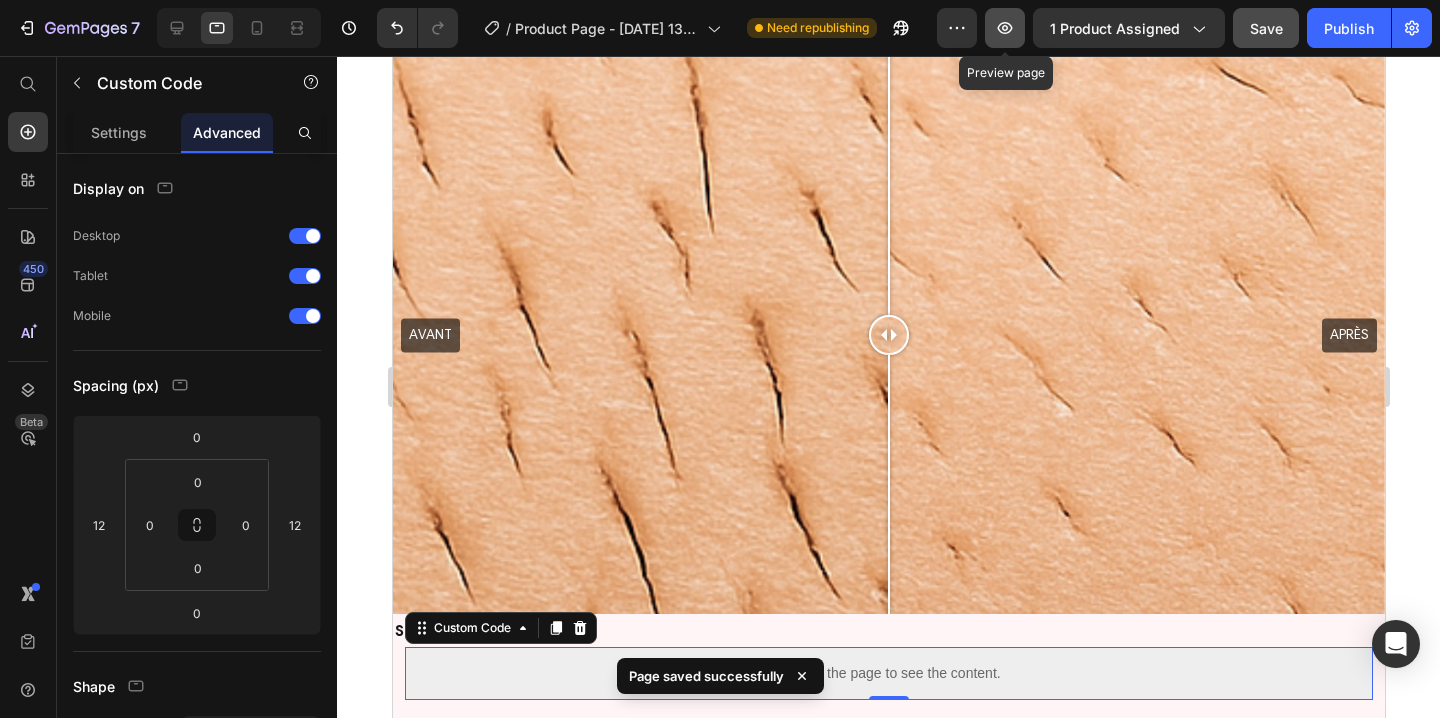 click 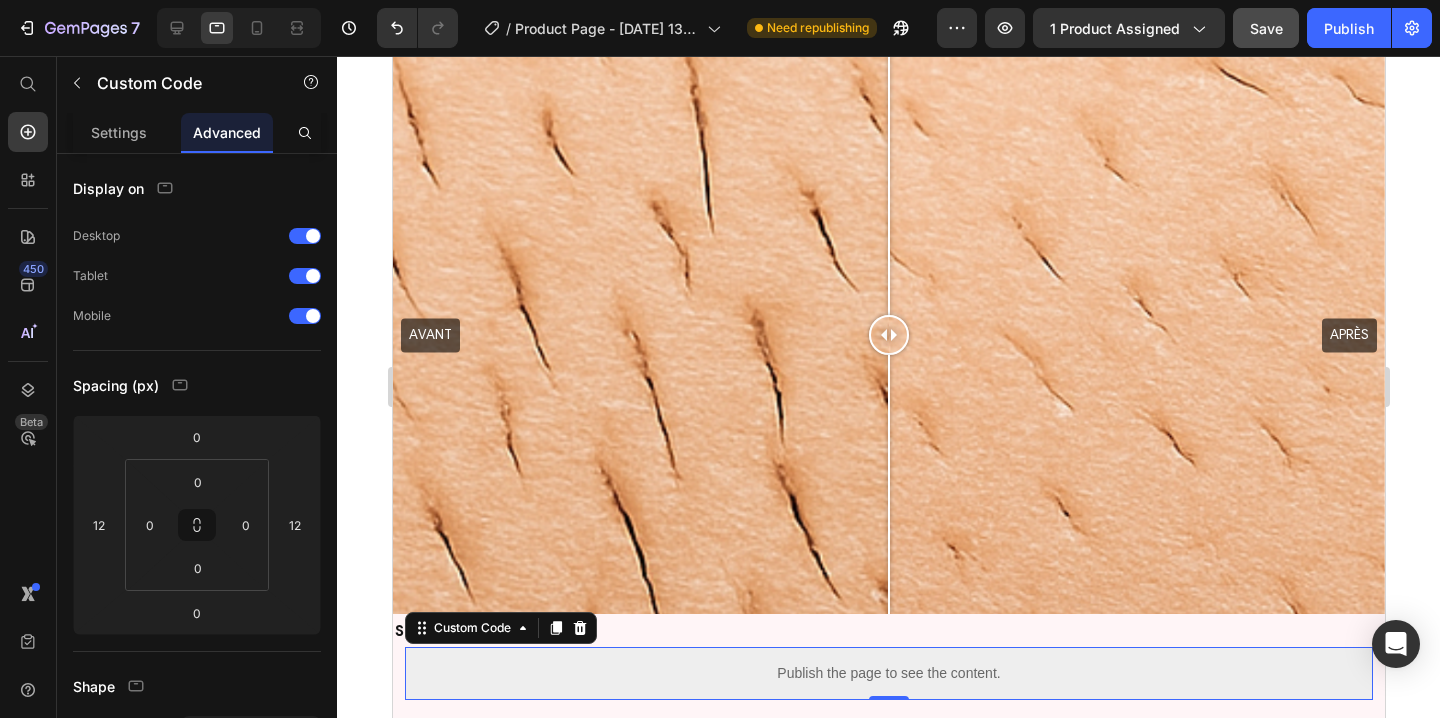 click on "Publish the page to see the content." at bounding box center [888, 673] 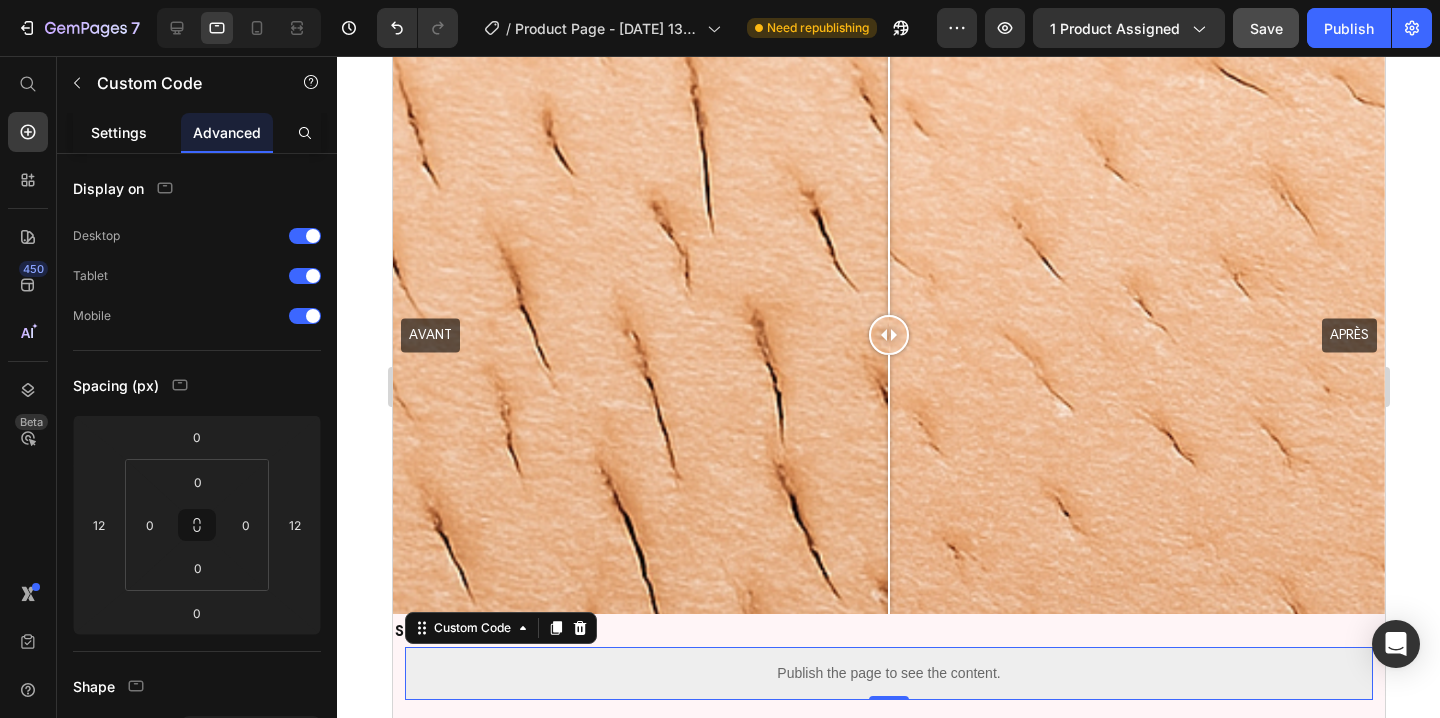 click on "Settings" at bounding box center [119, 132] 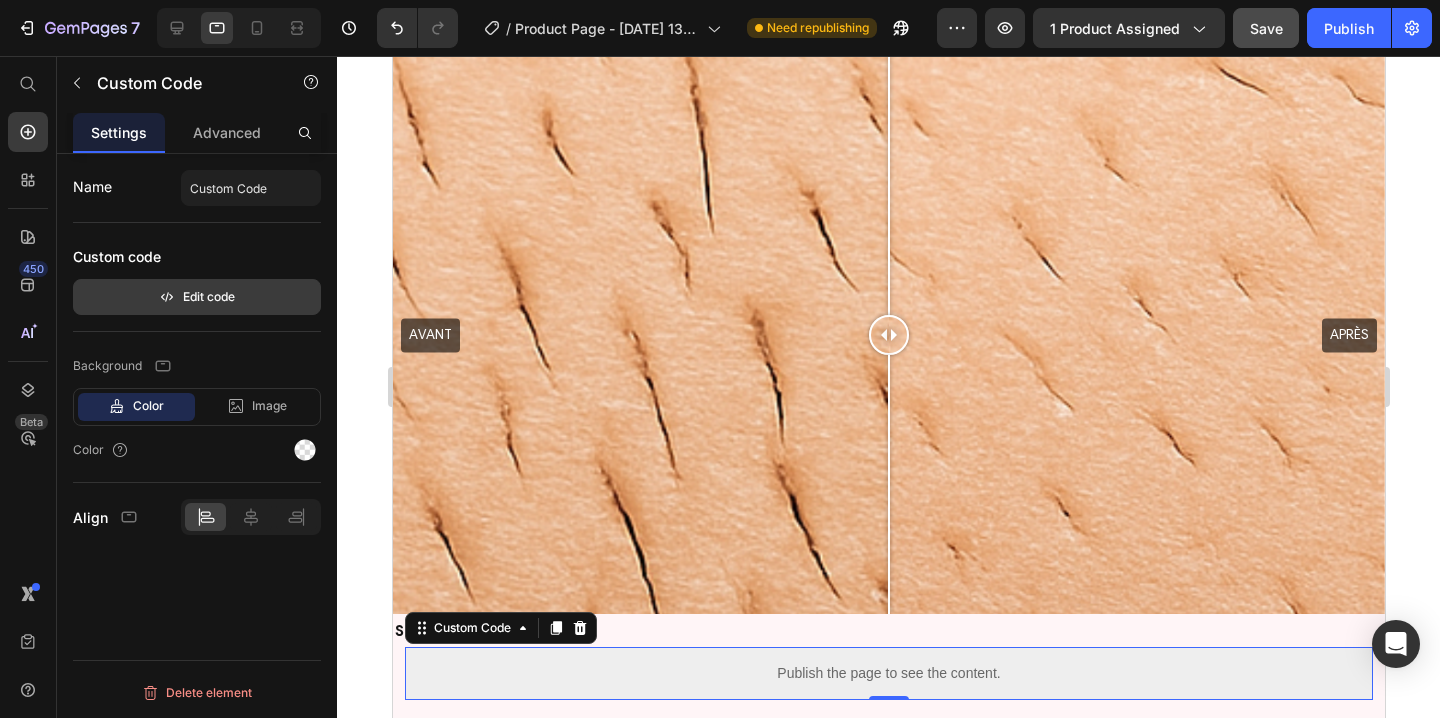 click on "Edit code" at bounding box center (197, 297) 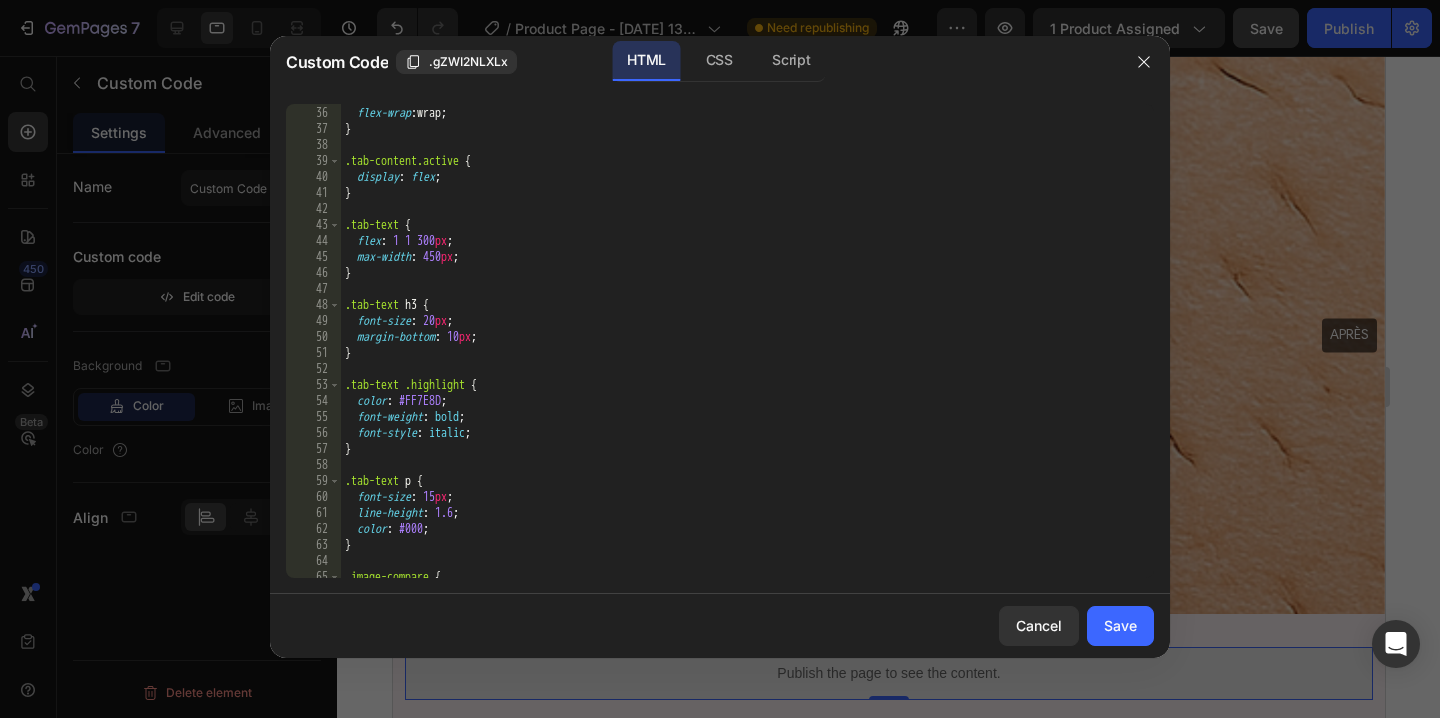 scroll, scrollTop: 560, scrollLeft: 0, axis: vertical 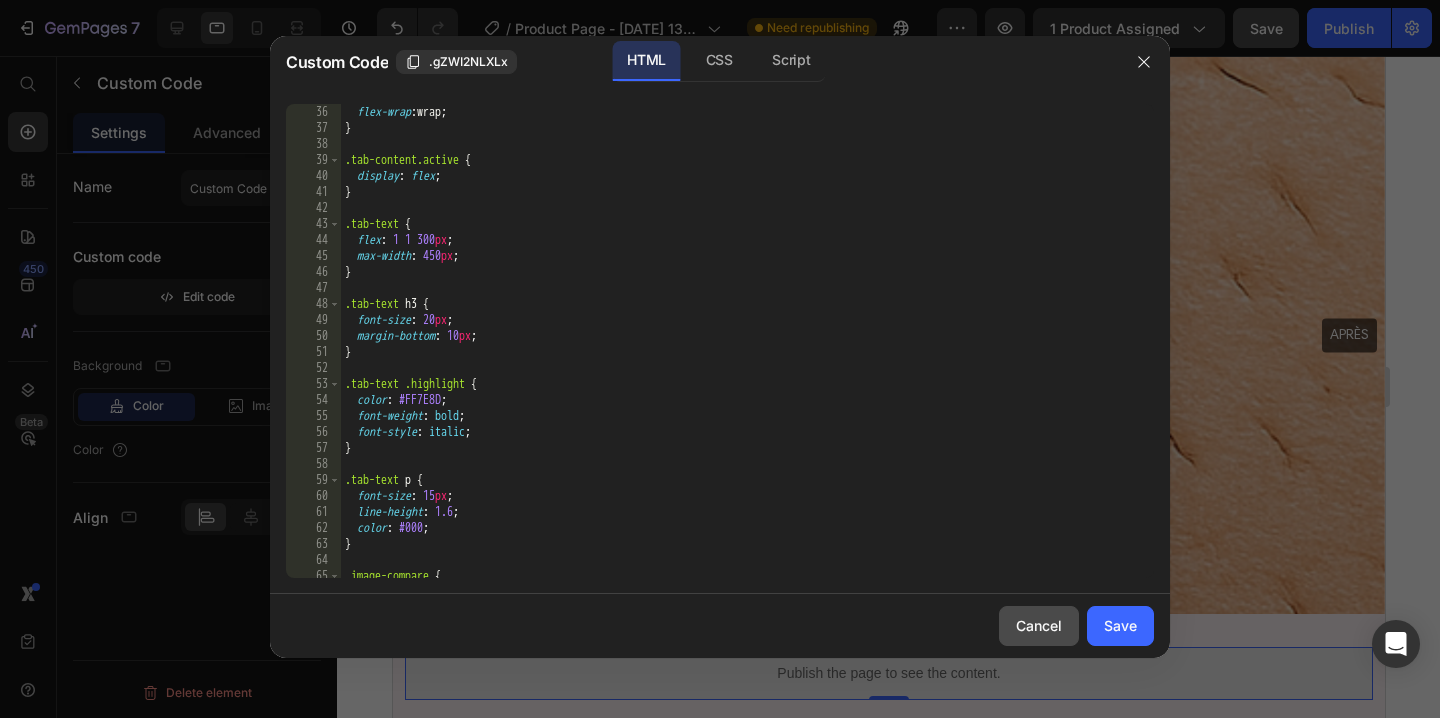 click on "Cancel" 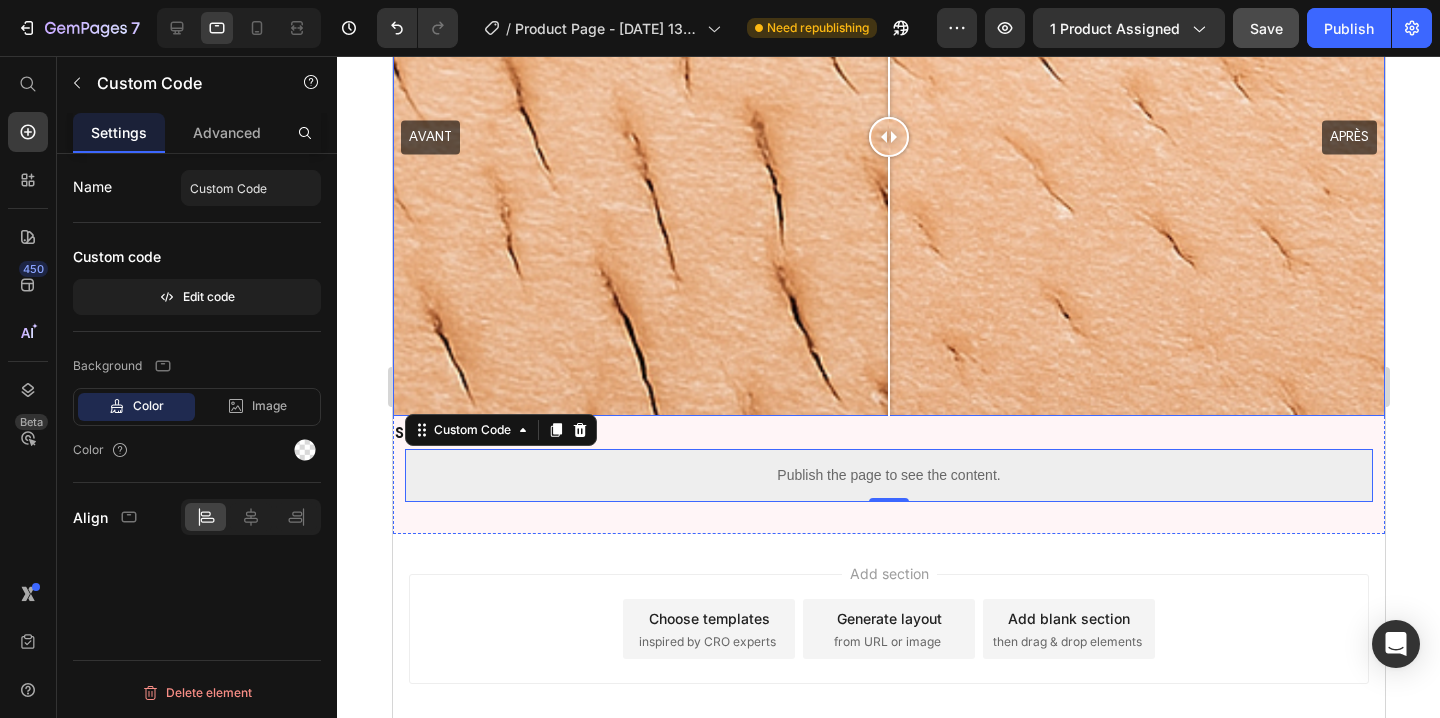 scroll, scrollTop: 7291, scrollLeft: 0, axis: vertical 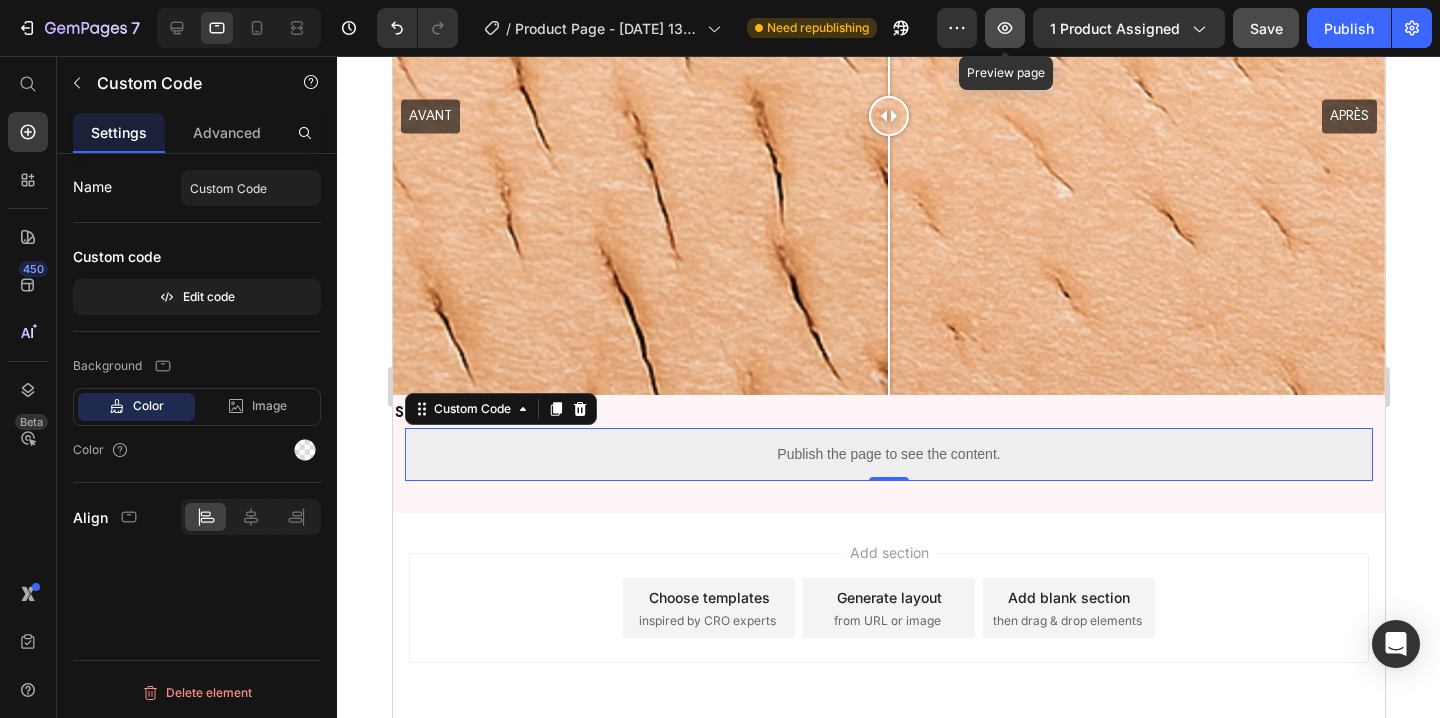 click 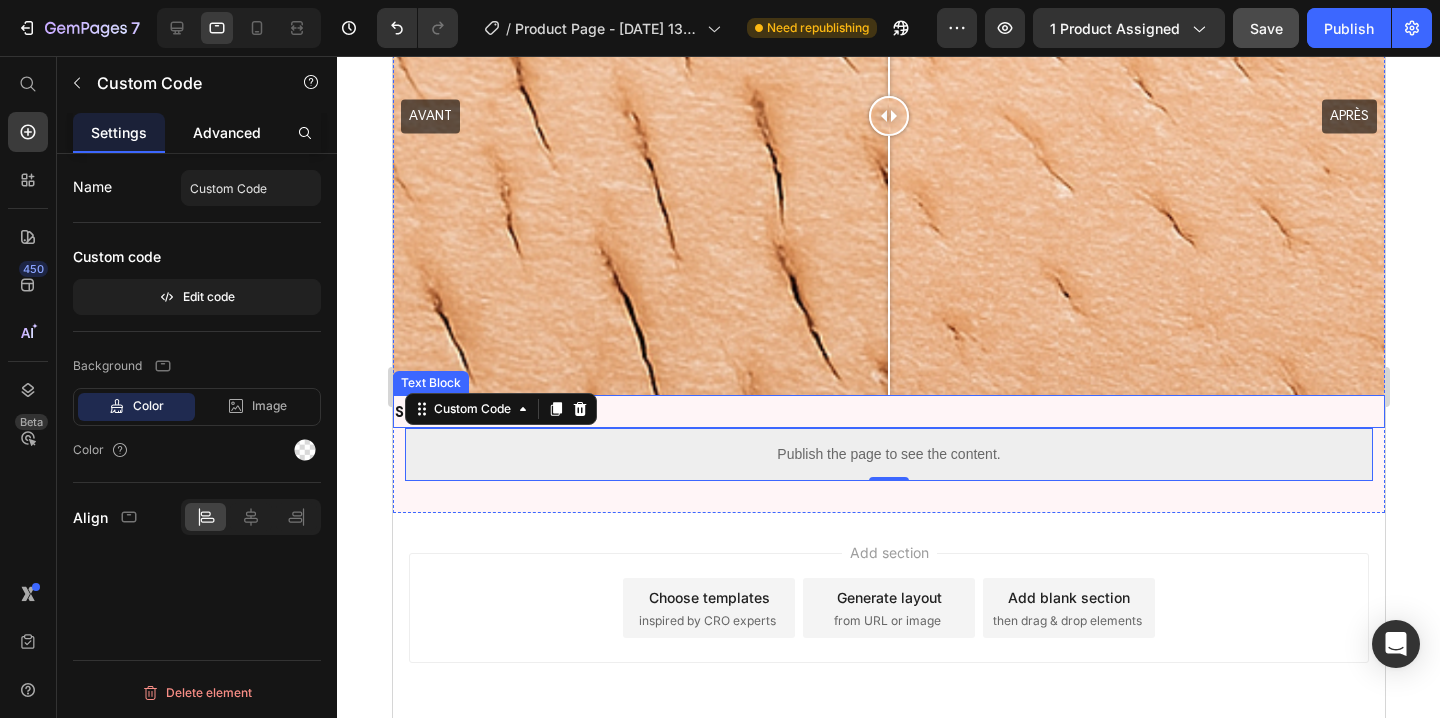 click on "Advanced" 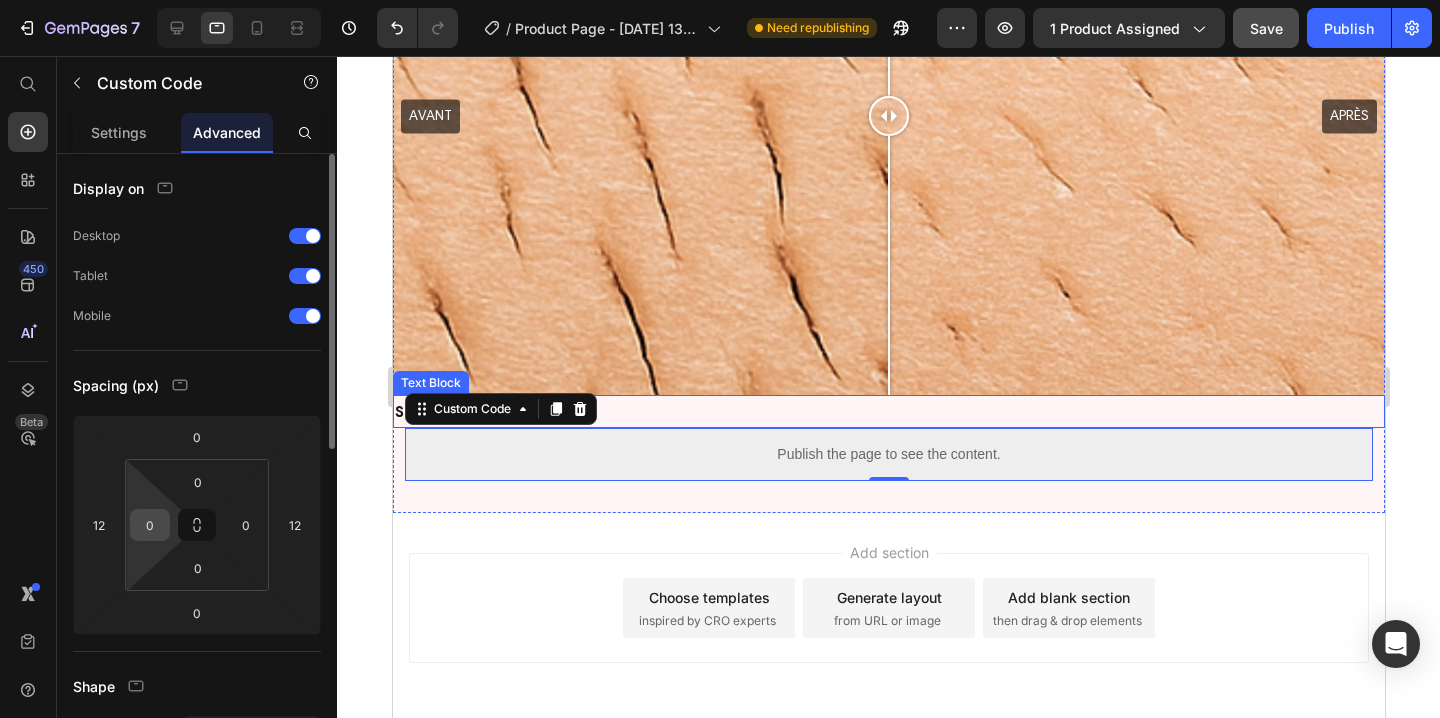 click on "0" at bounding box center (150, 525) 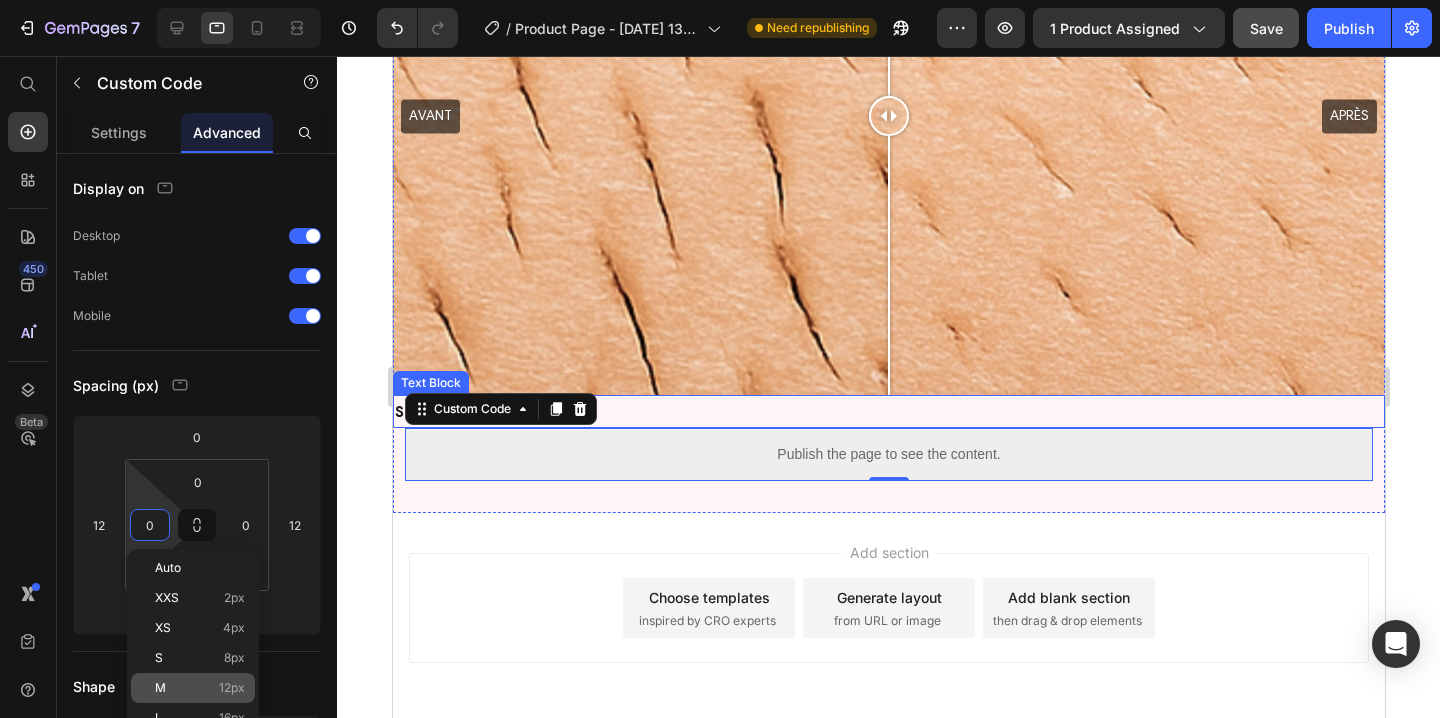 click on "M 12px" at bounding box center (200, 688) 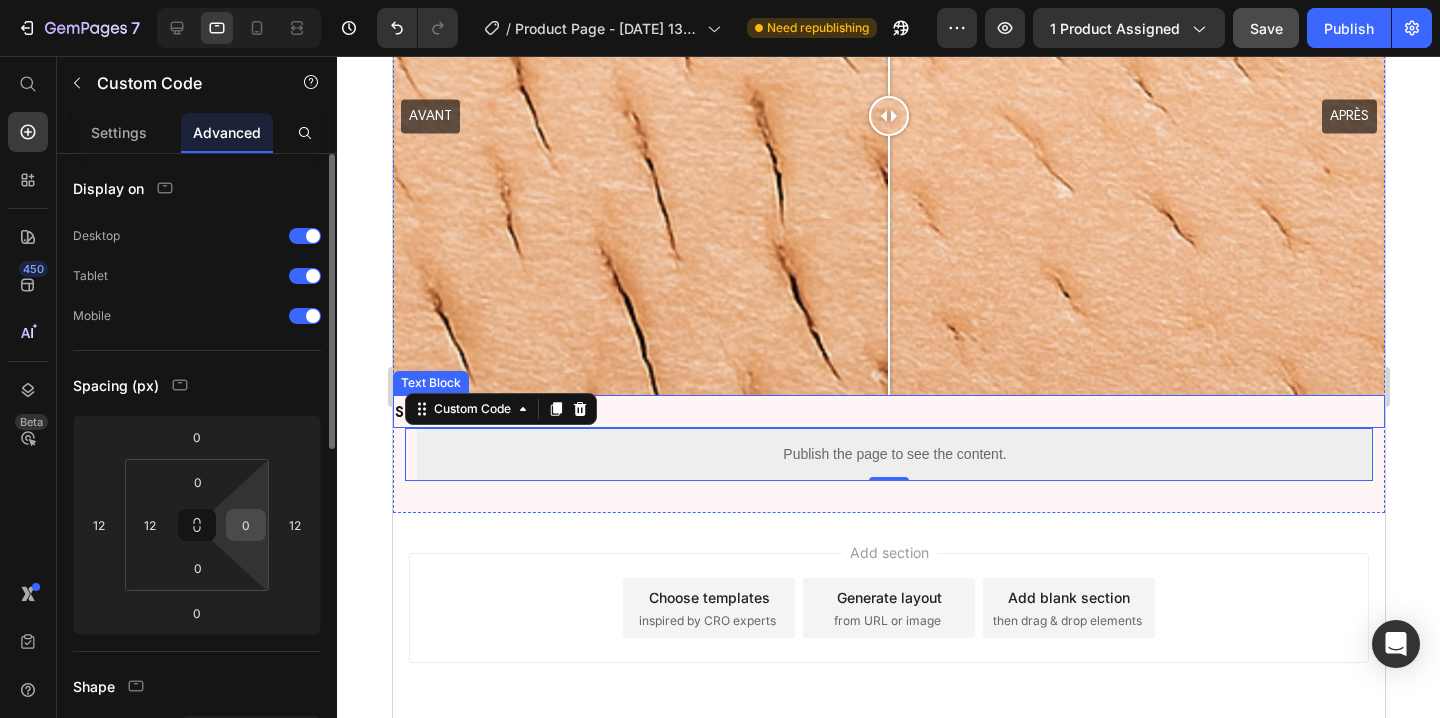 click on "0" at bounding box center [246, 525] 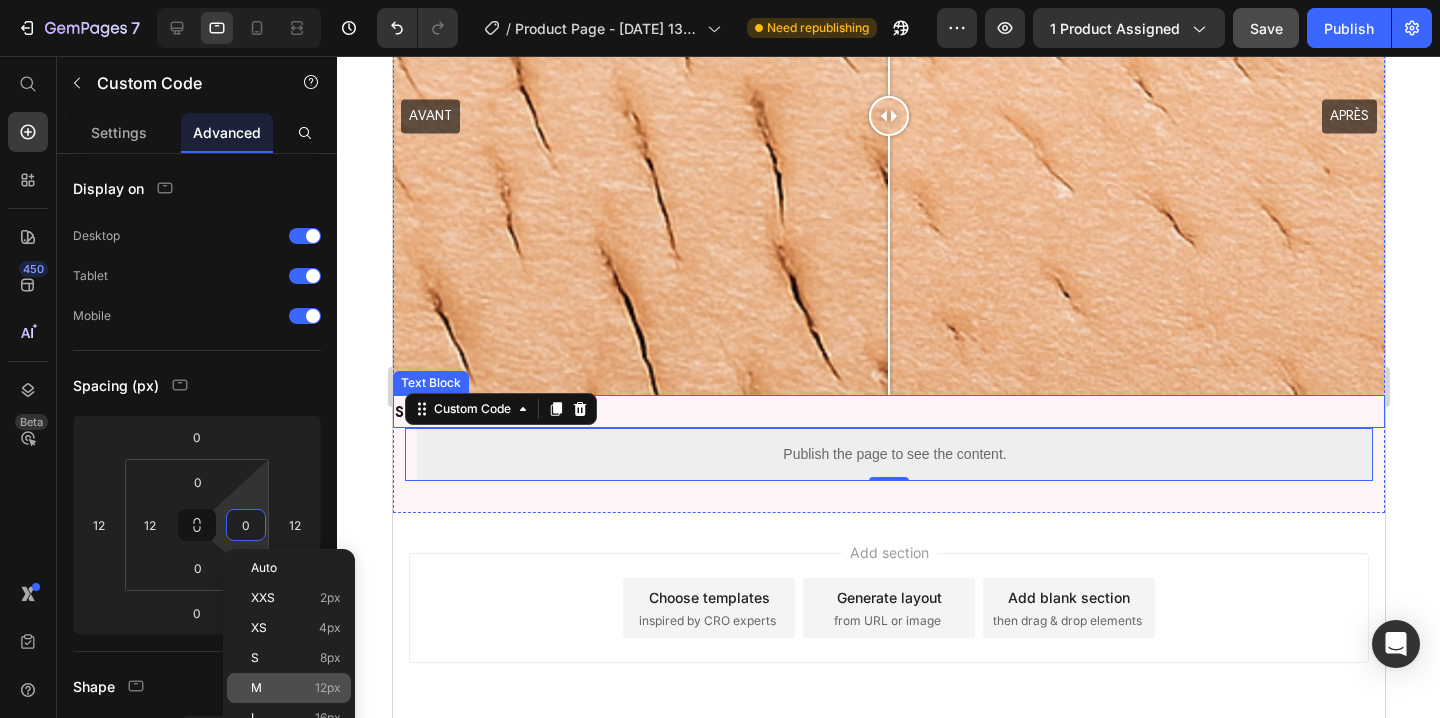 click on "M 12px" at bounding box center [296, 688] 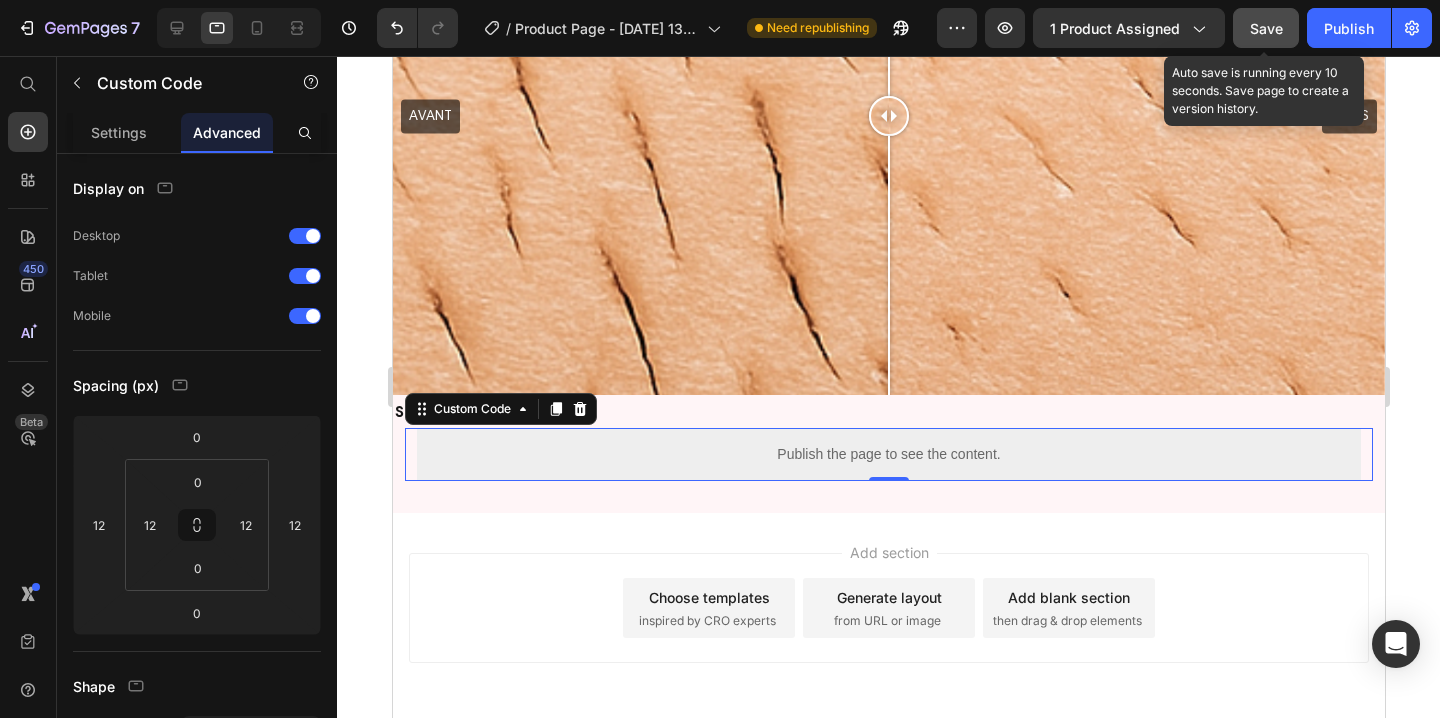 click on "Save" 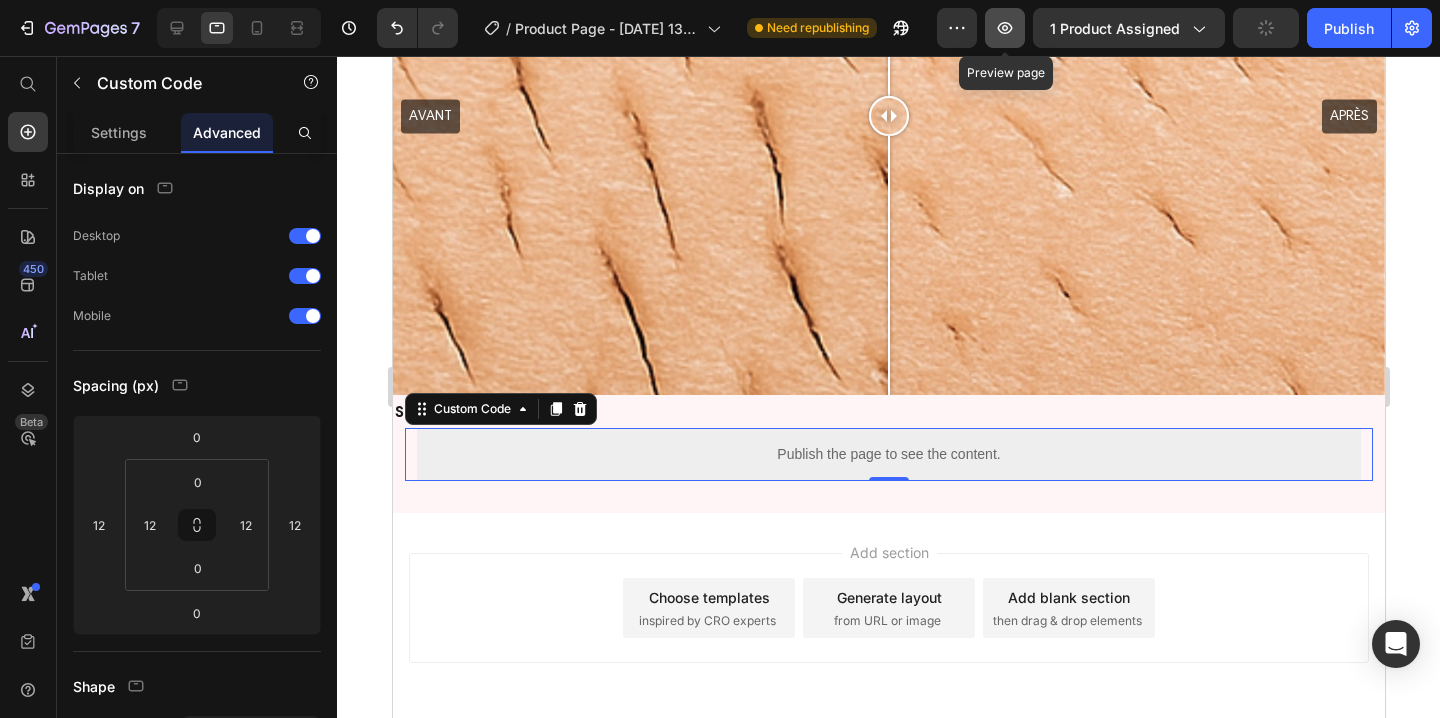 click 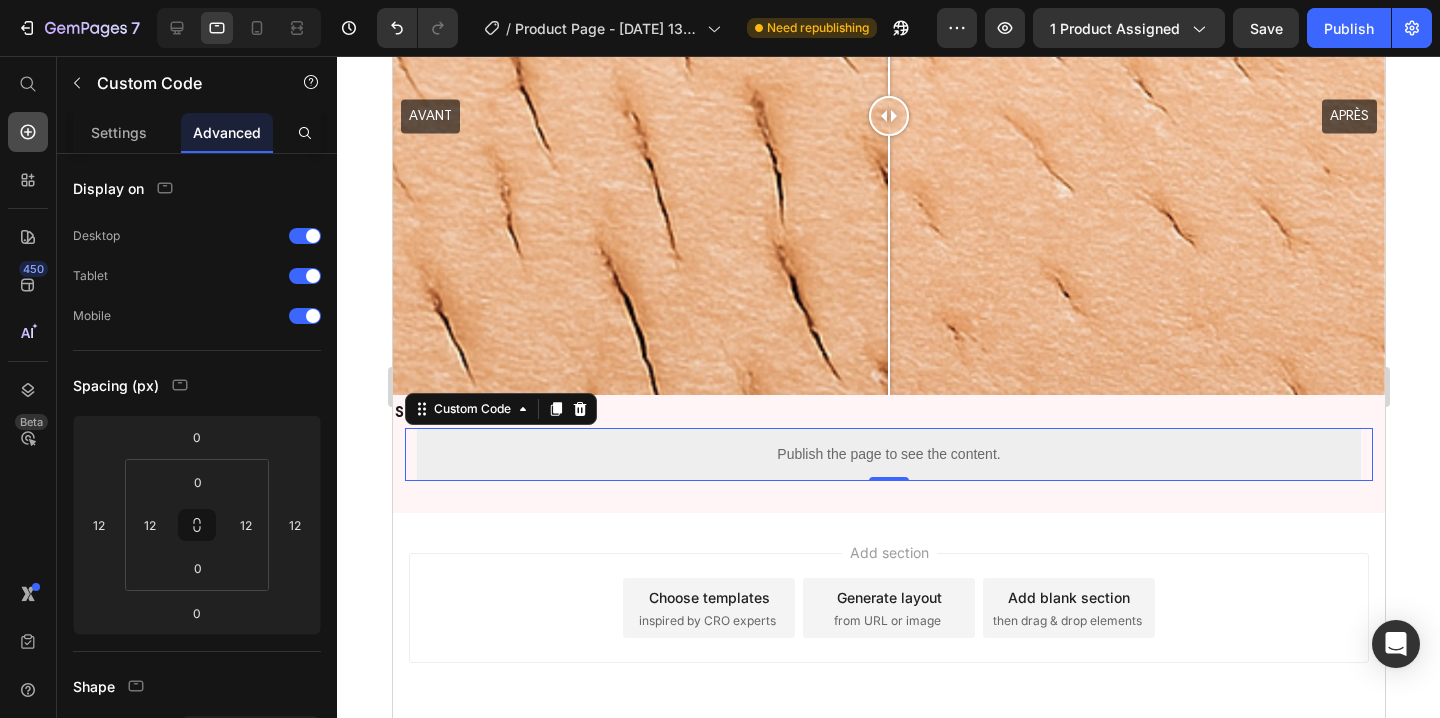 click 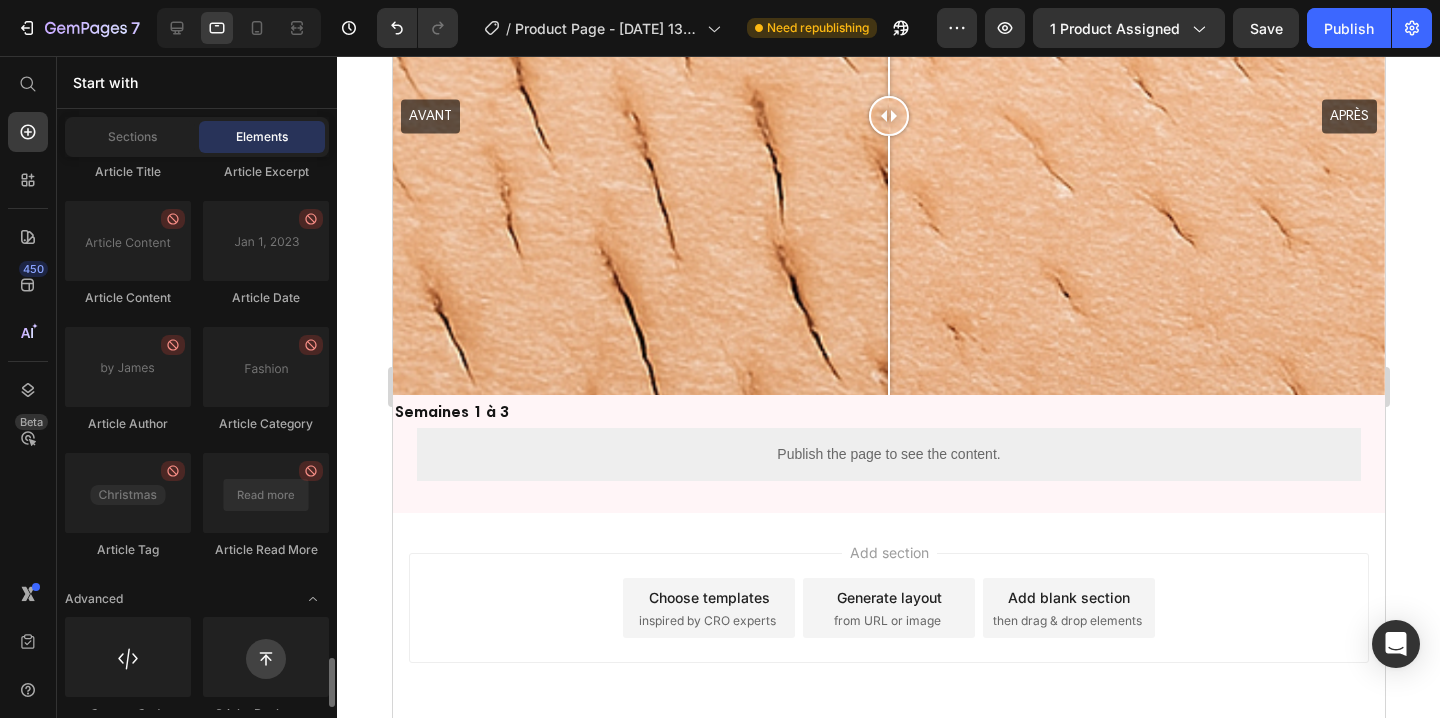 scroll, scrollTop: 5632, scrollLeft: 0, axis: vertical 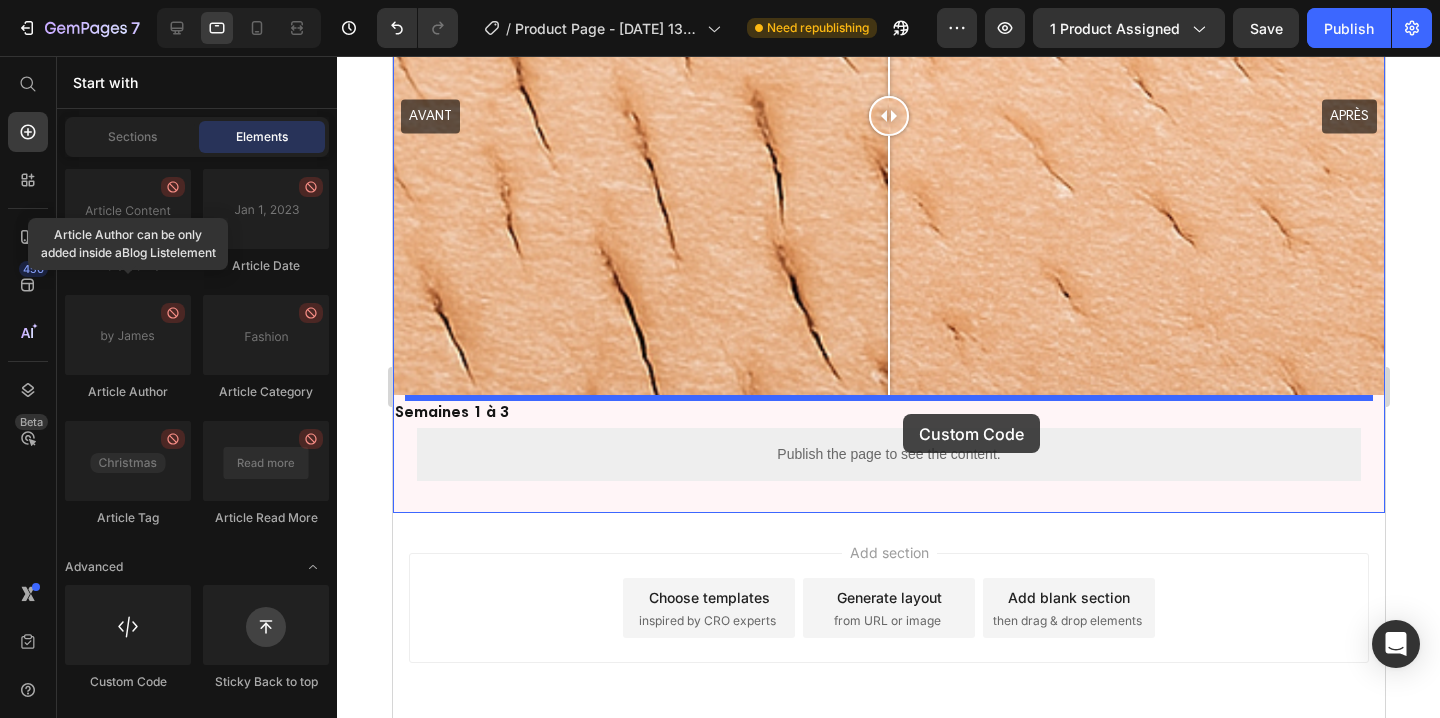 drag, startPoint x: 522, startPoint y: 688, endPoint x: 902, endPoint y: 414, distance: 468.48267 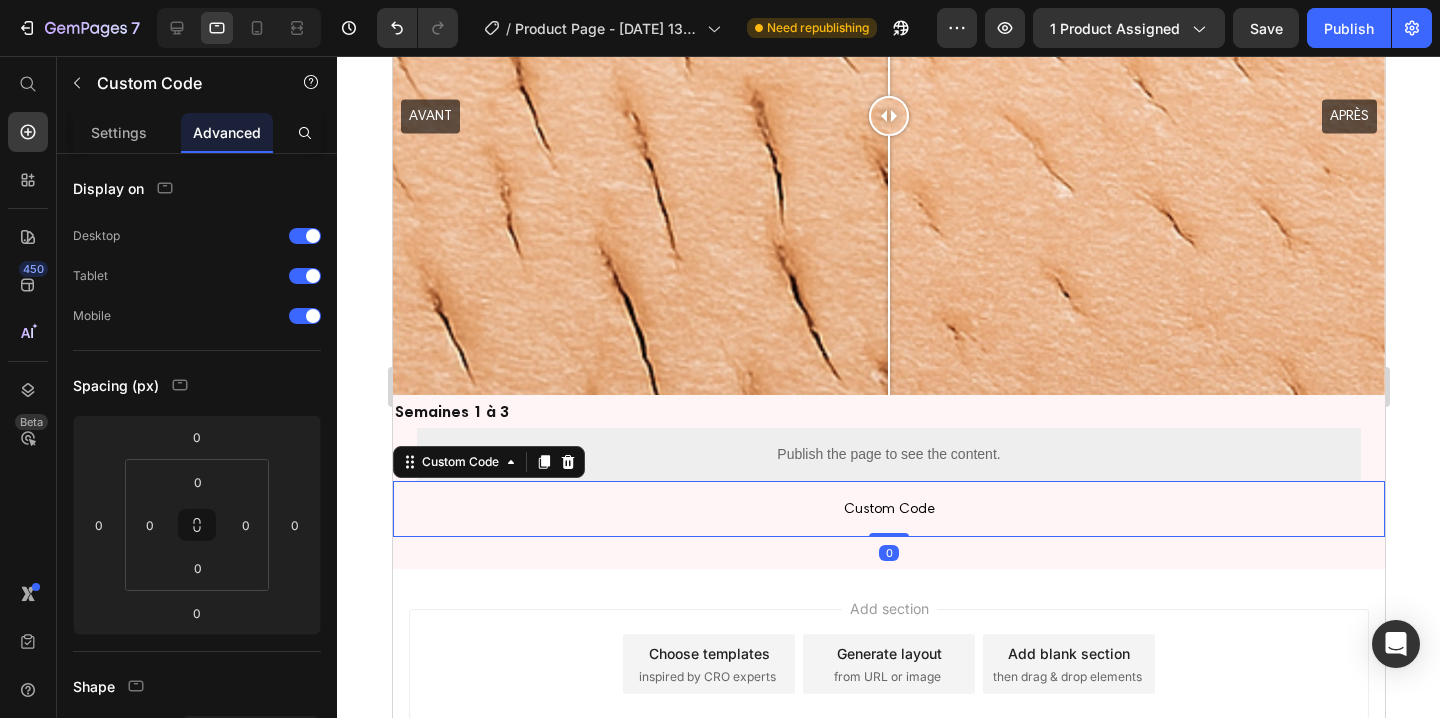 click on "Custom Code" at bounding box center (888, 509) 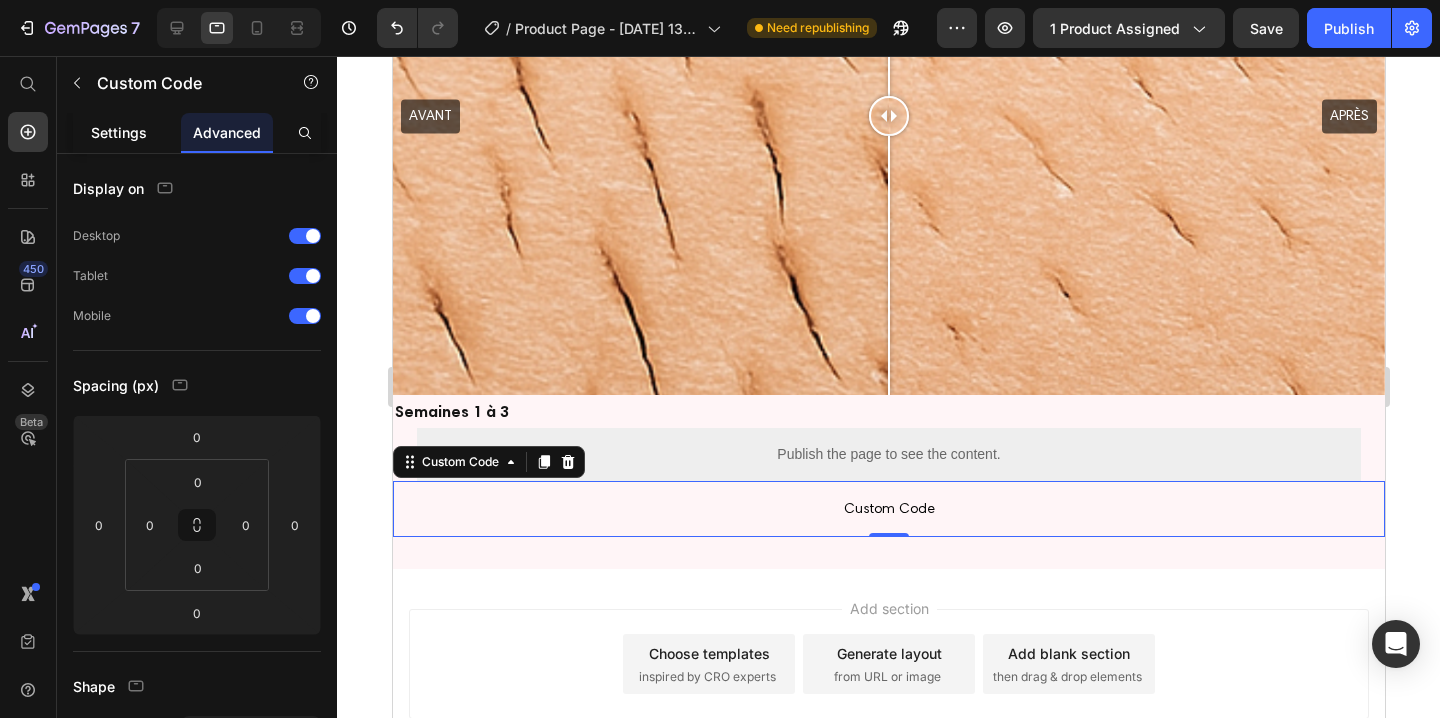 click on "Settings" at bounding box center (119, 132) 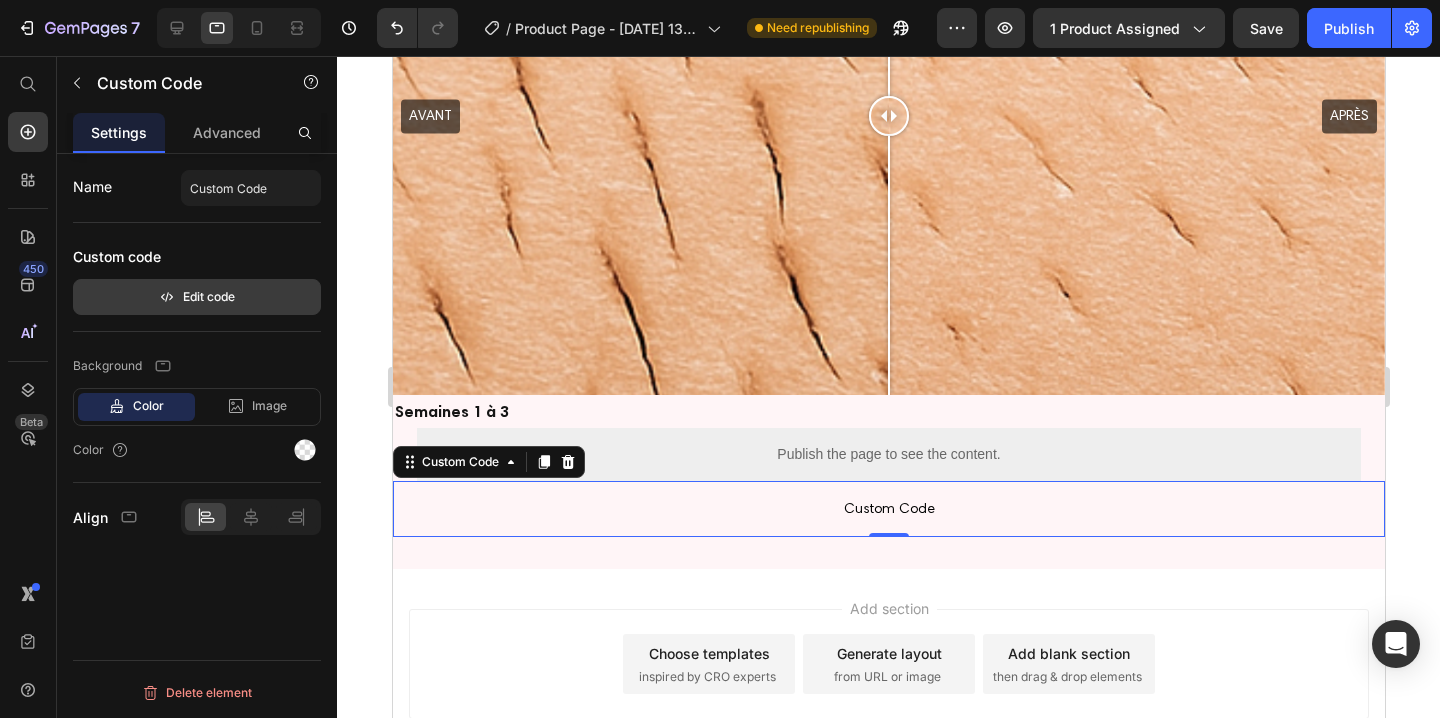 click on "Edit code" at bounding box center (197, 297) 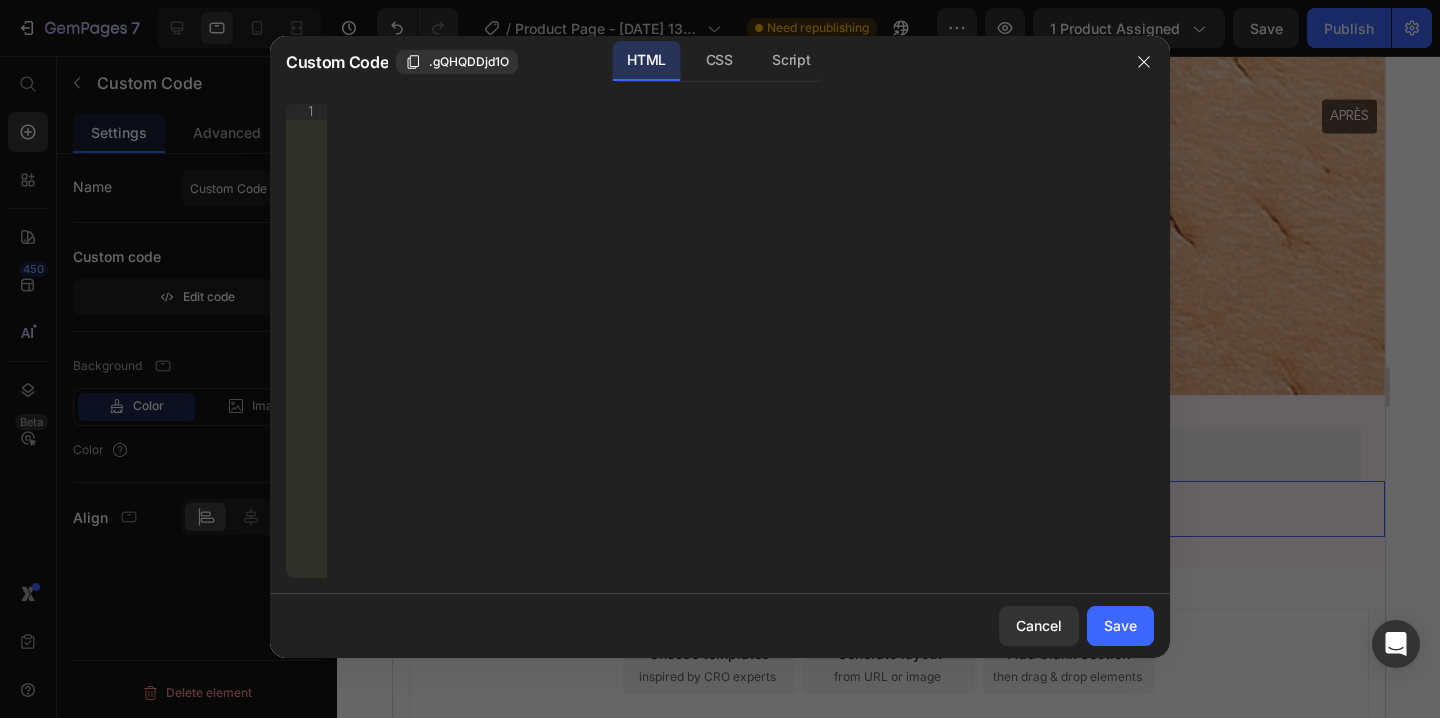 click on "Insert the 3rd-party installation code, HTML code, or Liquid code to display custom content." at bounding box center [740, 357] 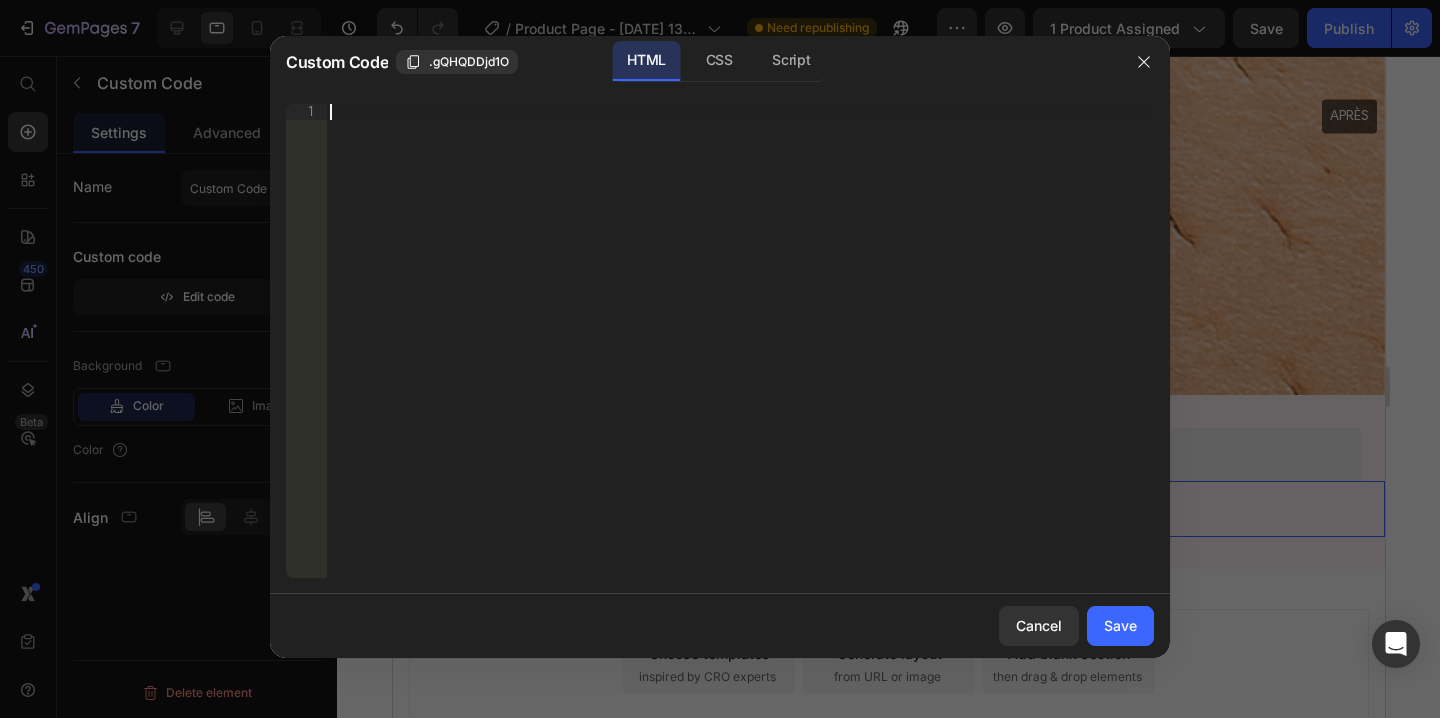 paste on "</script>" 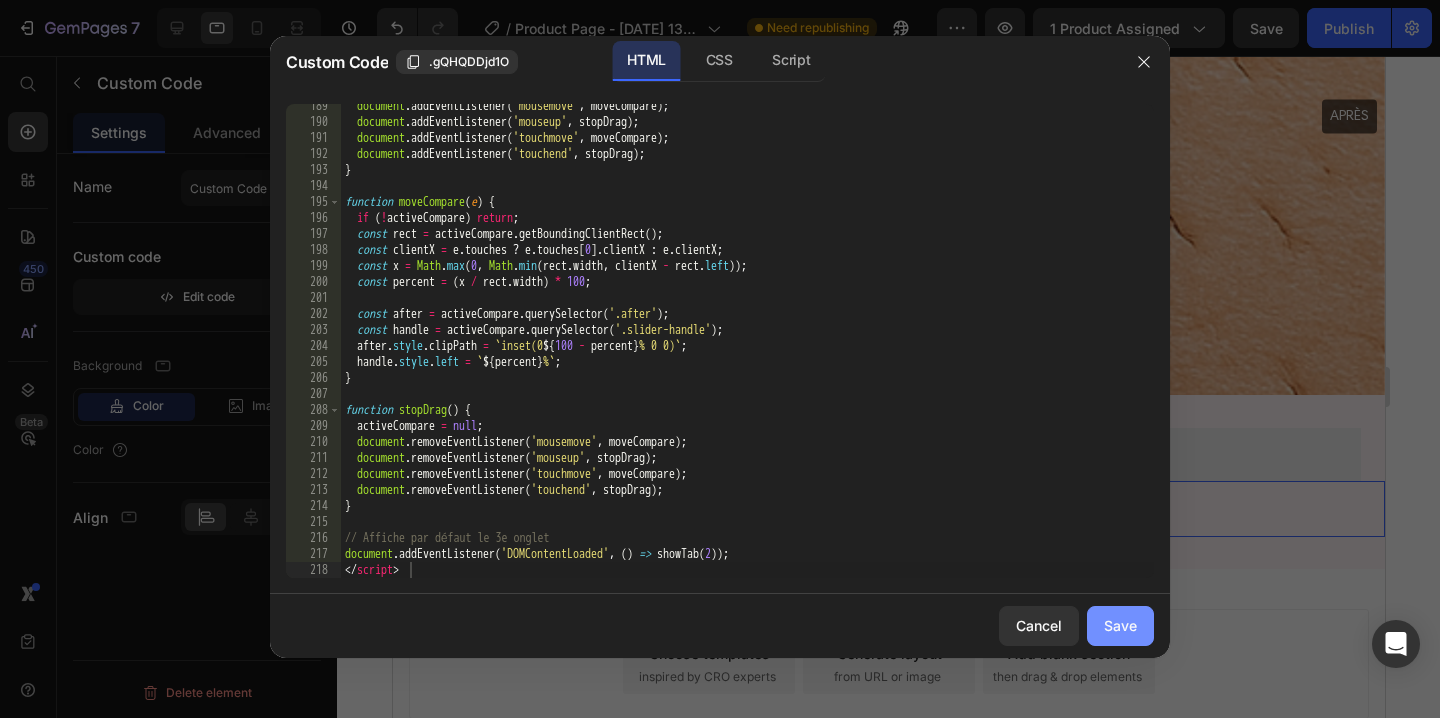 click on "Save" 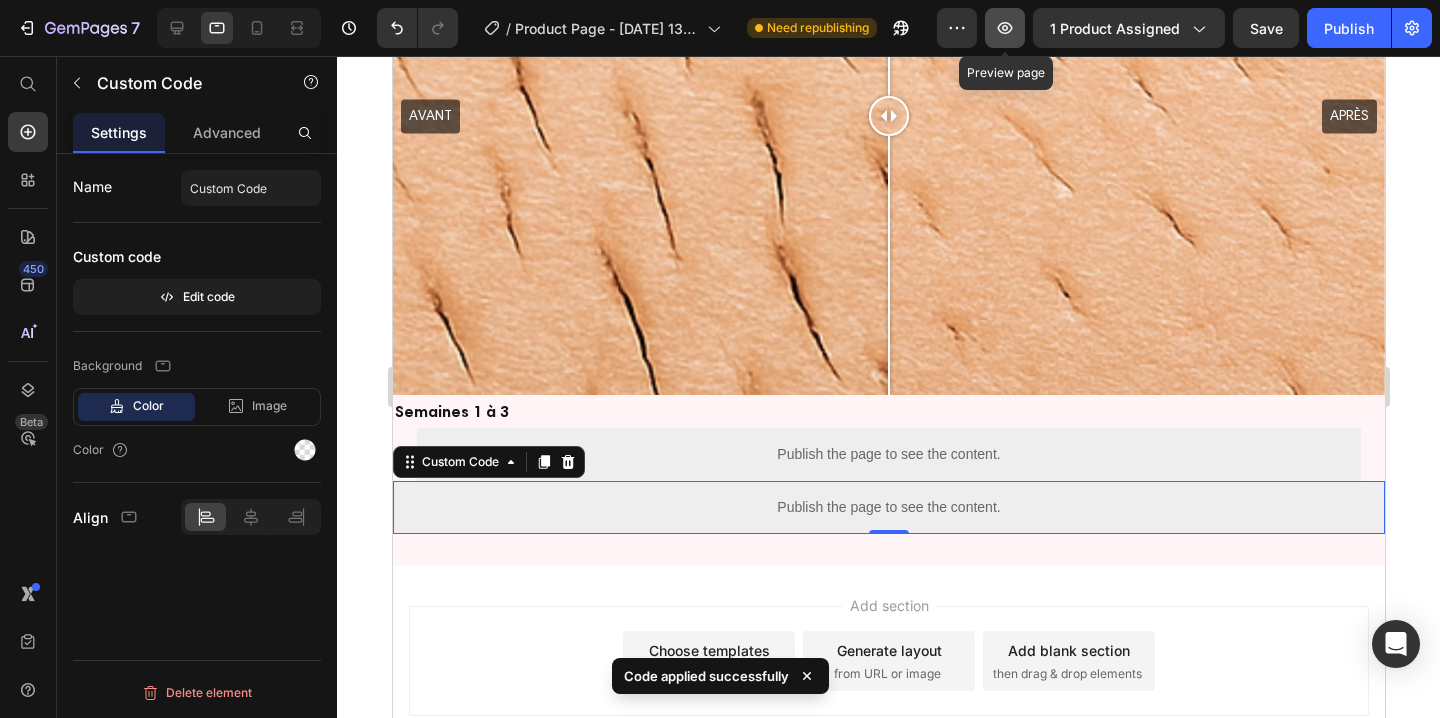click 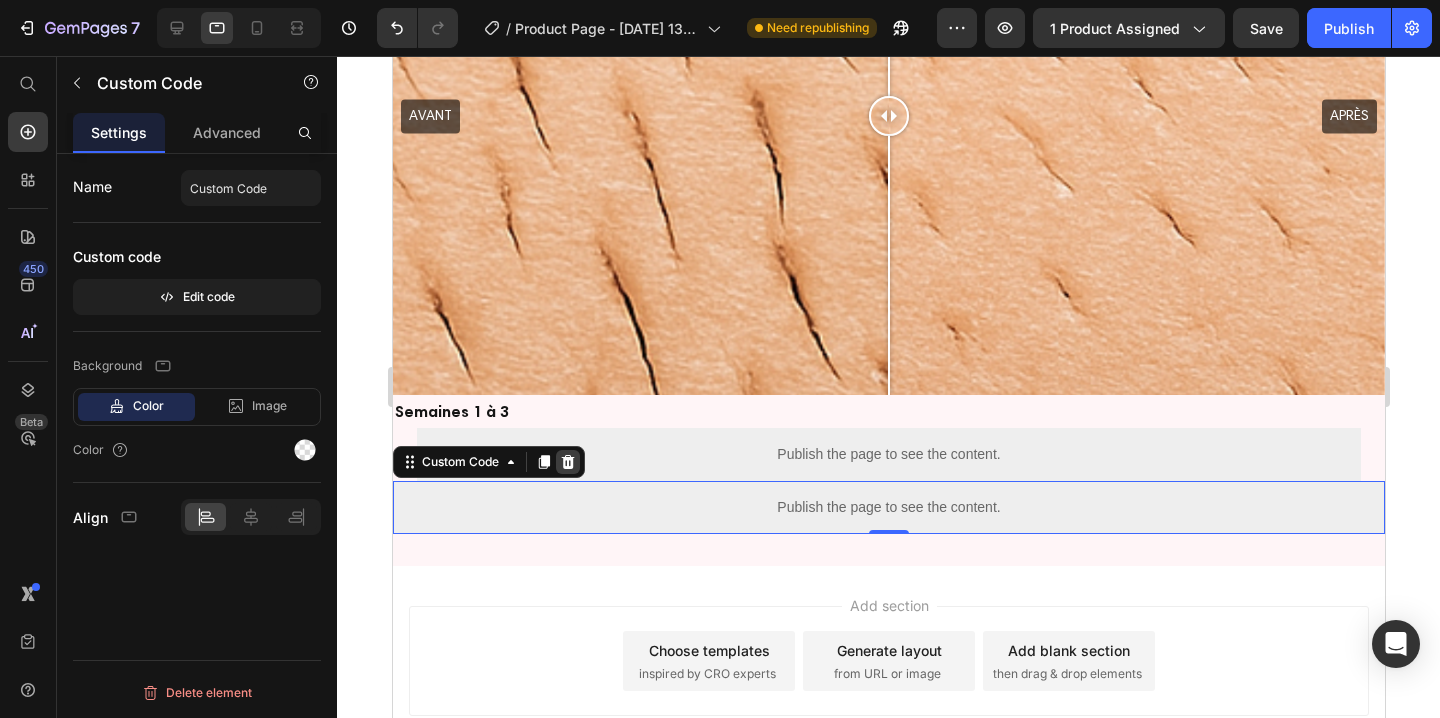 click 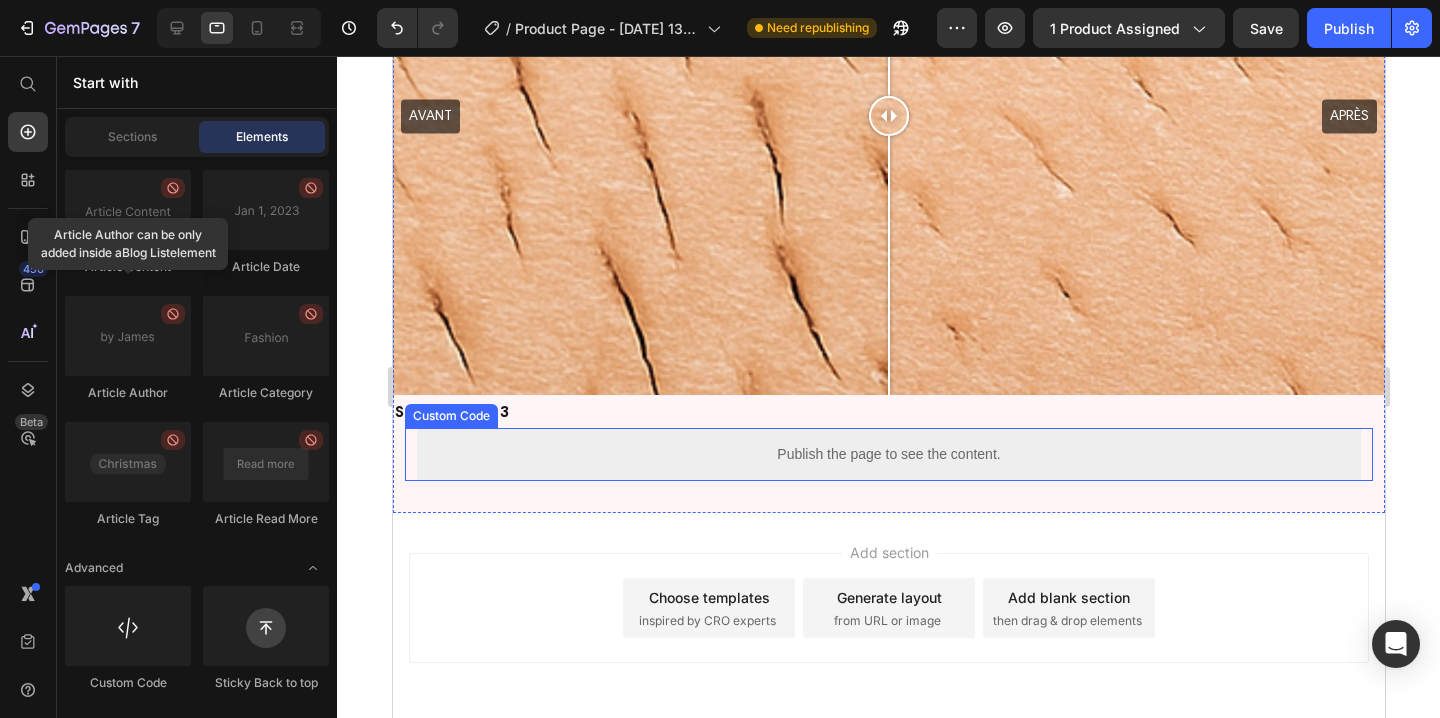 click on "Publish the page to see the content." at bounding box center [888, 454] 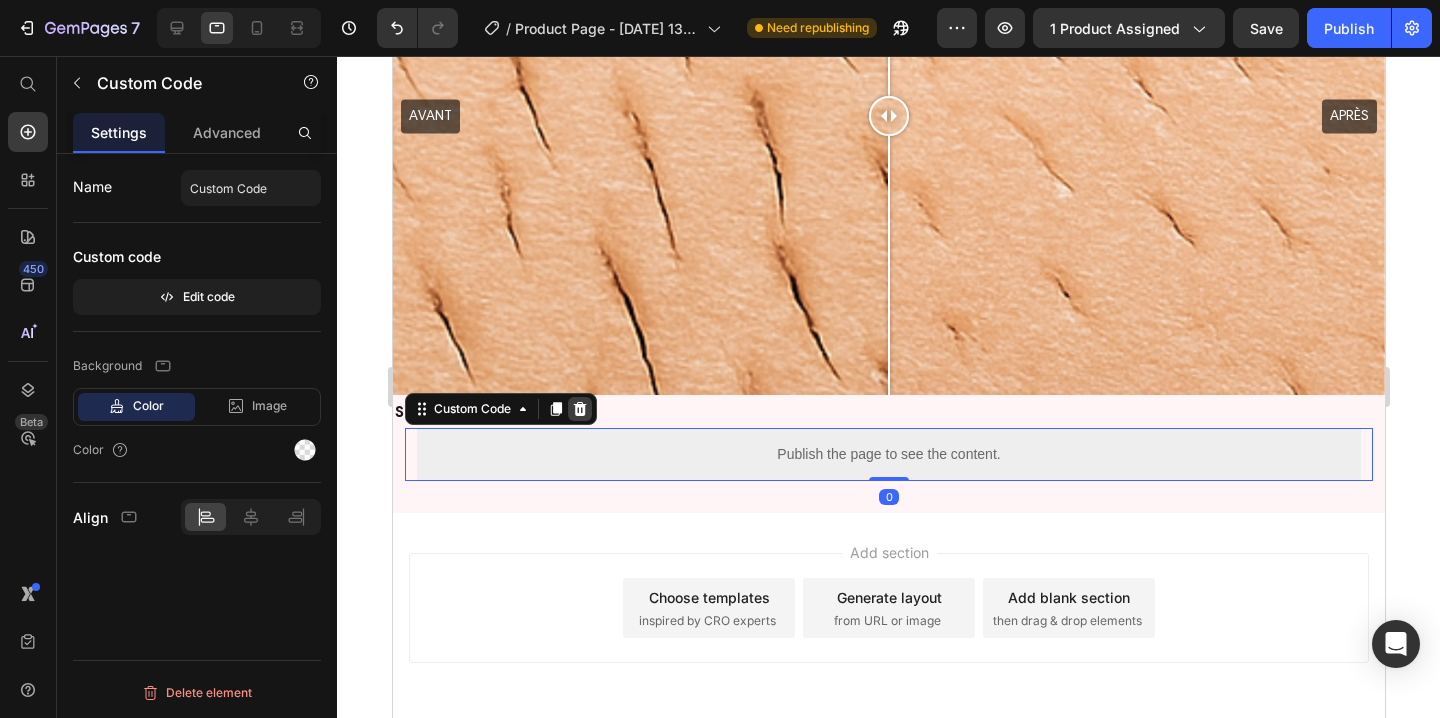 click 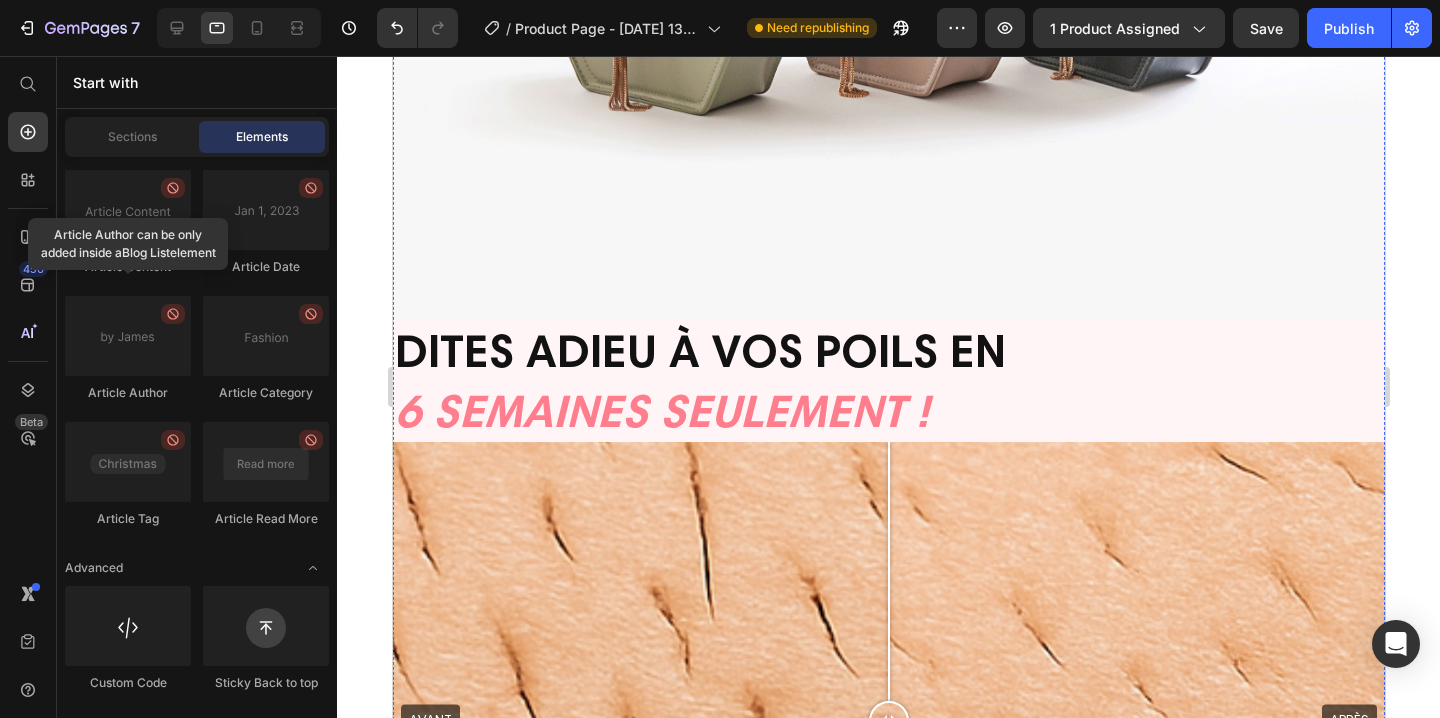 scroll, scrollTop: 6811, scrollLeft: 0, axis: vertical 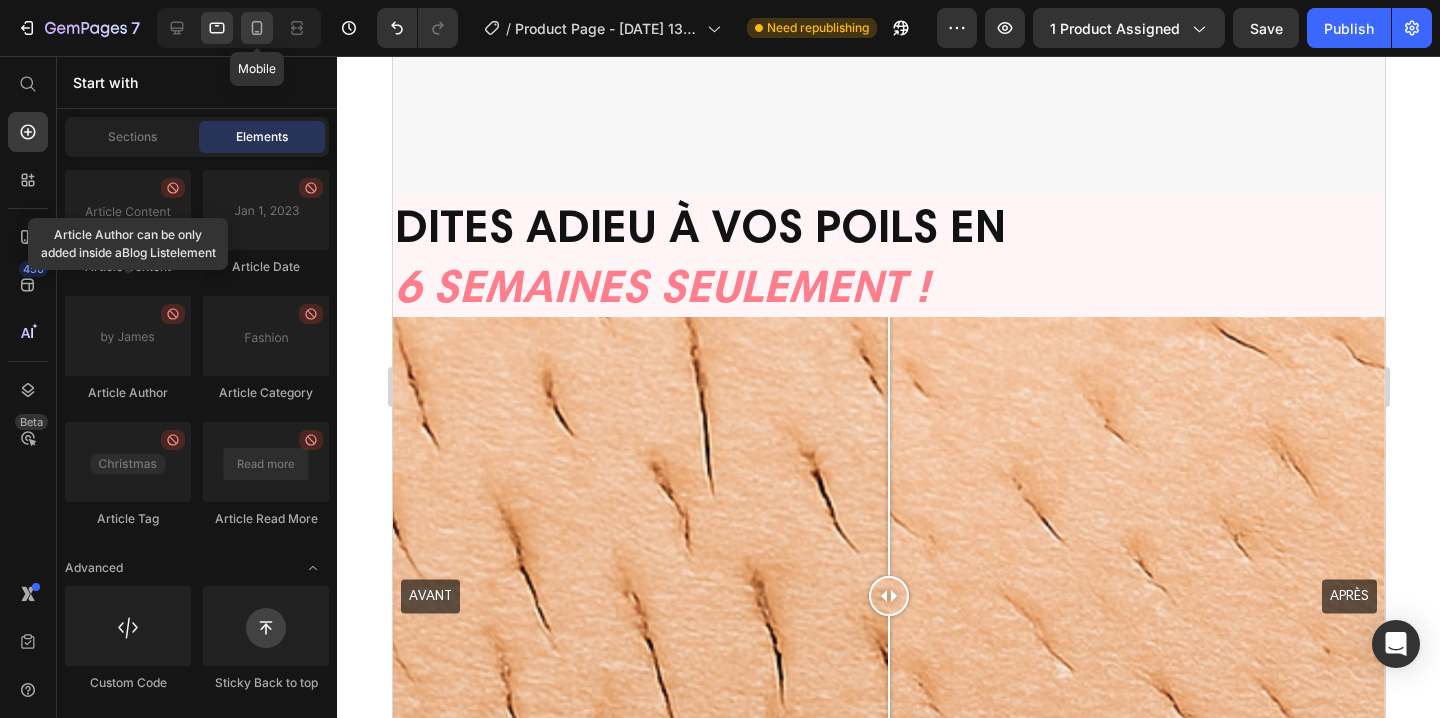 click 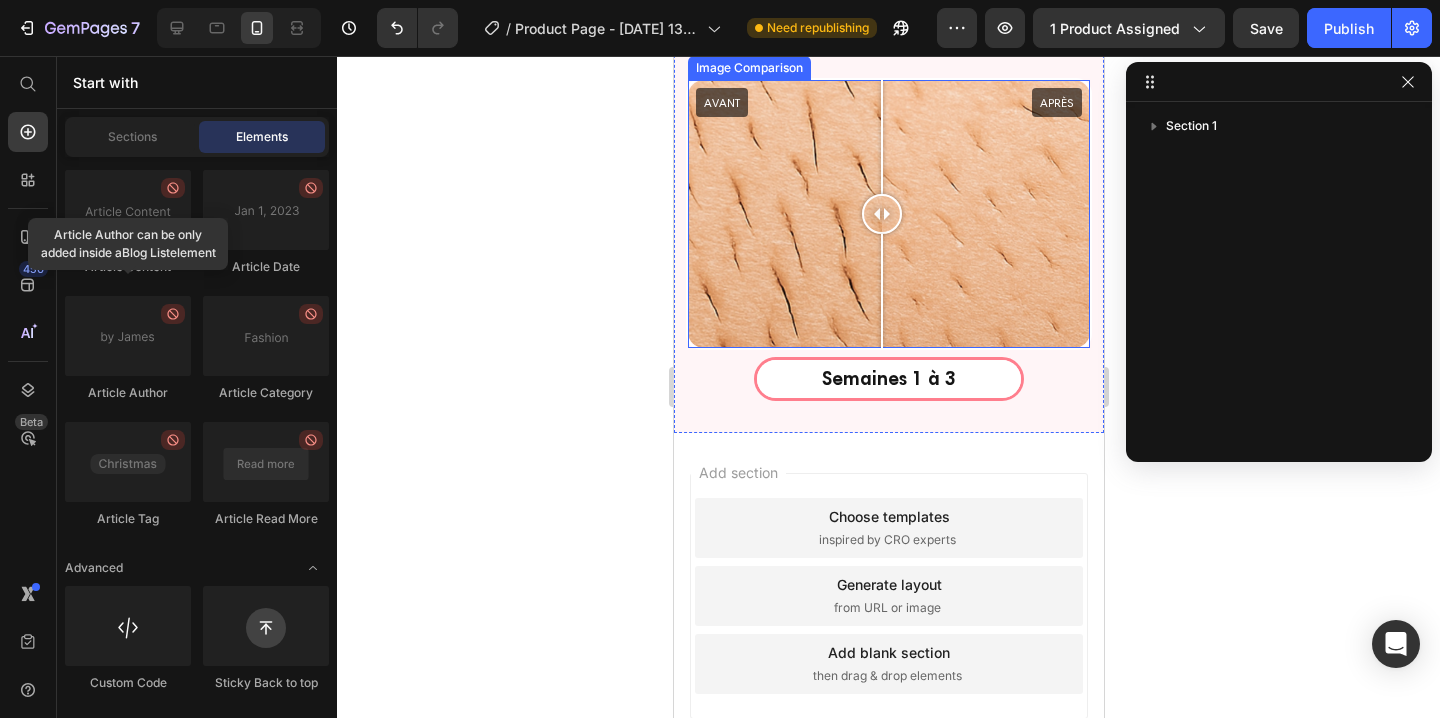 scroll, scrollTop: 4268, scrollLeft: 0, axis: vertical 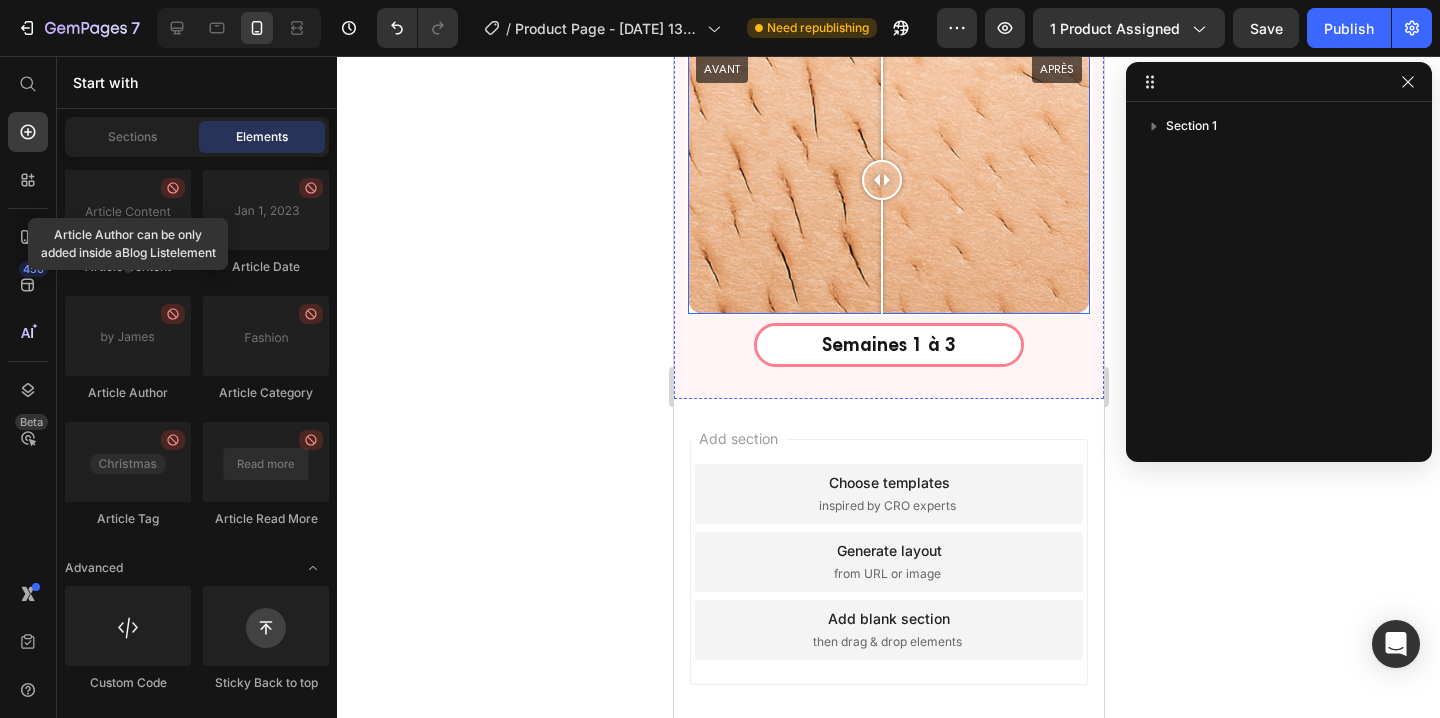 click 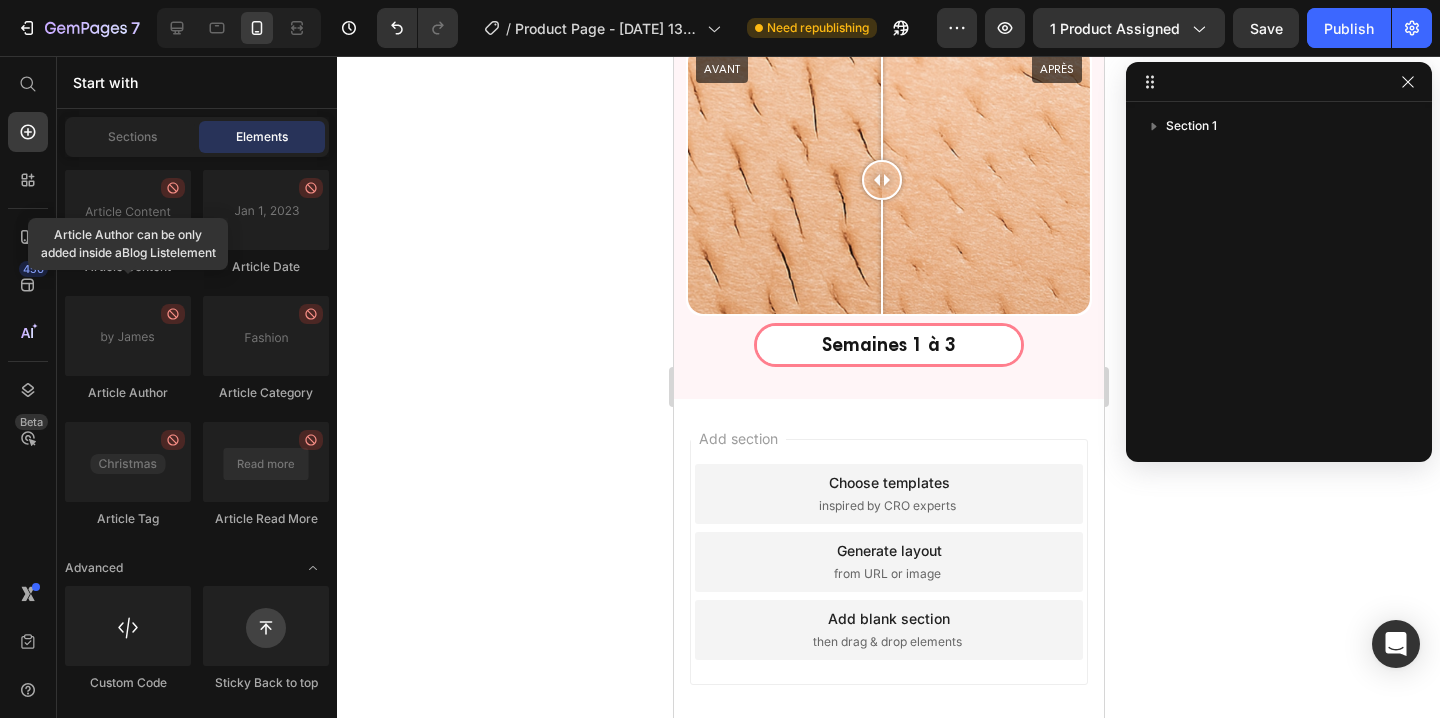 click 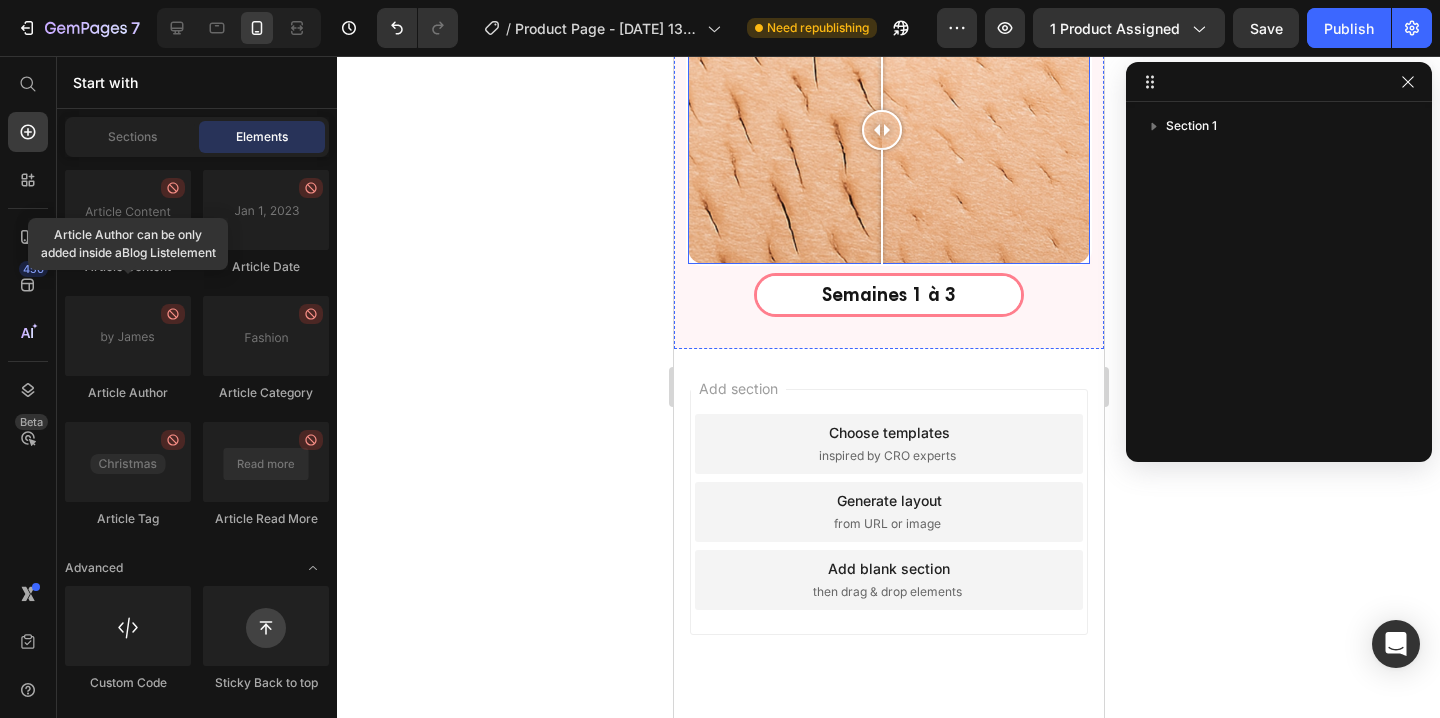 scroll, scrollTop: 4411, scrollLeft: 0, axis: vertical 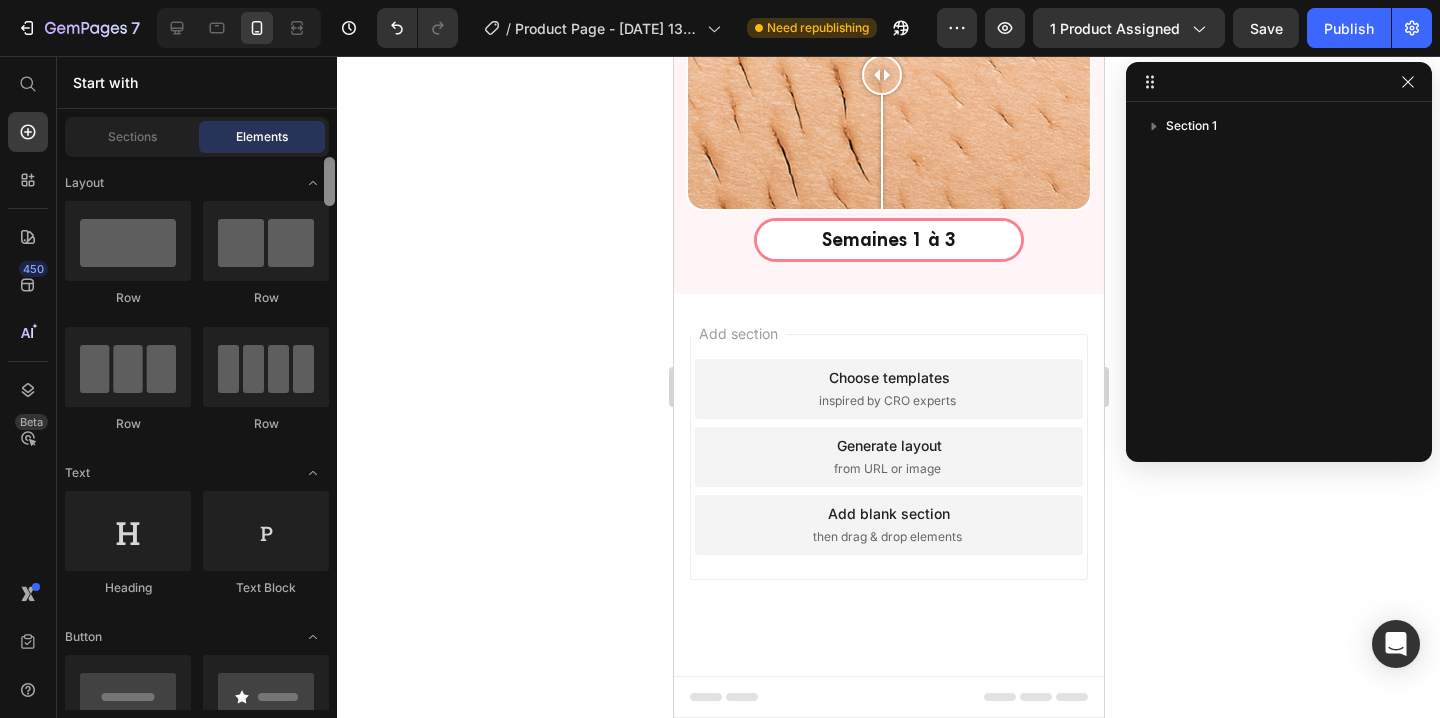 drag, startPoint x: 329, startPoint y: 638, endPoint x: 368, endPoint y: 102, distance: 537.417 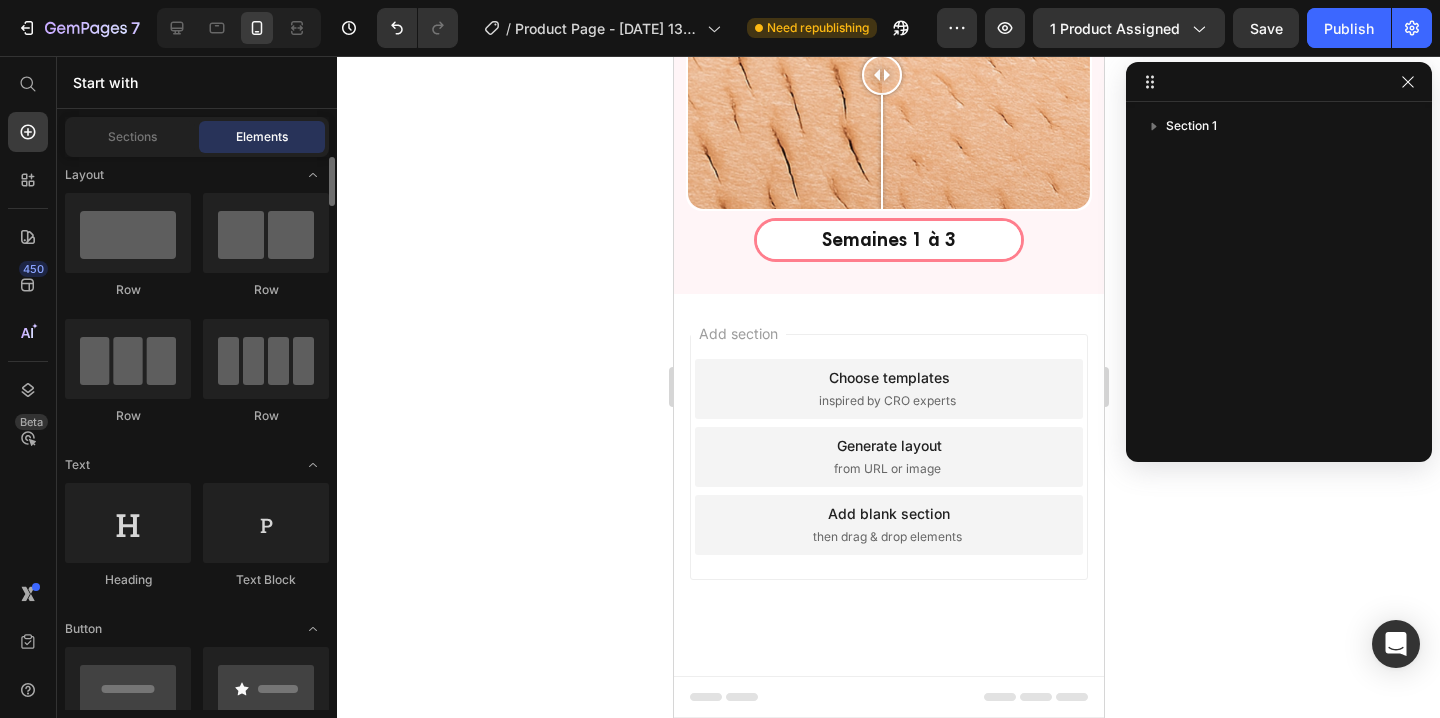 scroll, scrollTop: 12, scrollLeft: 0, axis: vertical 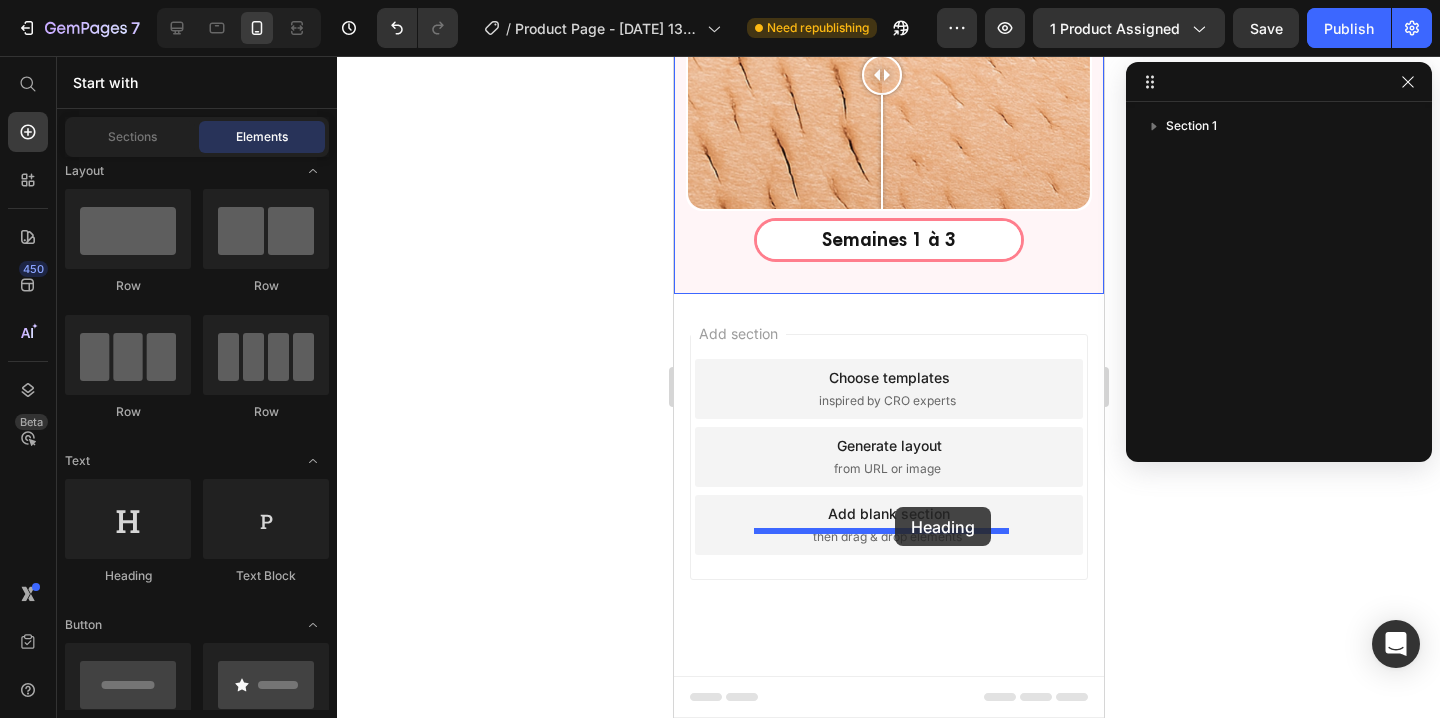 drag, startPoint x: 829, startPoint y: 578, endPoint x: 894, endPoint y: 507, distance: 96.26006 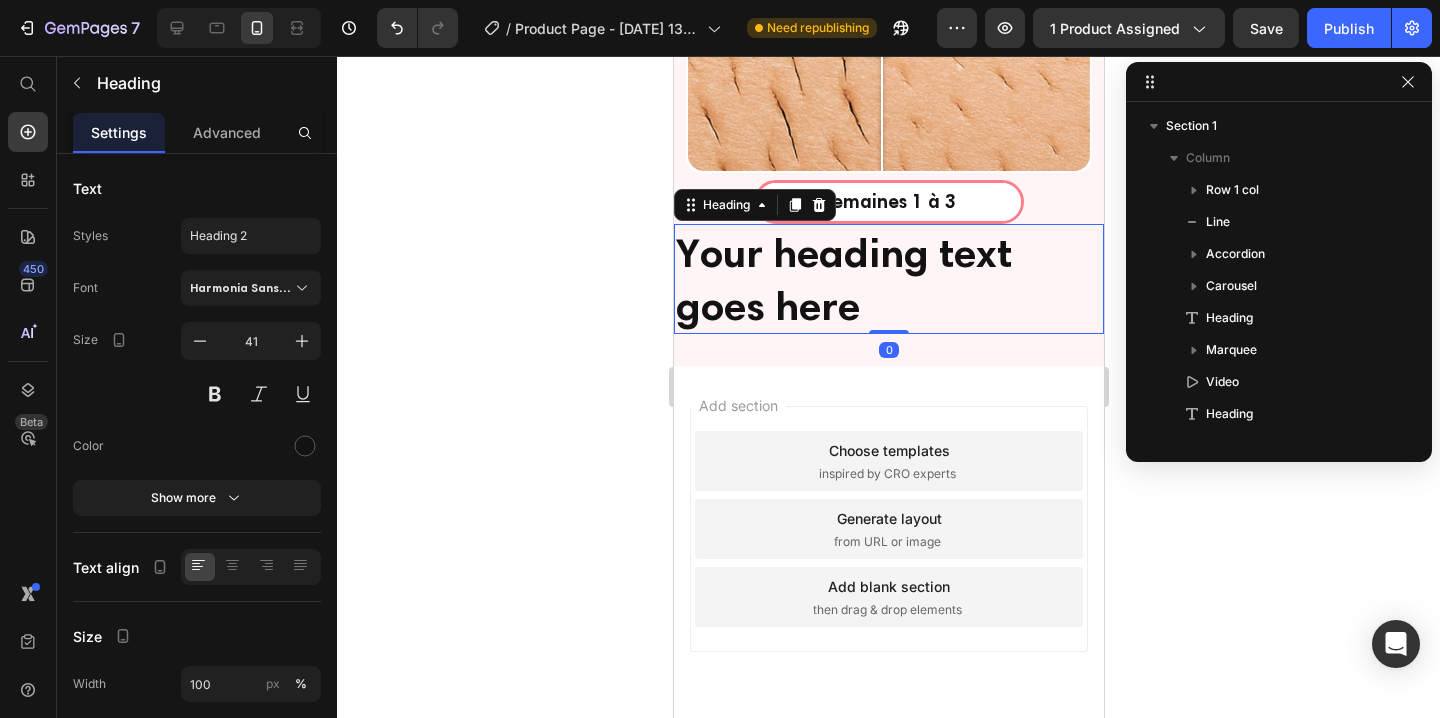 scroll, scrollTop: 246, scrollLeft: 0, axis: vertical 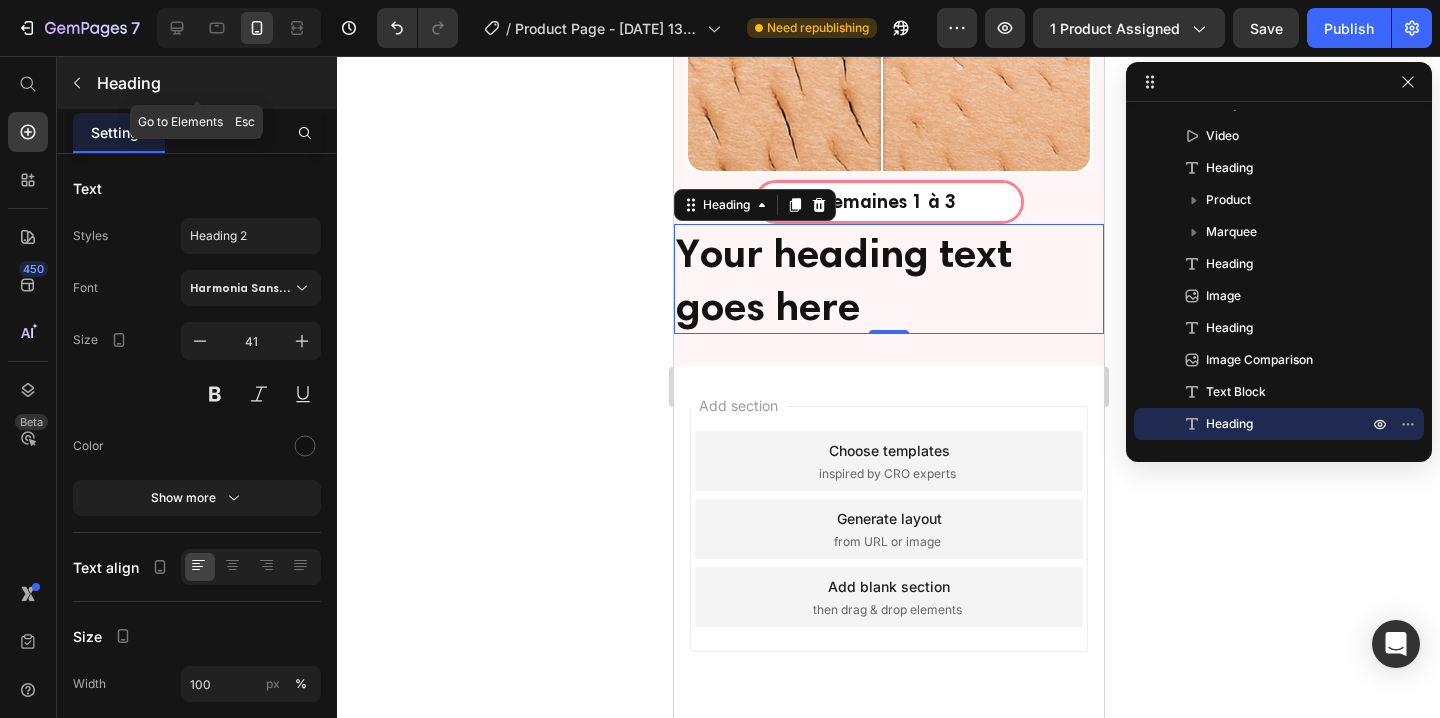 click 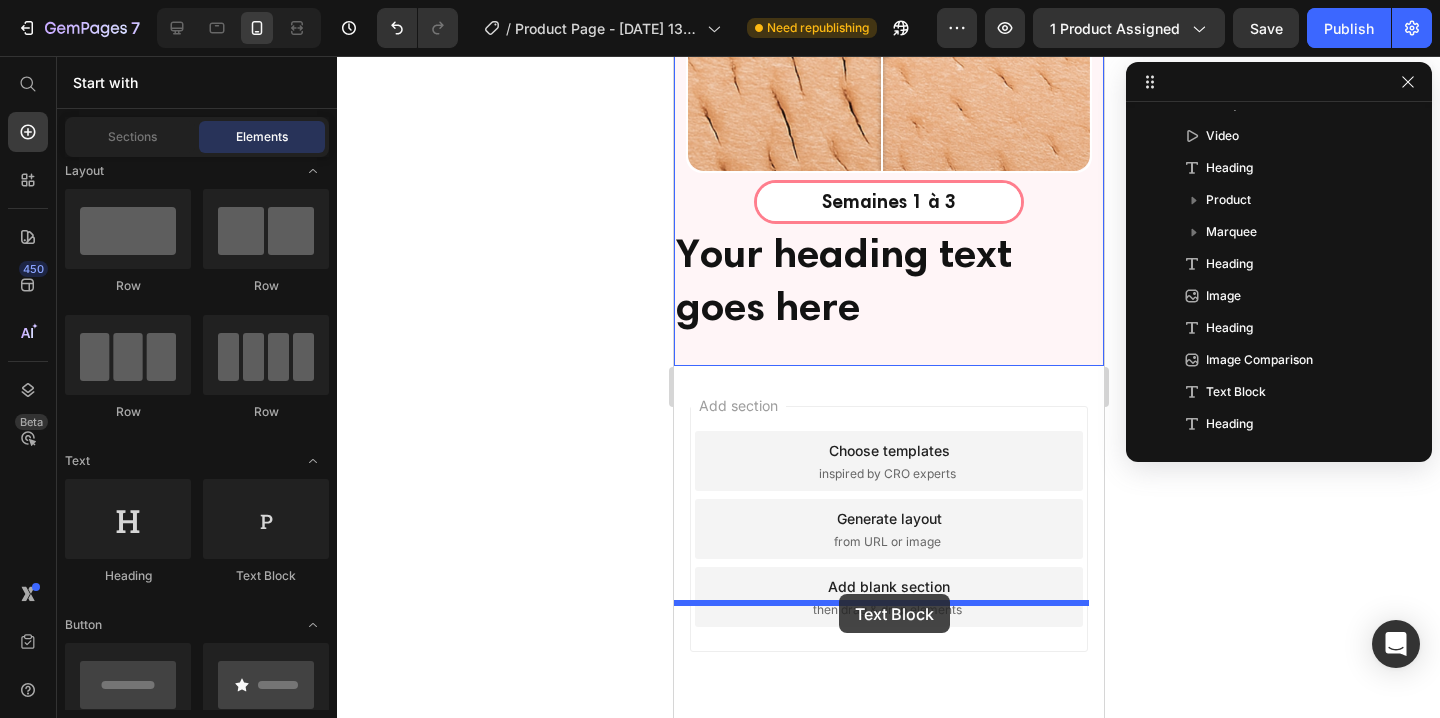 drag, startPoint x: 938, startPoint y: 596, endPoint x: 838, endPoint y: 594, distance: 100.02 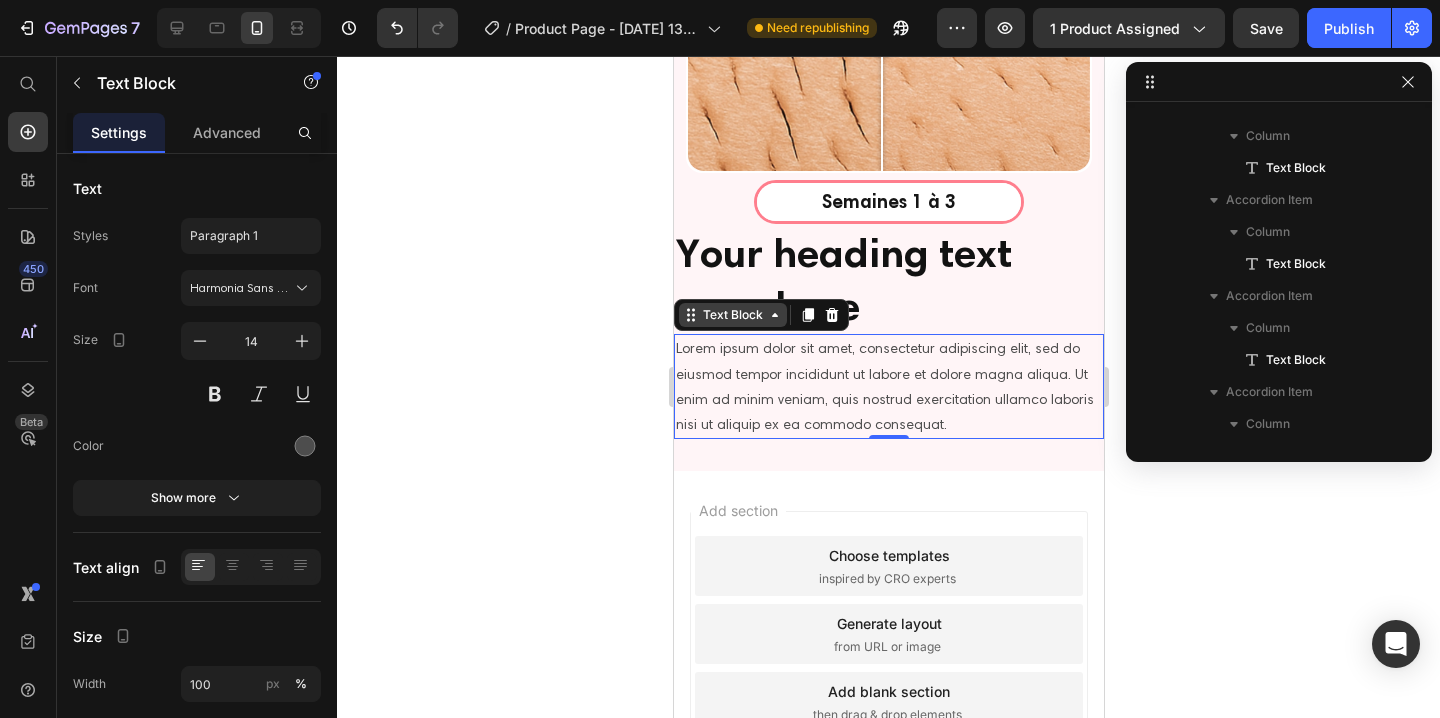 scroll, scrollTop: 2134, scrollLeft: 0, axis: vertical 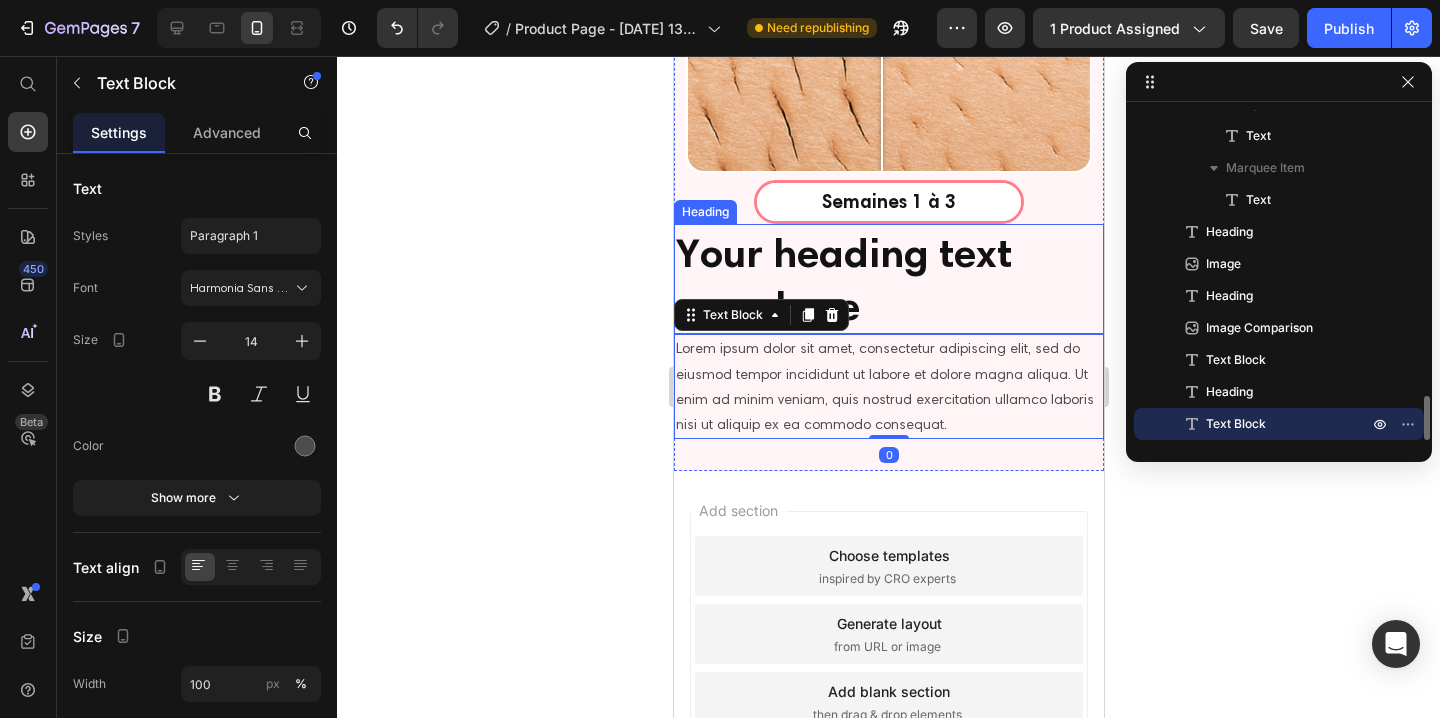 click 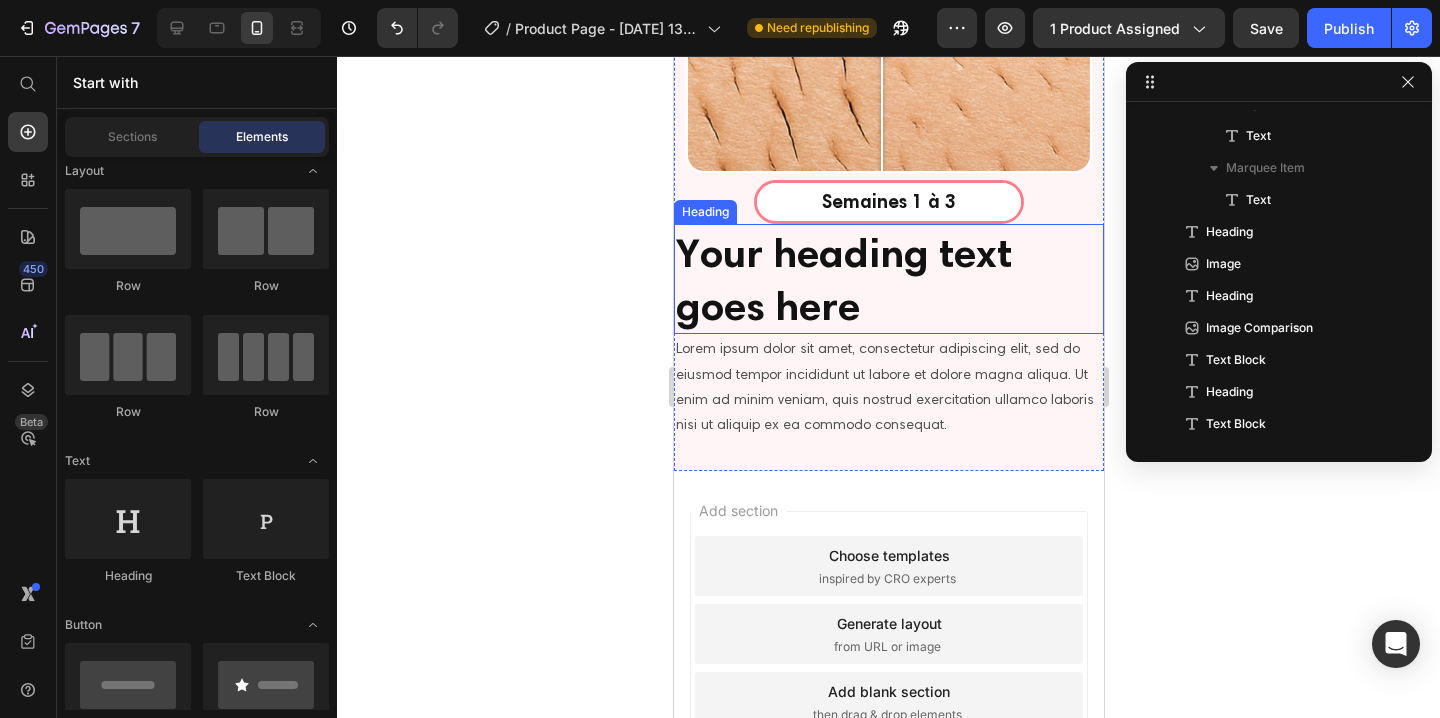 click on "Your heading text goes here" at bounding box center [888, 279] 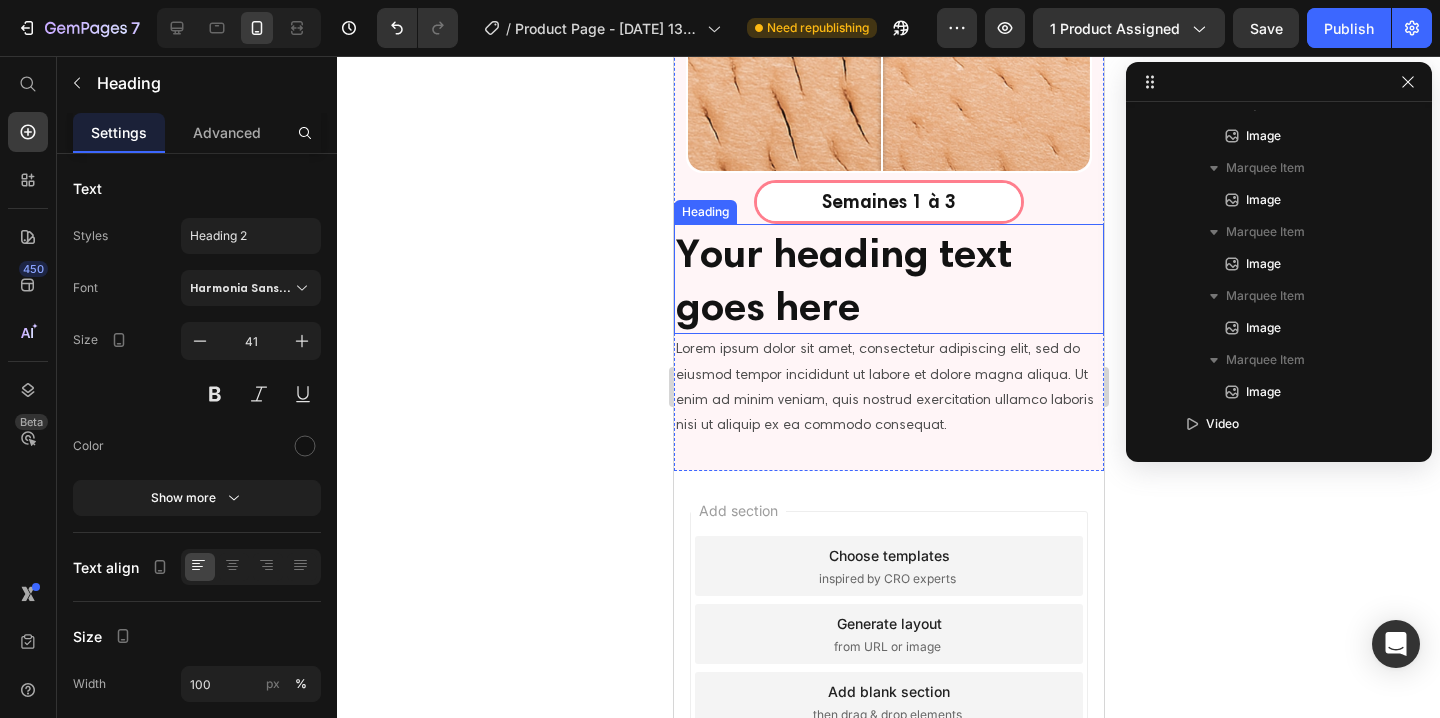 scroll, scrollTop: 2966, scrollLeft: 0, axis: vertical 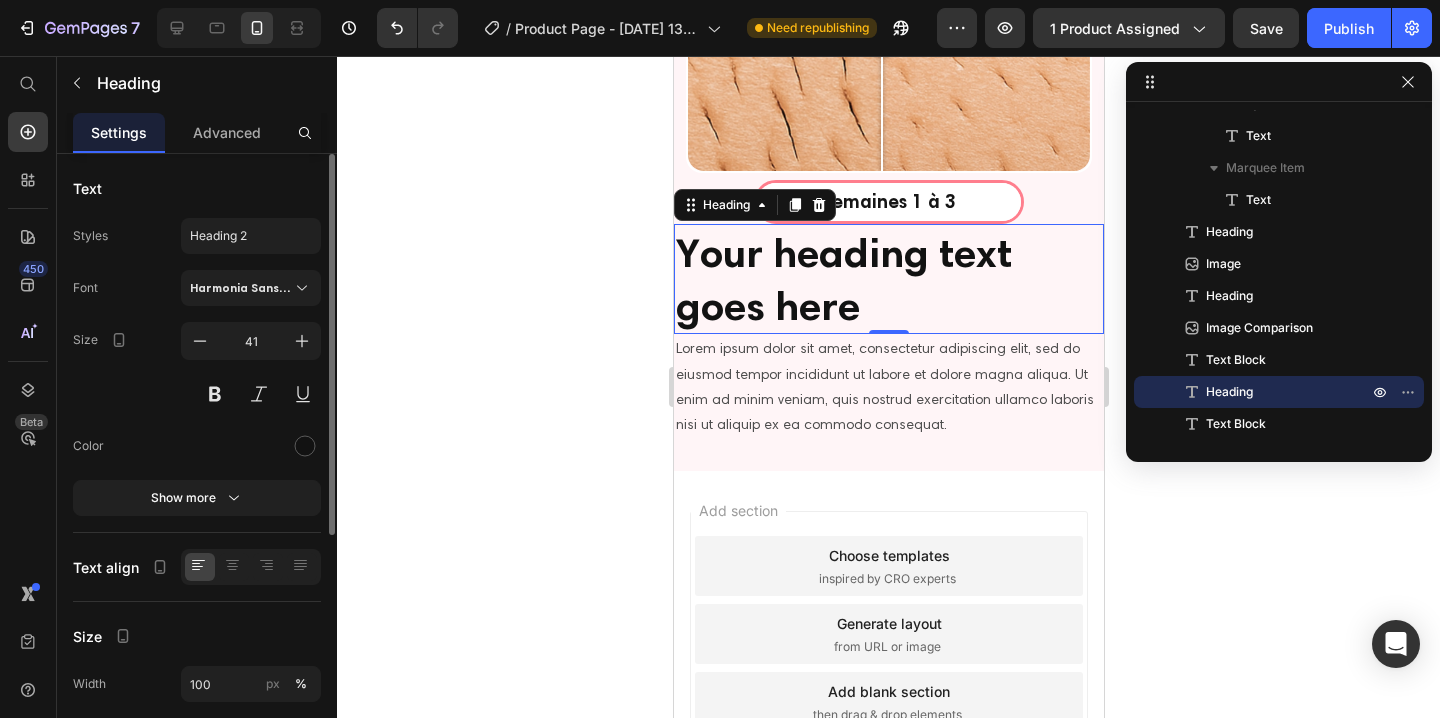 click on "Text align" 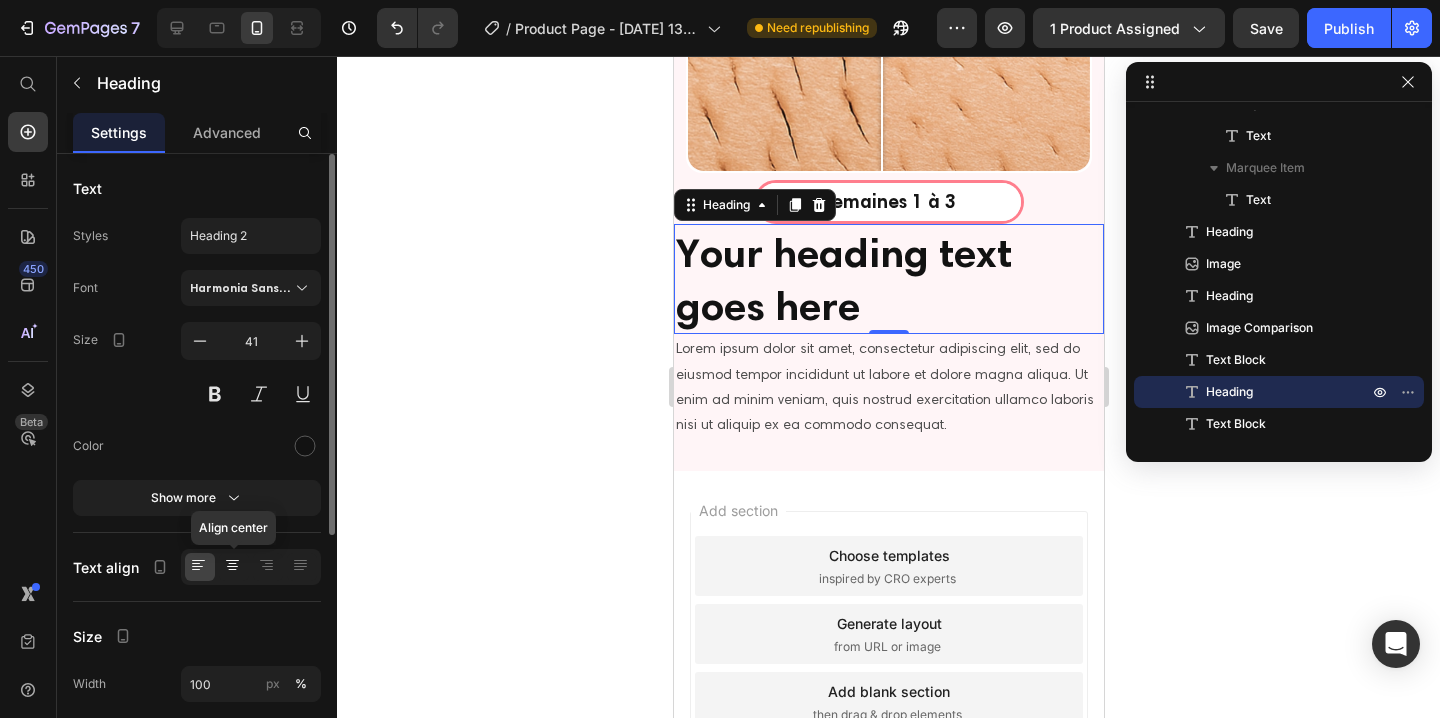 click 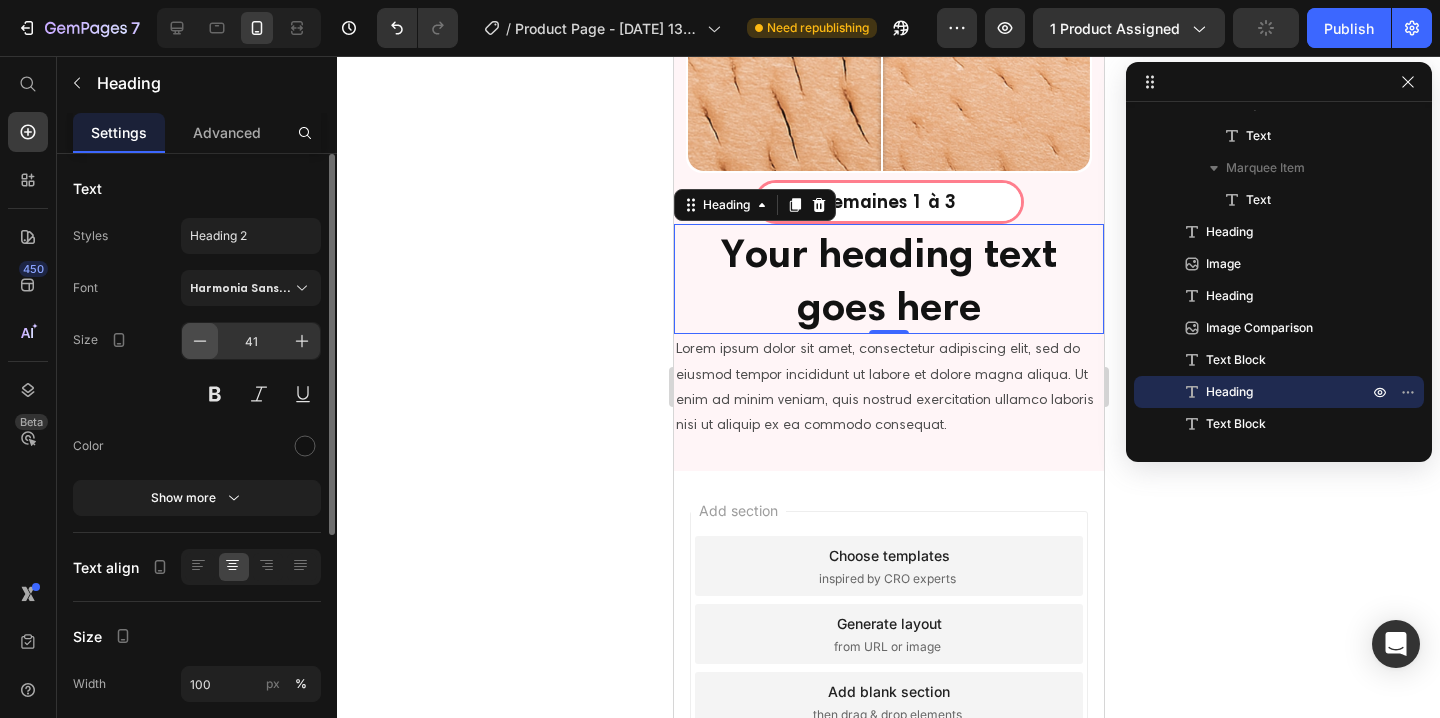 click 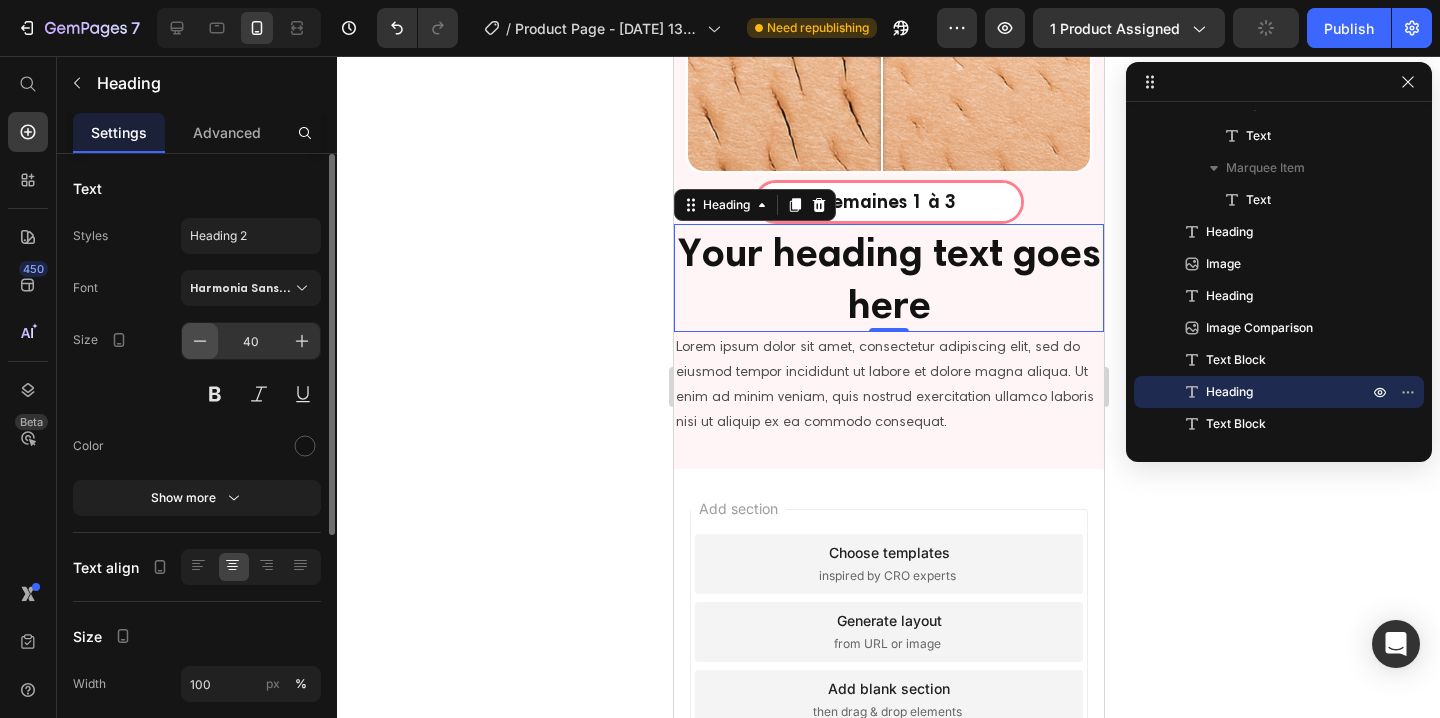 click 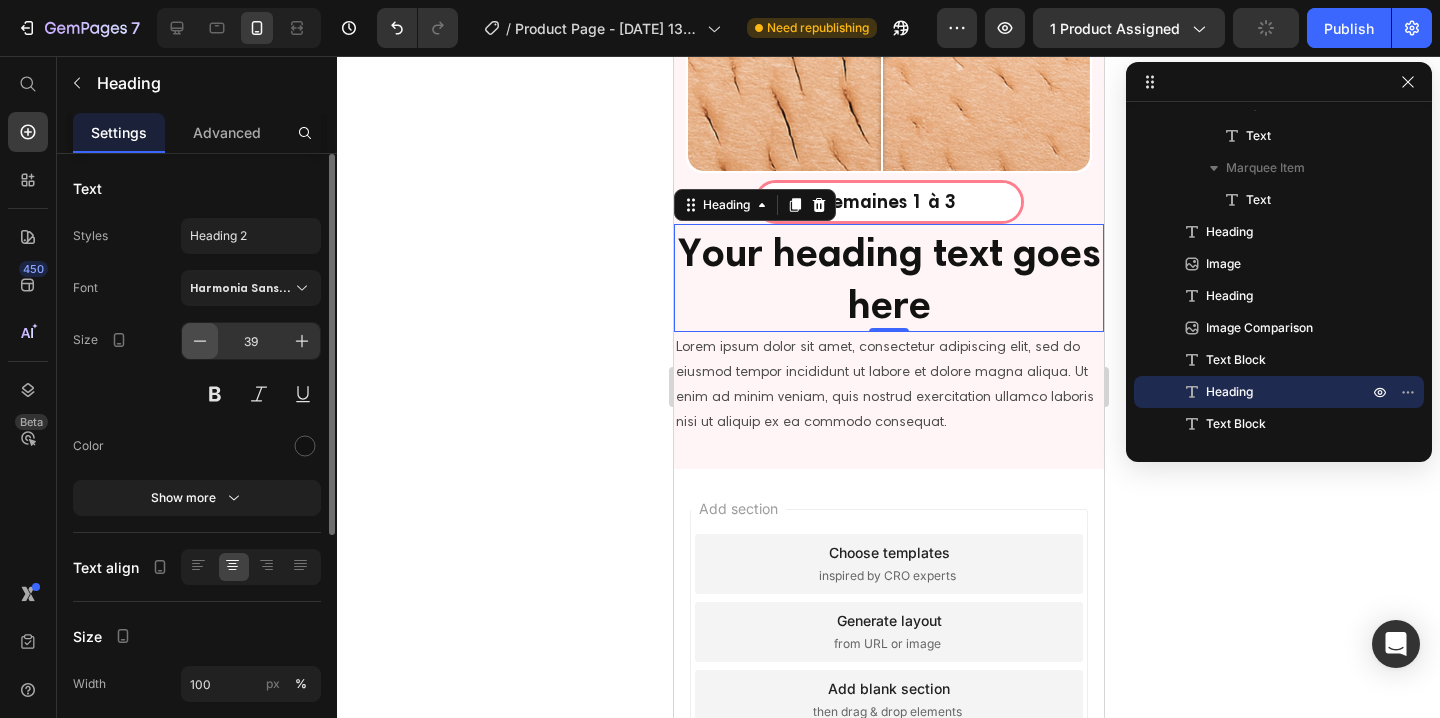 click 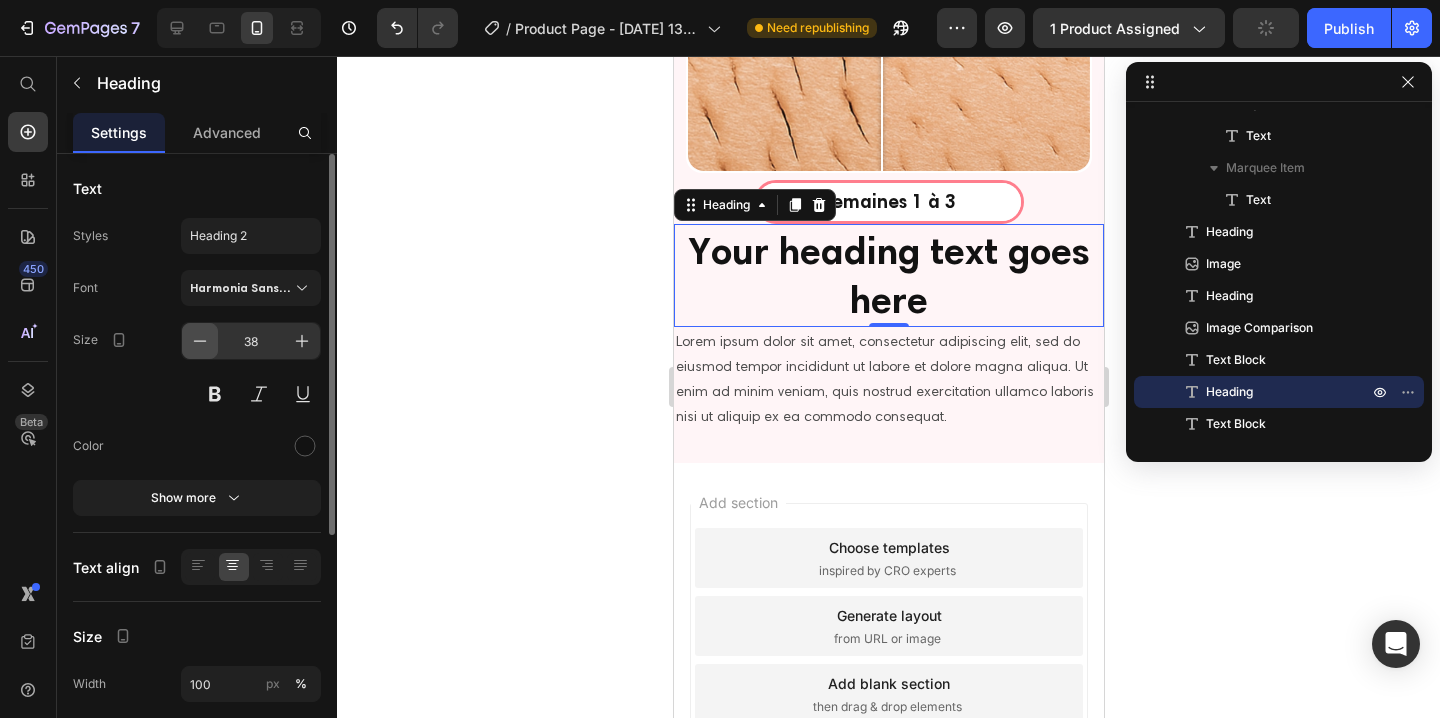 click 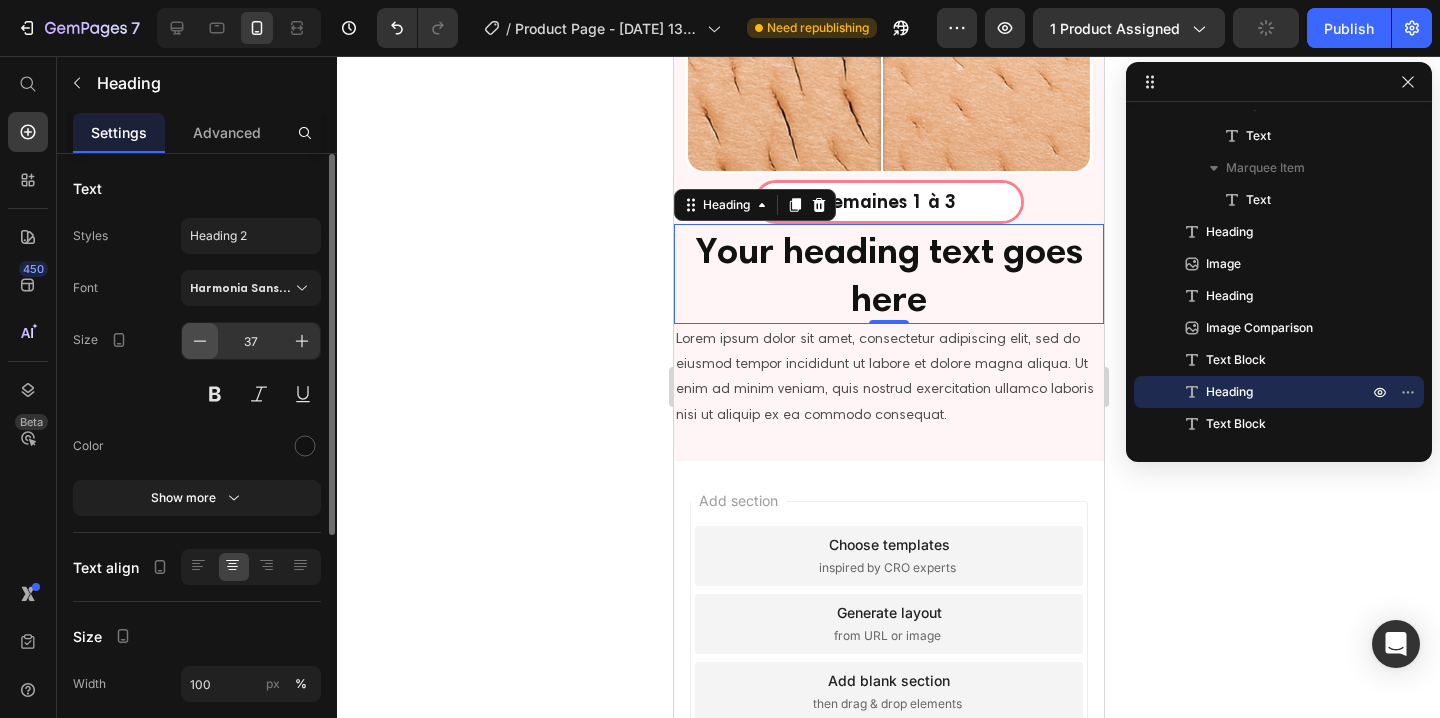 click 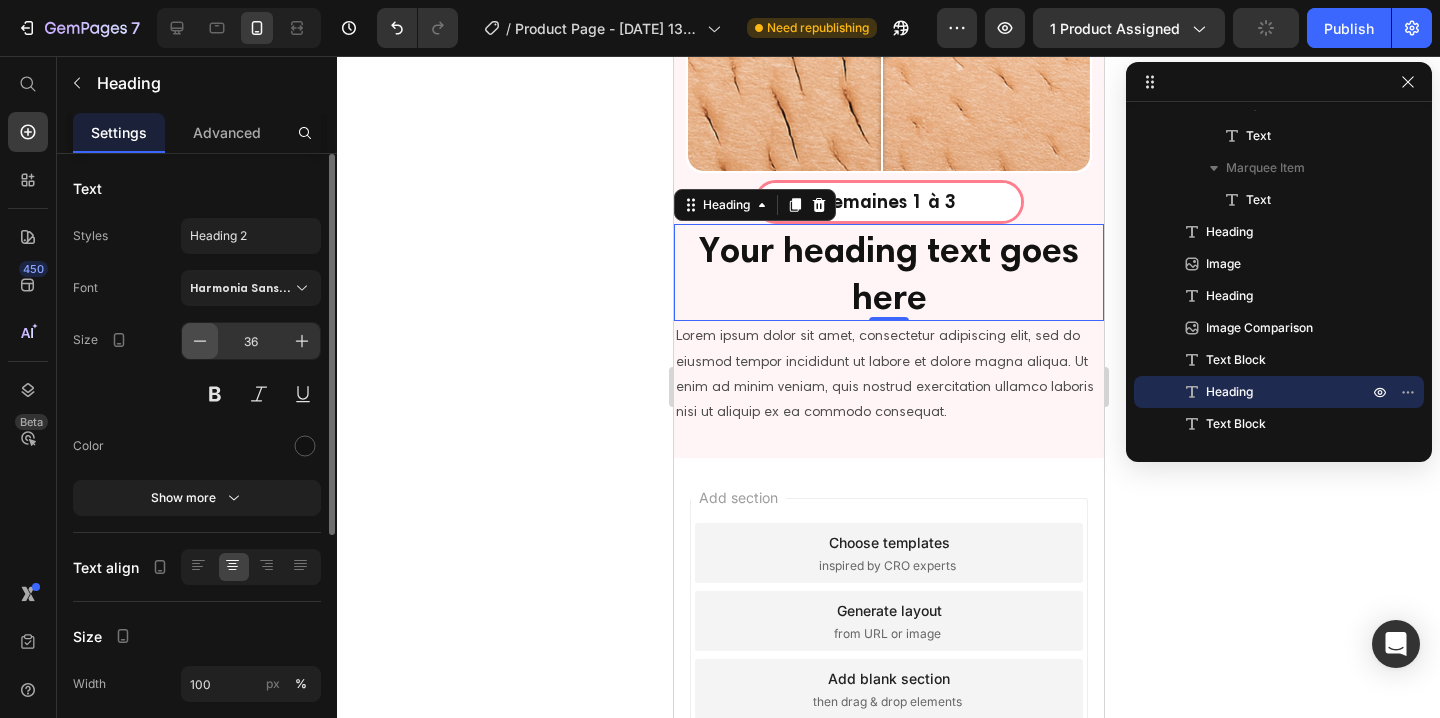 click 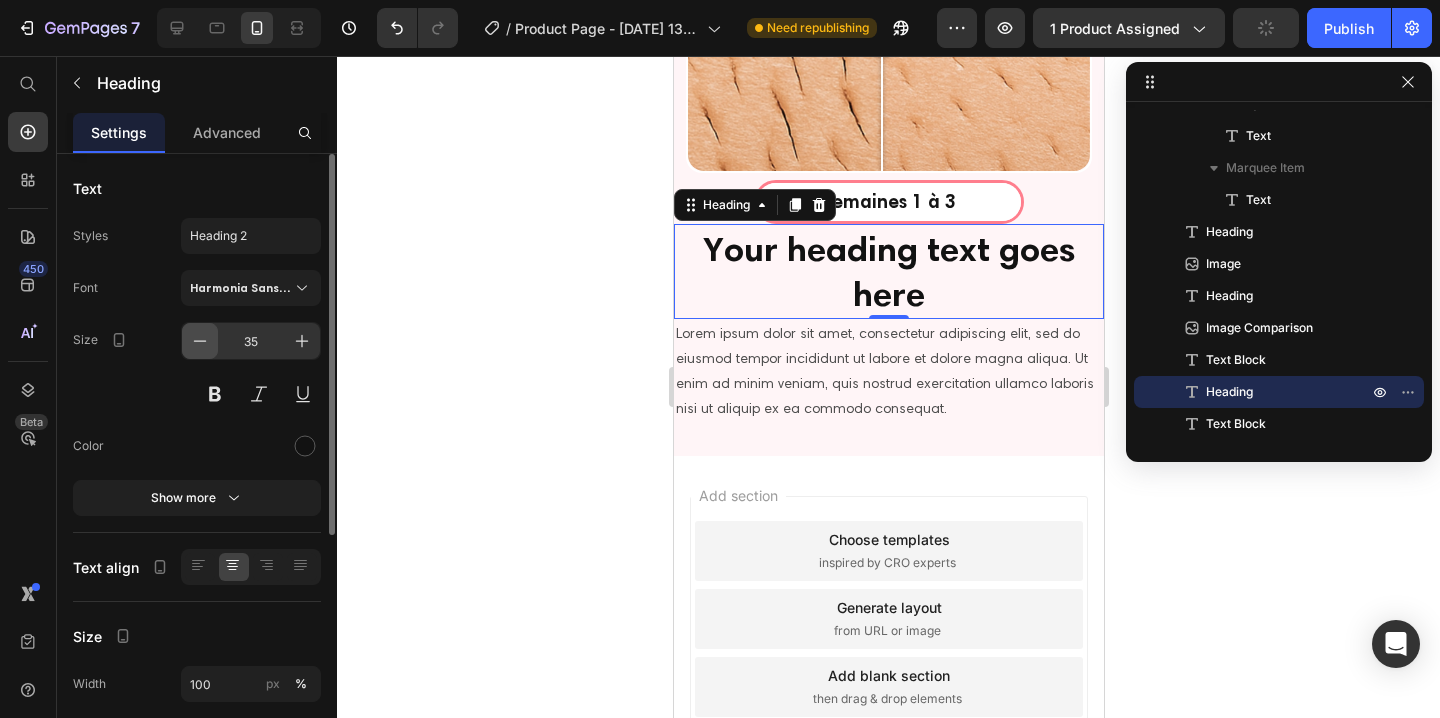 click 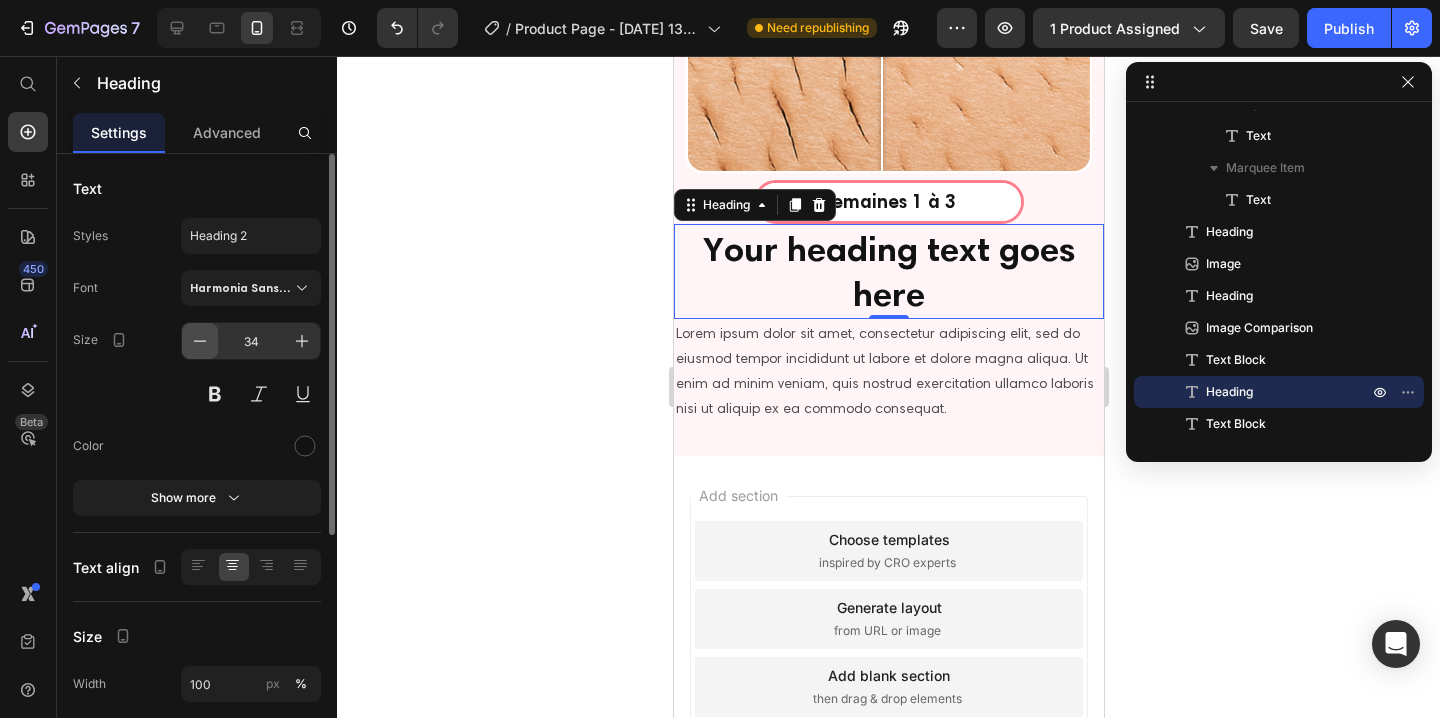 click 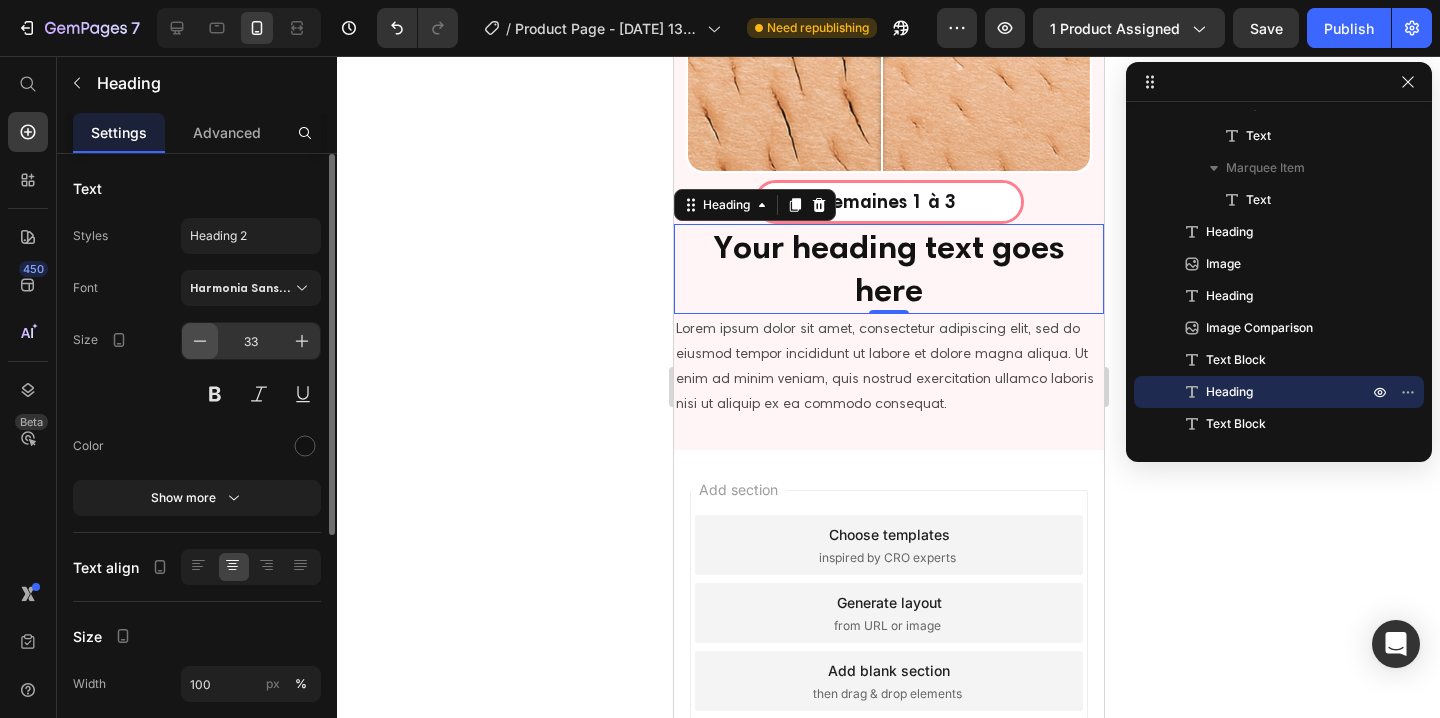 click 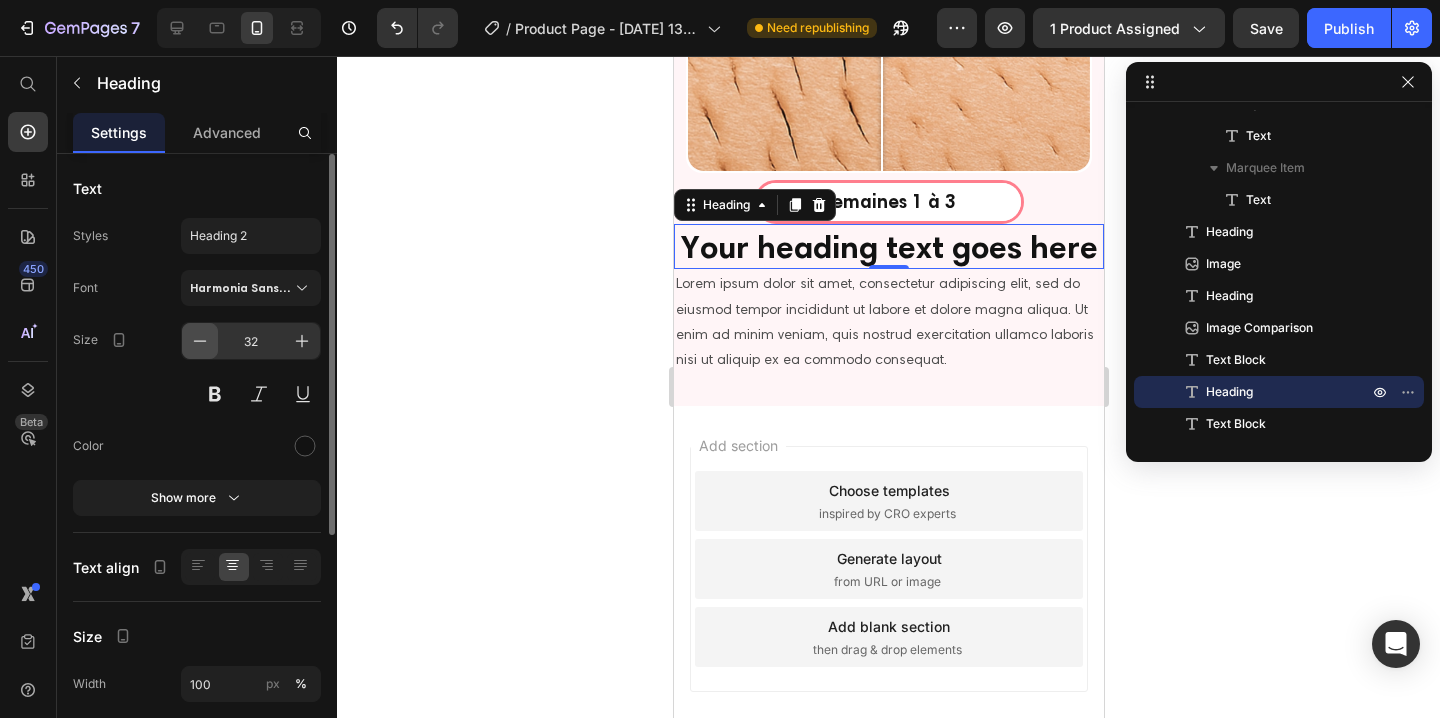 click 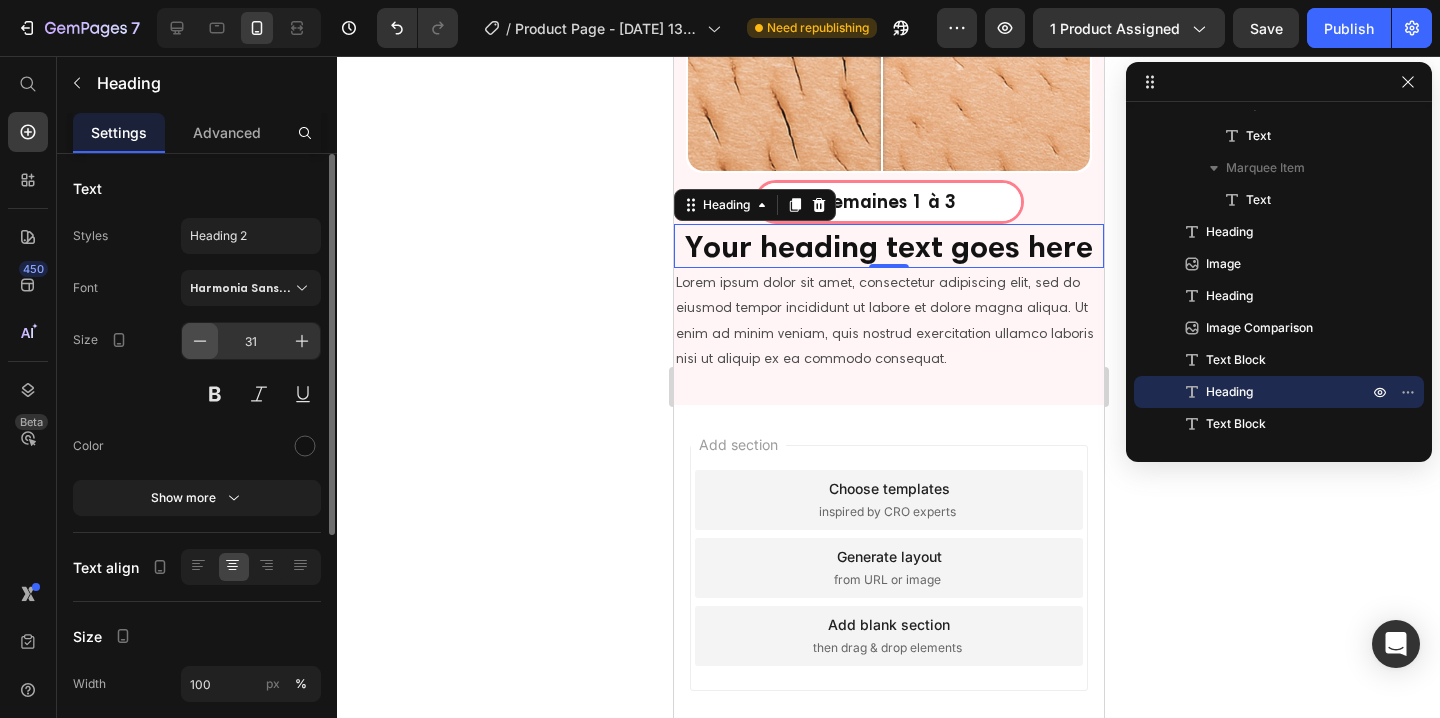 click 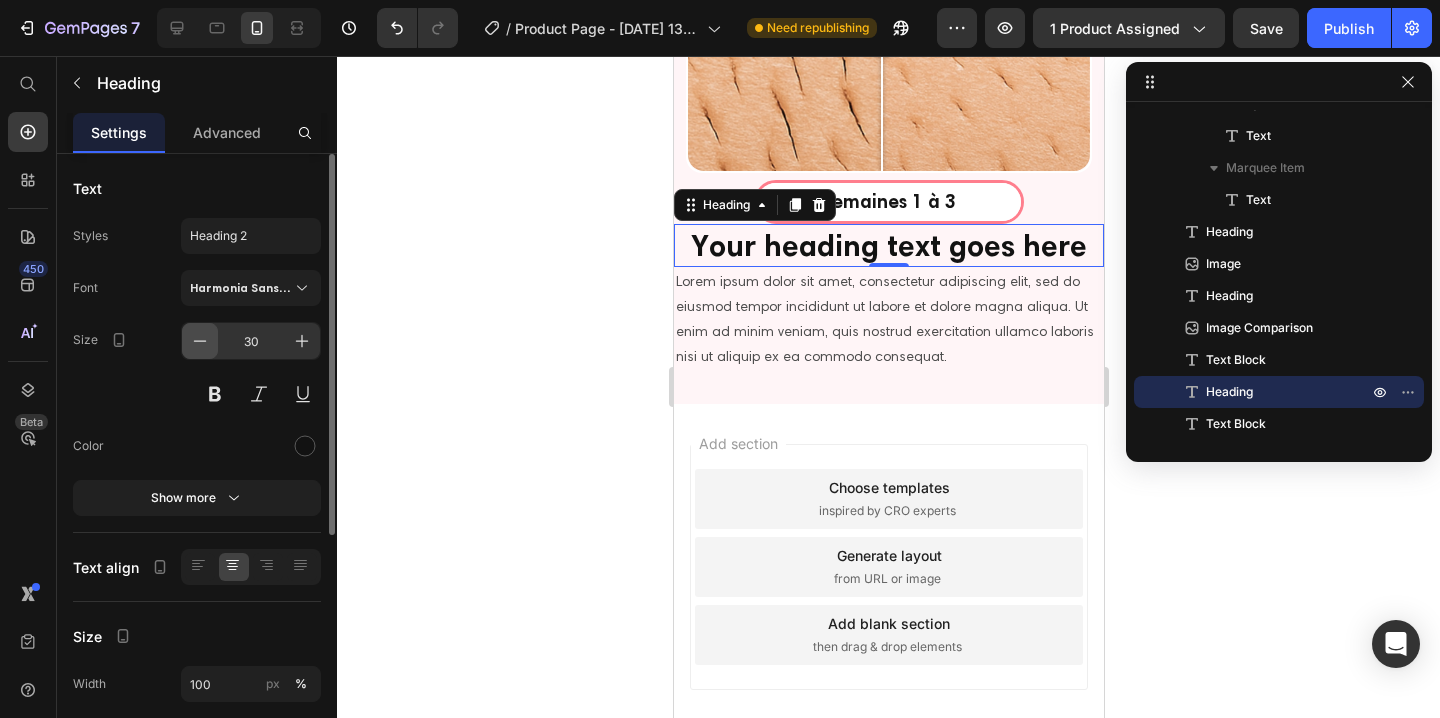 click 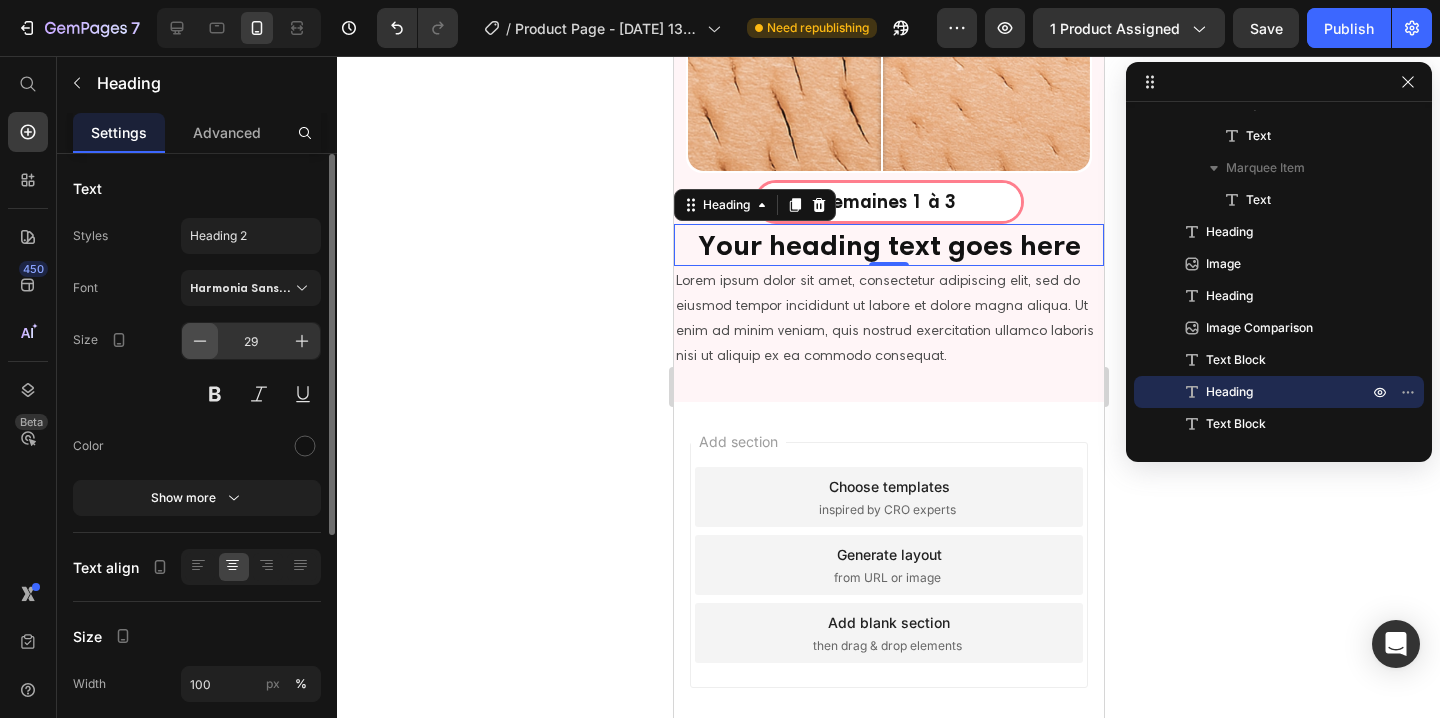 click 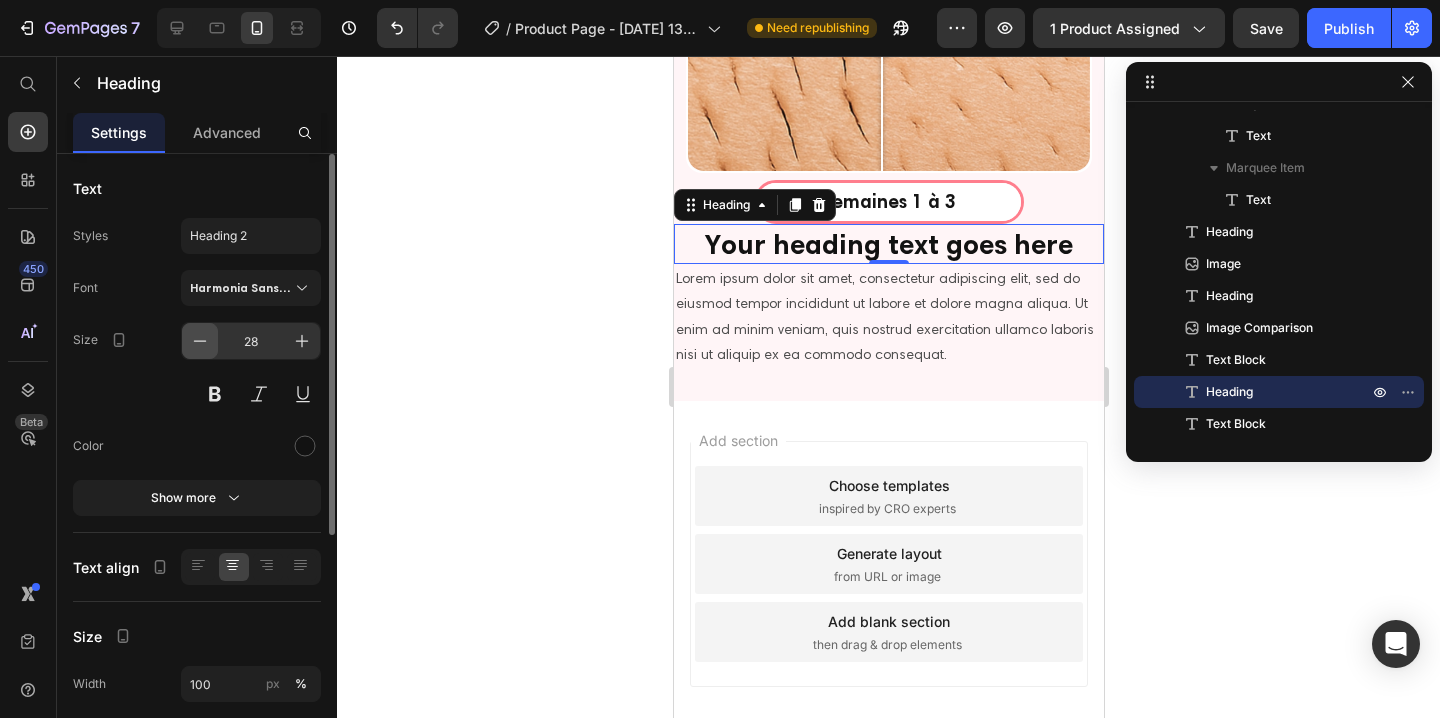 click 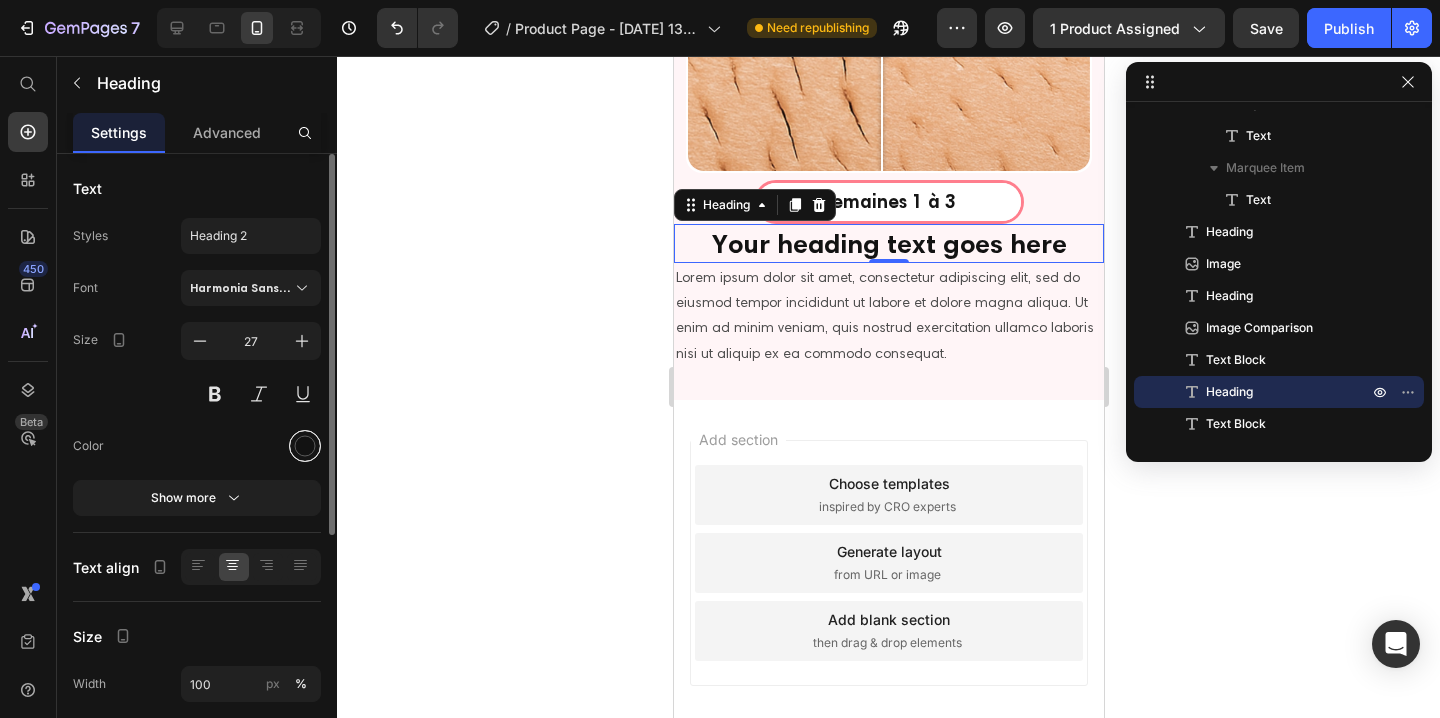 click at bounding box center (305, 446) 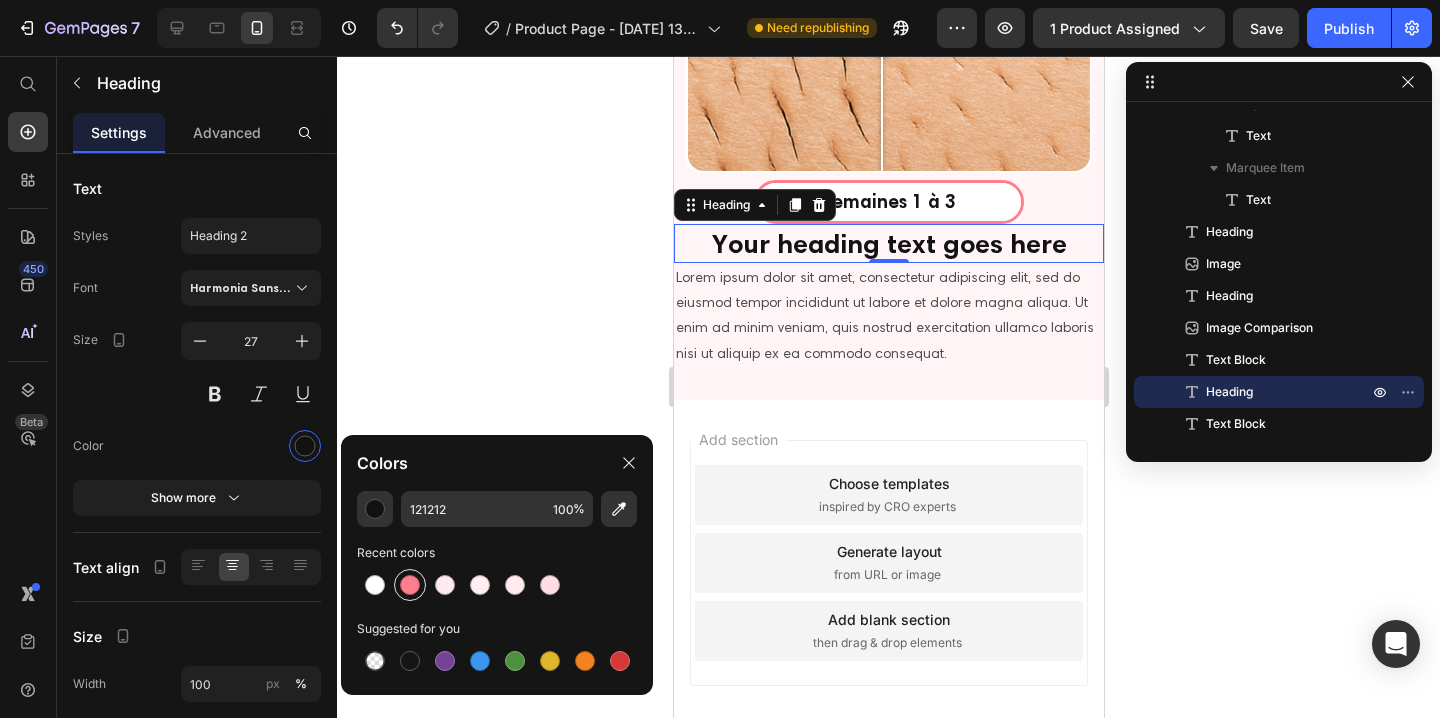 click at bounding box center (410, 585) 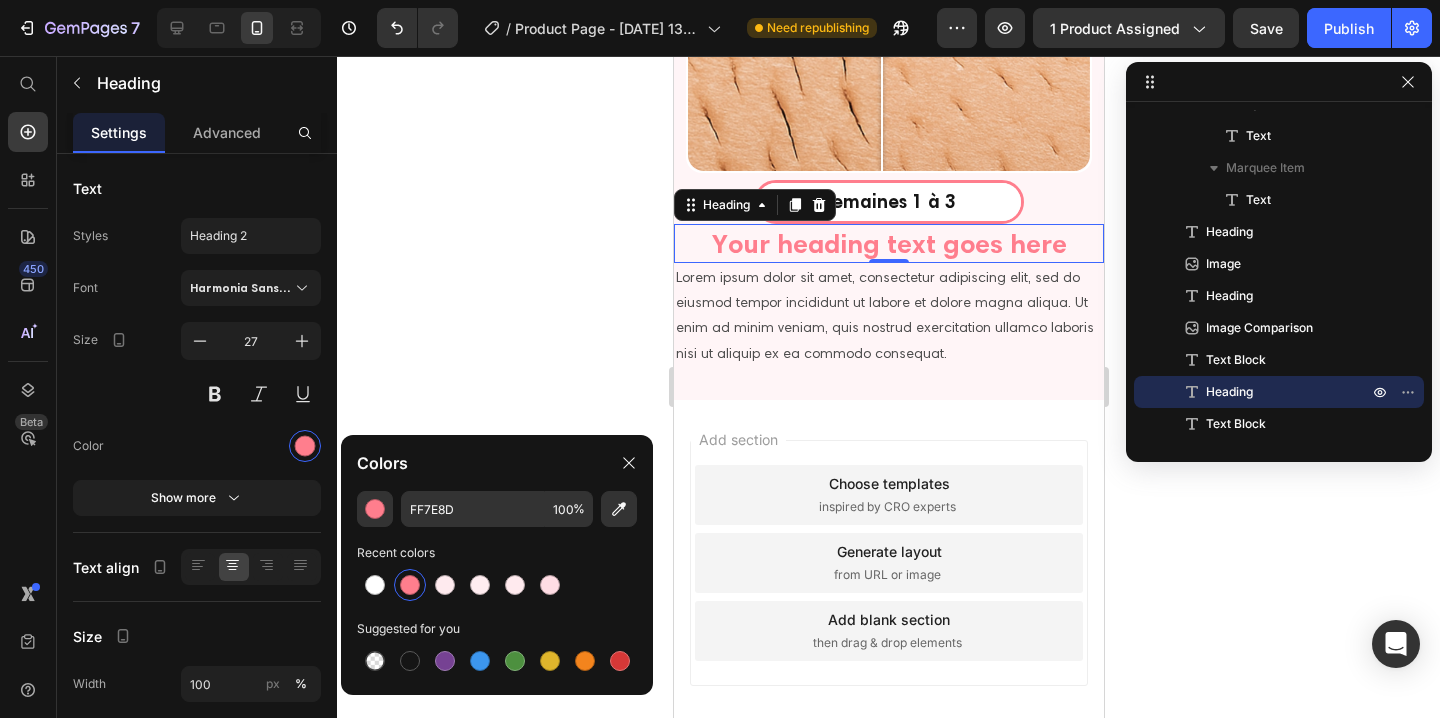 click on "Your heading text goes here" at bounding box center [888, 243] 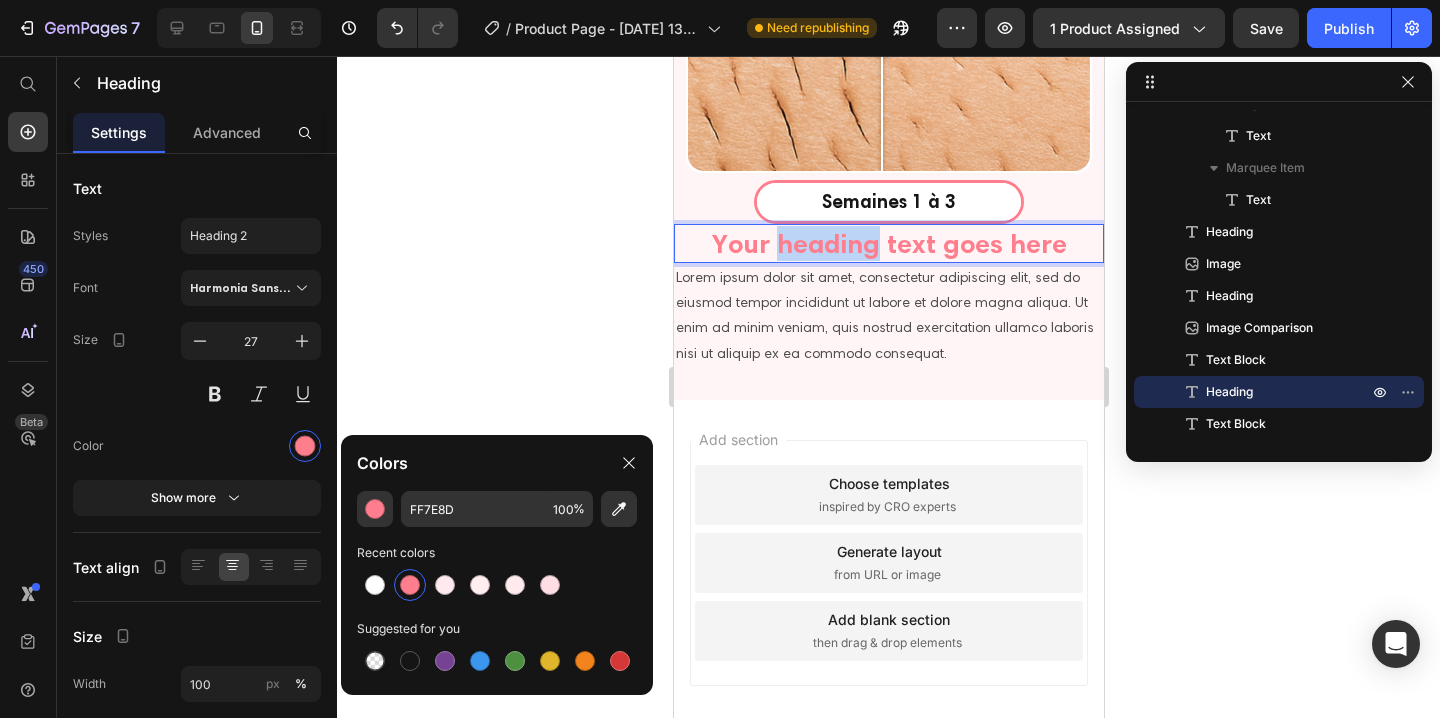 click on "Your heading text goes here" at bounding box center [888, 243] 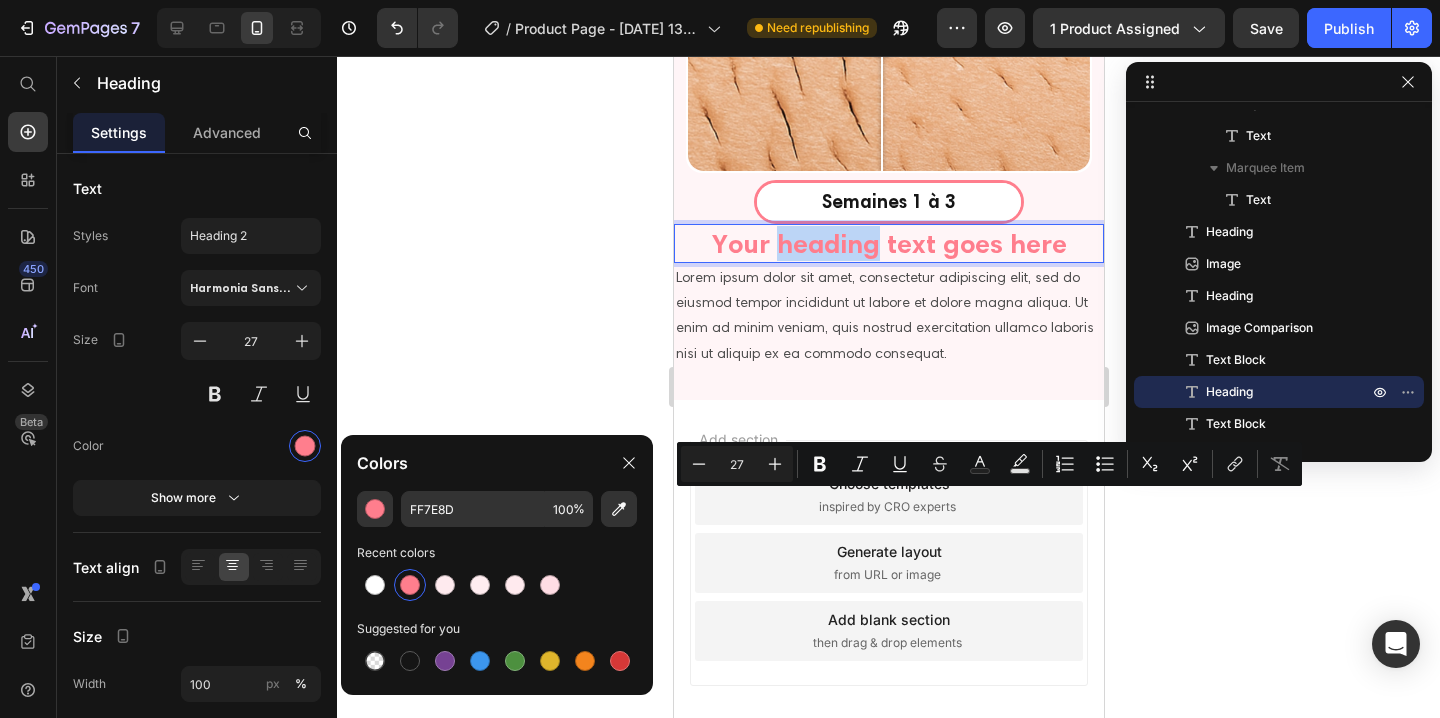 click on "Your heading text goes here" at bounding box center [888, 243] 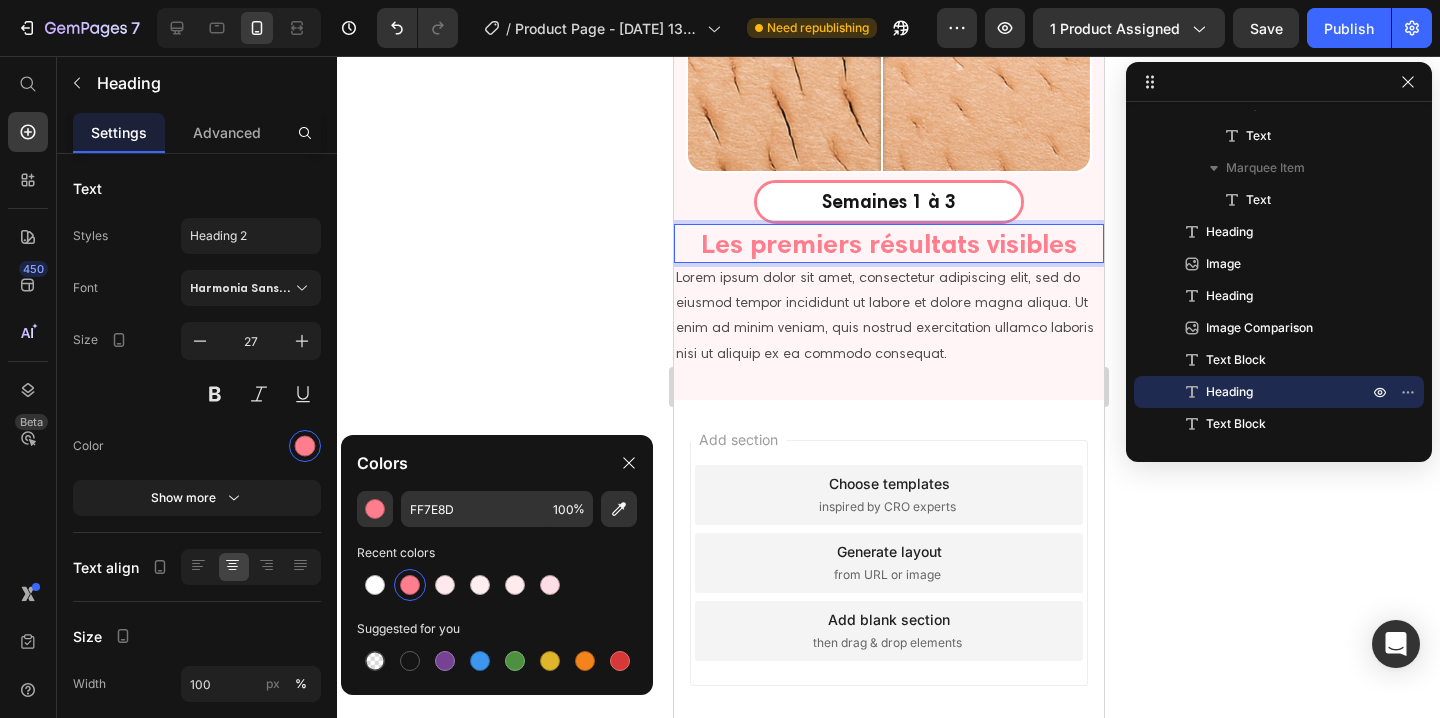 click 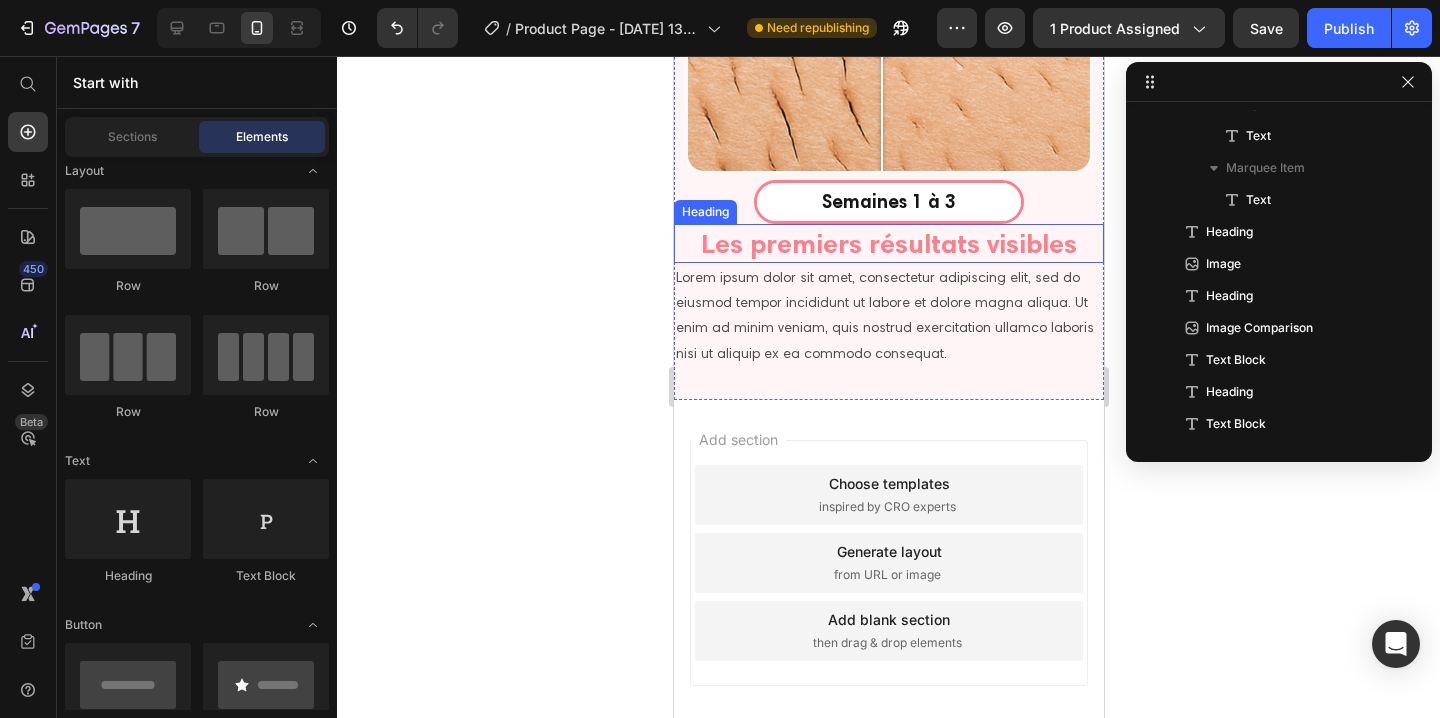 click on "Les premiers résultats visibles" at bounding box center [888, 243] 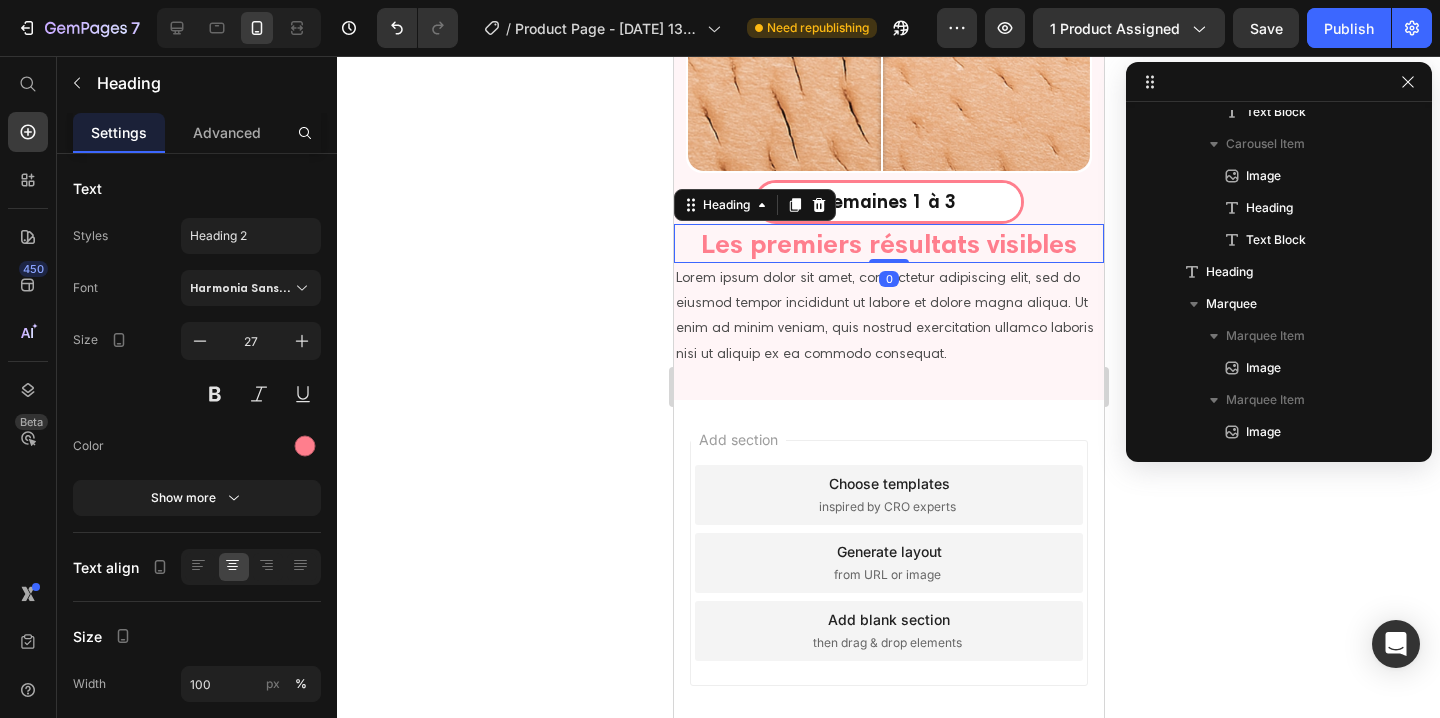 scroll, scrollTop: 4222, scrollLeft: 0, axis: vertical 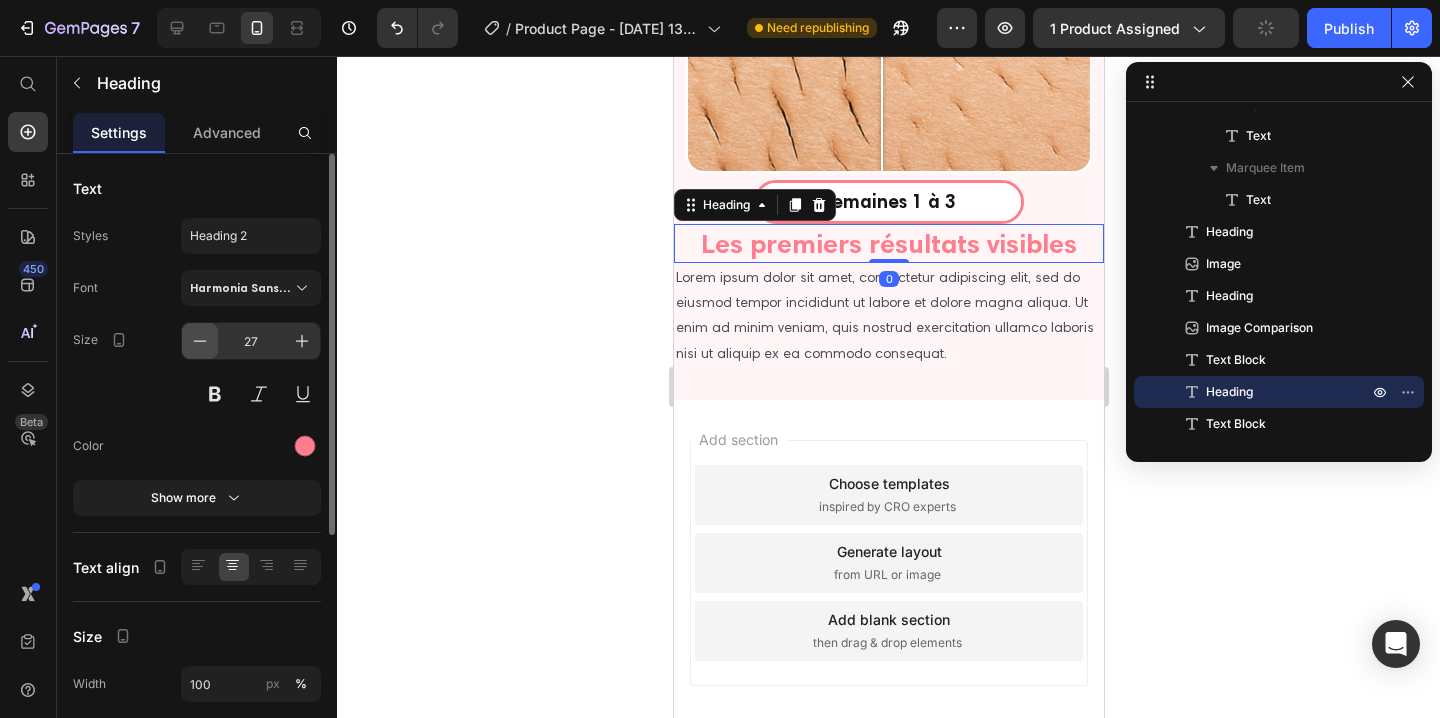 click at bounding box center [200, 341] 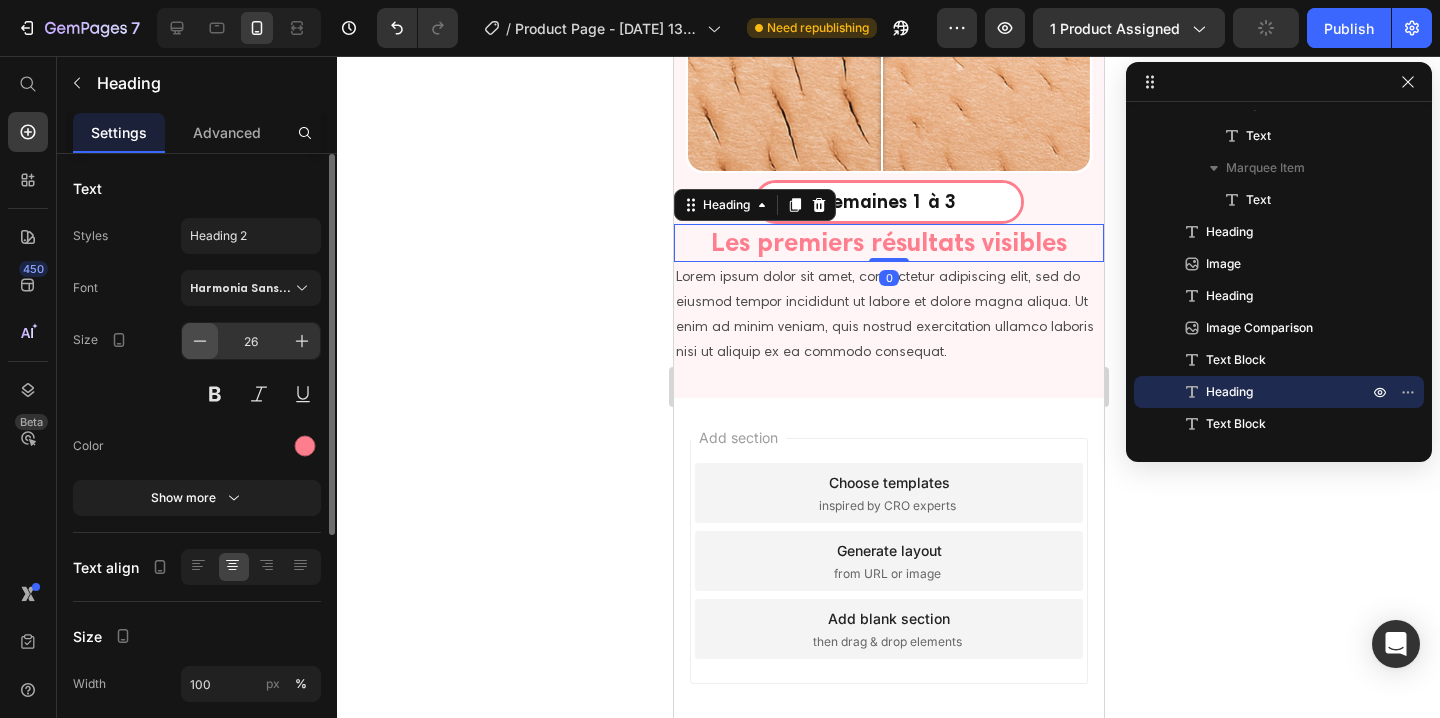 click at bounding box center (200, 341) 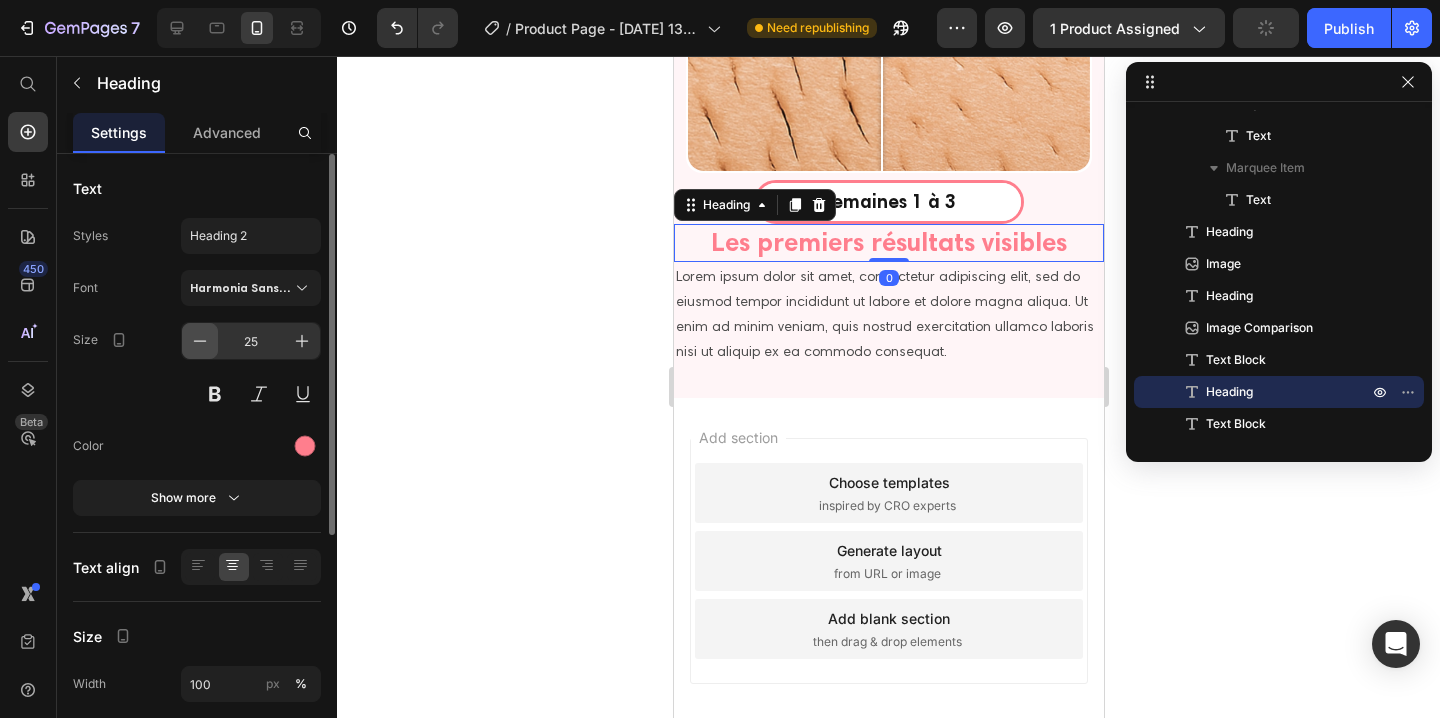 click at bounding box center (200, 341) 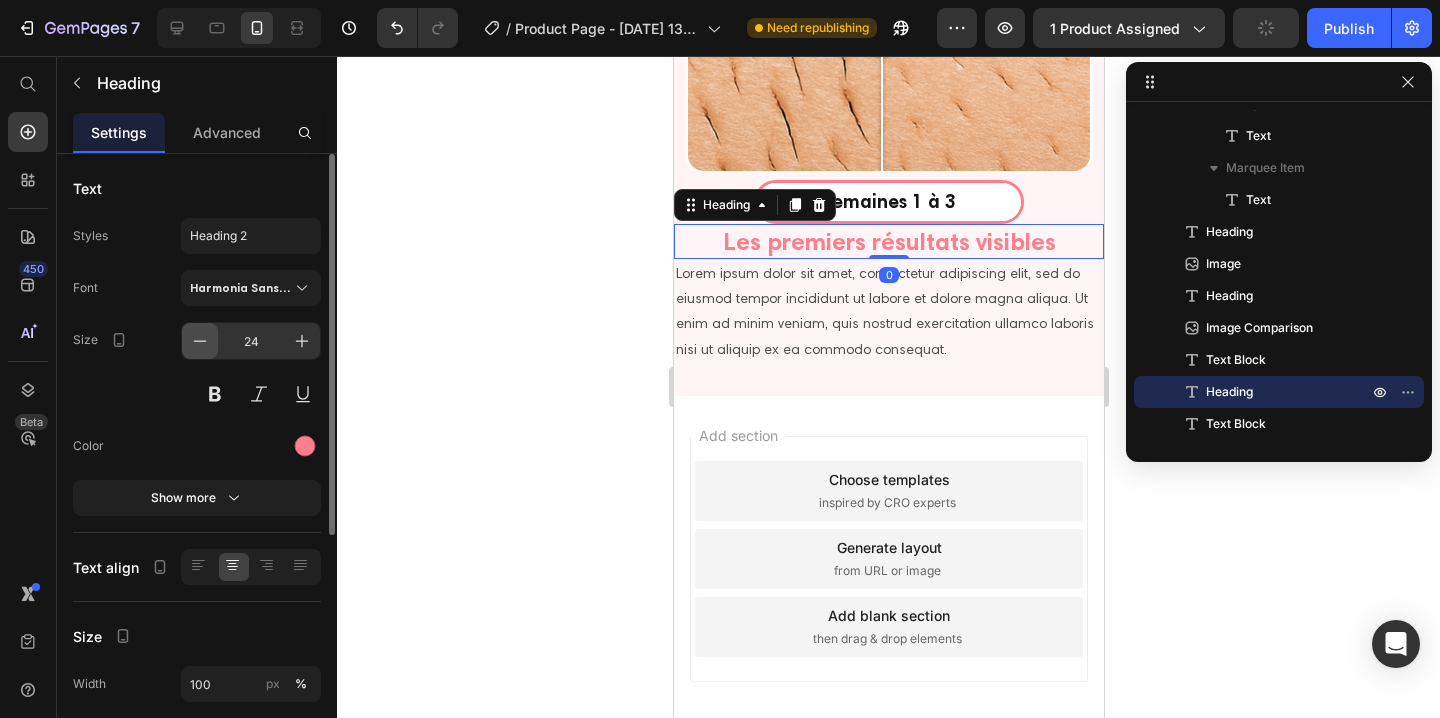 click at bounding box center [200, 341] 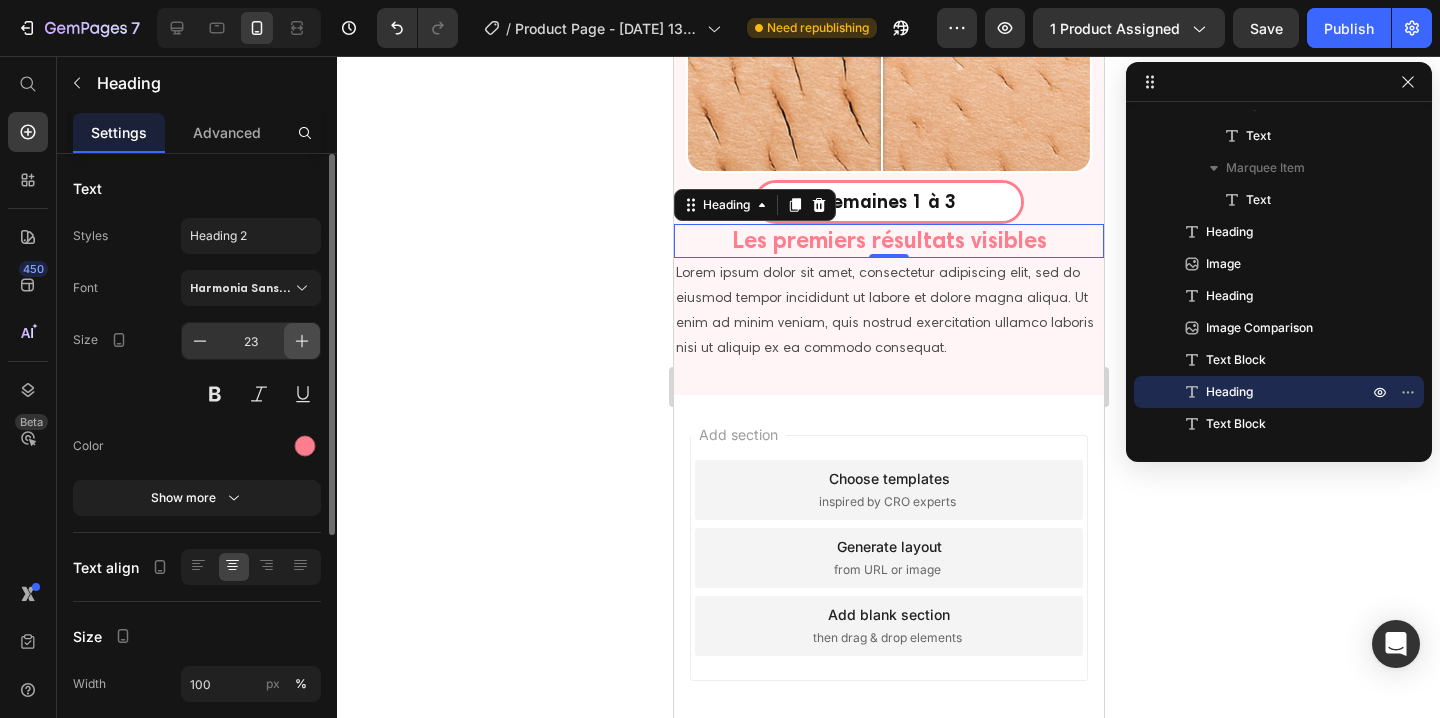 click 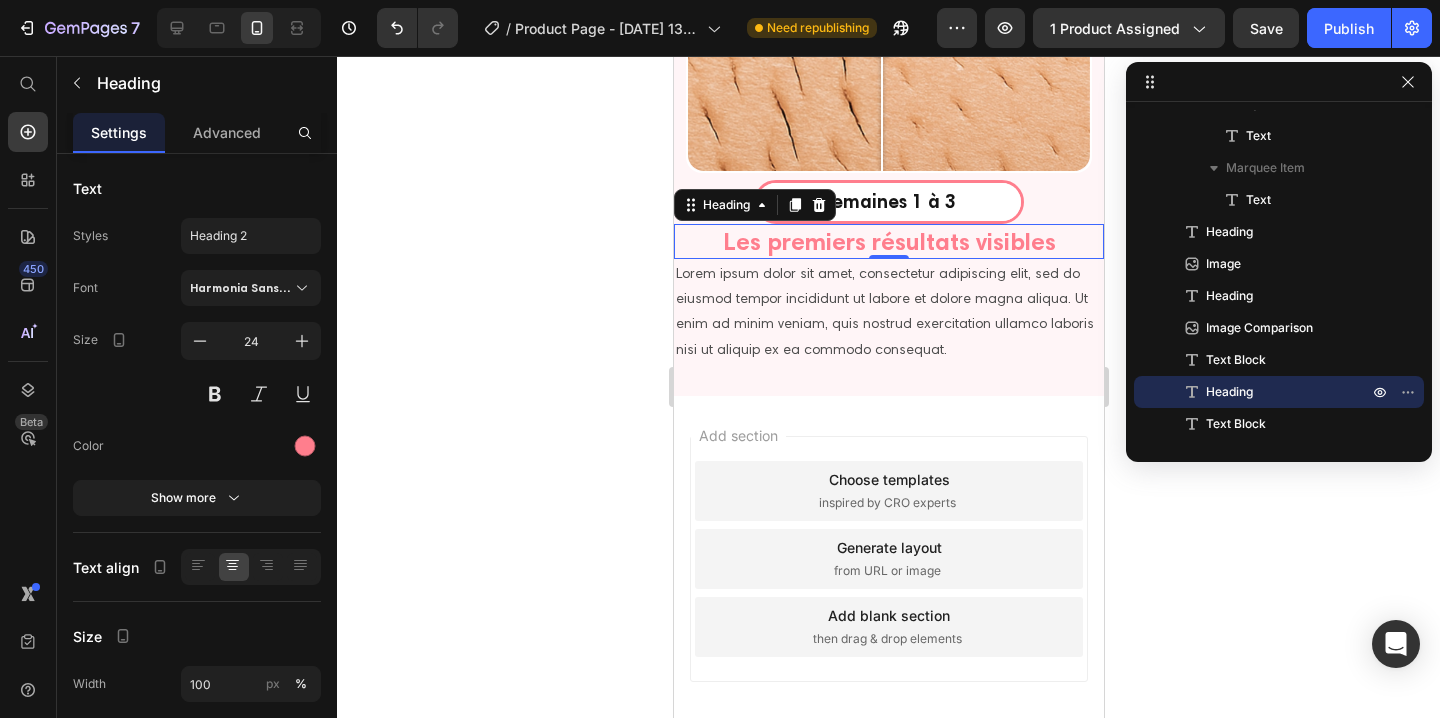 click 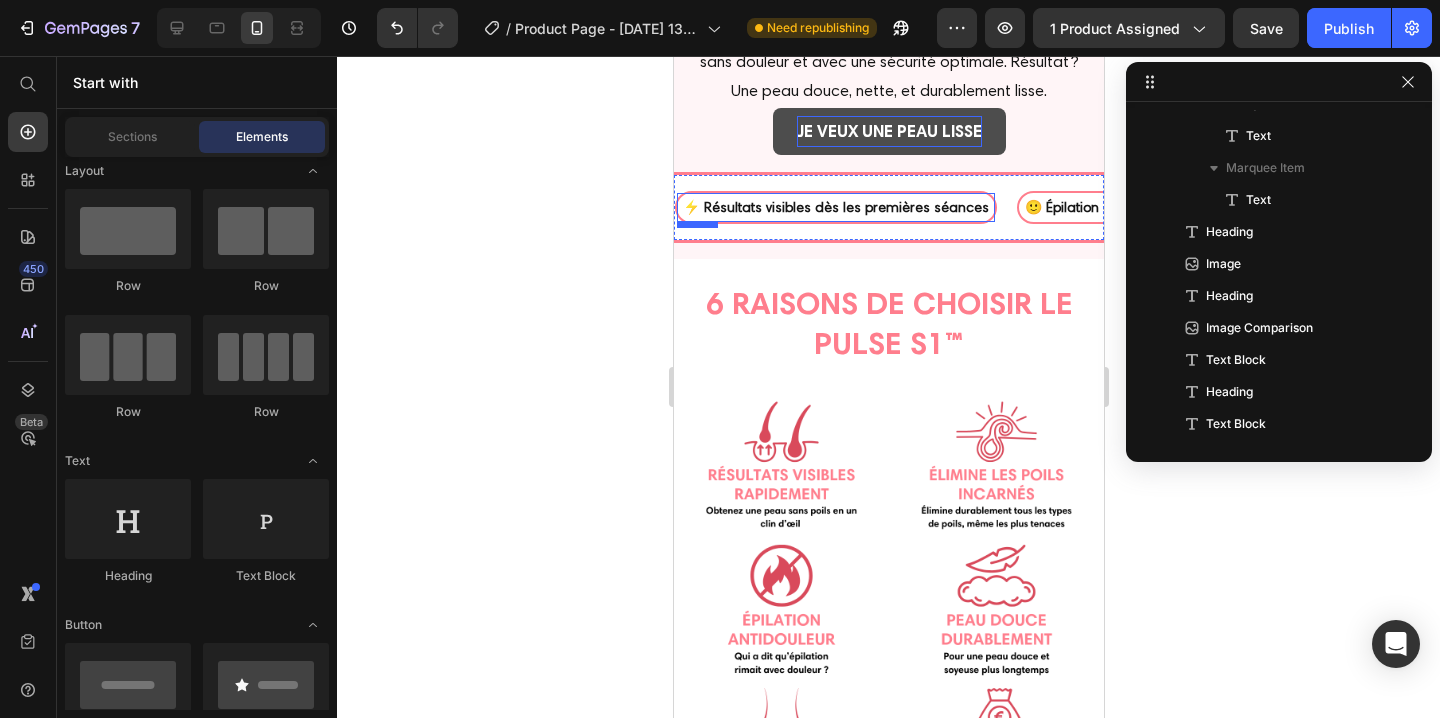 scroll, scrollTop: 3388, scrollLeft: 0, axis: vertical 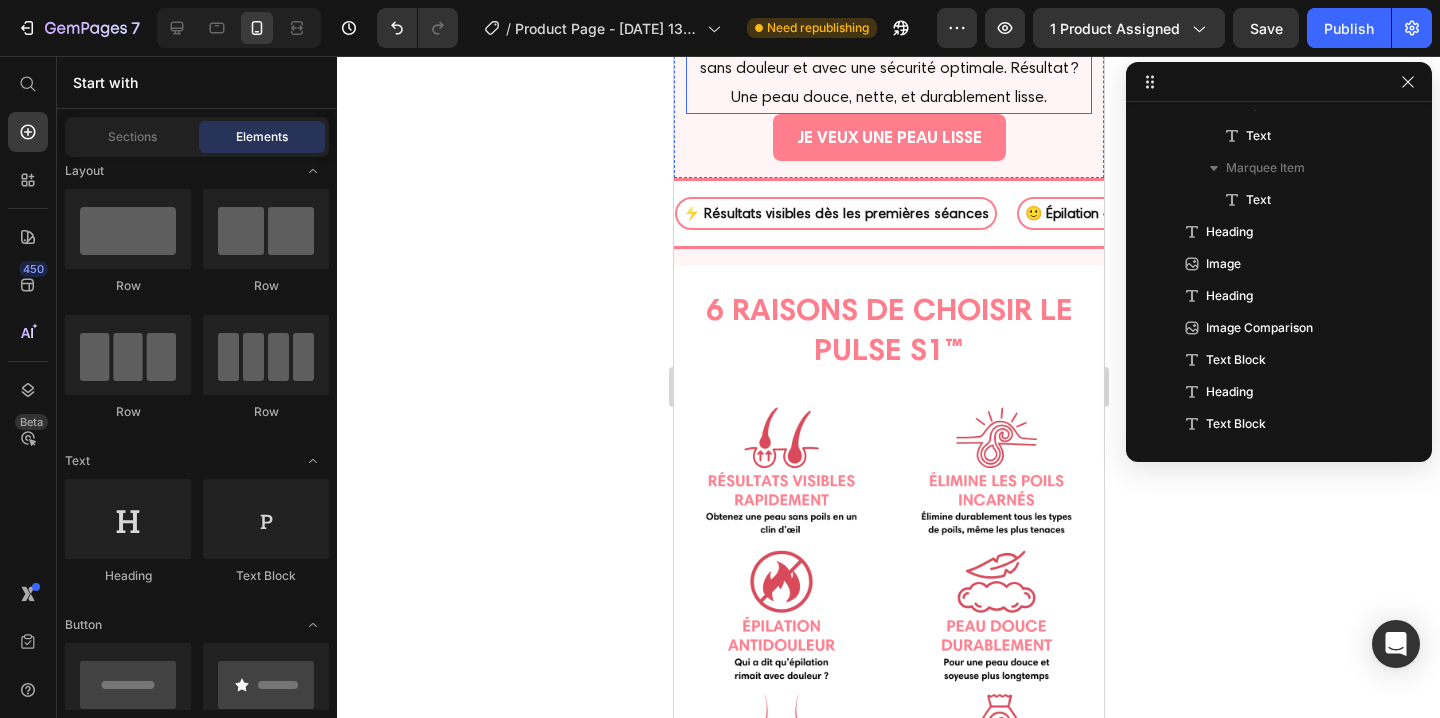 click on "Au lieu d’arracher le poil comme la cire, notre lumière pulsée agit à la racine : elle chauffe le follicule pileux pour en freiner la repousse progressivement. Le tout, sans douleur et avec une sécurité optimale. Résultat ? Une peau douce, nette, et durablement lisse." at bounding box center (888, 40) 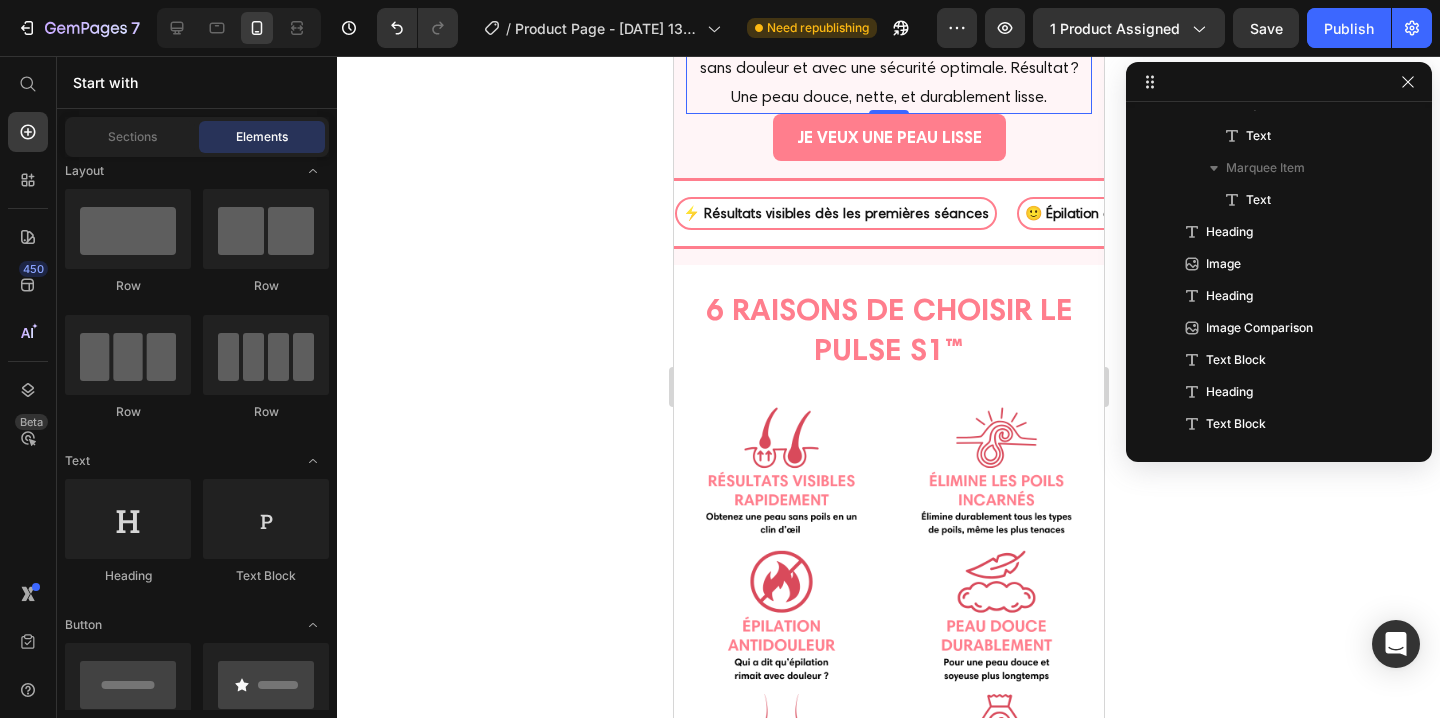 scroll, scrollTop: 3842, scrollLeft: 0, axis: vertical 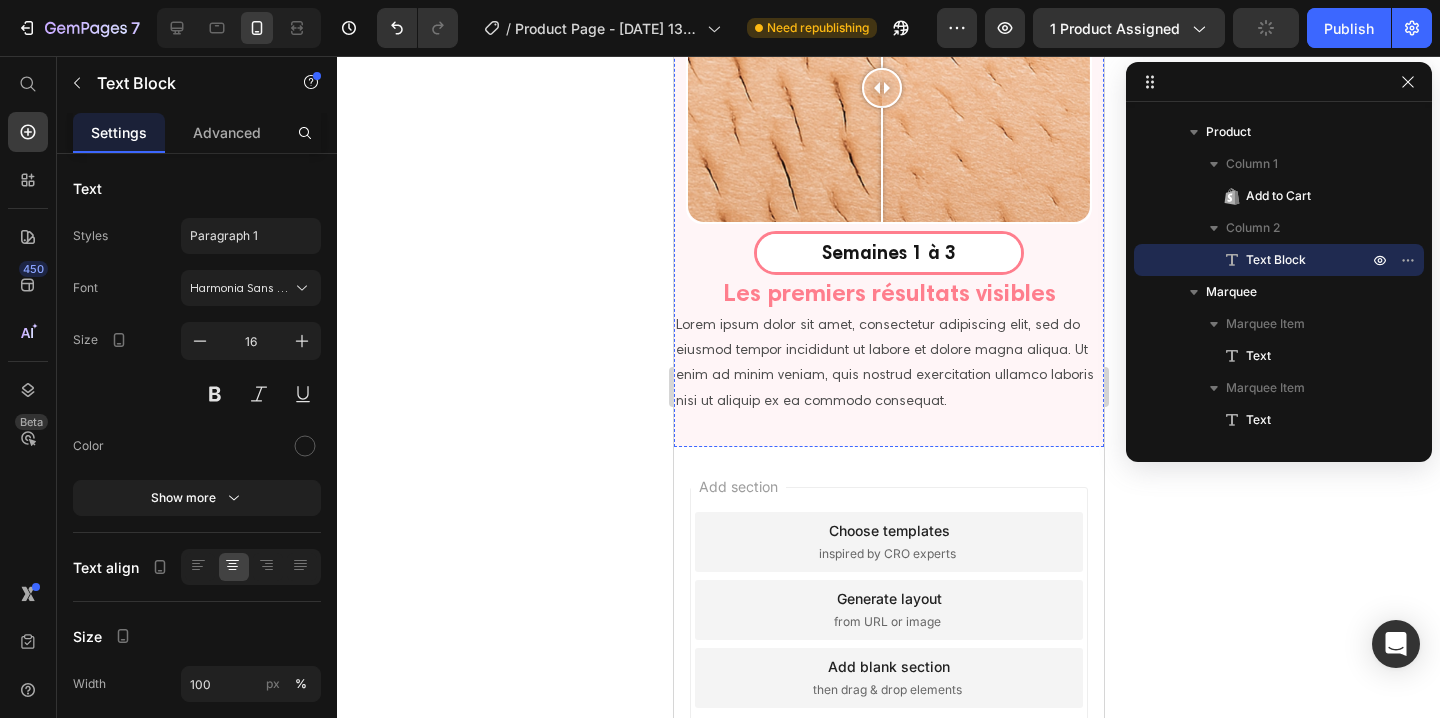click on "6 SEMAINES SEULEMENT !" at bounding box center (888, -79) 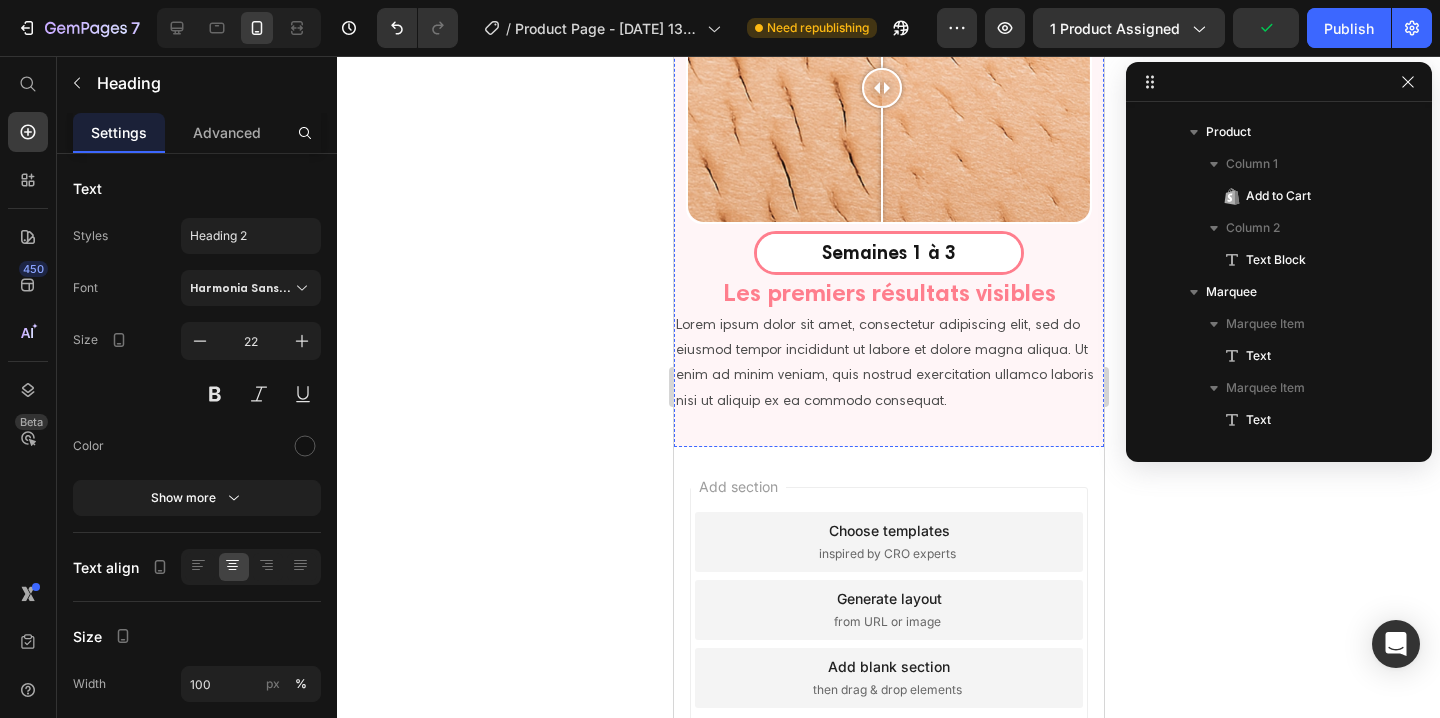 scroll, scrollTop: 4318, scrollLeft: 0, axis: vertical 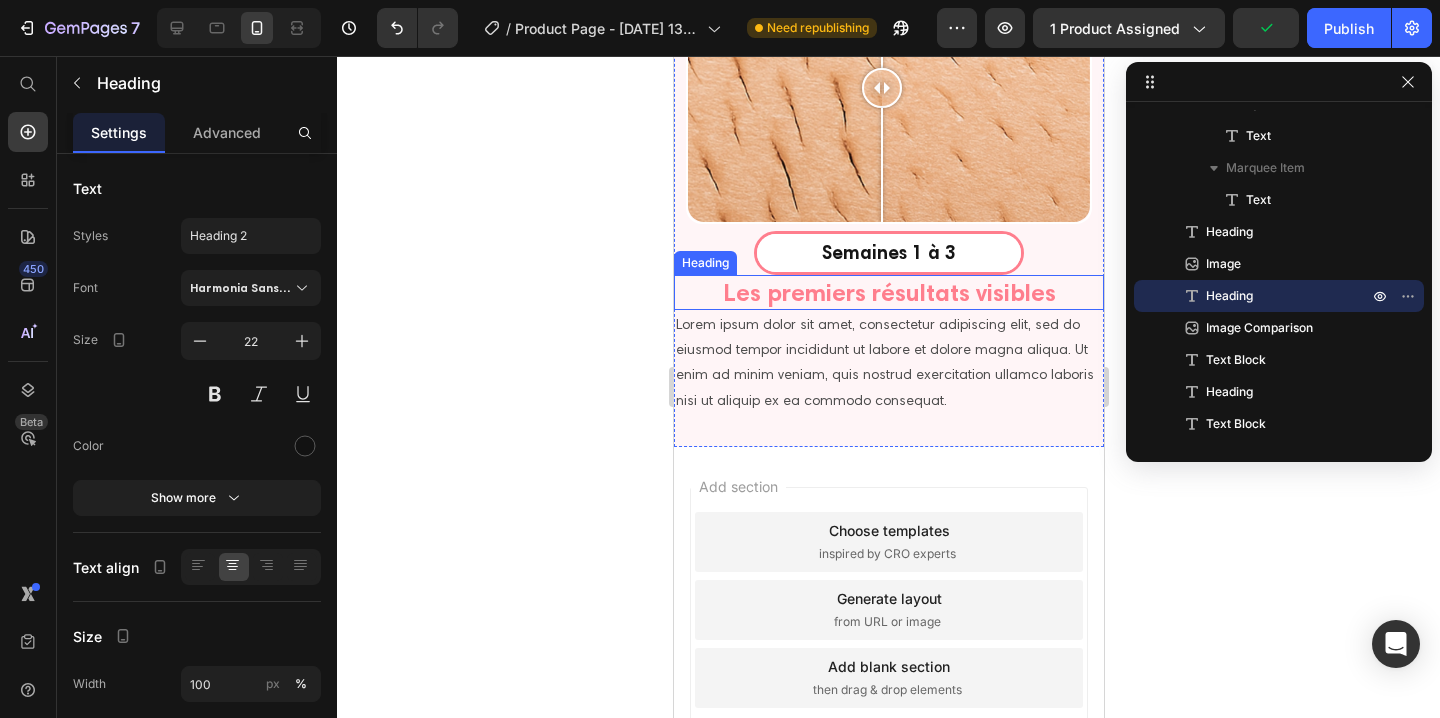 click on "Les premiers résultats visibles" at bounding box center (888, 292) 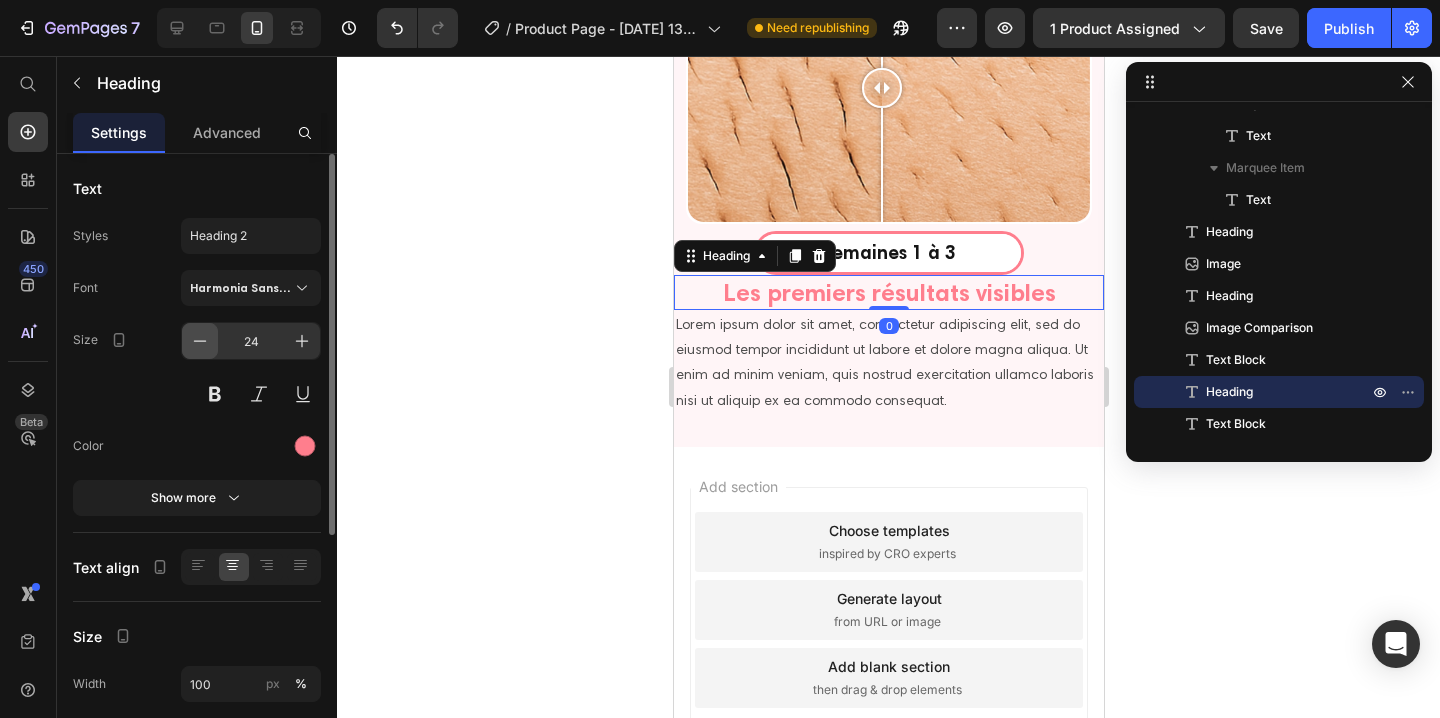 click 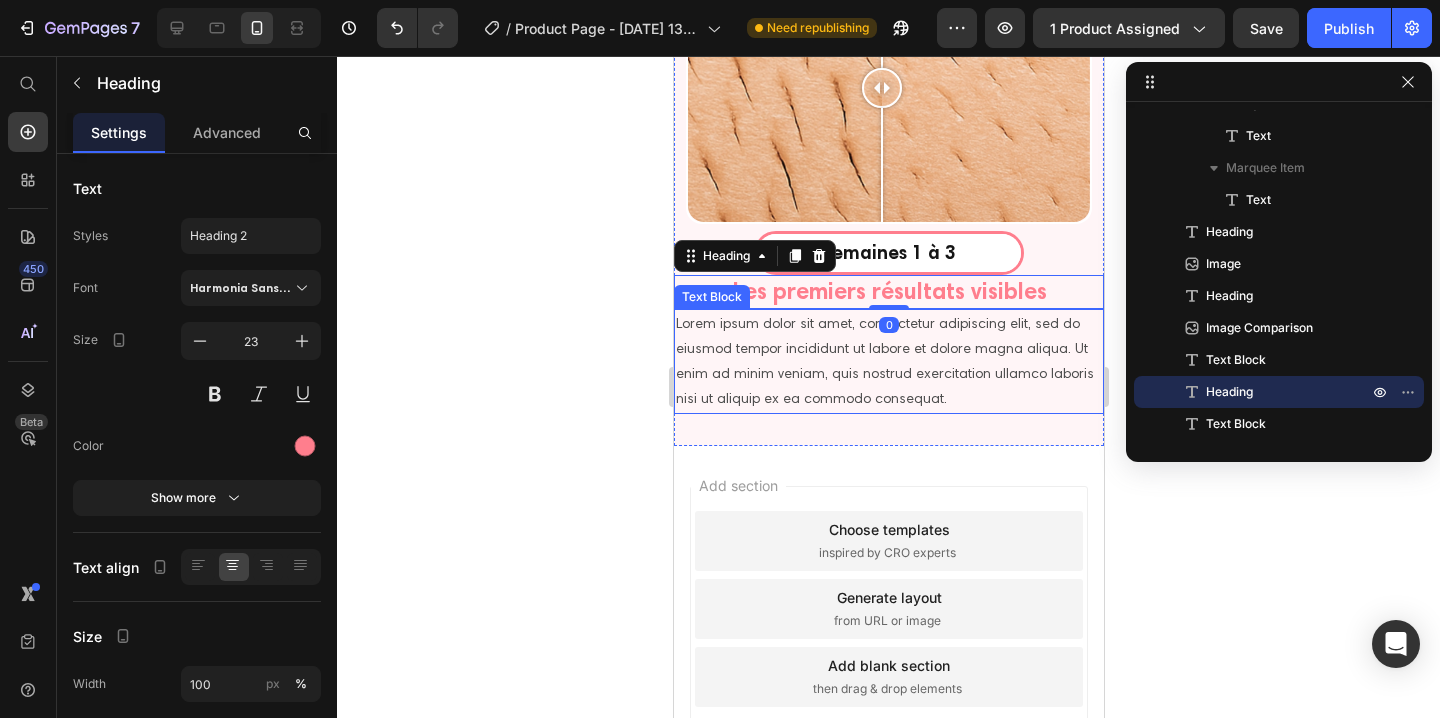 click on "Lorem ipsum dolor sit amet, consectetur adipiscing elit, sed do eiusmod tempor incididunt ut labore et dolore magna aliqua. Ut enim ad minim veniam, quis nostrud exercitation ullamco laboris nisi ut aliquip ex ea commodo consequat." at bounding box center (888, 361) 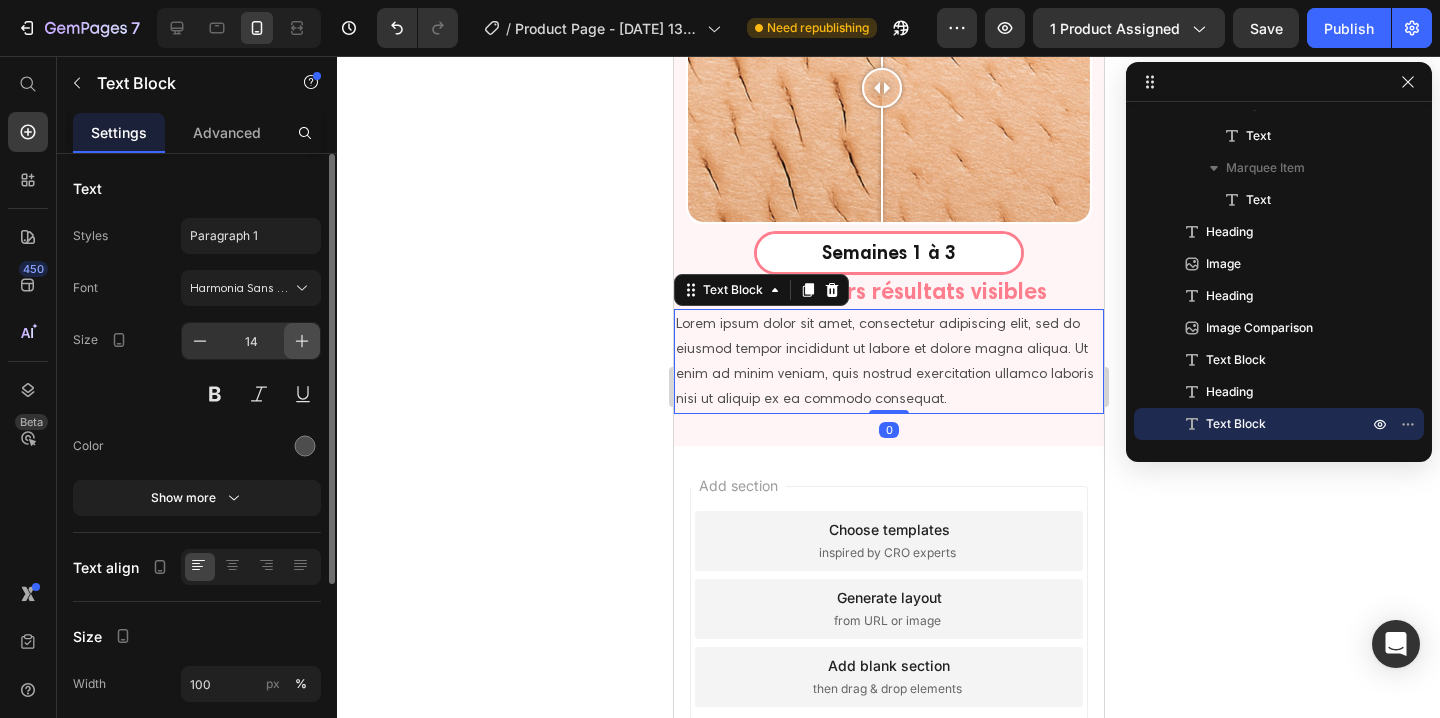 click 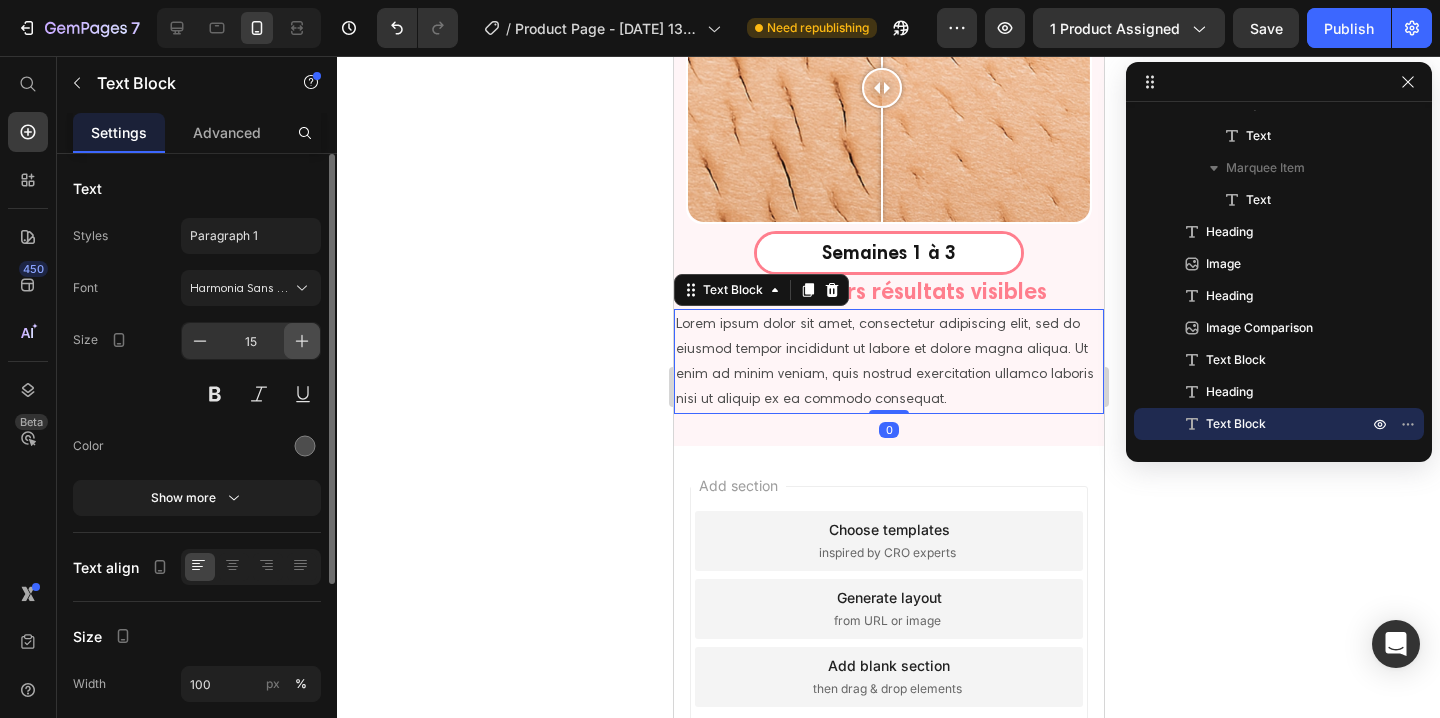 click 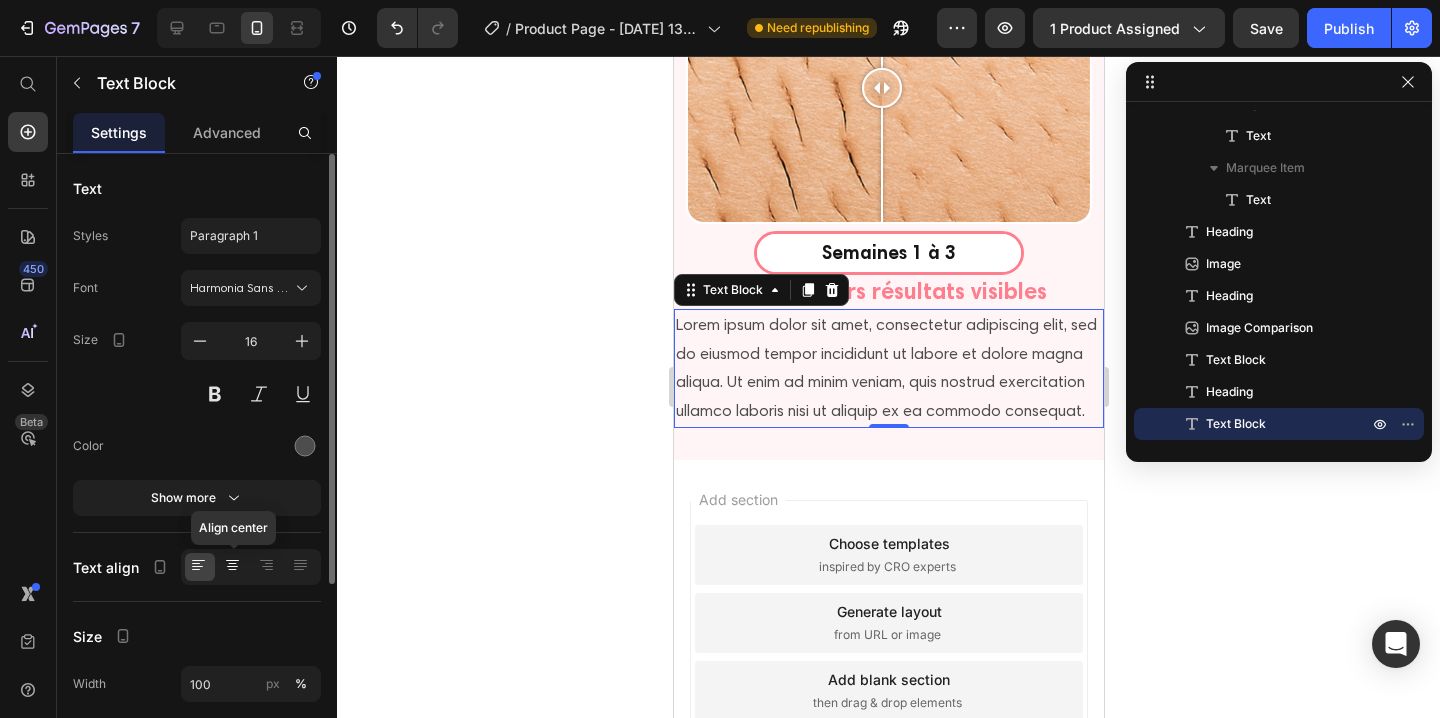 click 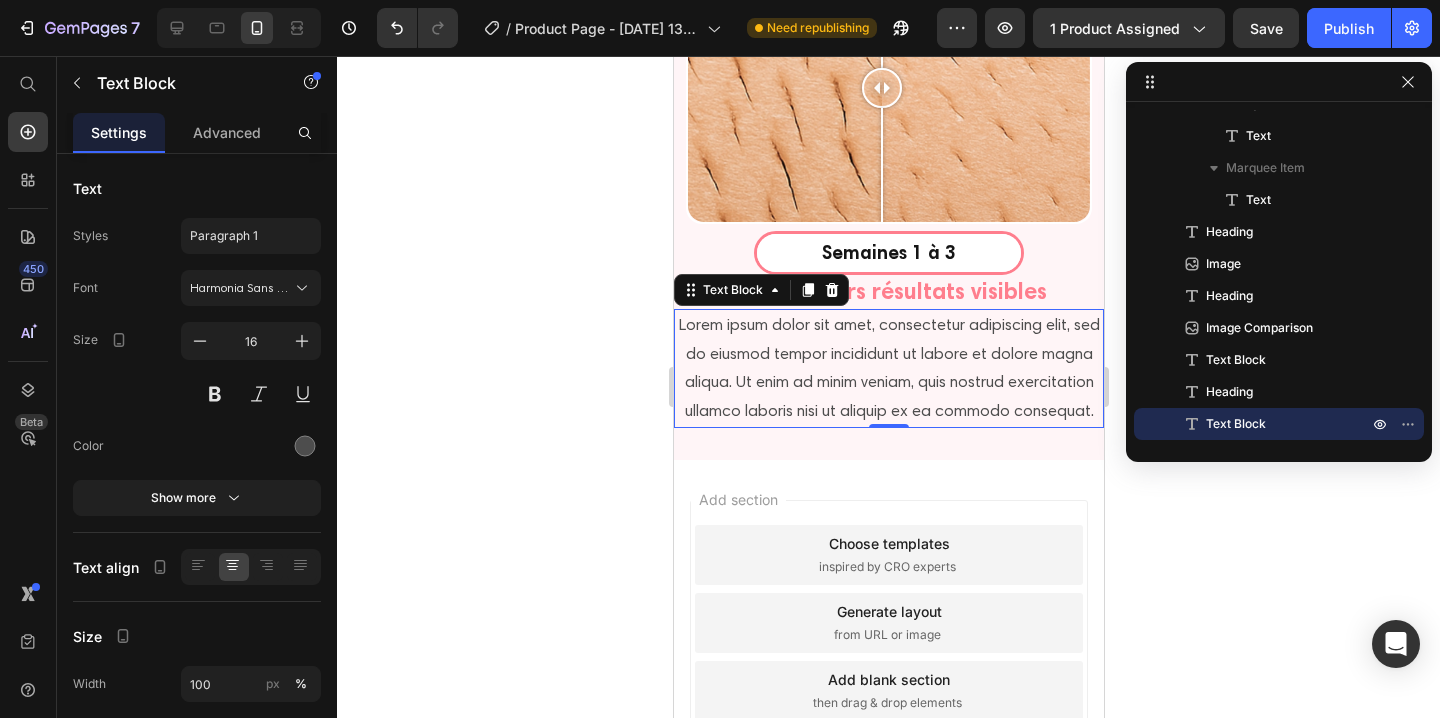 click on "Lorem ipsum dolor sit amet, consectetur adipiscing elit, sed do eiusmod tempor incididunt ut labore et dolore magna aliqua. Ut enim ad minim veniam, quis nostrud exercitation ullamco laboris nisi ut aliquip ex ea commodo consequat." at bounding box center (888, 368) 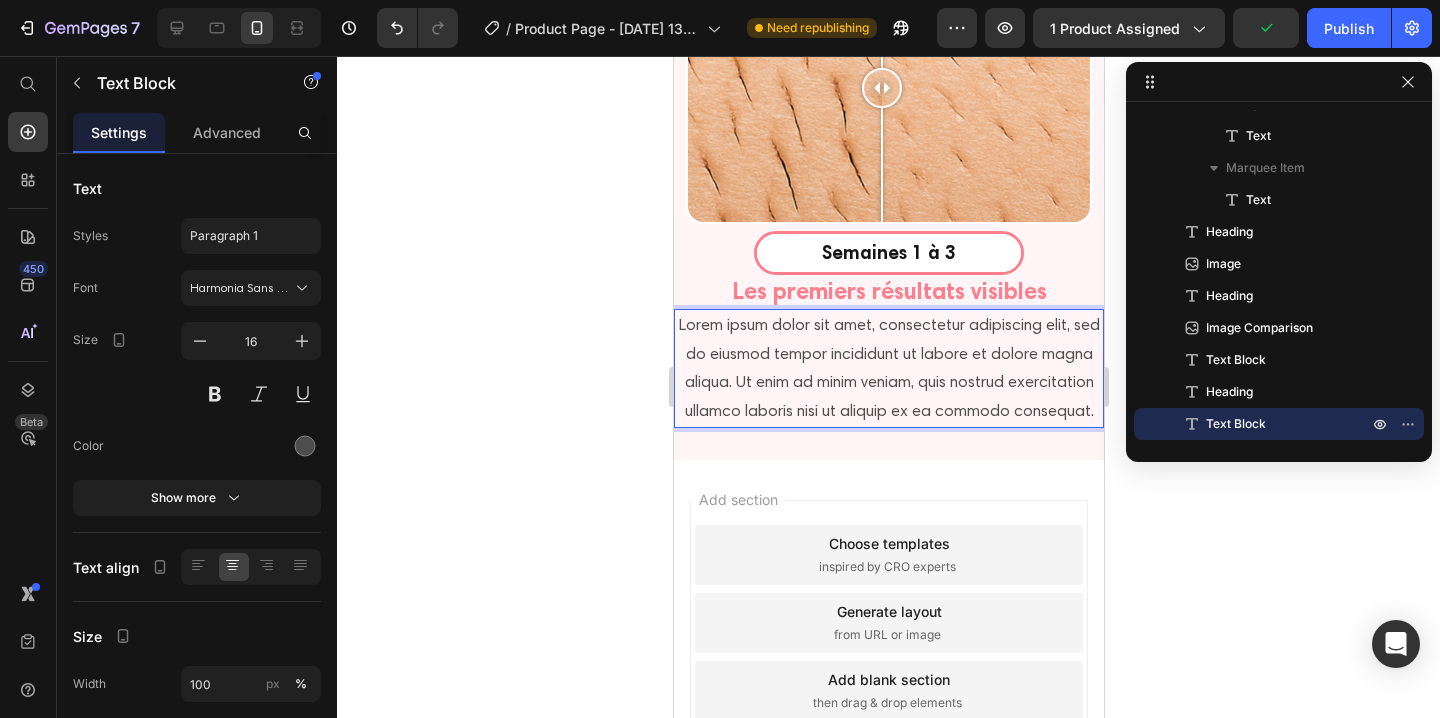click on "Lorem ipsum dolor sit amet, consectetur adipiscing elit, sed do eiusmod tempor incididunt ut labore et dolore magna aliqua. Ut enim ad minim veniam, quis nostrud exercitation ullamco laboris nisi ut aliquip ex ea commodo consequat." at bounding box center [888, 368] 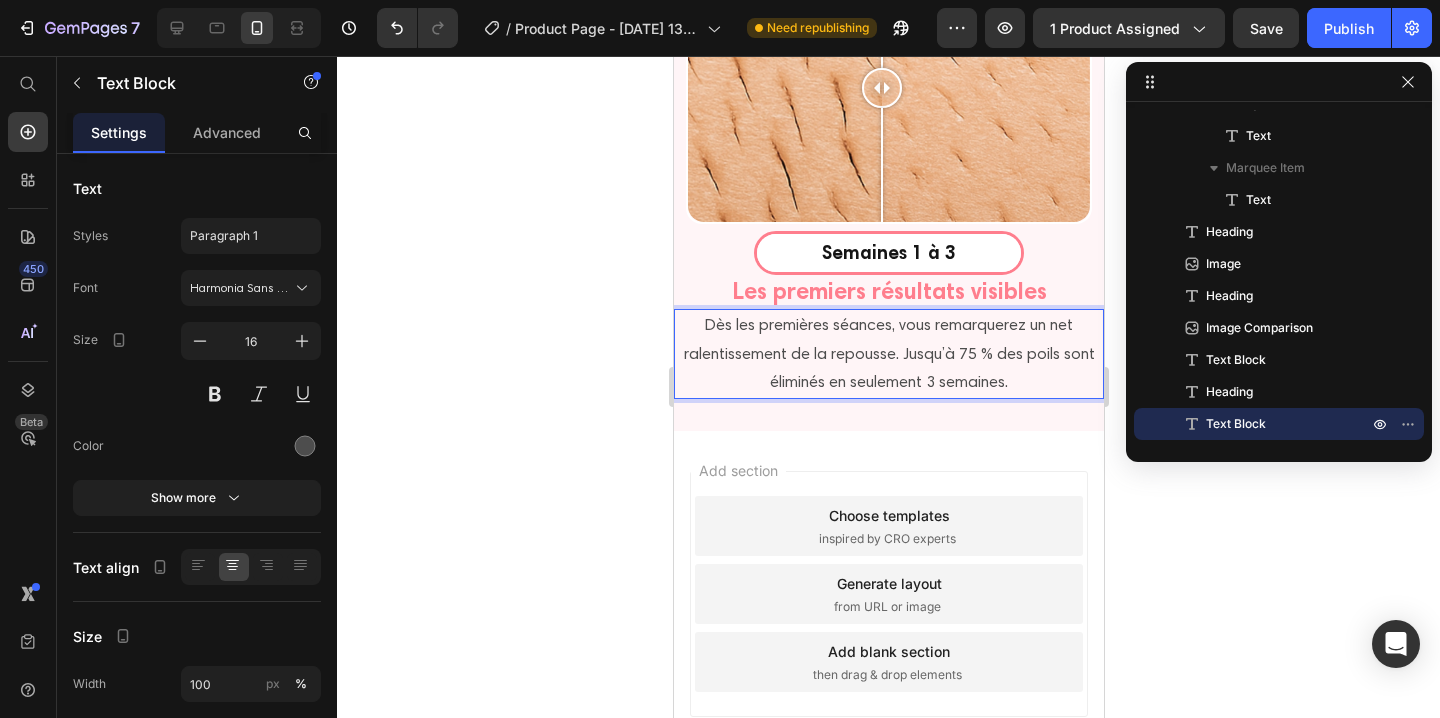 click 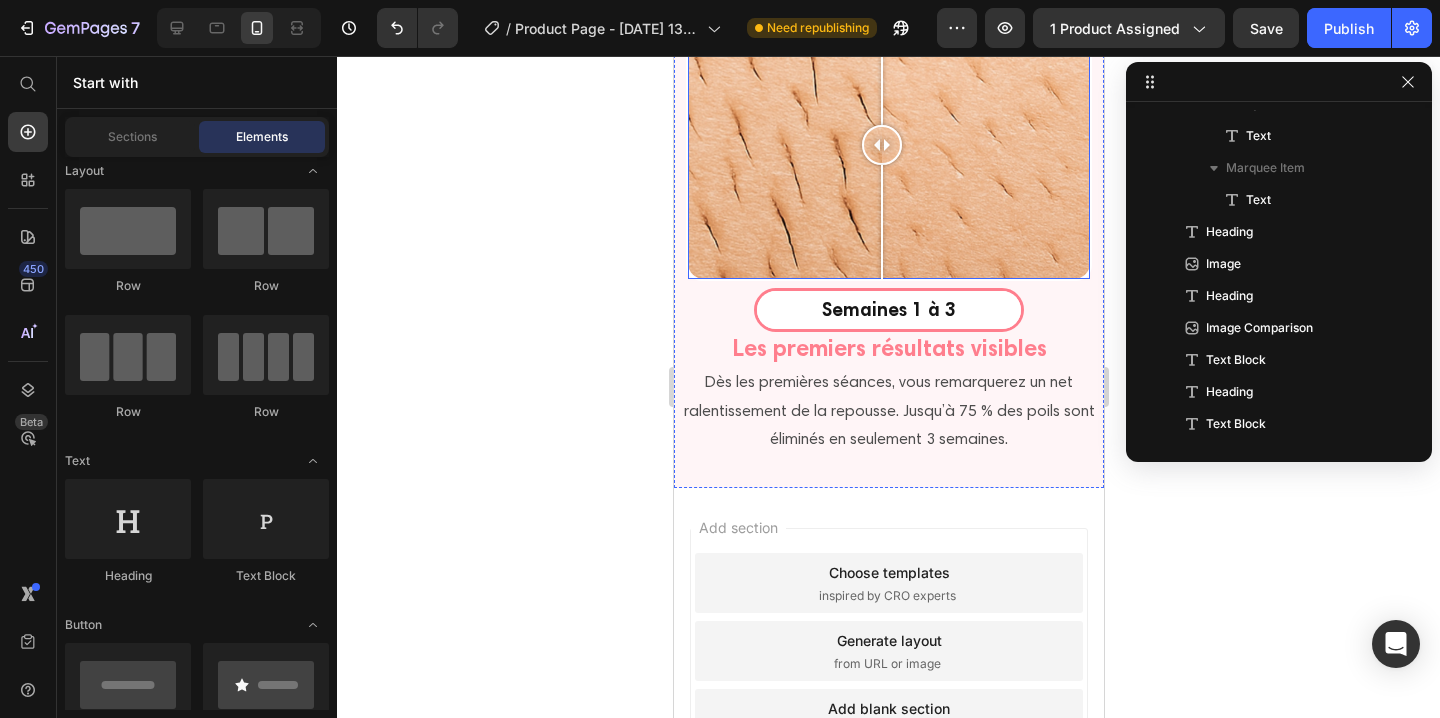 scroll, scrollTop: 4313, scrollLeft: 0, axis: vertical 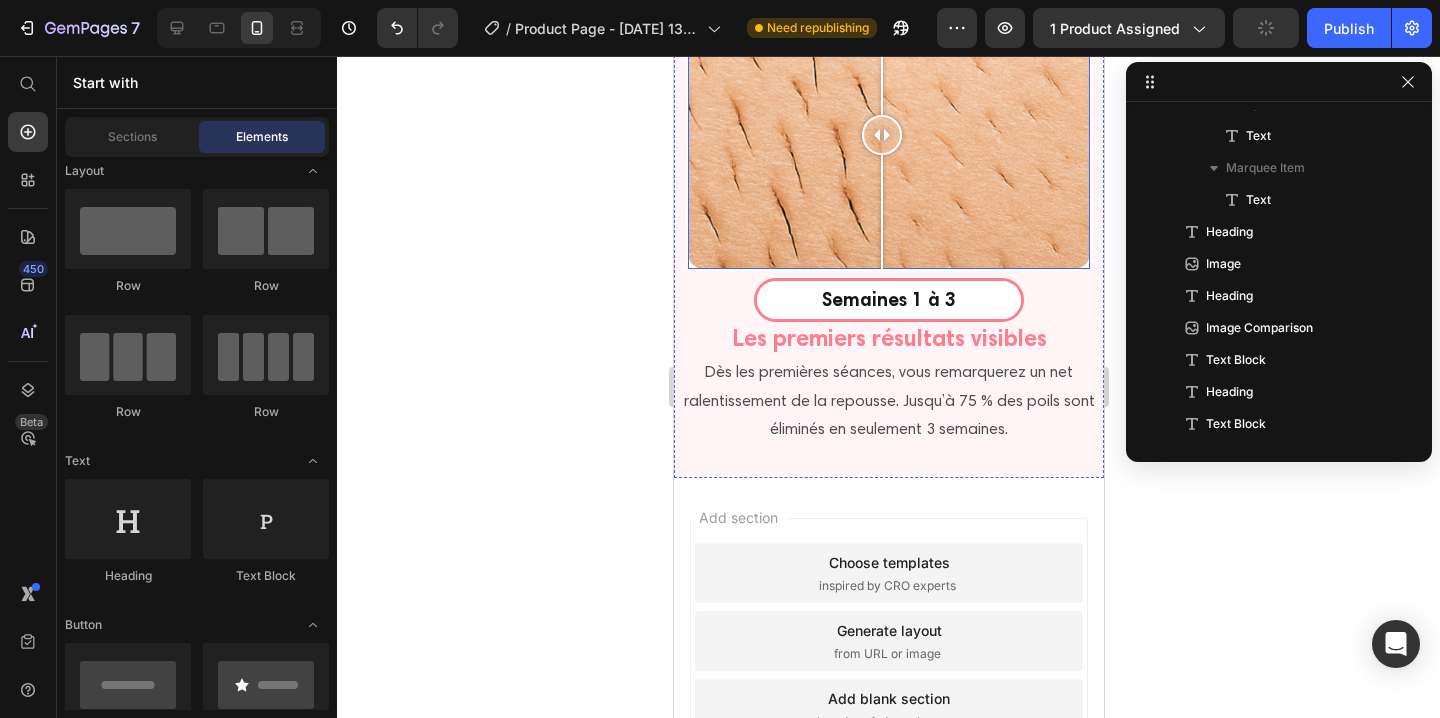 click on "AVANT APRÈS" at bounding box center (888, 135) 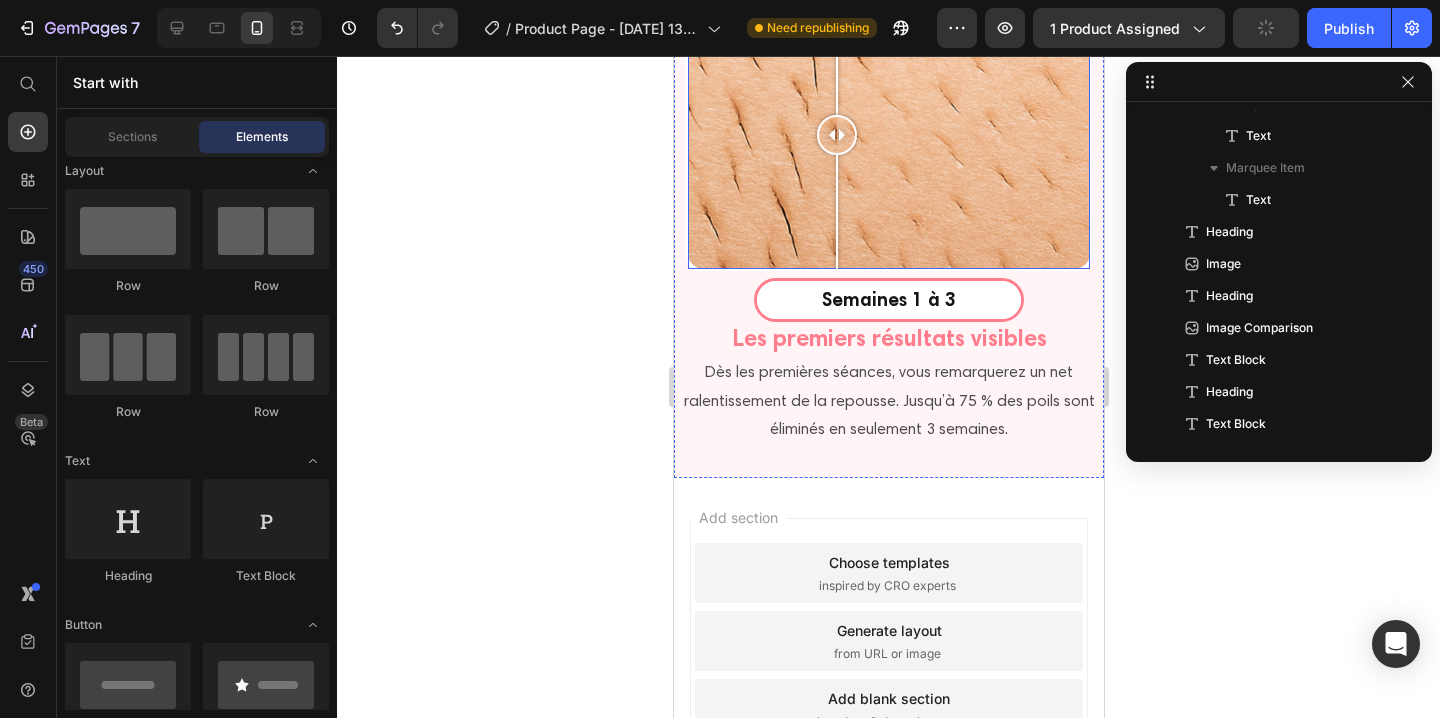 click on "AVANT APRÈS Image Comparison" at bounding box center [888, 135] 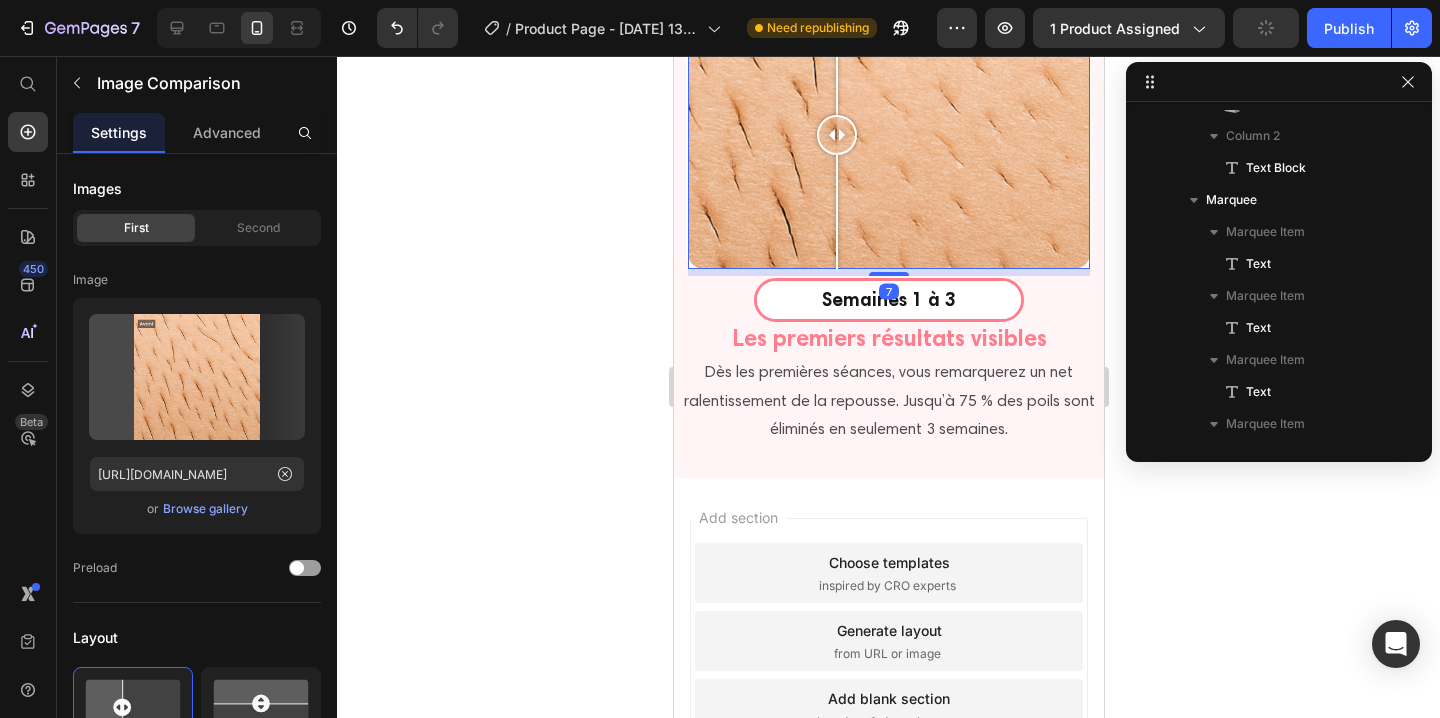 scroll, scrollTop: 4702, scrollLeft: 0, axis: vertical 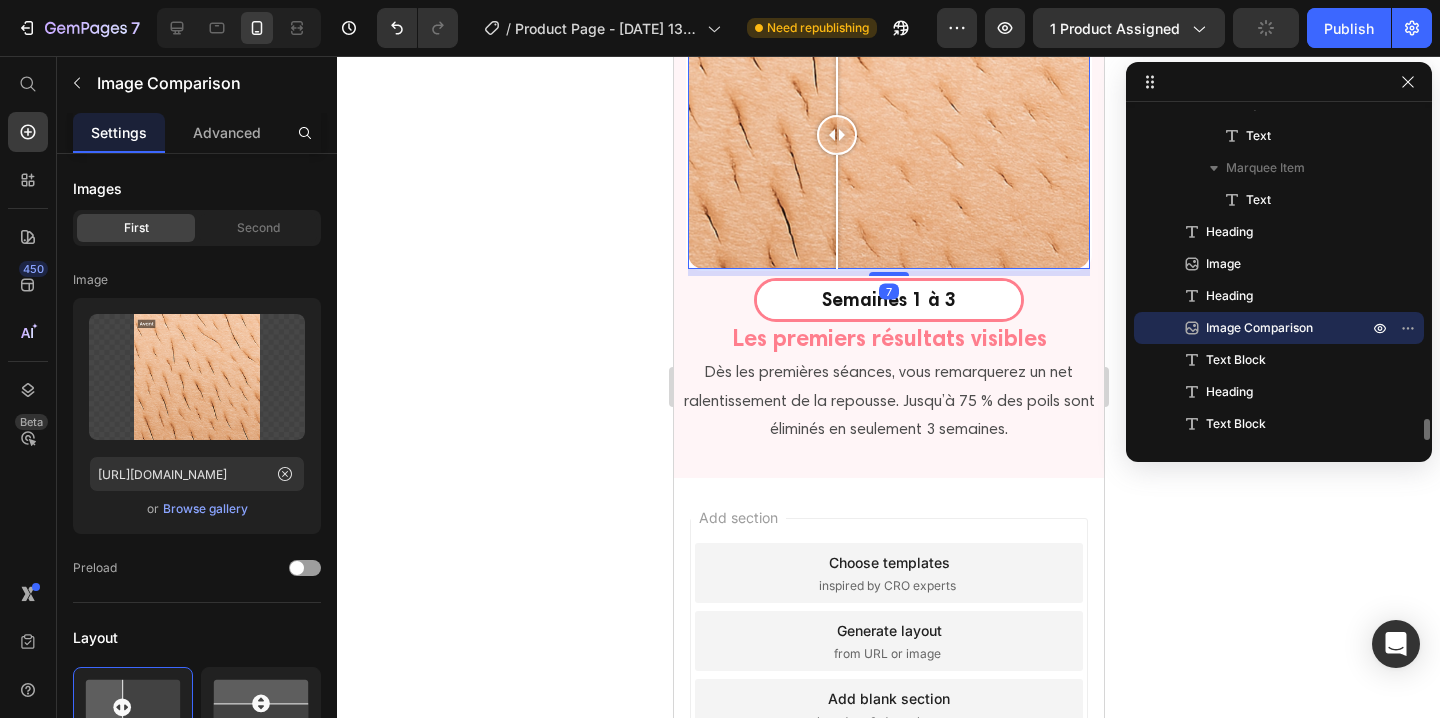click 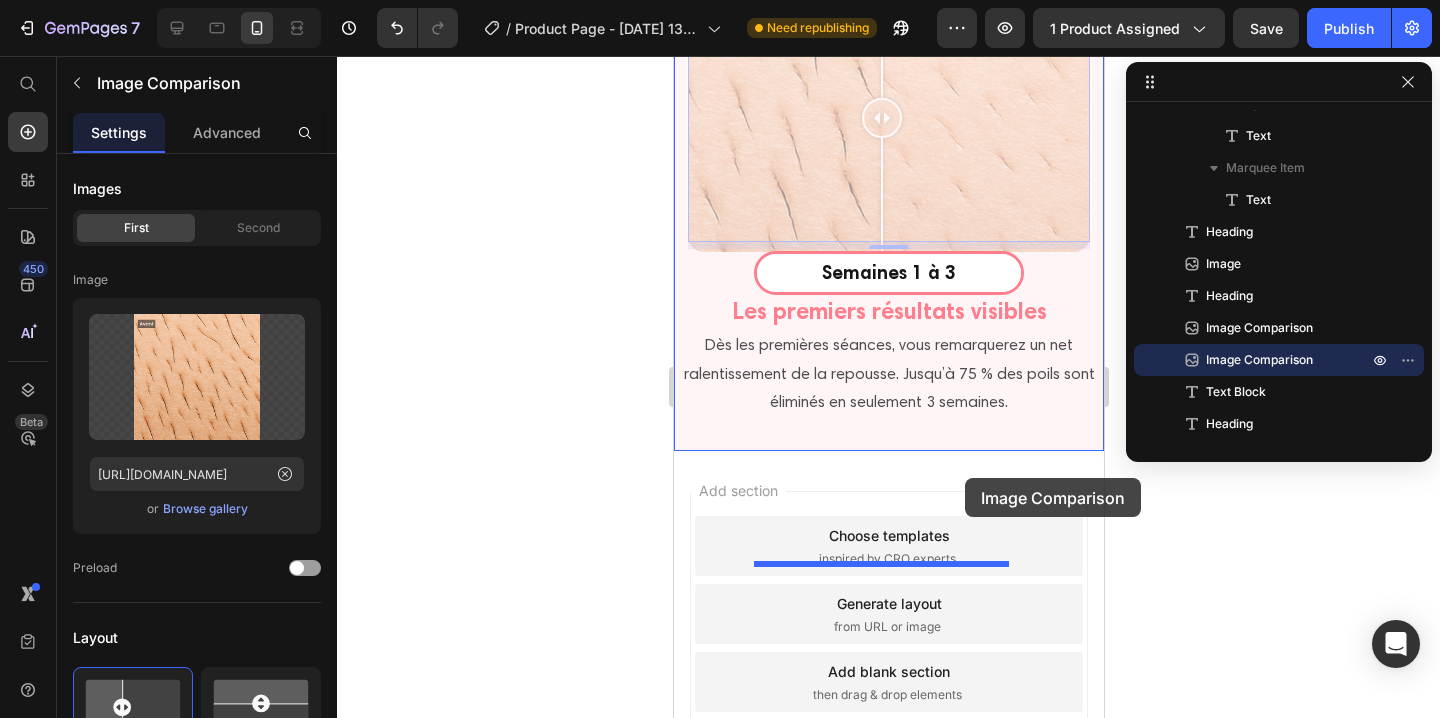 scroll, scrollTop: 4735, scrollLeft: 0, axis: vertical 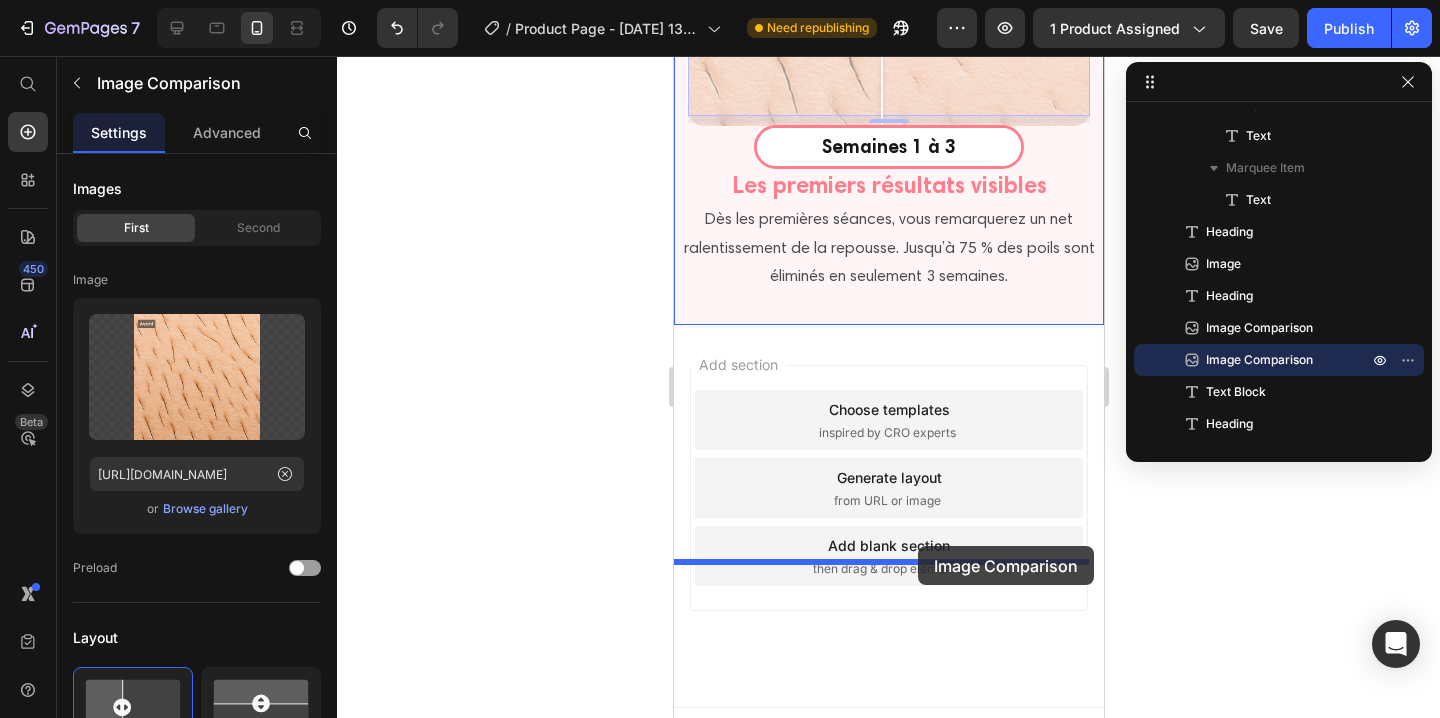 drag, startPoint x: 711, startPoint y: 376, endPoint x: 917, endPoint y: 547, distance: 267.72562 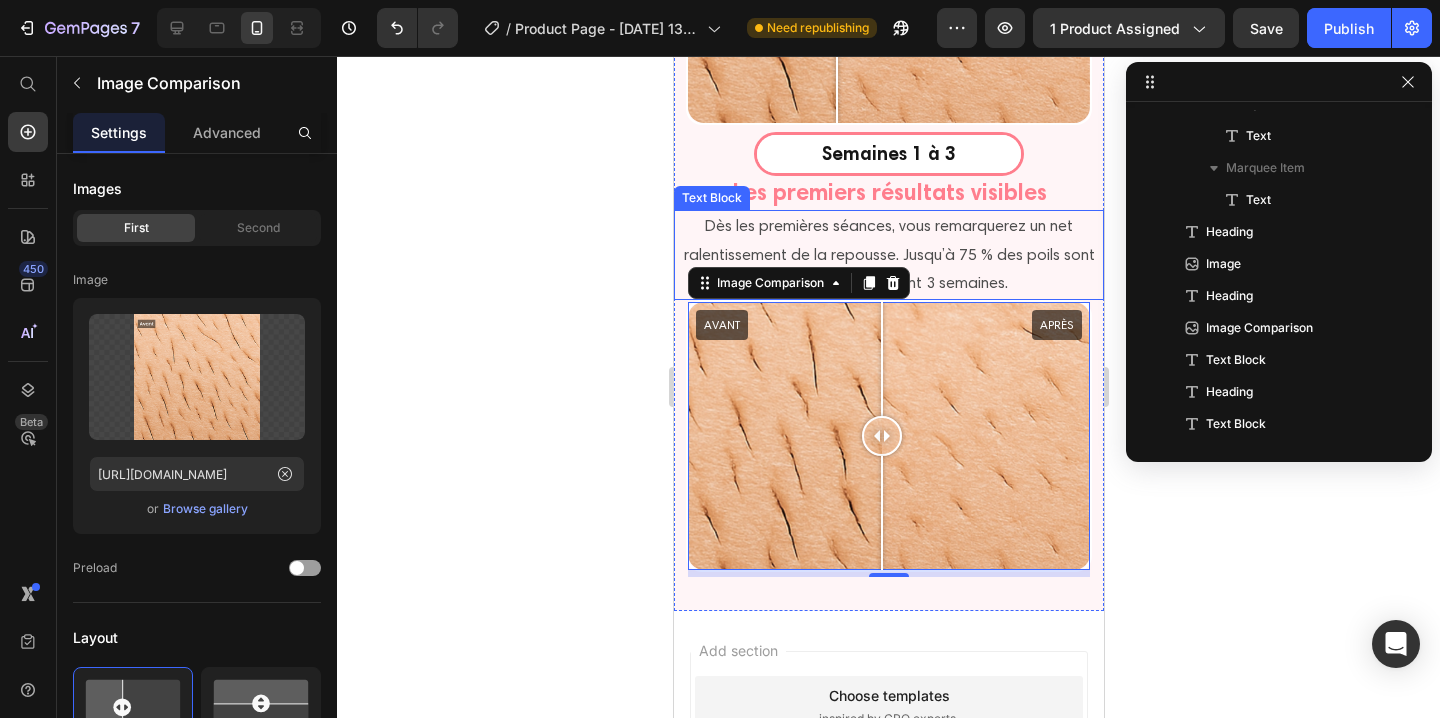 scroll, scrollTop: 4481, scrollLeft: 0, axis: vertical 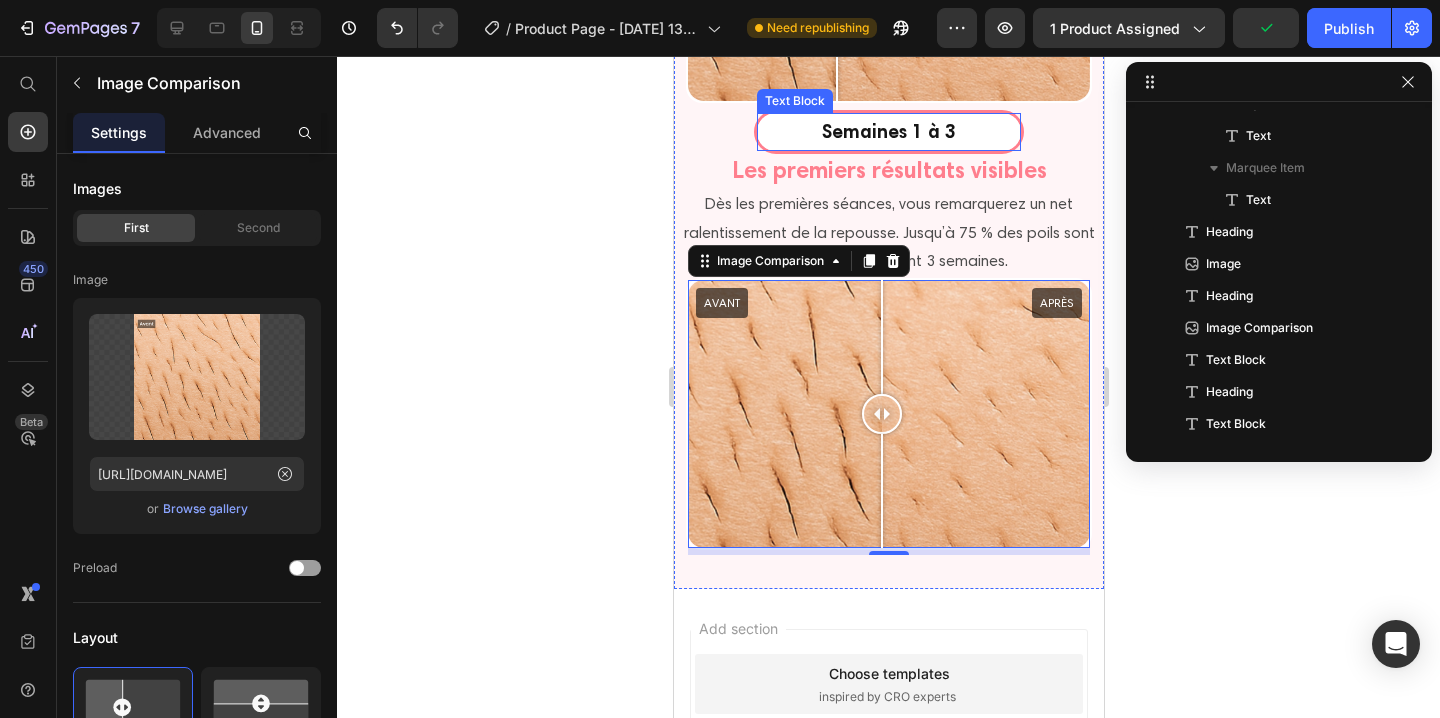 click on "Semaines 1 à 3" at bounding box center (888, 132) 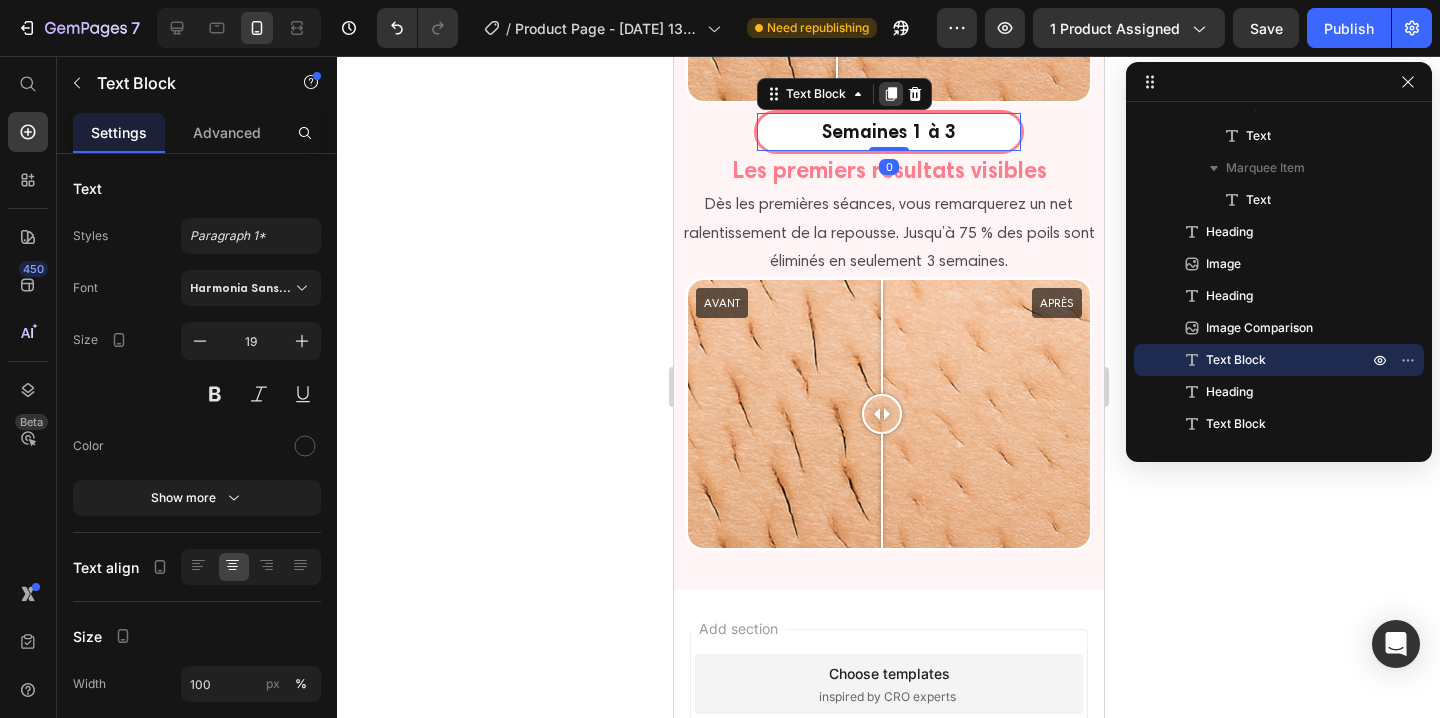 click at bounding box center [890, 94] 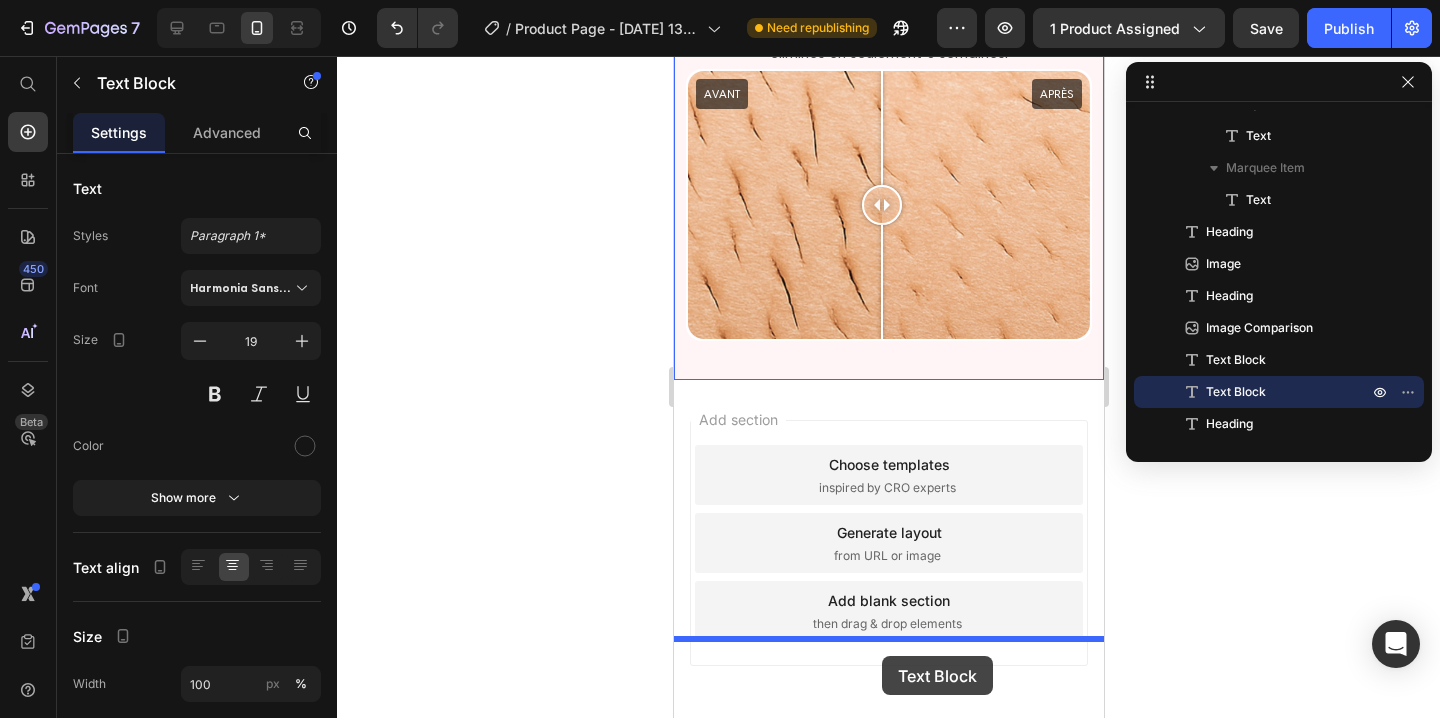 scroll, scrollTop: 4758, scrollLeft: 0, axis: vertical 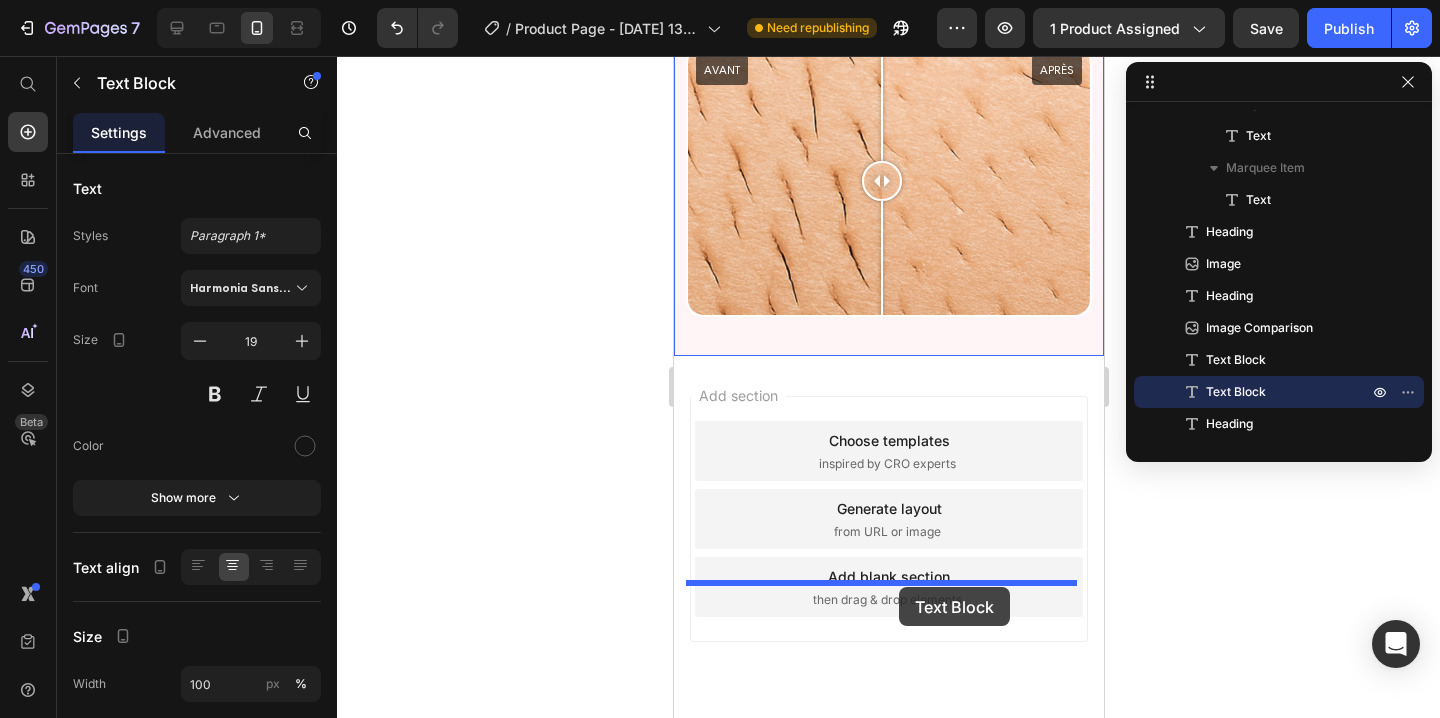 drag, startPoint x: 778, startPoint y: 410, endPoint x: 898, endPoint y: 587, distance: 213.8434 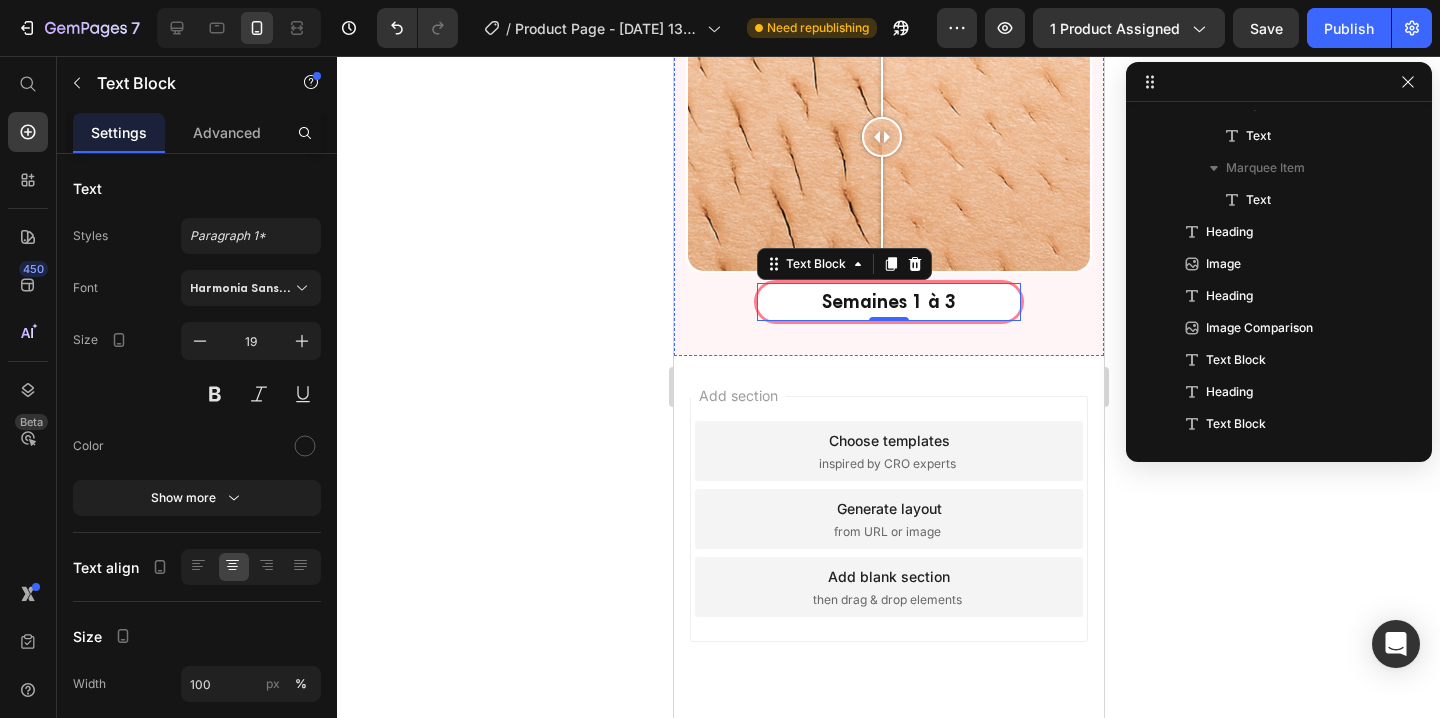 click on "Les premiers résultats visibles" at bounding box center (888, -106) 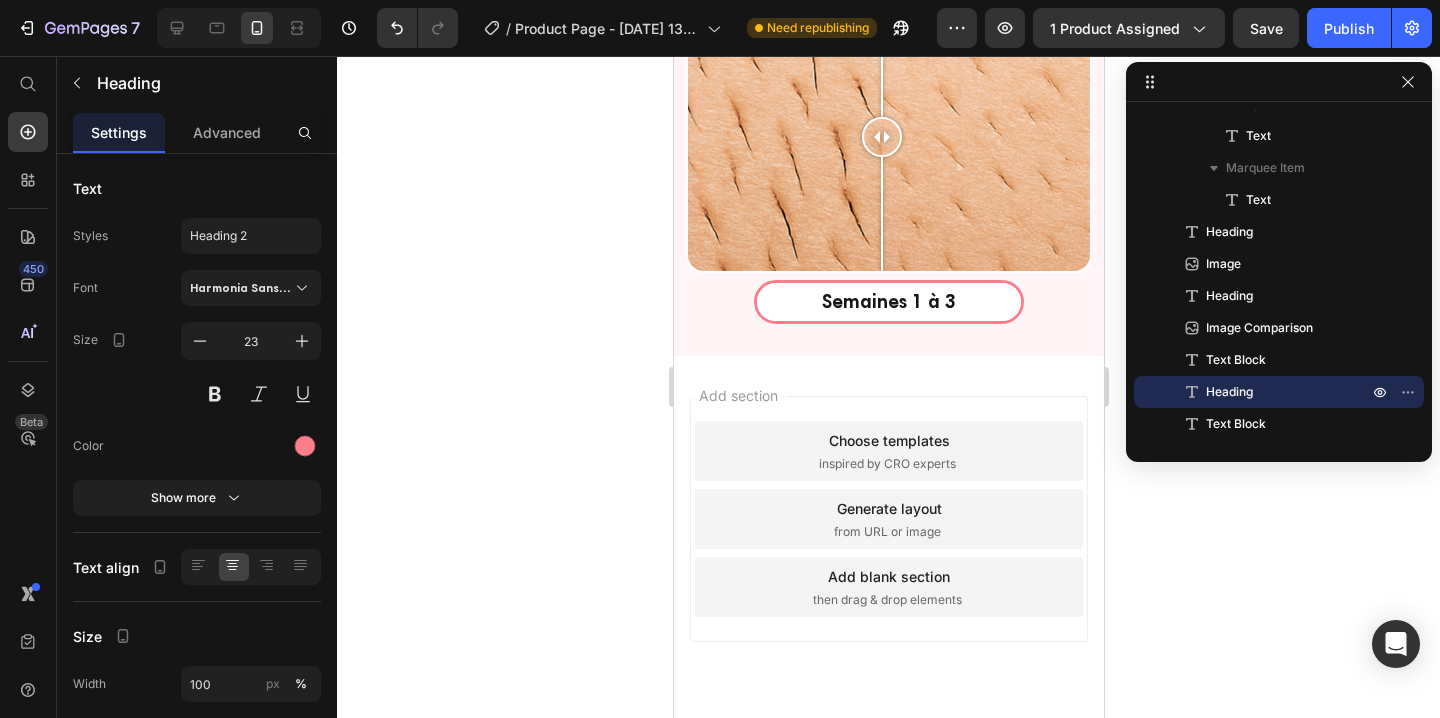 click 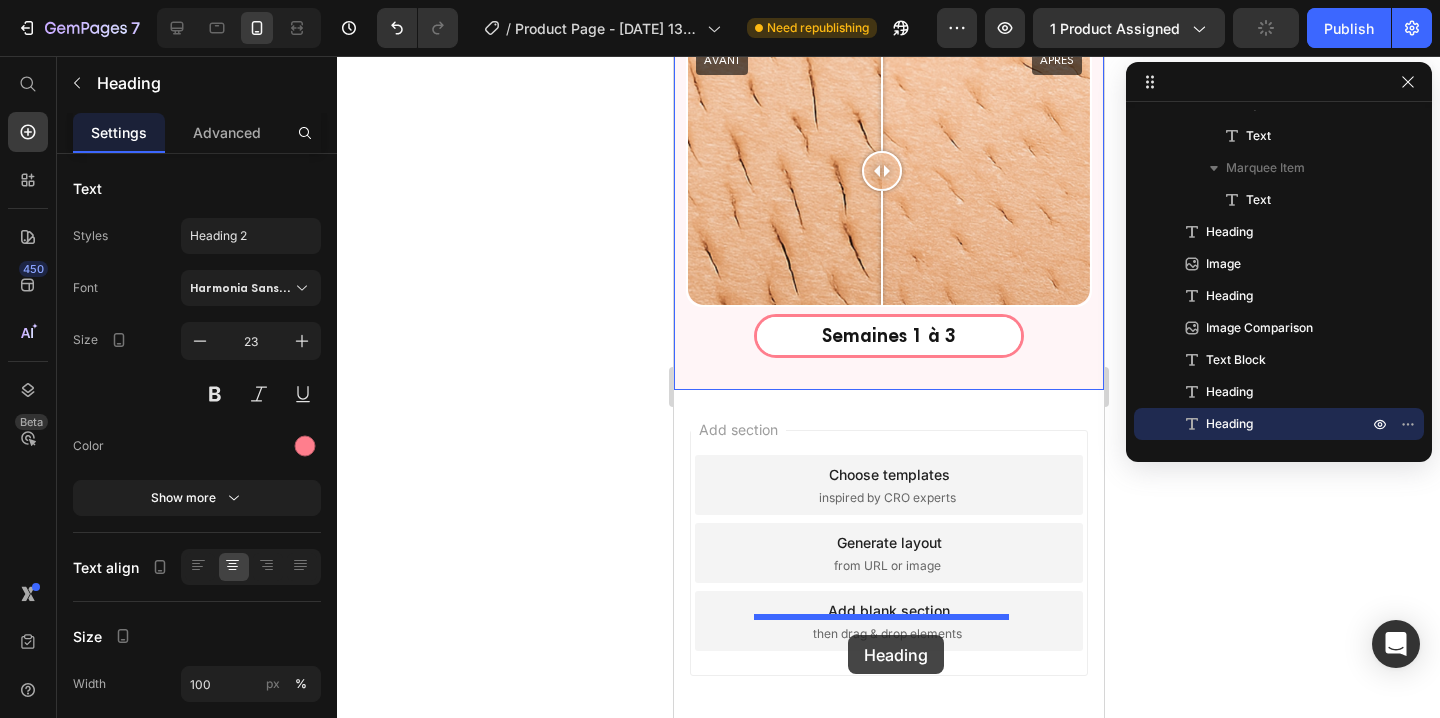 drag, startPoint x: 694, startPoint y: 164, endPoint x: 847, endPoint y: 635, distance: 495.22723 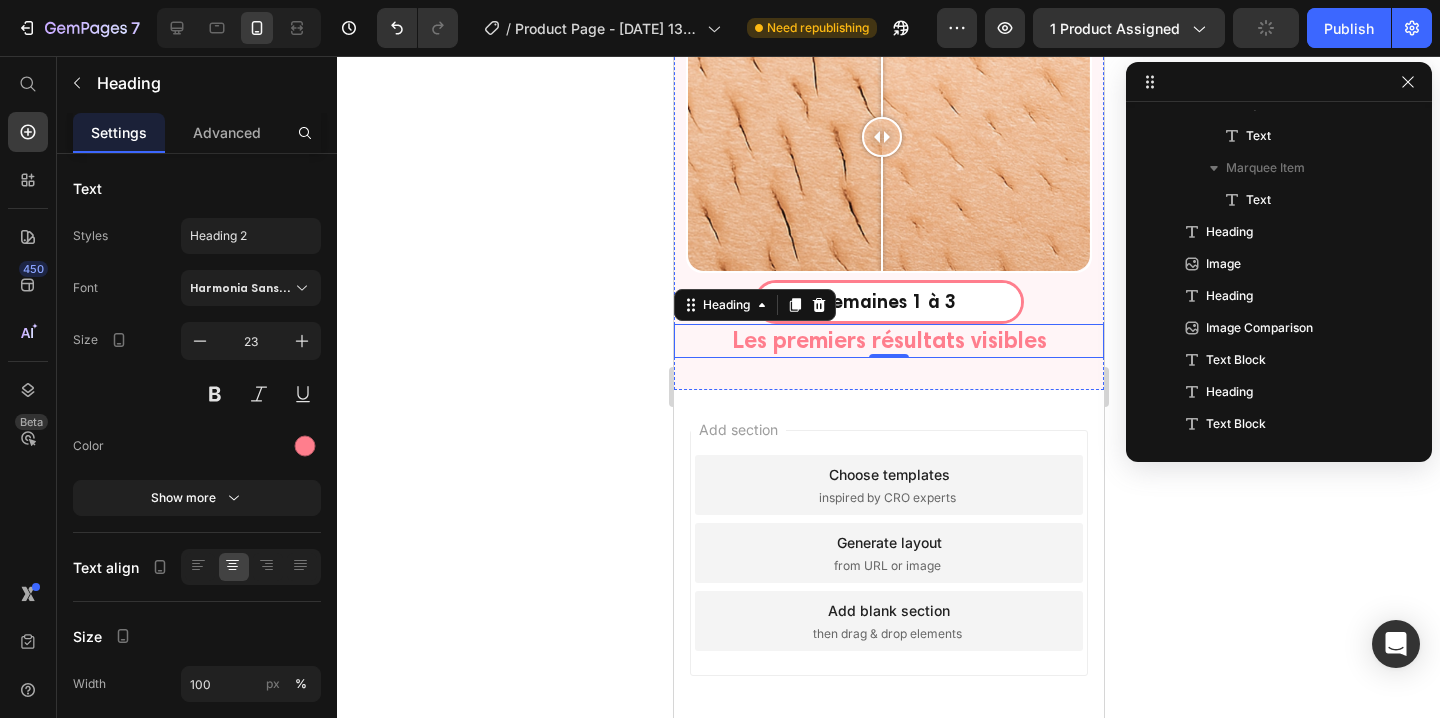 click on "Dès les premières séances, vous remarquerez un net ralentissement de la repousse. Jusqu’à 75 % des poils sont éliminés en seulement 3 semaines." at bounding box center (888, -44) 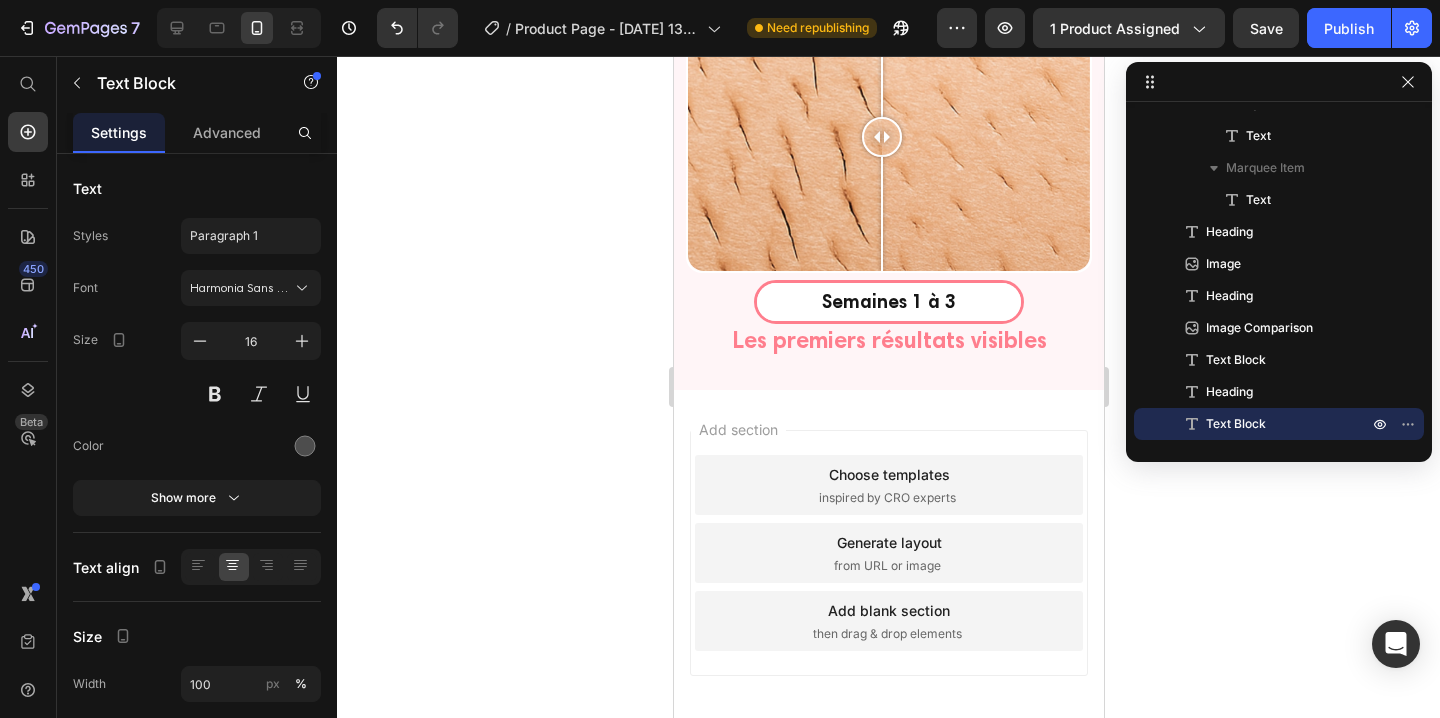 click 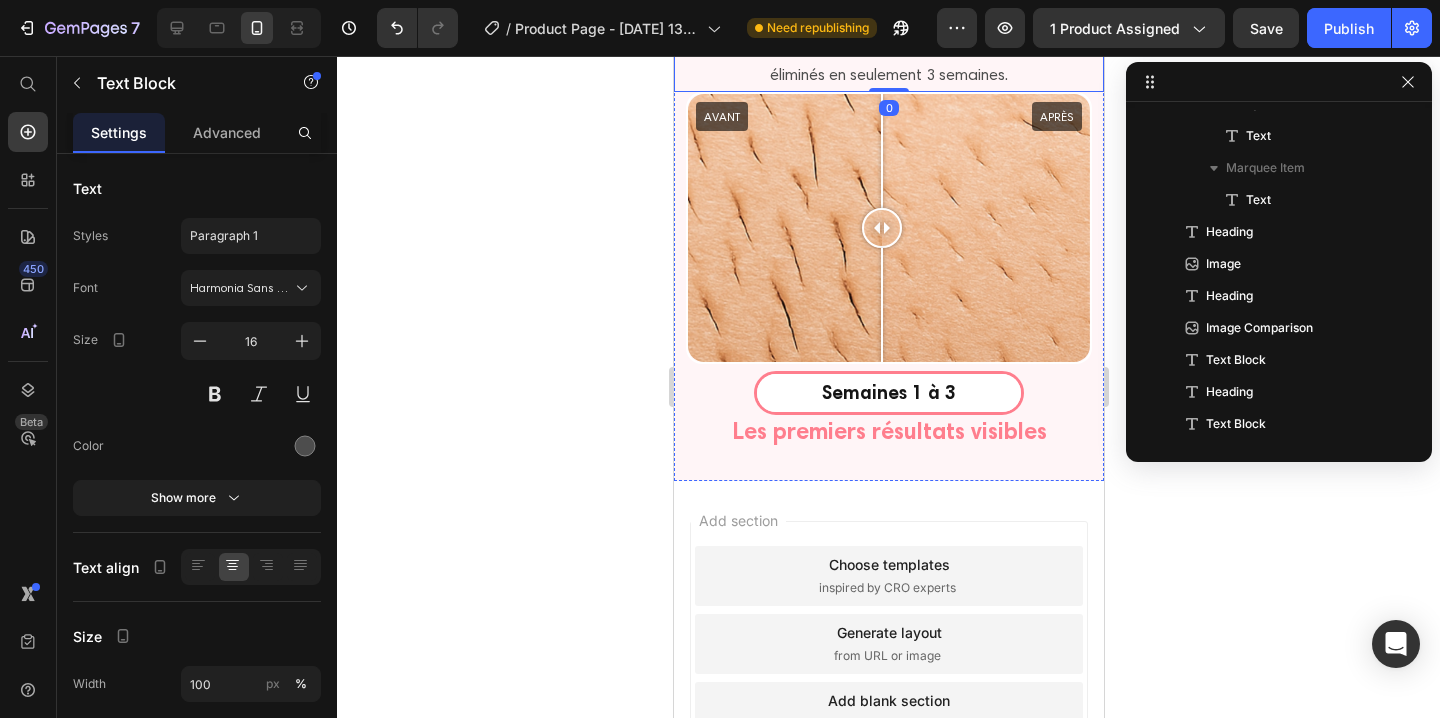 scroll, scrollTop: 4830, scrollLeft: 0, axis: vertical 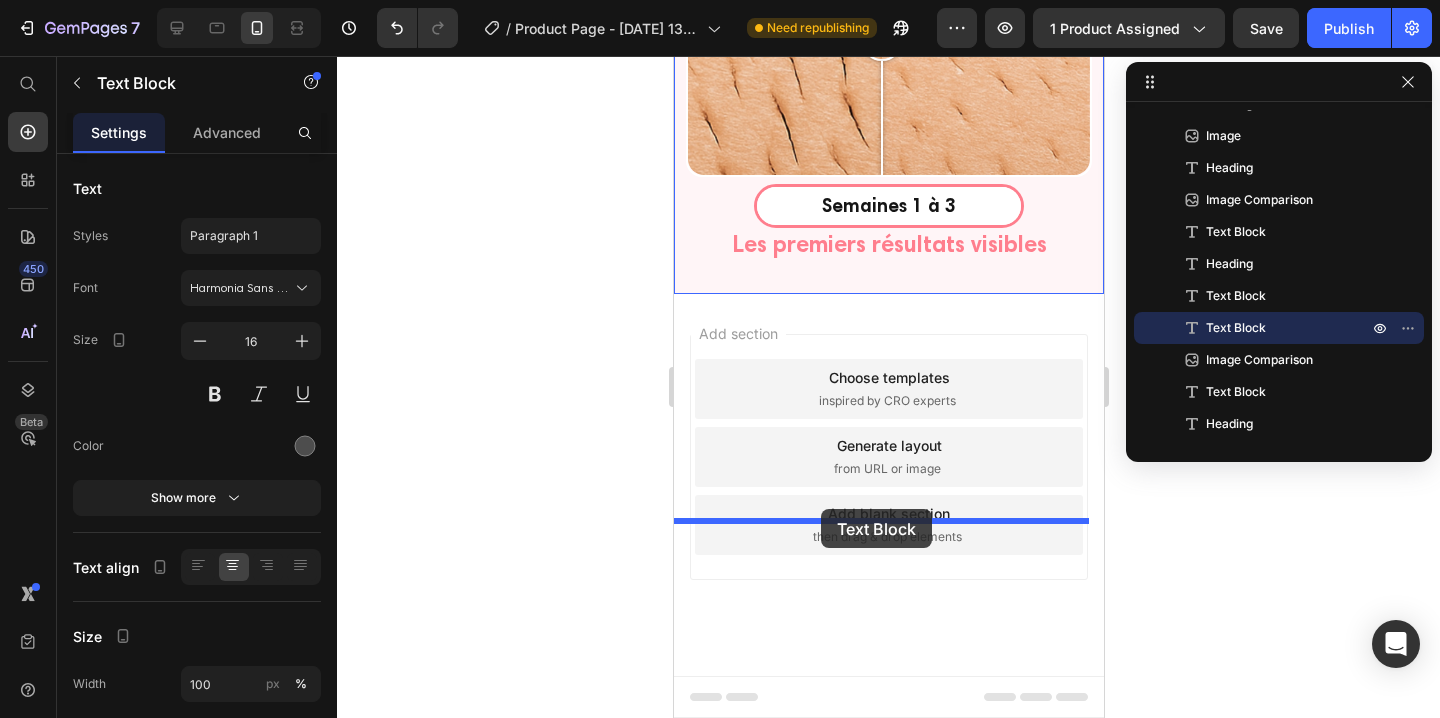 drag, startPoint x: 697, startPoint y: 258, endPoint x: 820, endPoint y: 509, distance: 279.51746 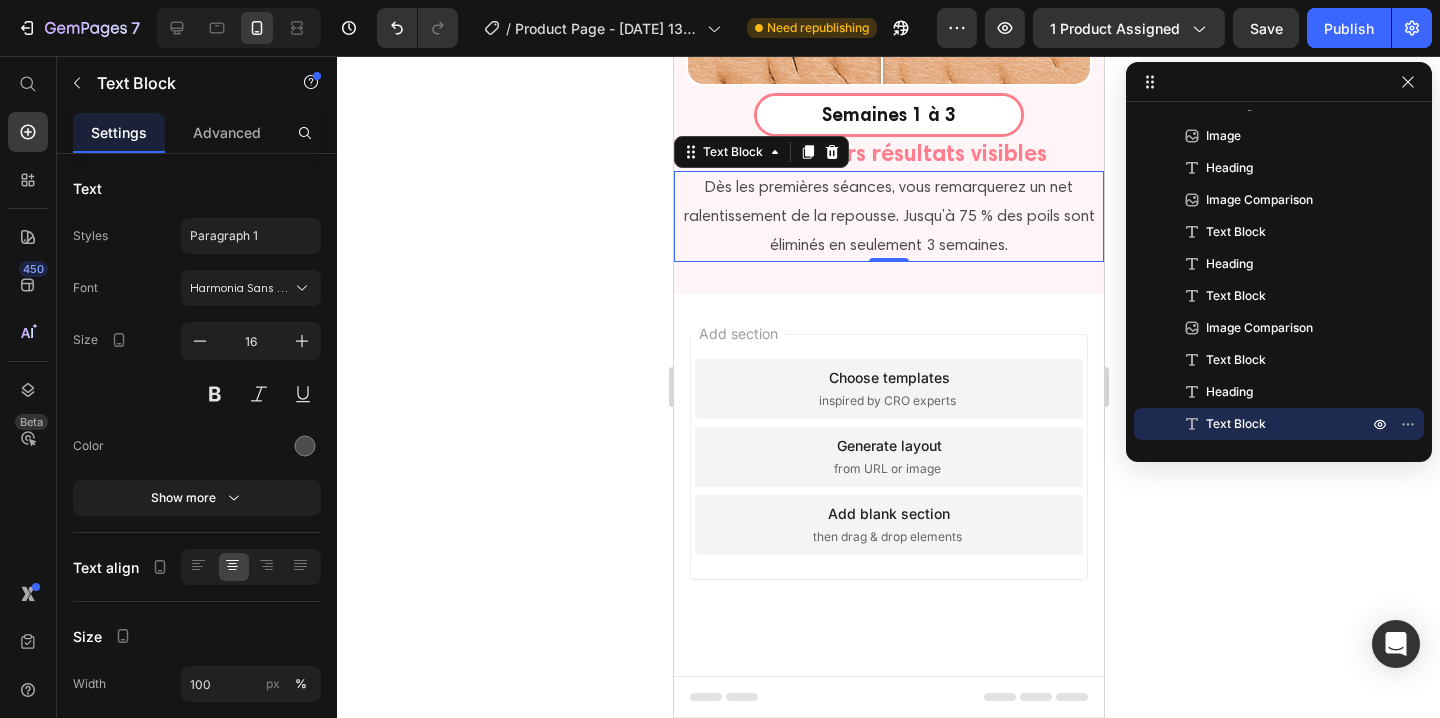 click 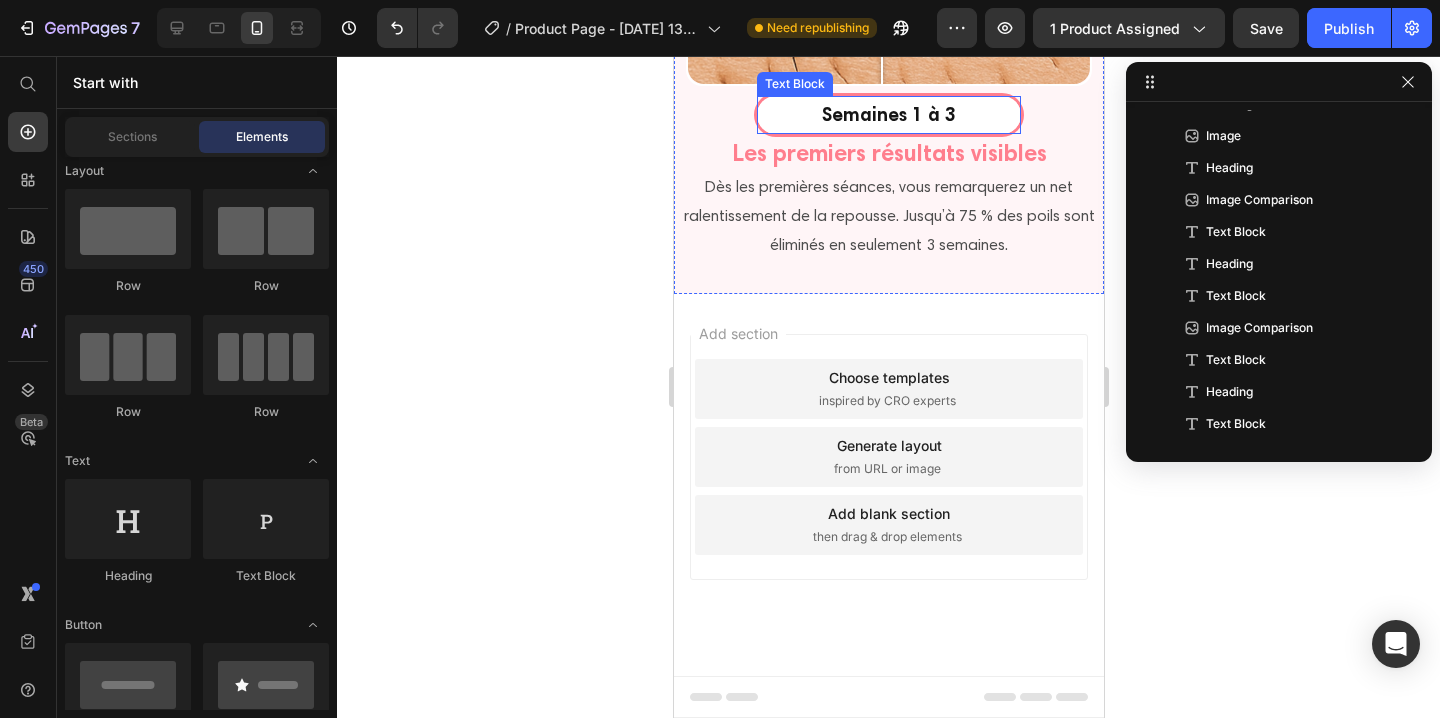 click on "Semaines 1 à 3" at bounding box center (888, 115) 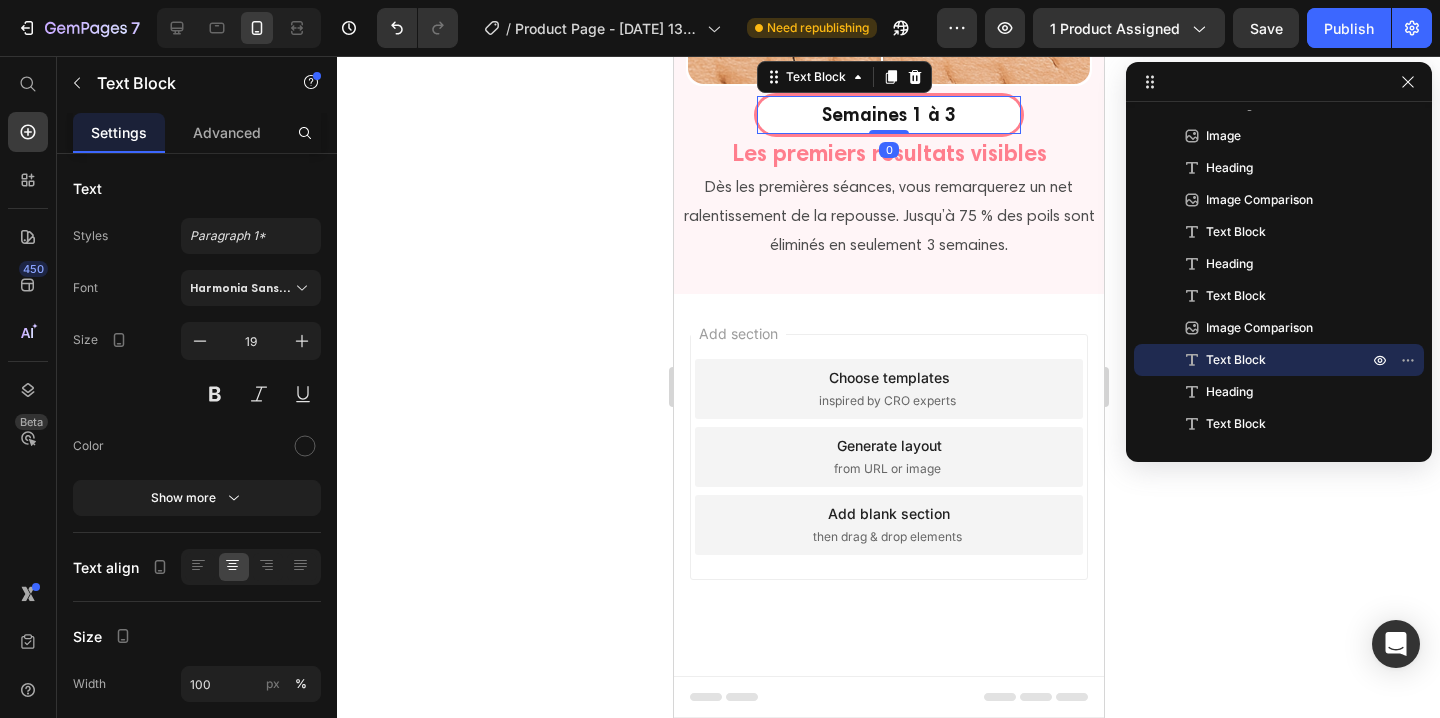 click on "Semaines 1 à 3" at bounding box center [888, 115] 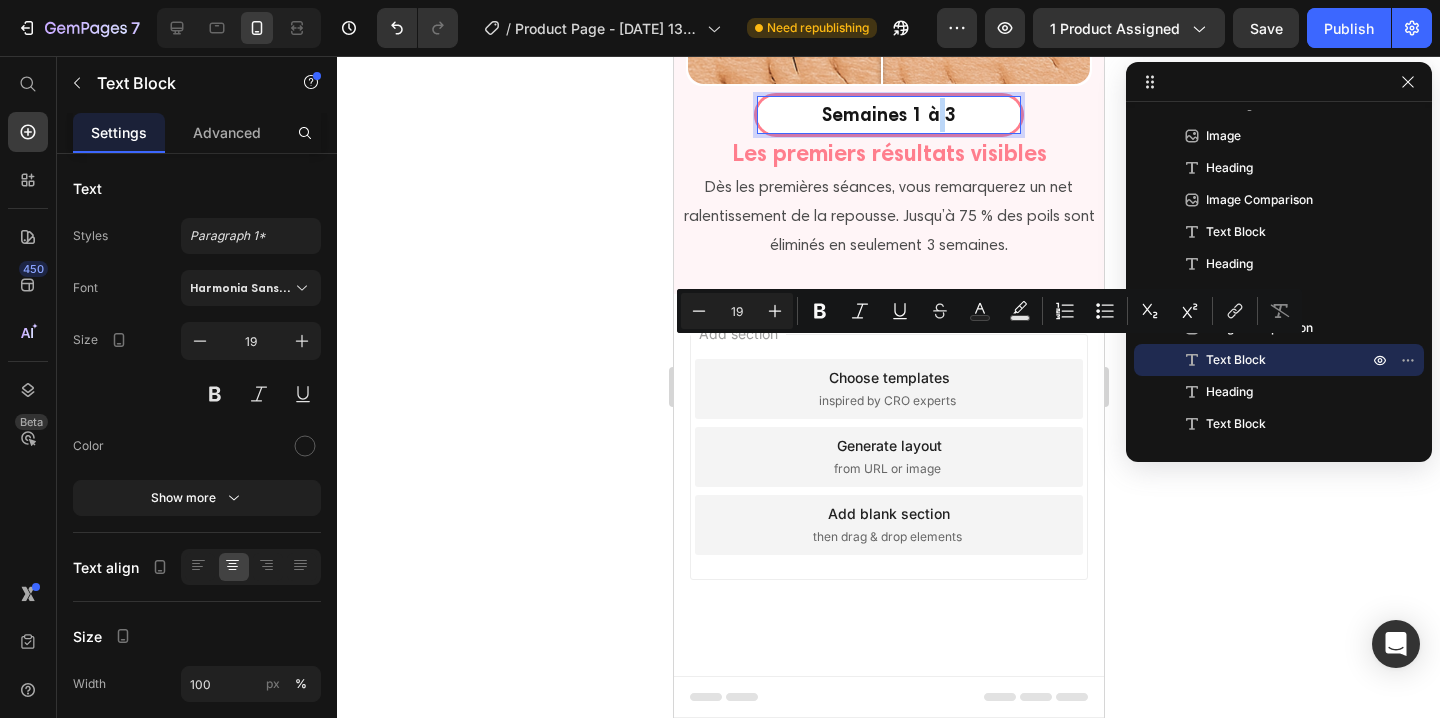 click on "Semaines 1 à 3" at bounding box center [888, 115] 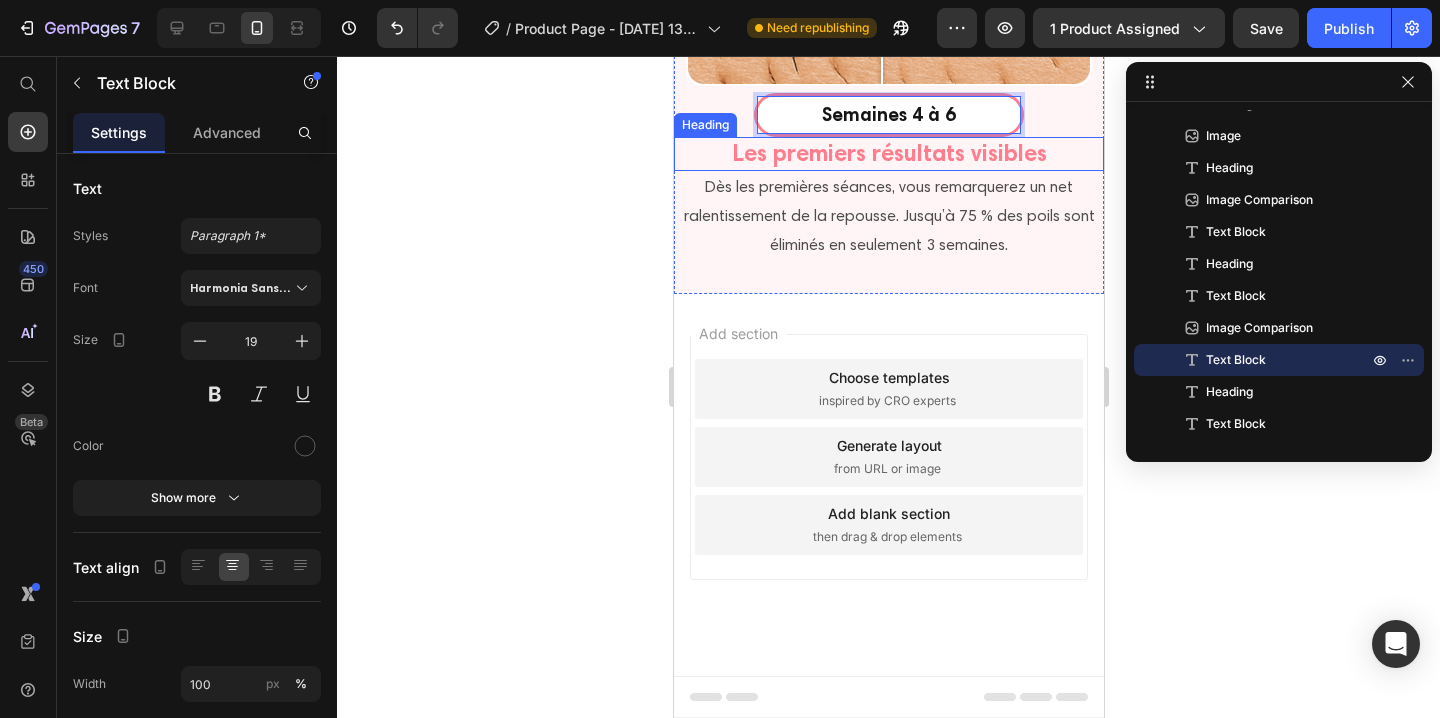 click on "Les premiers résultats visibles" at bounding box center [888, 154] 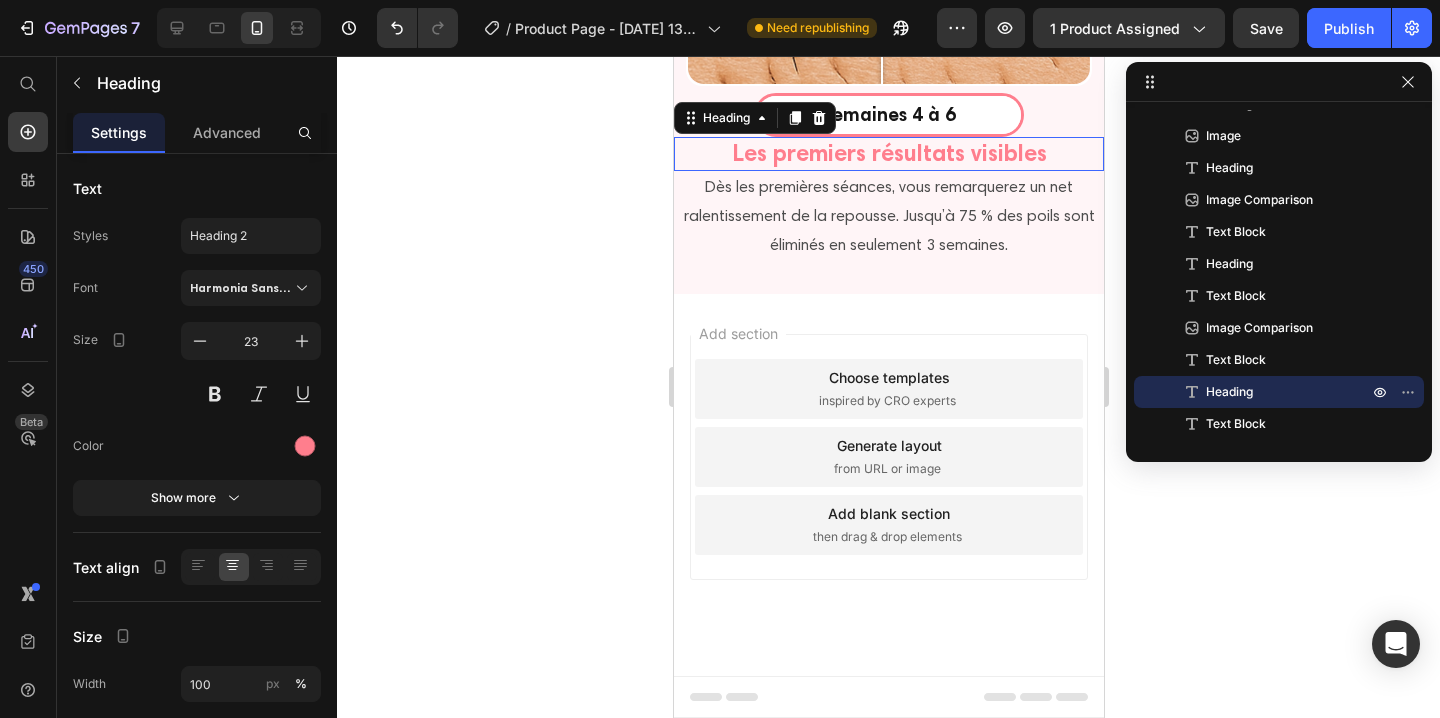 click on "Les premiers résultats visibles" at bounding box center [888, 154] 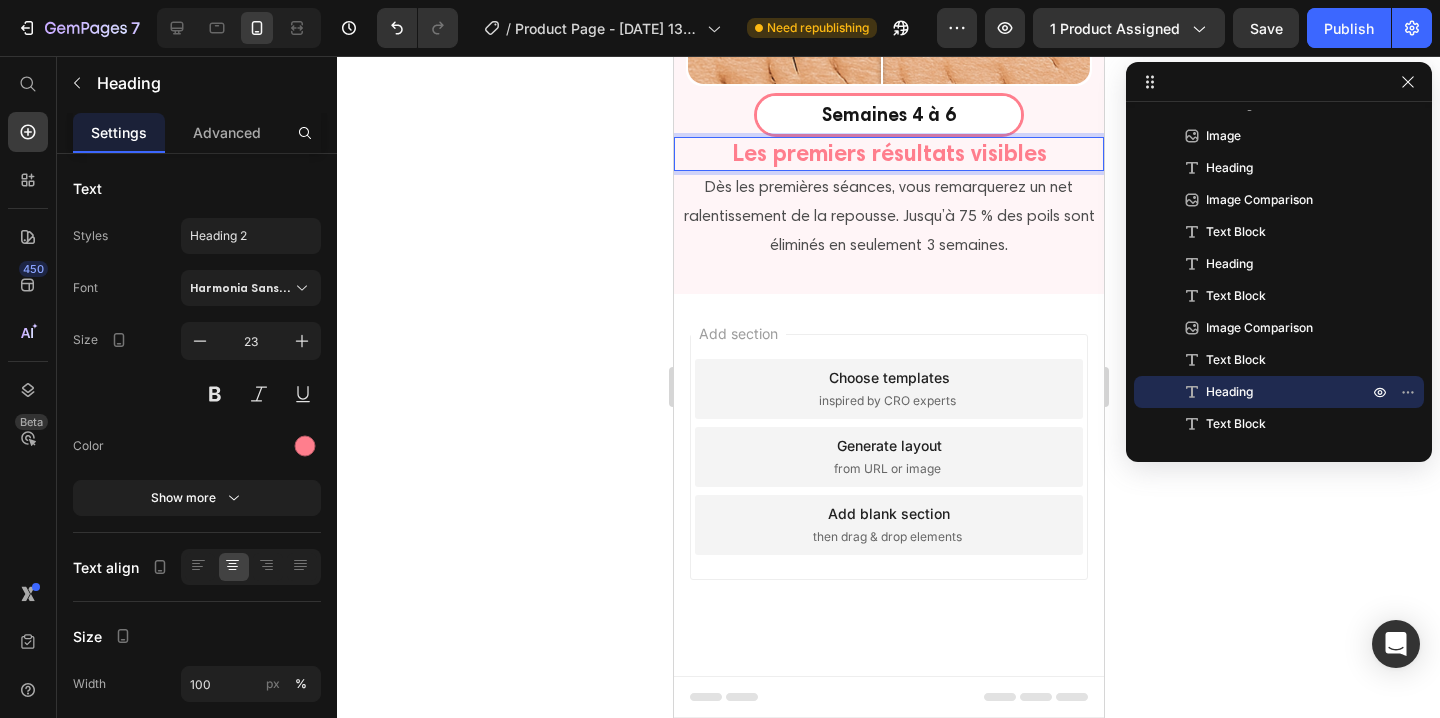 click on "Les premiers résultats visibles" at bounding box center [888, 154] 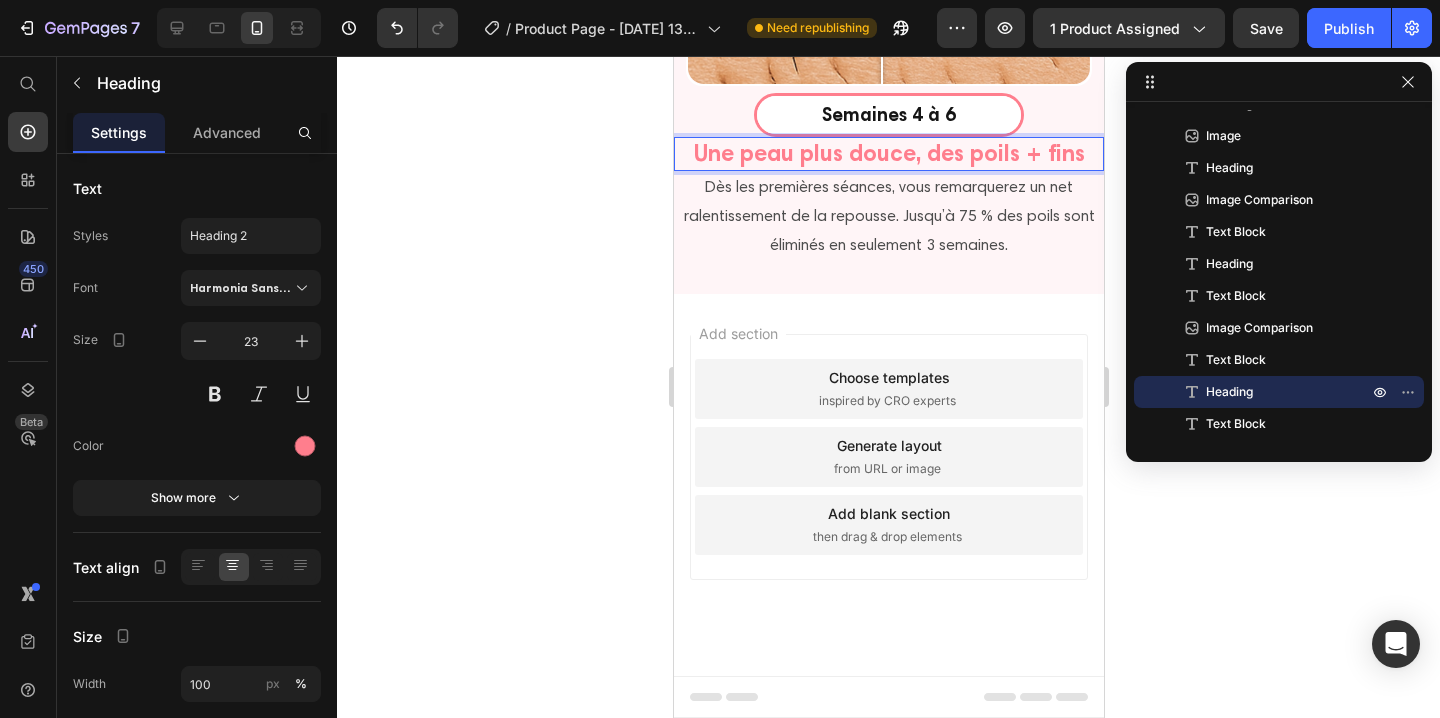 click on "Une peau plus douce, des poils + fins" at bounding box center (888, 154) 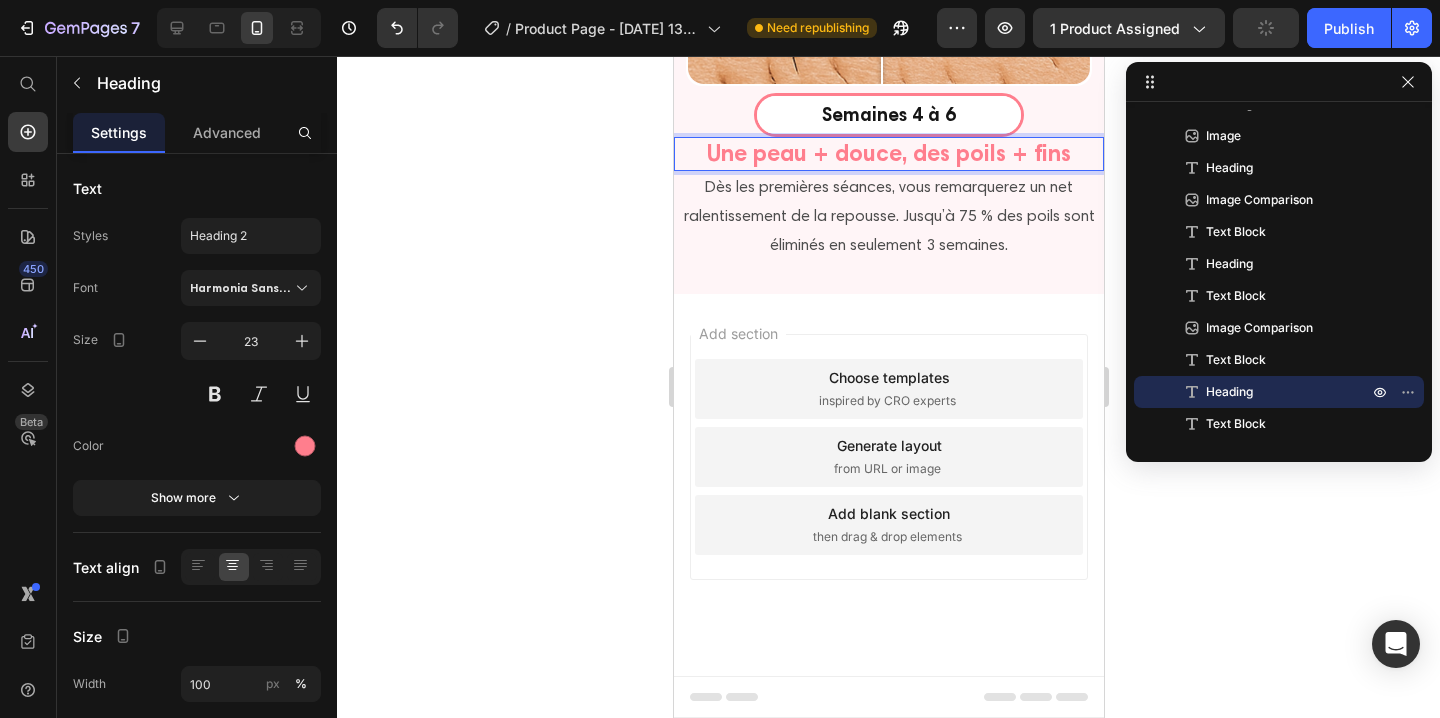 click 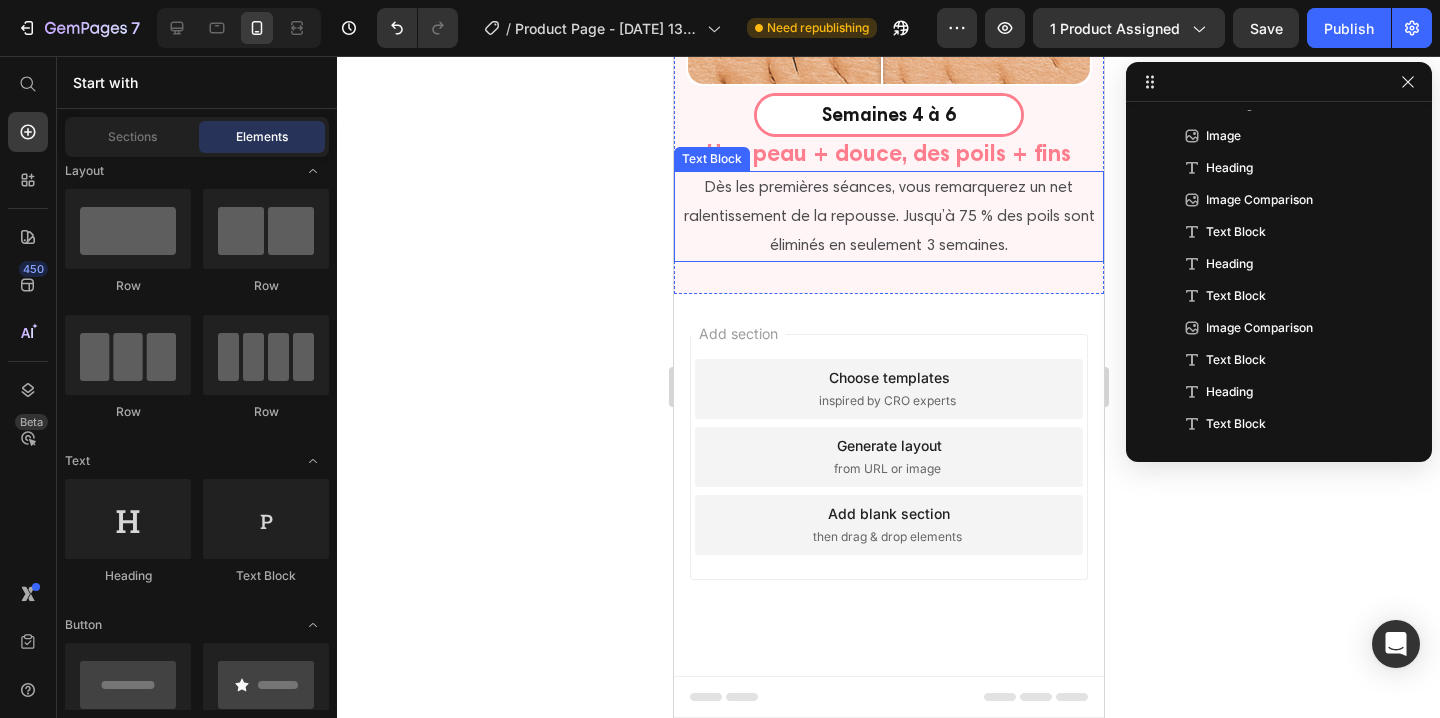 click on "Dès les premières séances, vous remarquerez un net ralentissement de la repousse. Jusqu’à 75 % des poils sont éliminés en seulement 3 semaines." at bounding box center [888, 216] 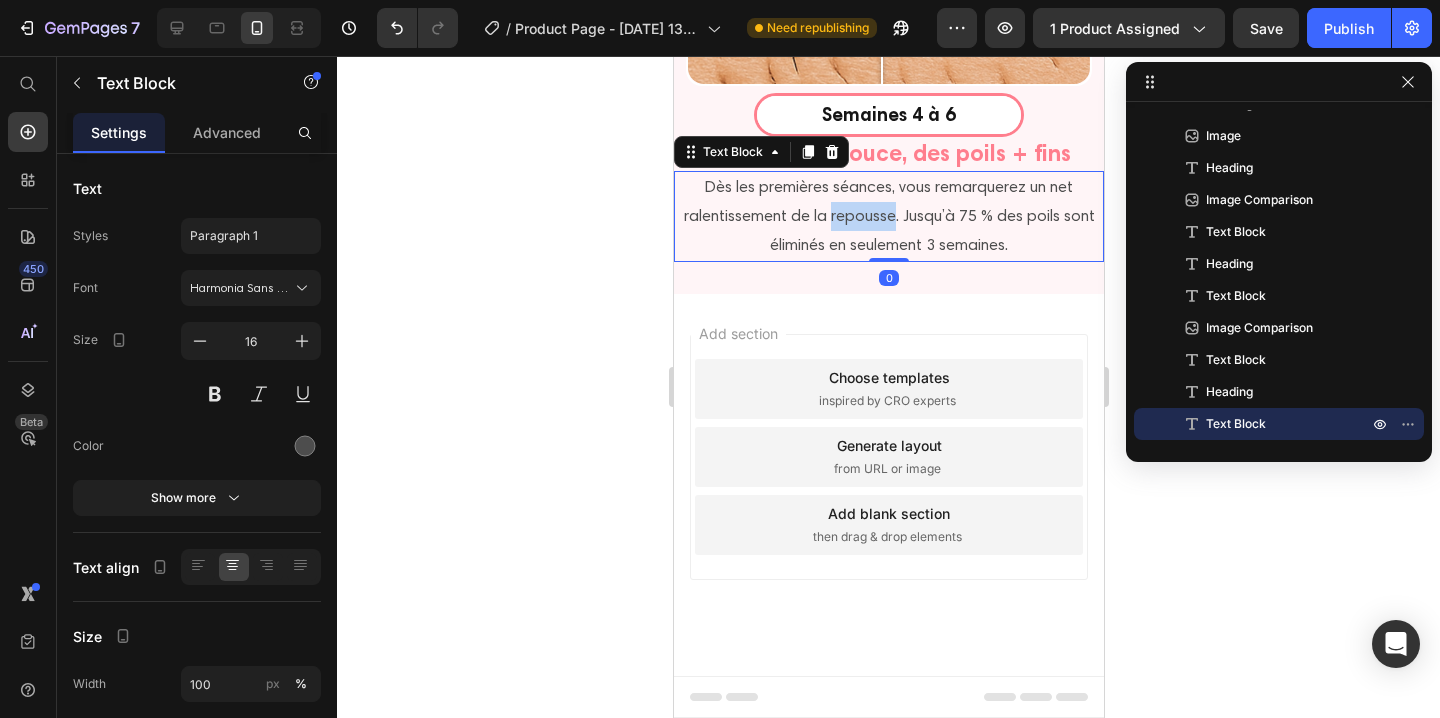 click on "Dès les premières séances, vous remarquerez un net ralentissement de la repousse. Jusqu’à 75 % des poils sont éliminés en seulement 3 semaines." at bounding box center (888, 216) 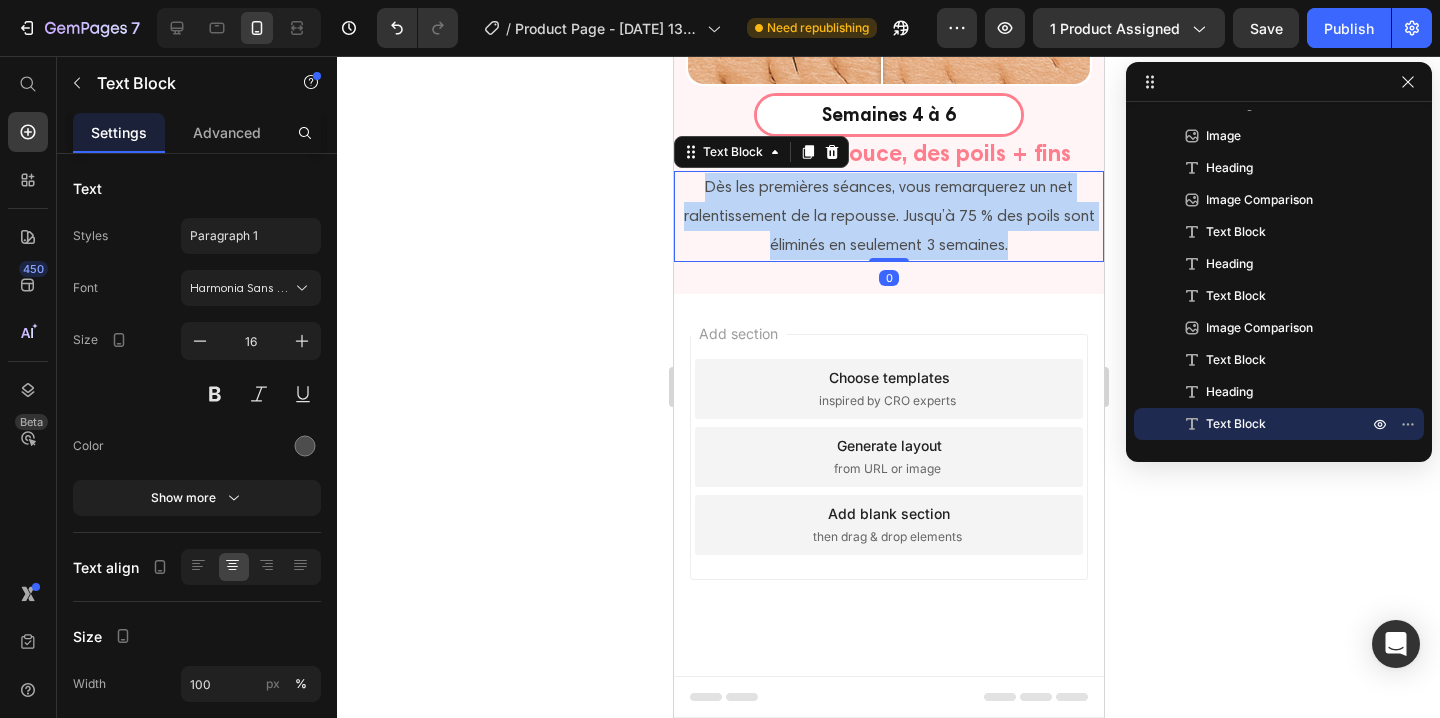 click on "Dès les premières séances, vous remarquerez un net ralentissement de la repousse. Jusqu’à 75 % des poils sont éliminés en seulement 3 semaines." at bounding box center (888, 216) 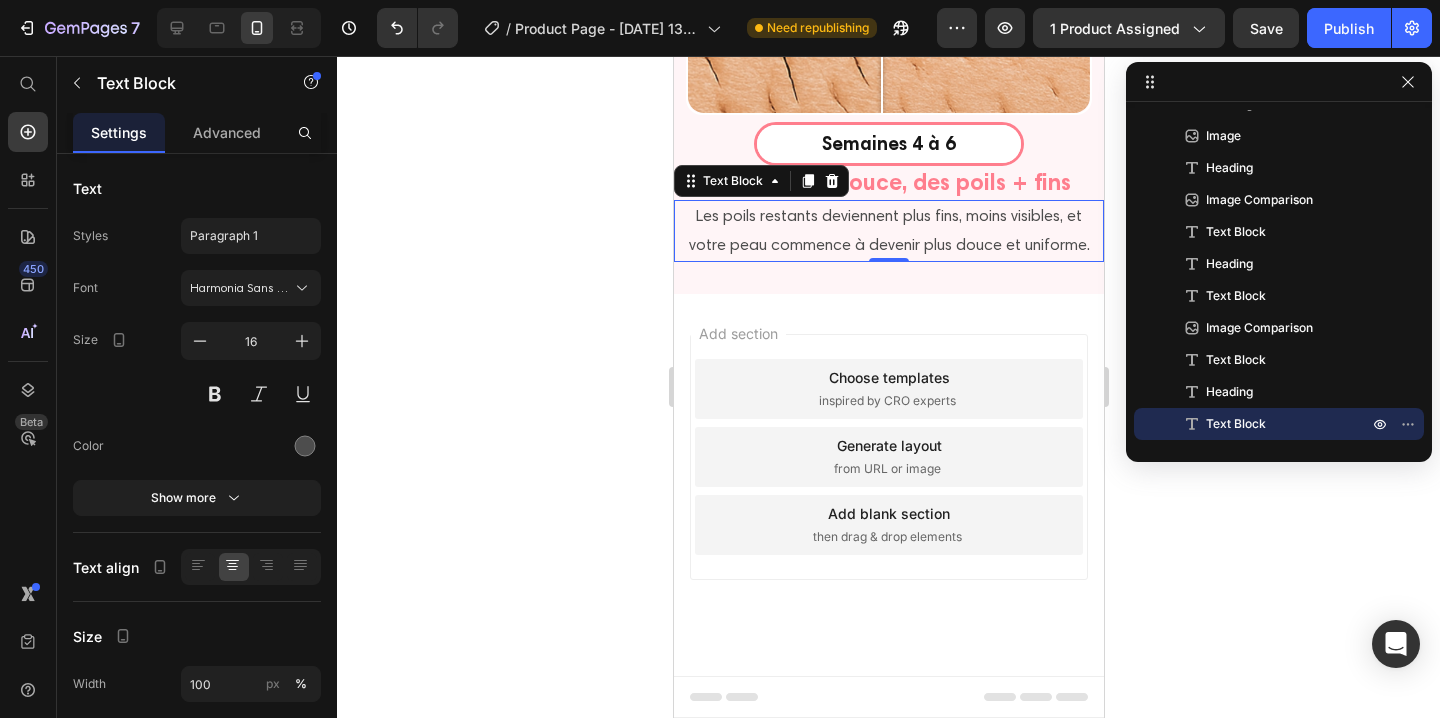 click 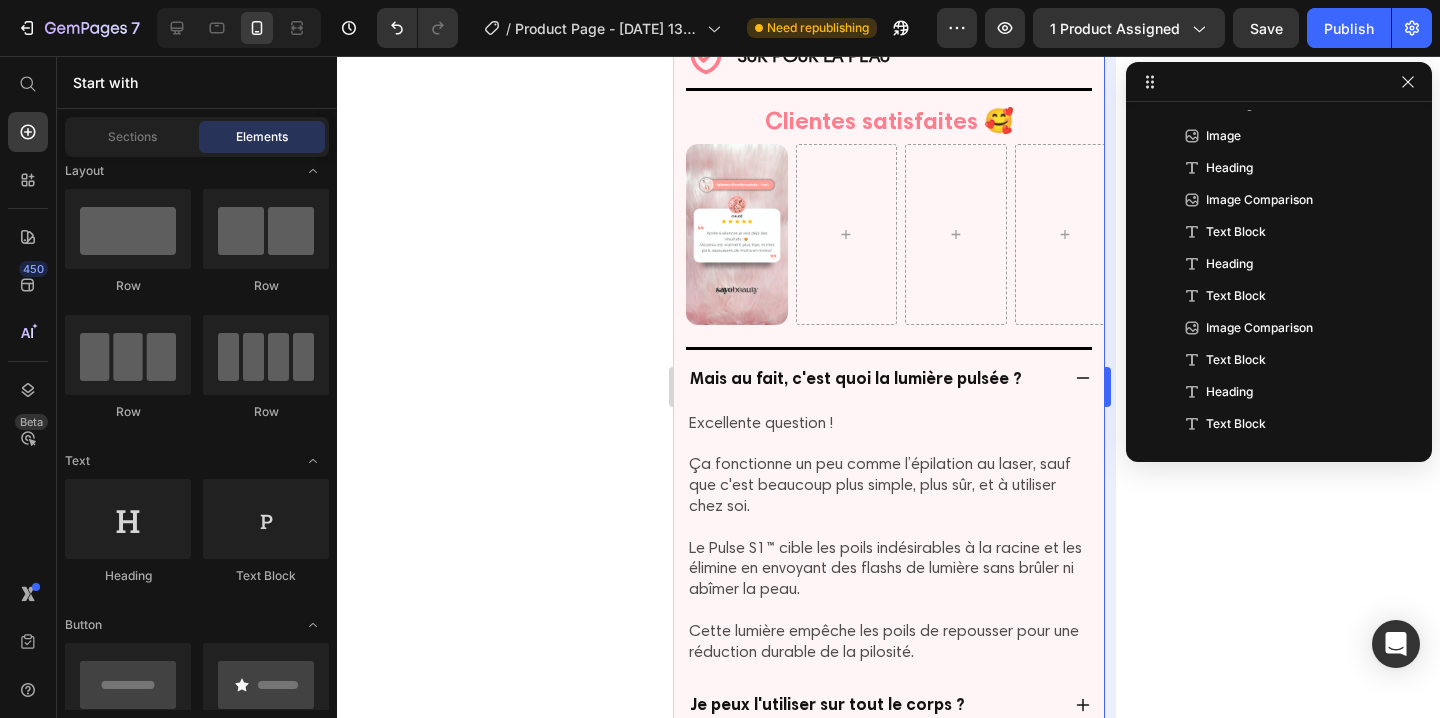 scroll, scrollTop: 1380, scrollLeft: 0, axis: vertical 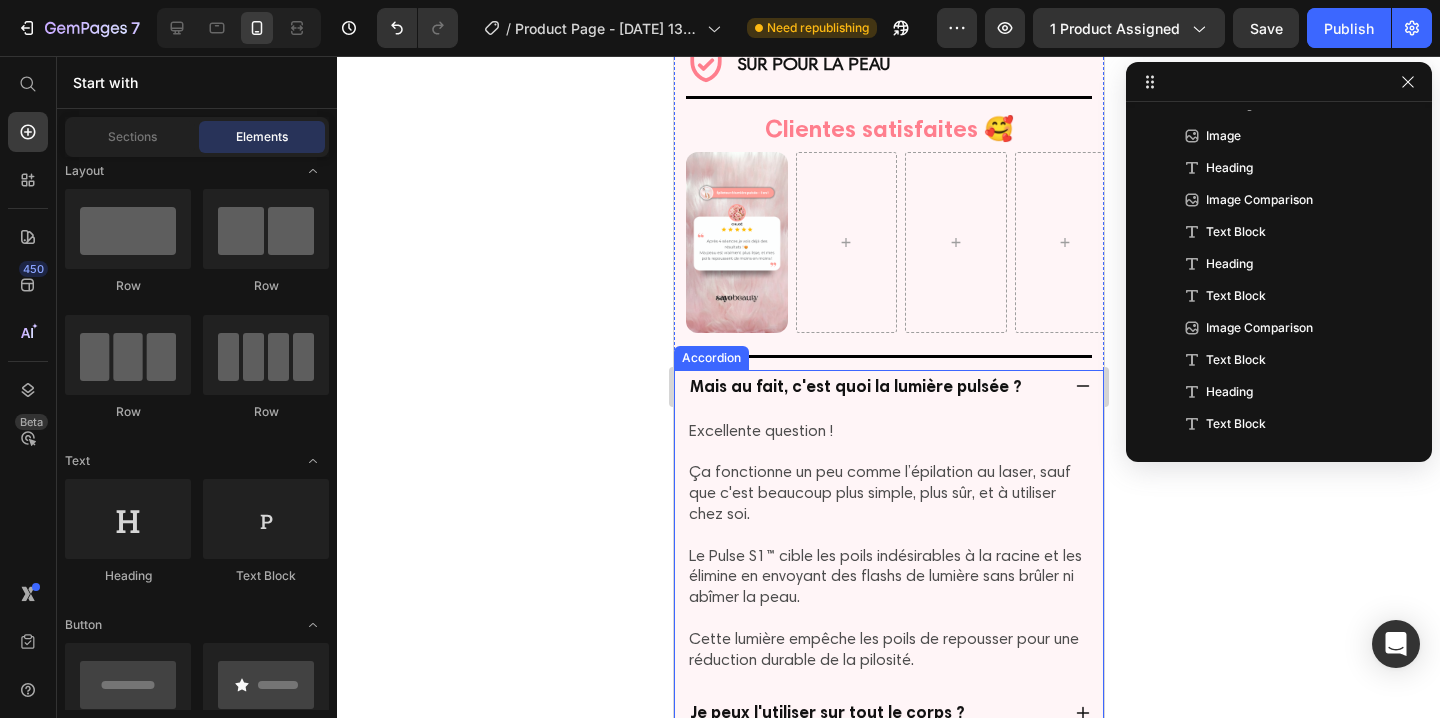 click 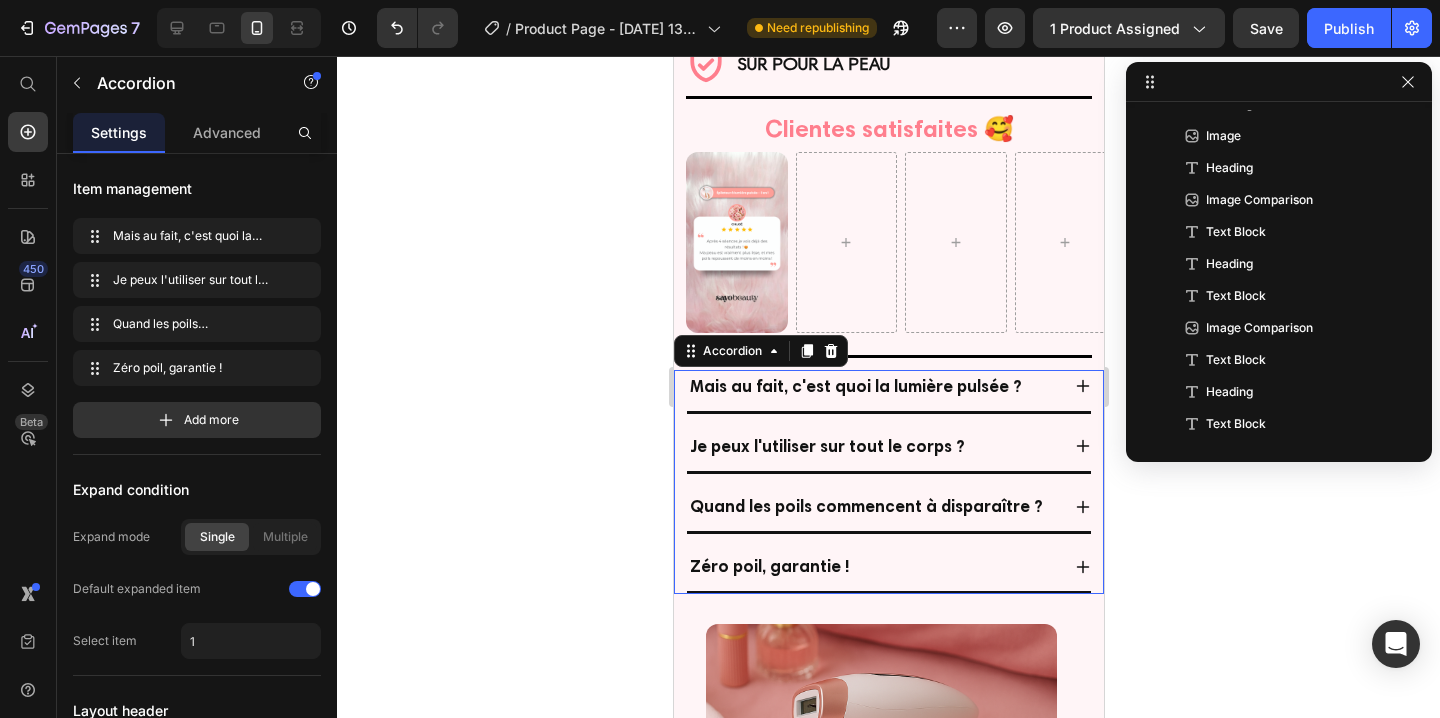 scroll, scrollTop: 2626, scrollLeft: 0, axis: vertical 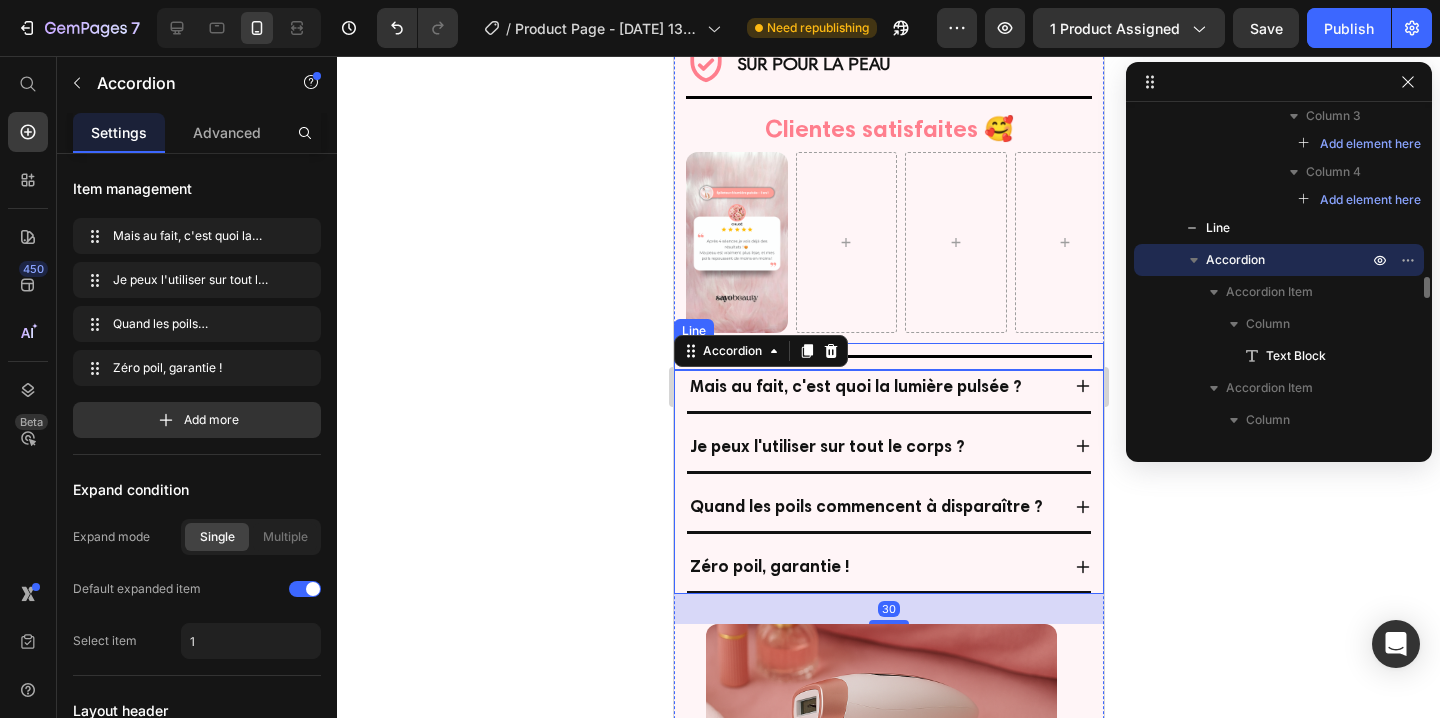 click at bounding box center (888, 356) 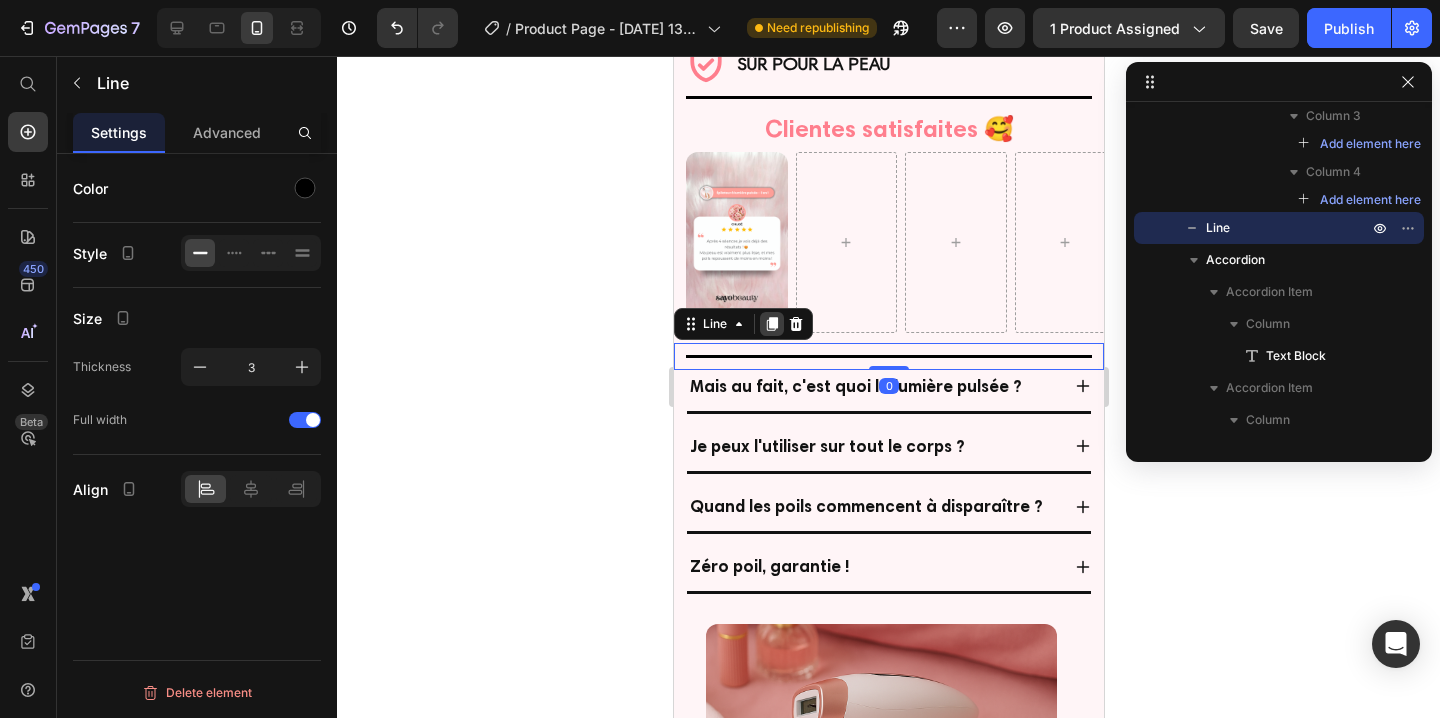 click 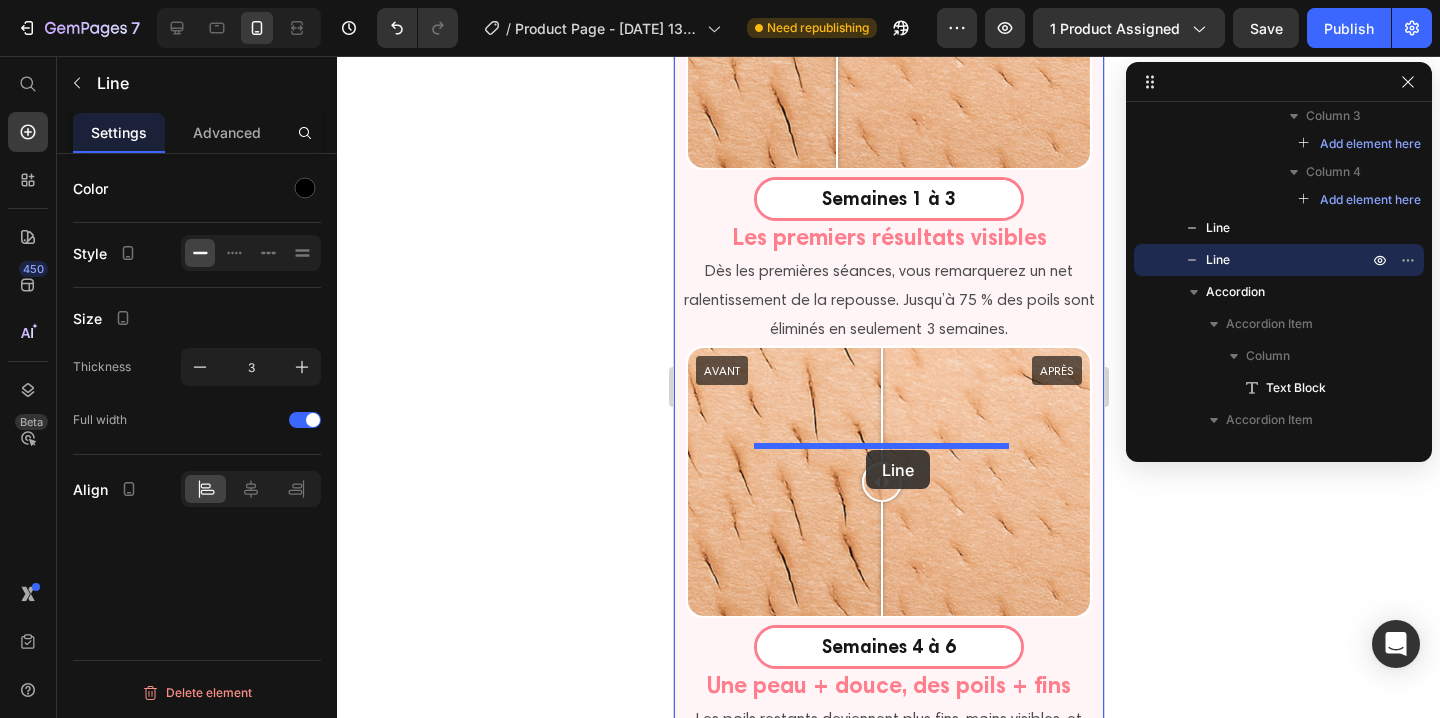 scroll, scrollTop: 4281, scrollLeft: 0, axis: vertical 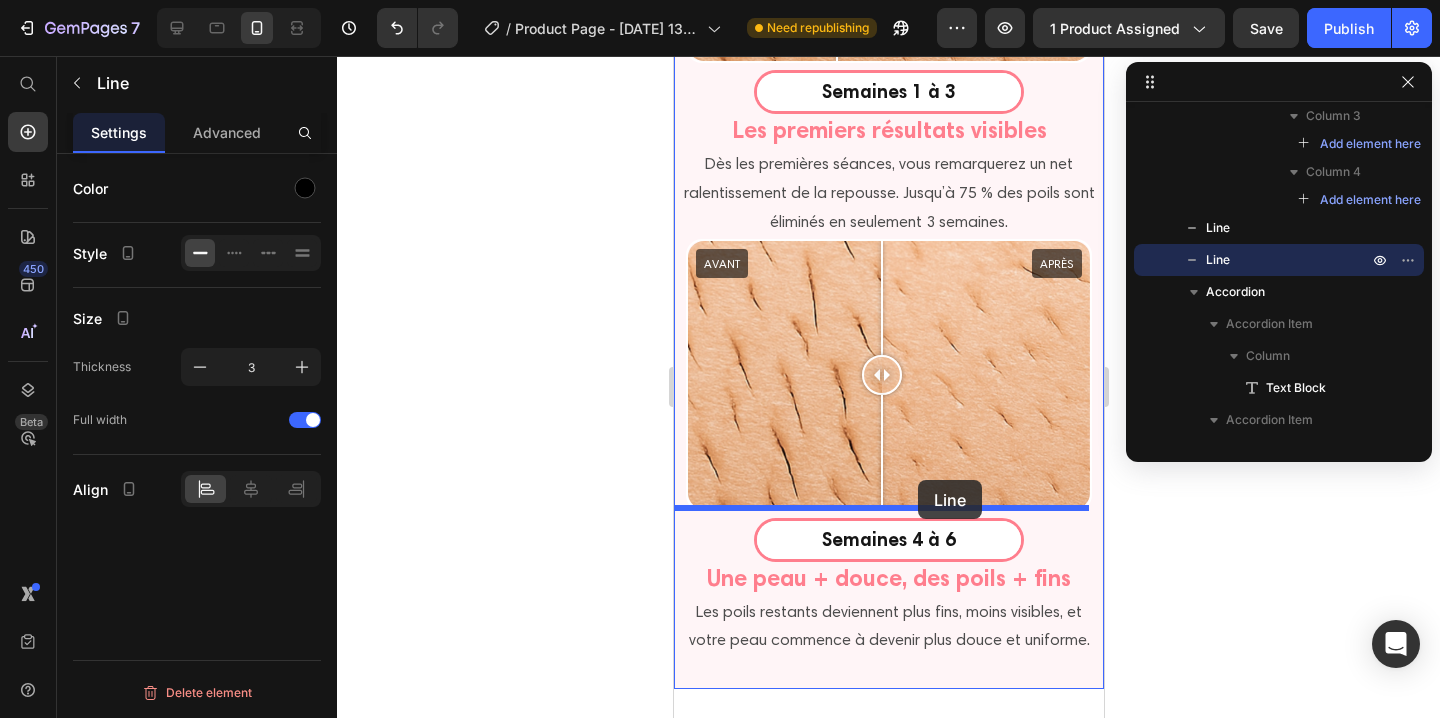 drag, startPoint x: 687, startPoint y: 317, endPoint x: 917, endPoint y: 480, distance: 281.90247 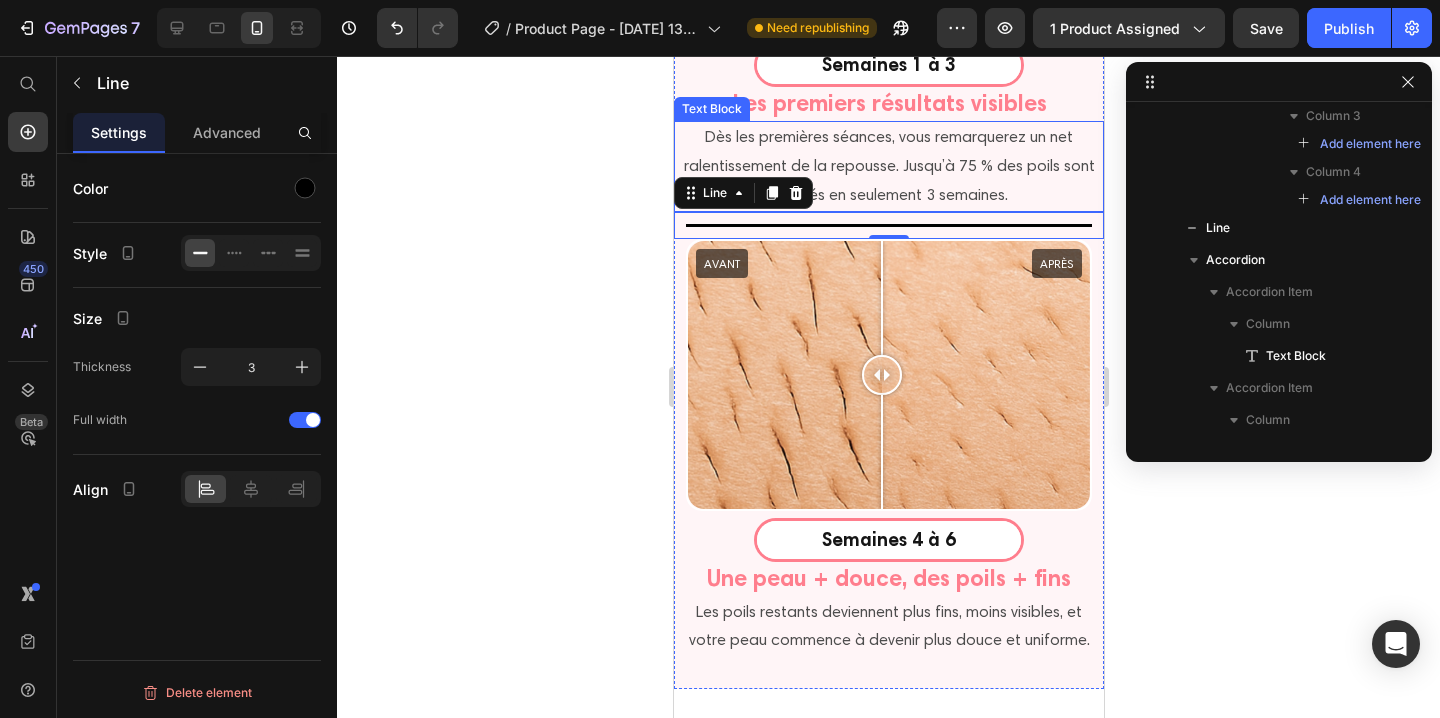 scroll, scrollTop: 4254, scrollLeft: 0, axis: vertical 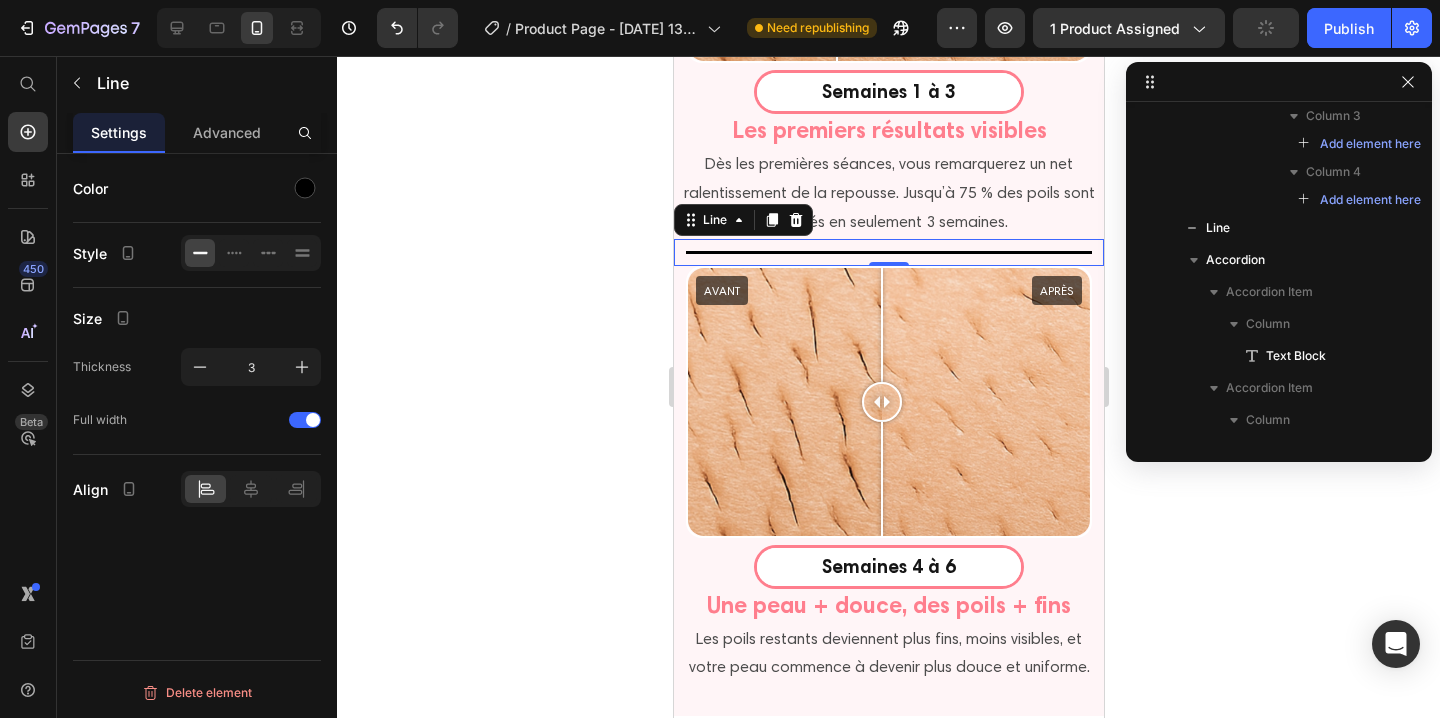 click 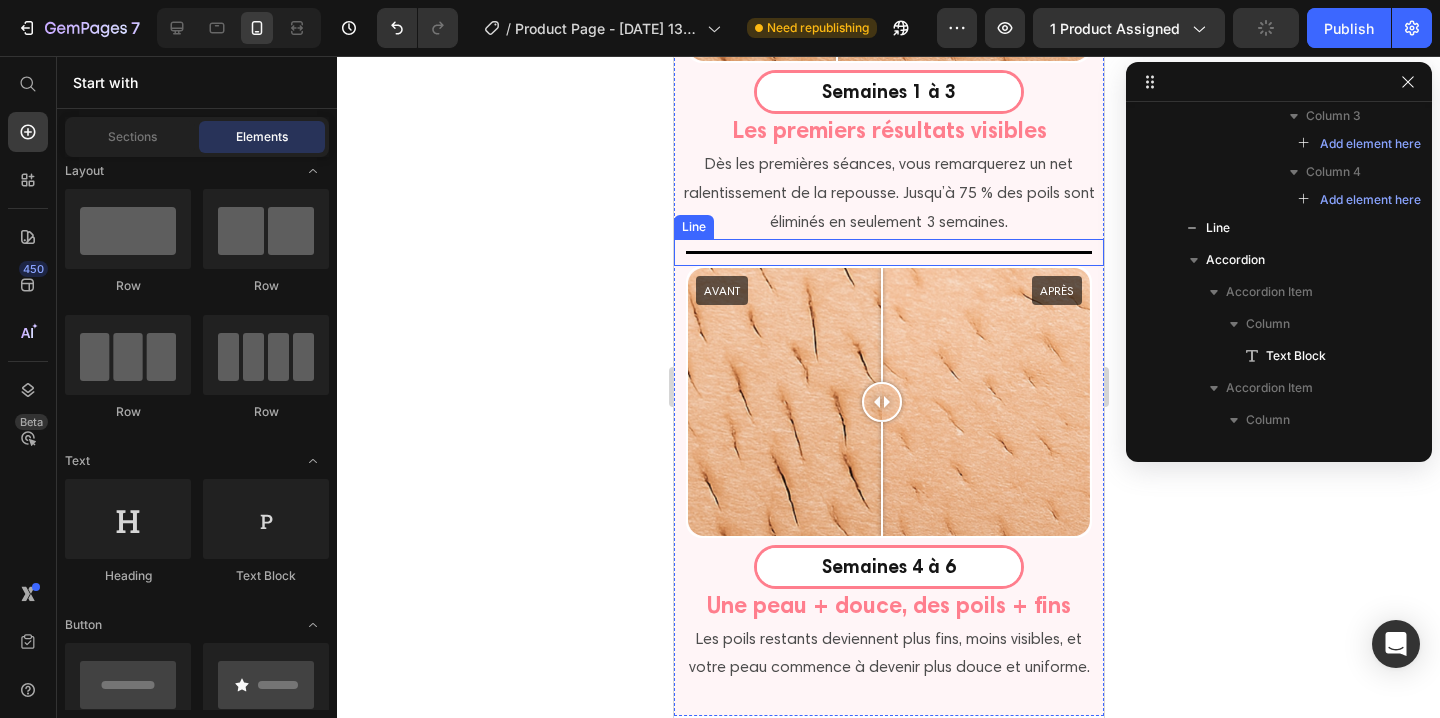 click on "Title Line" at bounding box center [888, 252] 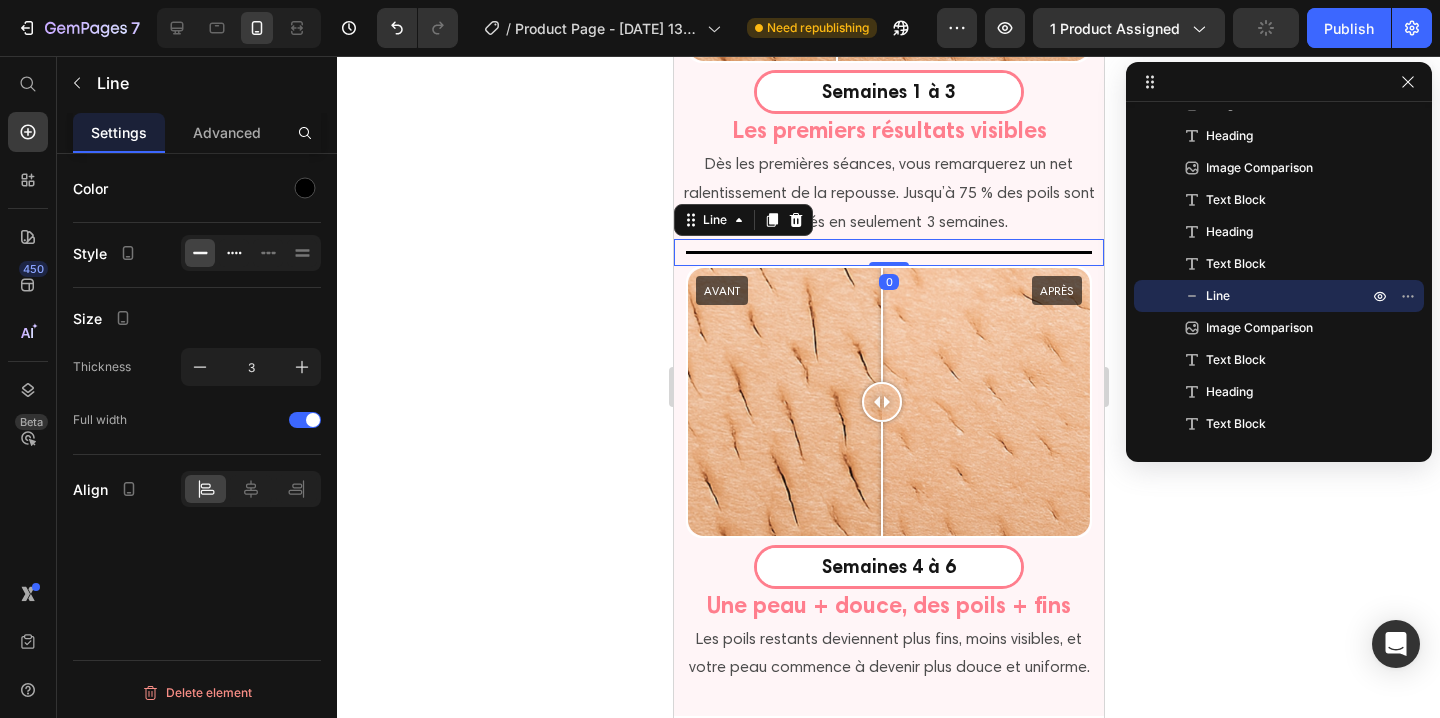 click 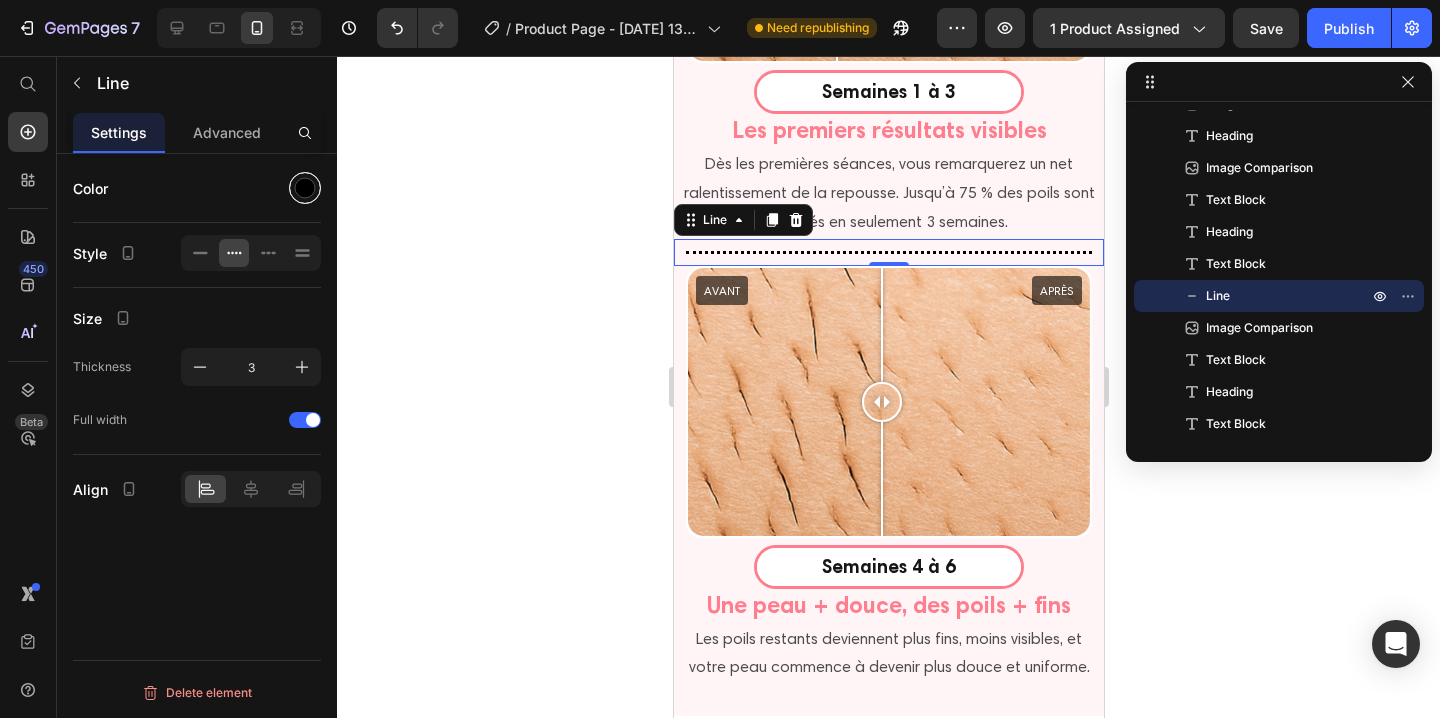 click at bounding box center [305, 188] 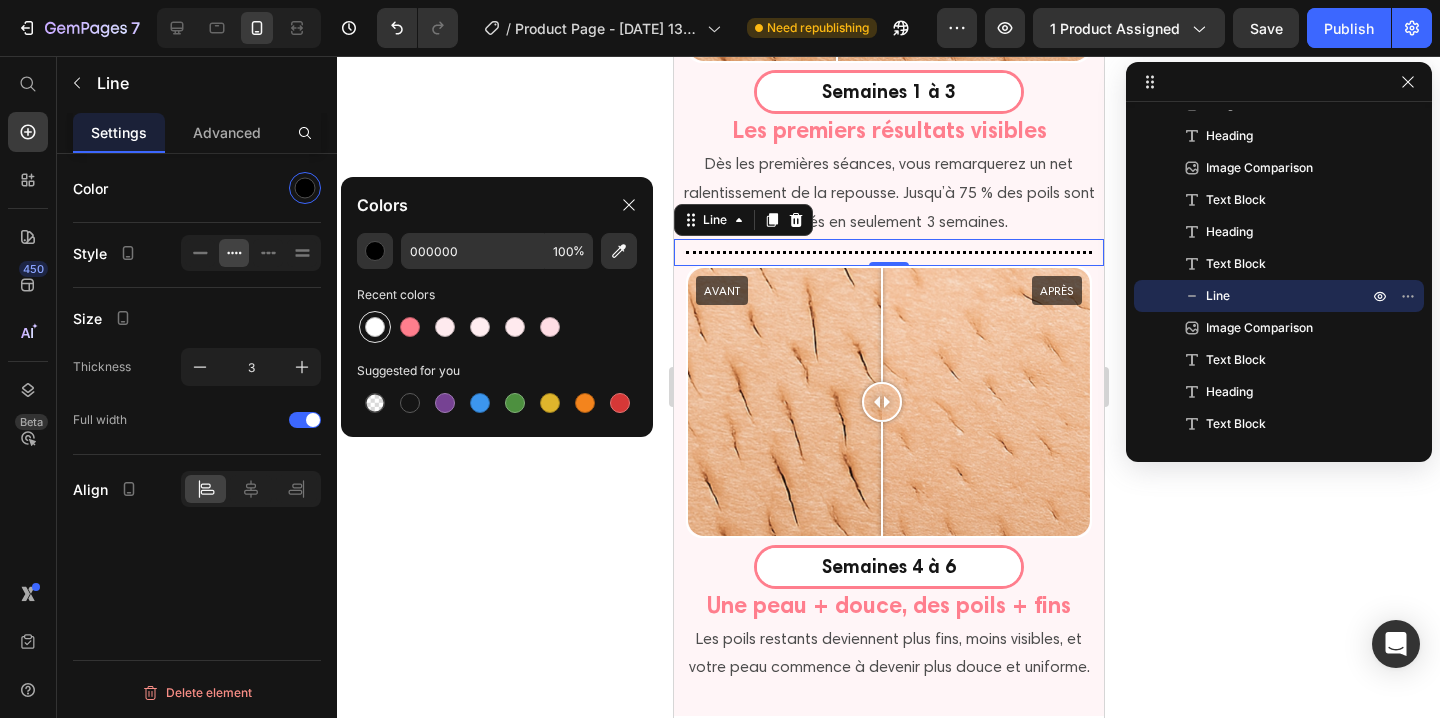 click at bounding box center [375, 327] 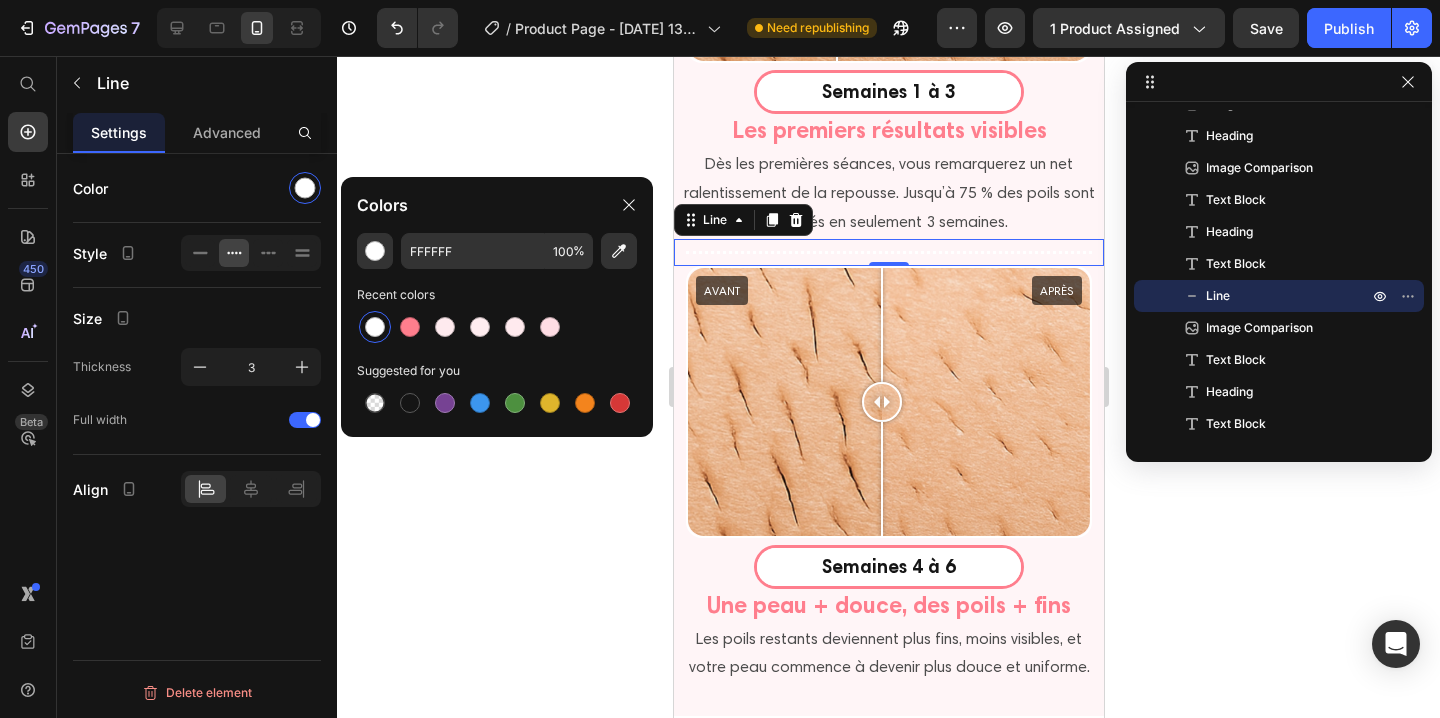 click 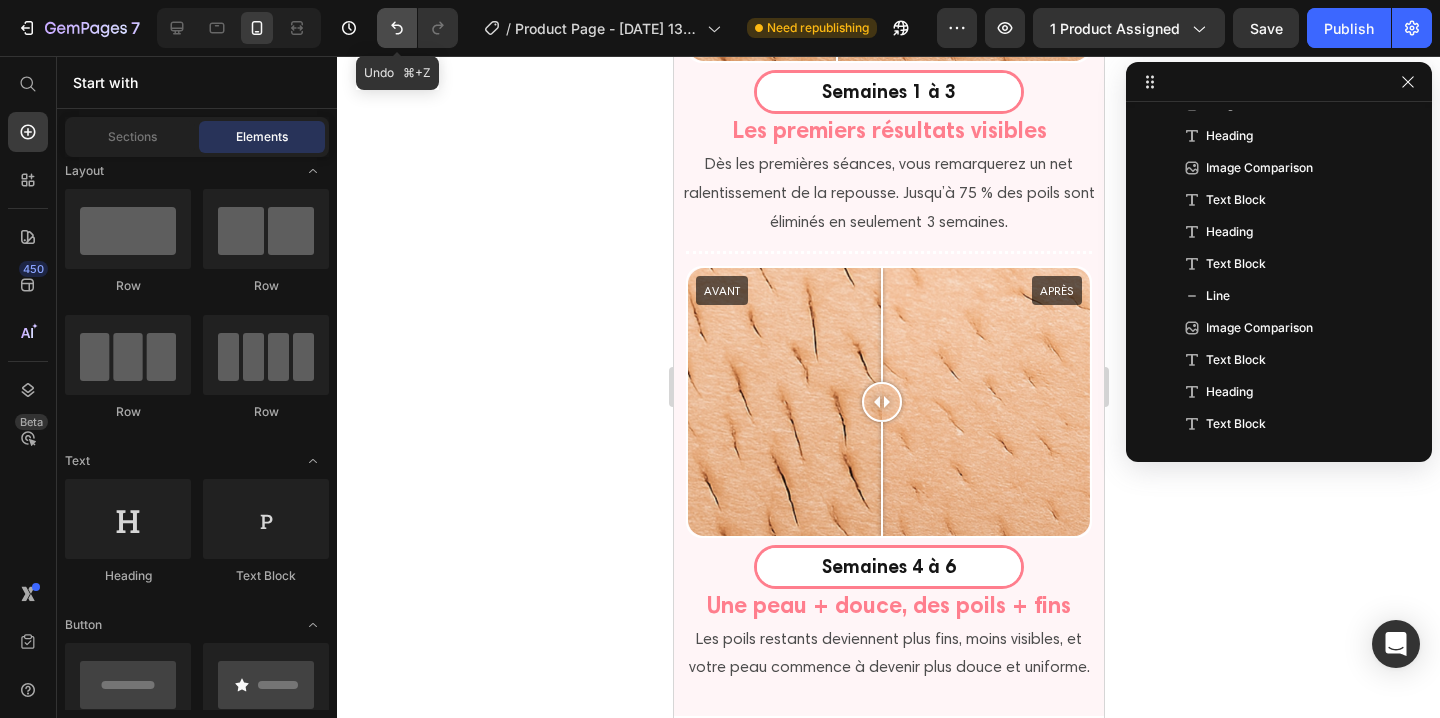 click 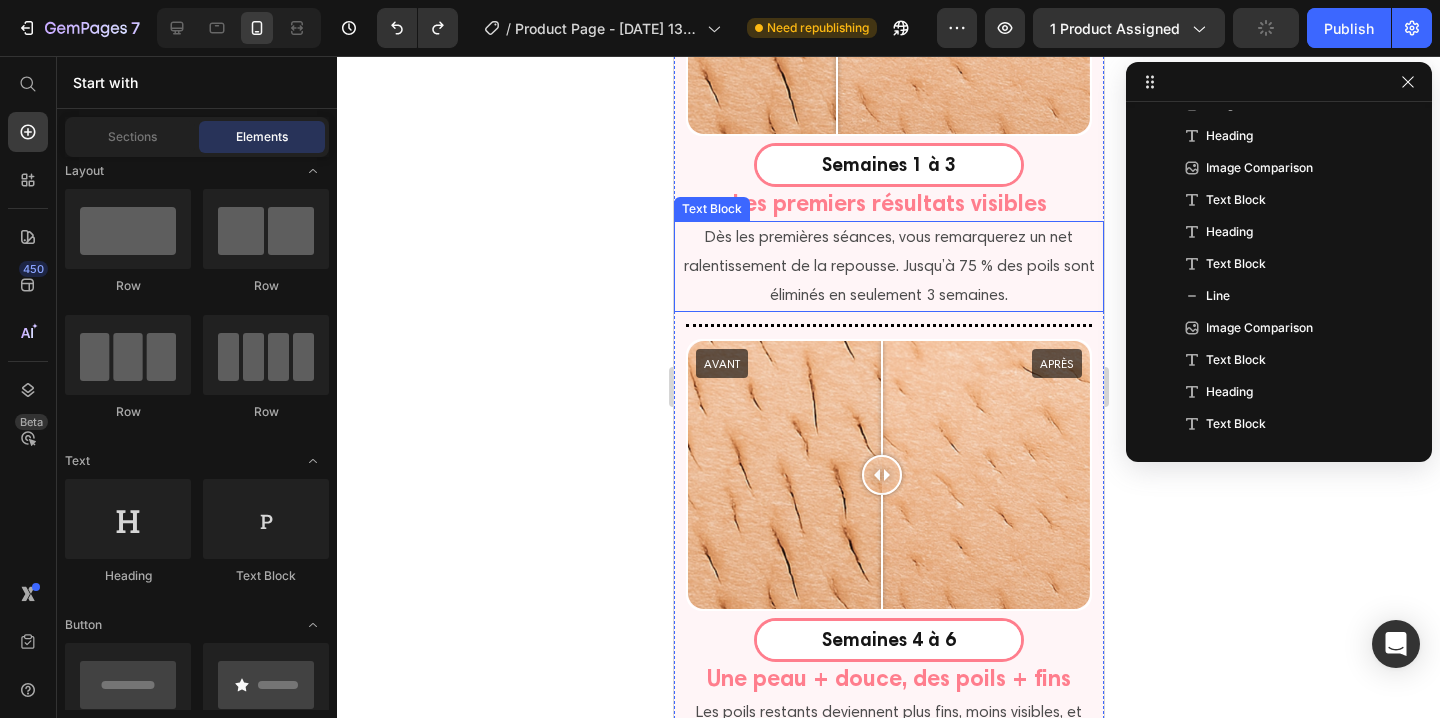 scroll, scrollTop: 4551, scrollLeft: 0, axis: vertical 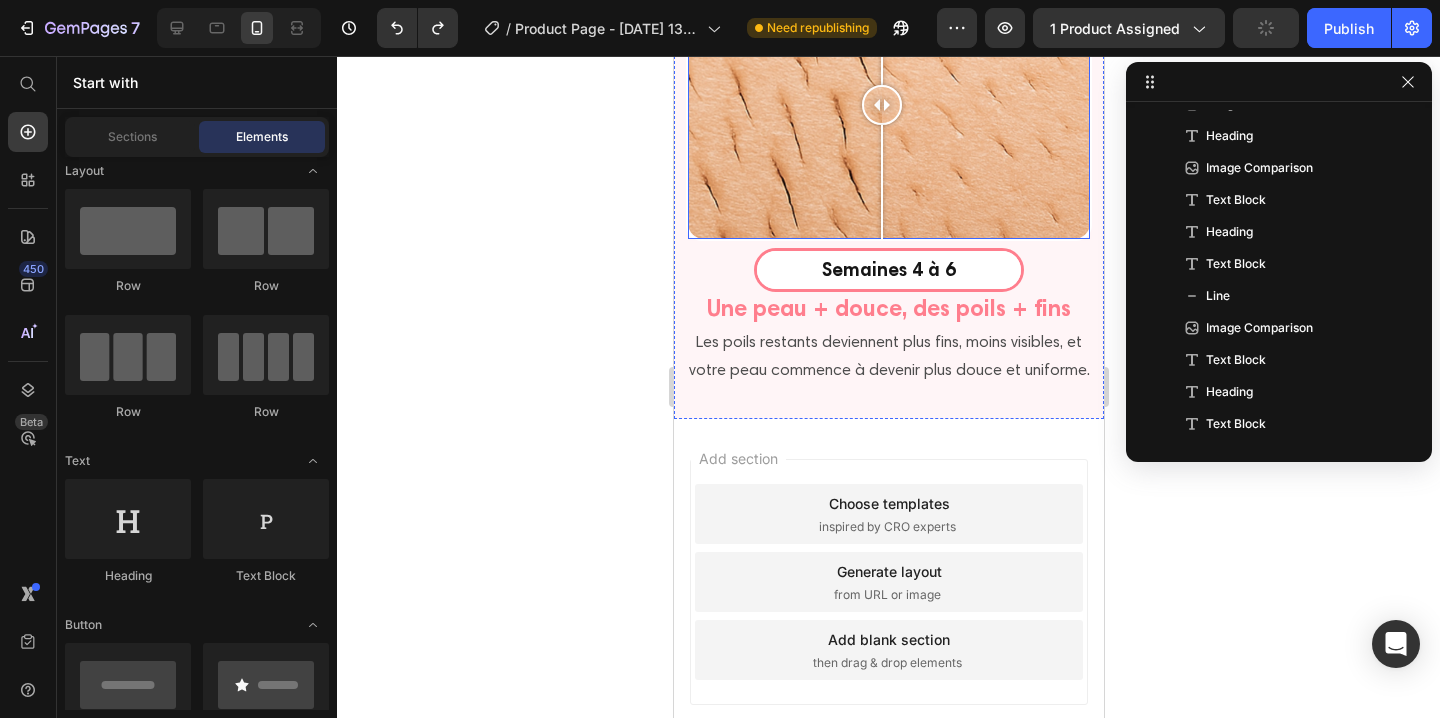 click on "AVANT APRÈS" at bounding box center (888, 105) 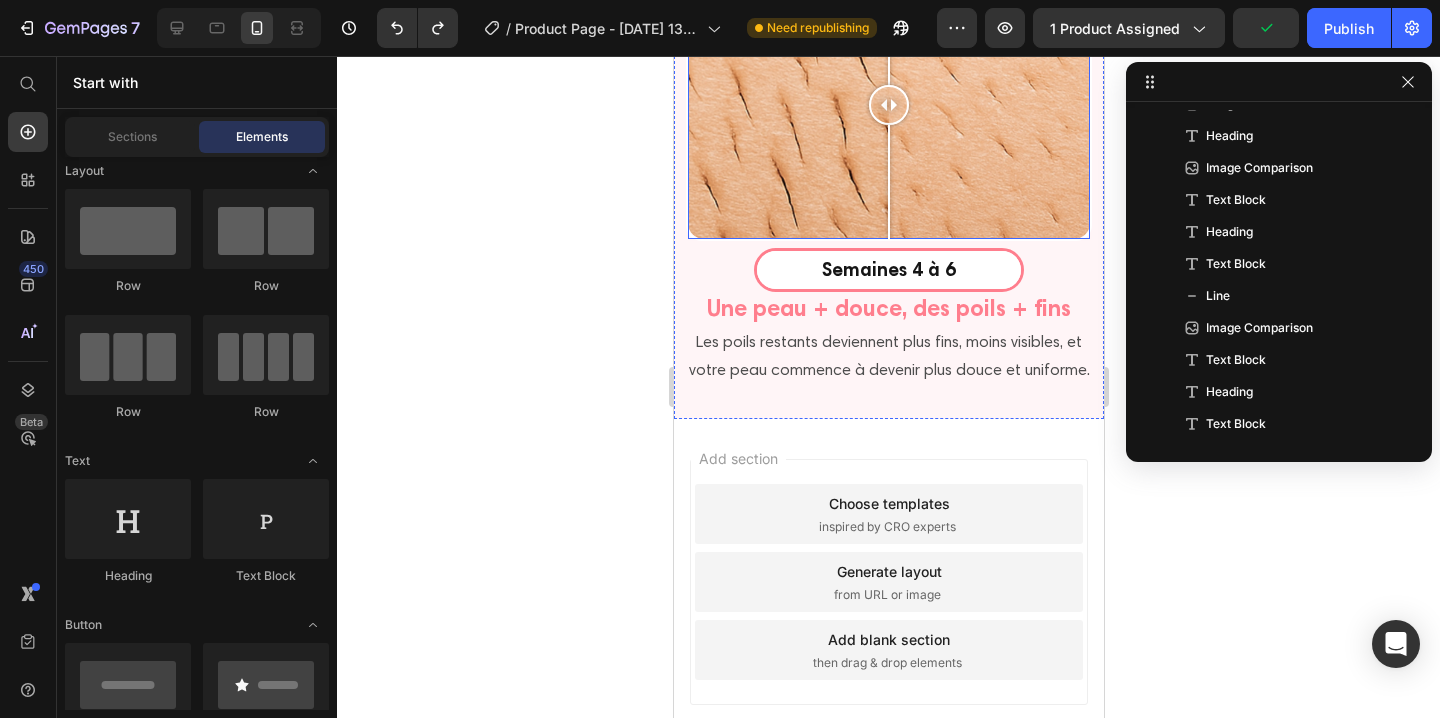 drag, startPoint x: 991, startPoint y: 365, endPoint x: 888, endPoint y: 390, distance: 105.99056 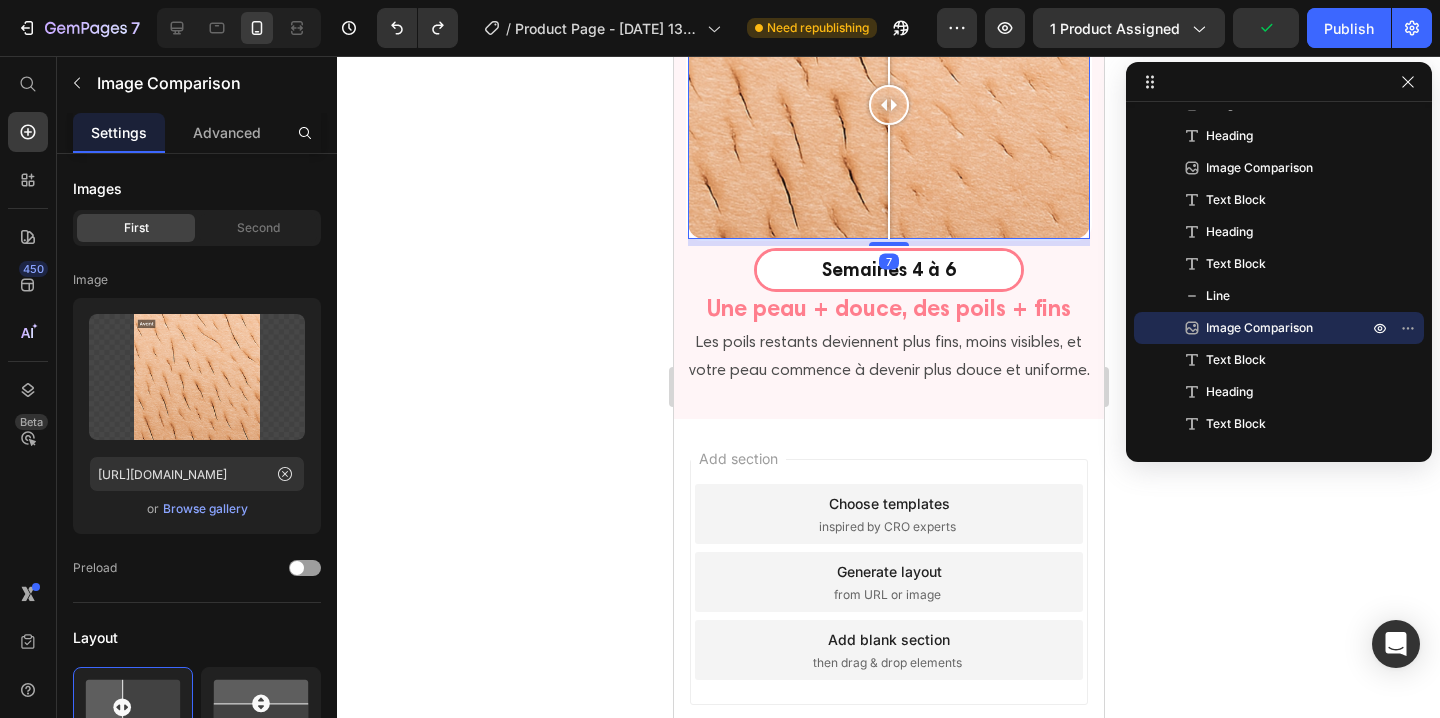 click on "AVANT APRÈS" at bounding box center [888, 105] 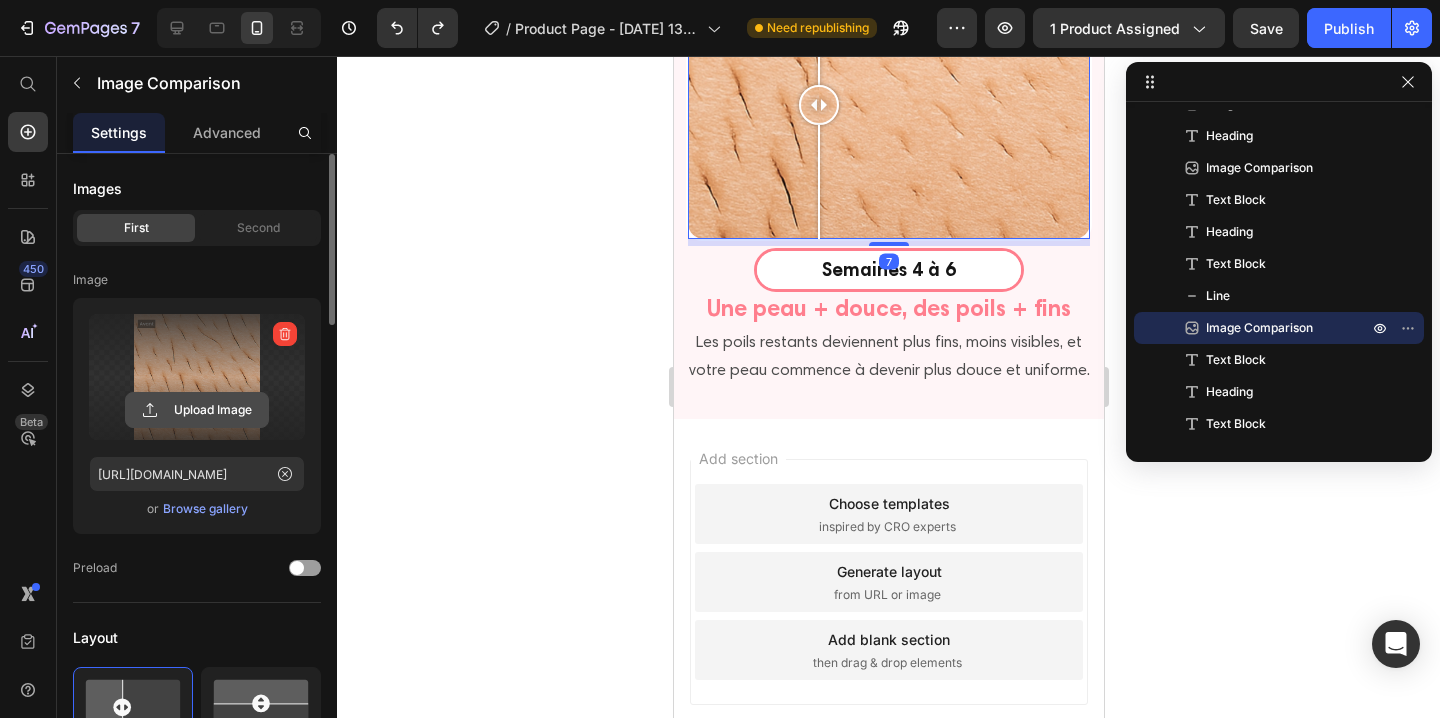 click 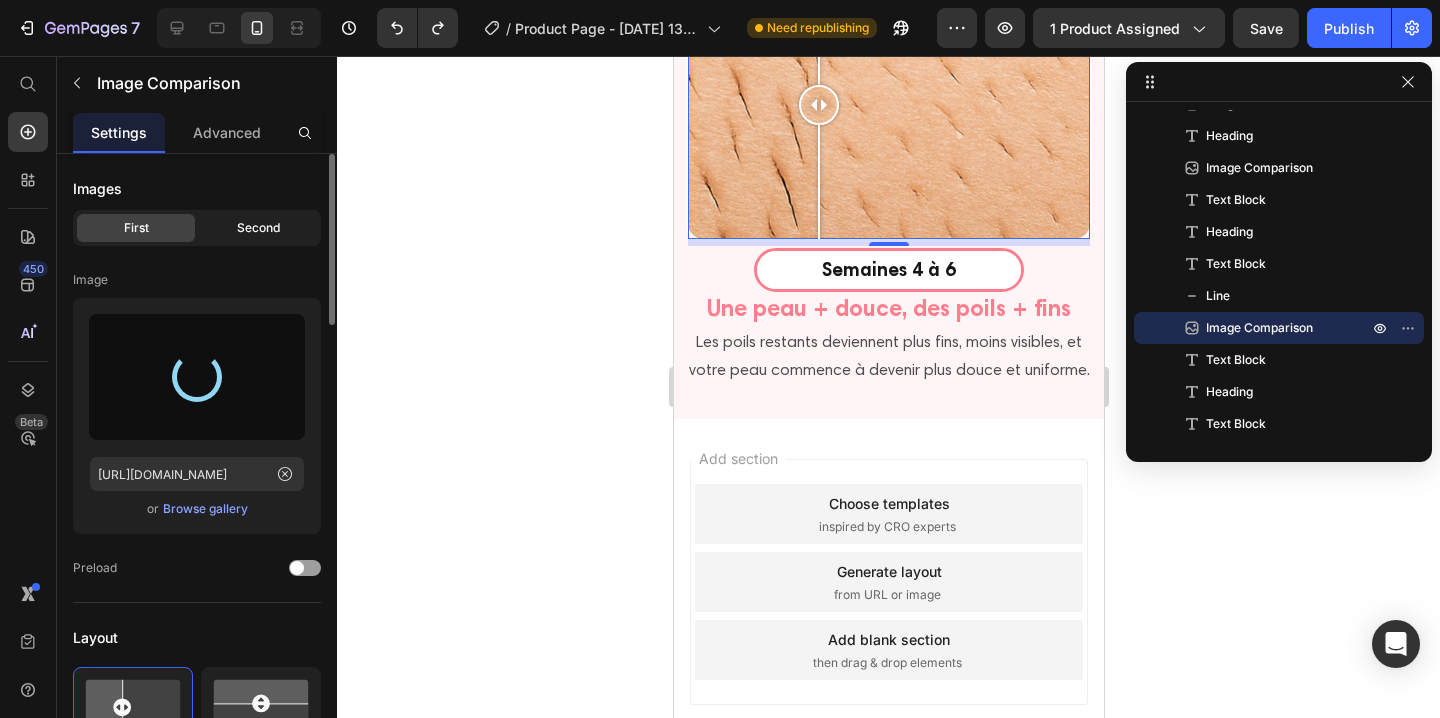 click on "Second" 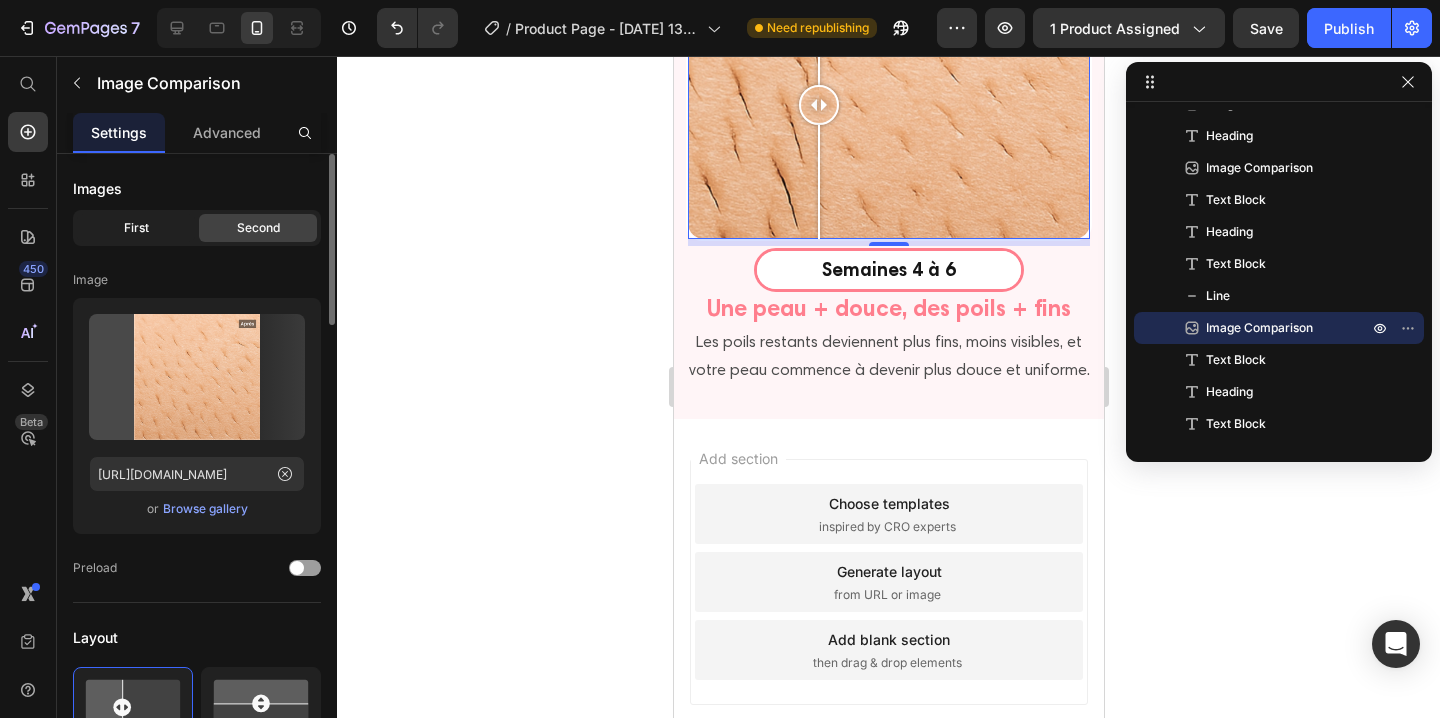 click on "First" 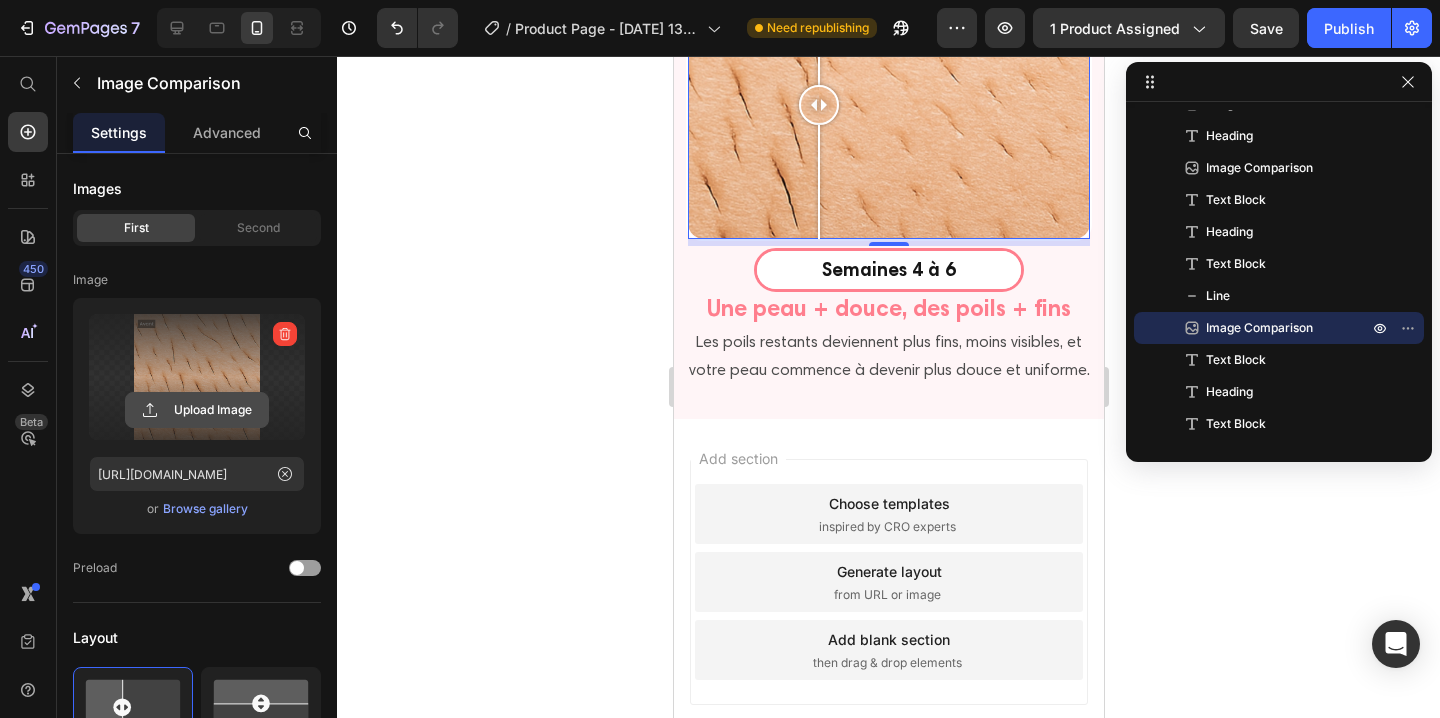 click 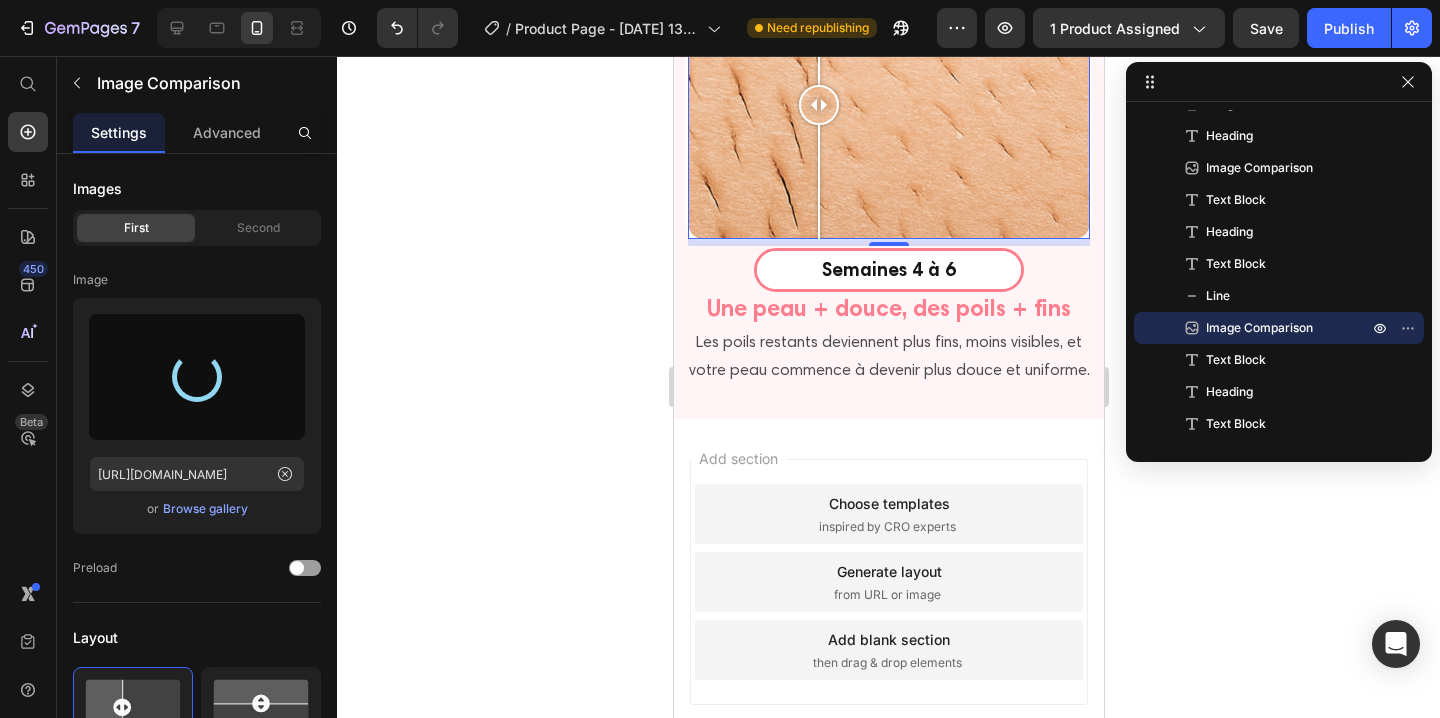type on "[URL][DOMAIN_NAME]" 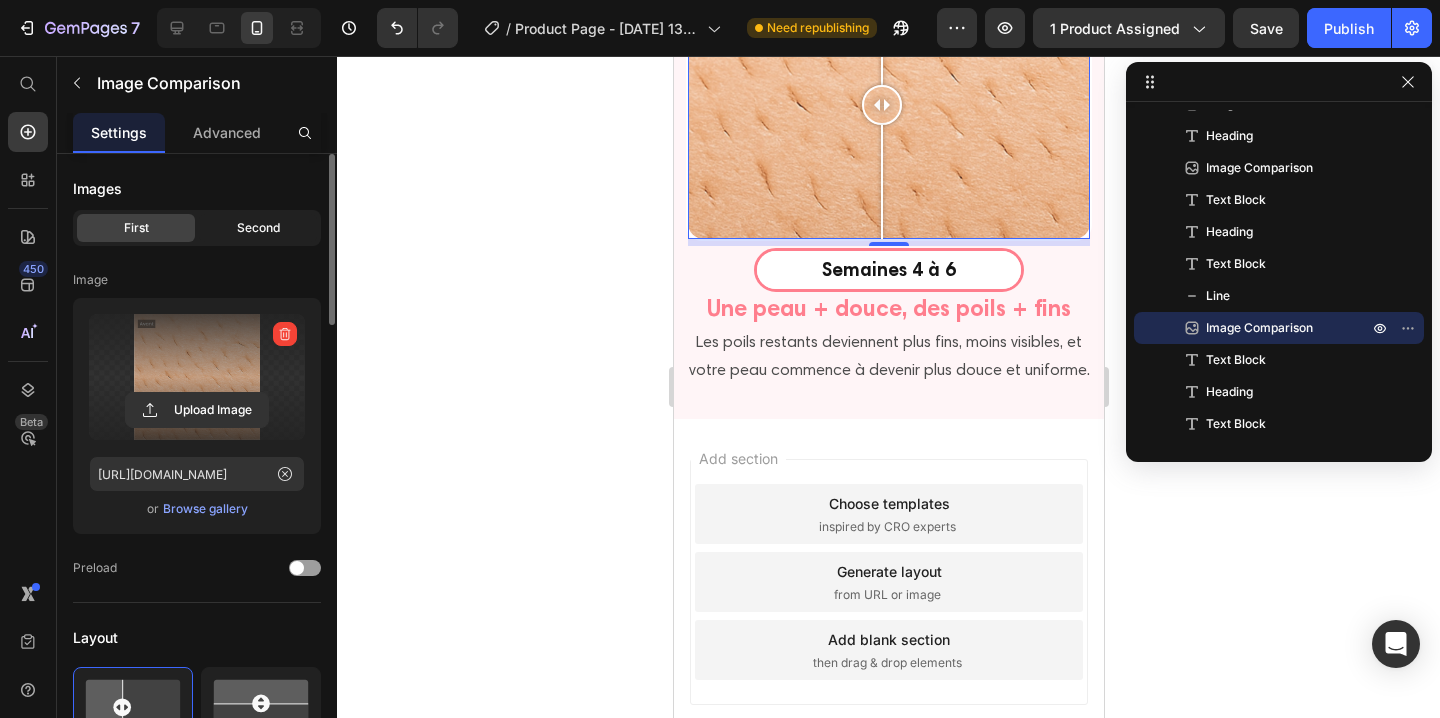 click on "Second" 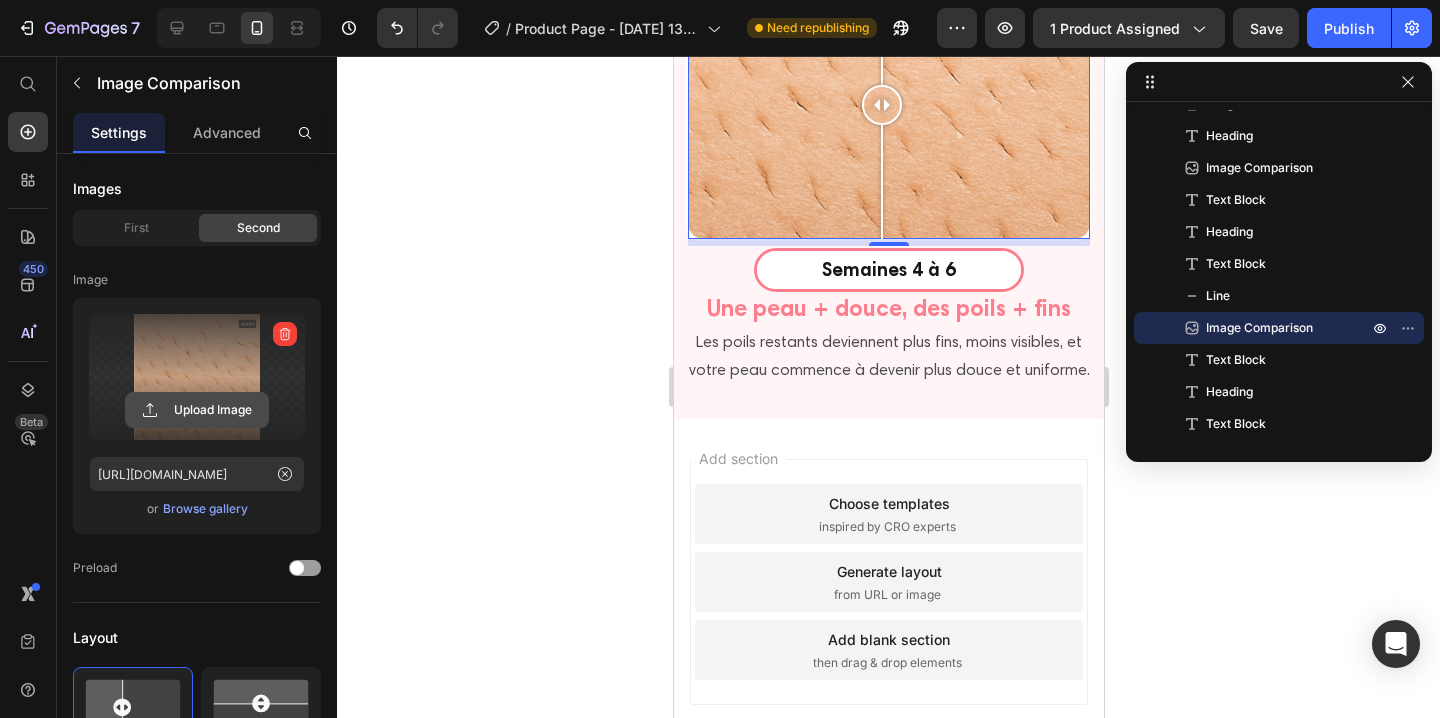 click 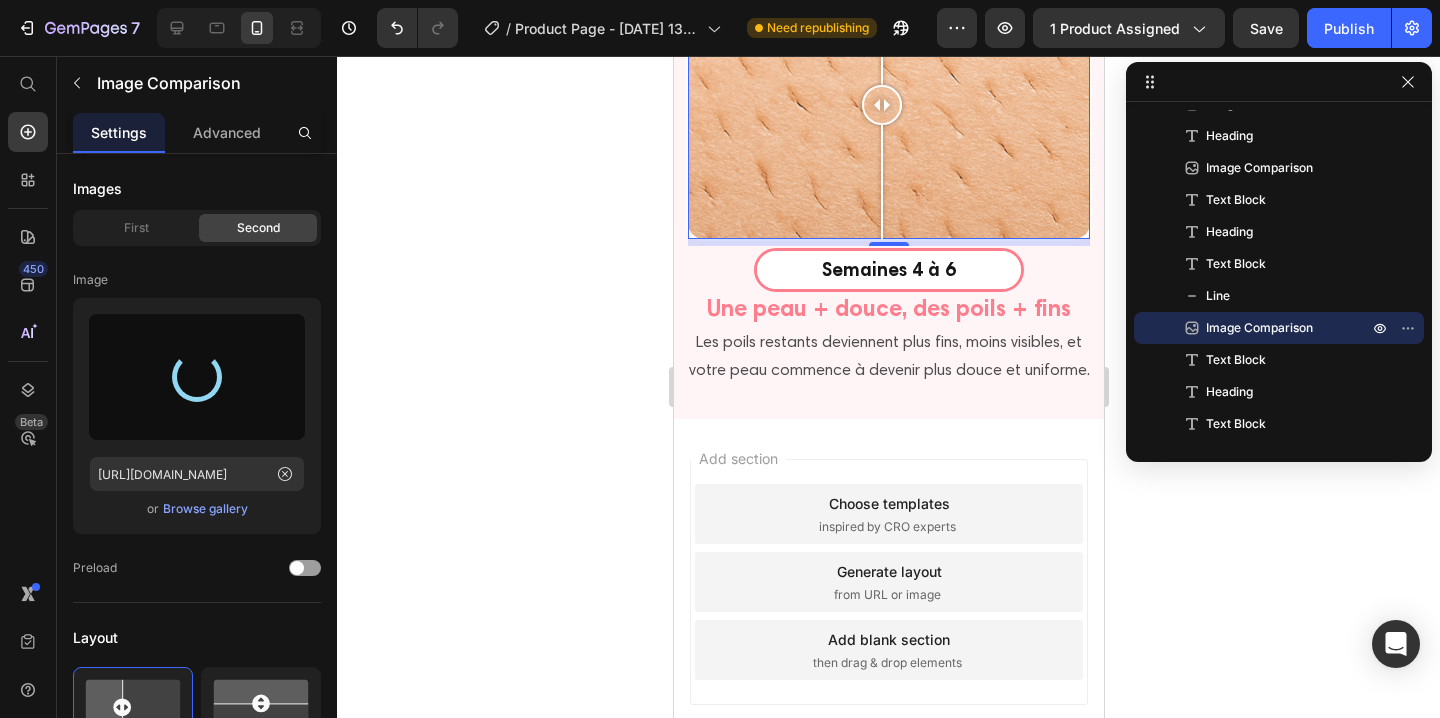 type on "[URL][DOMAIN_NAME]" 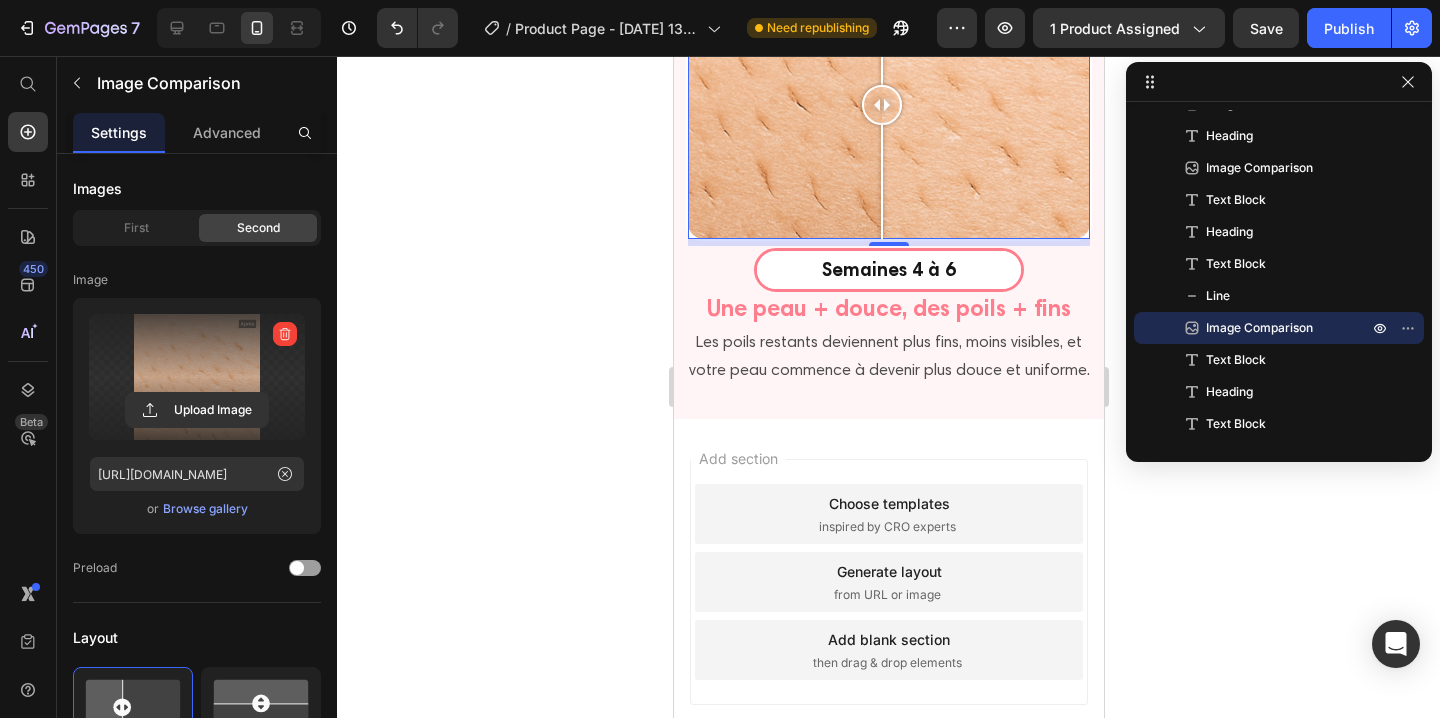 click 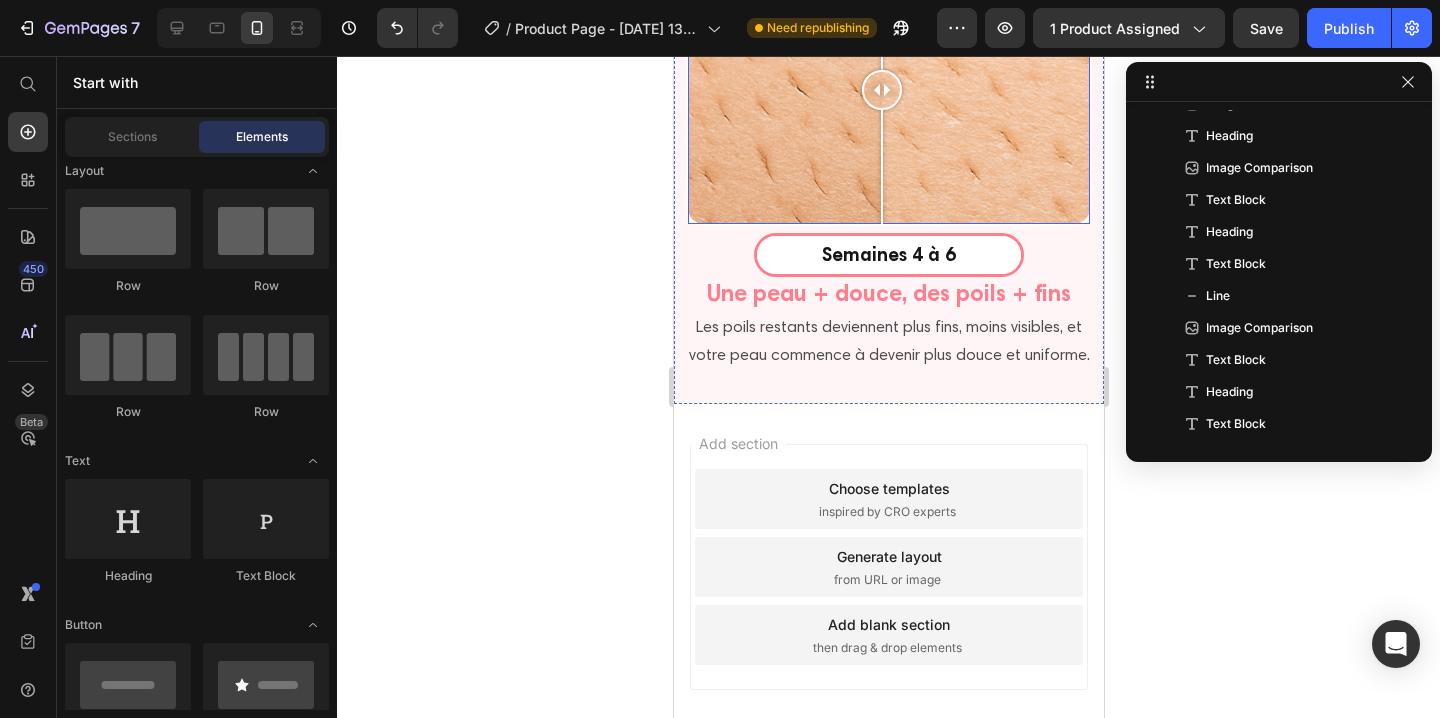 scroll, scrollTop: 4619, scrollLeft: 0, axis: vertical 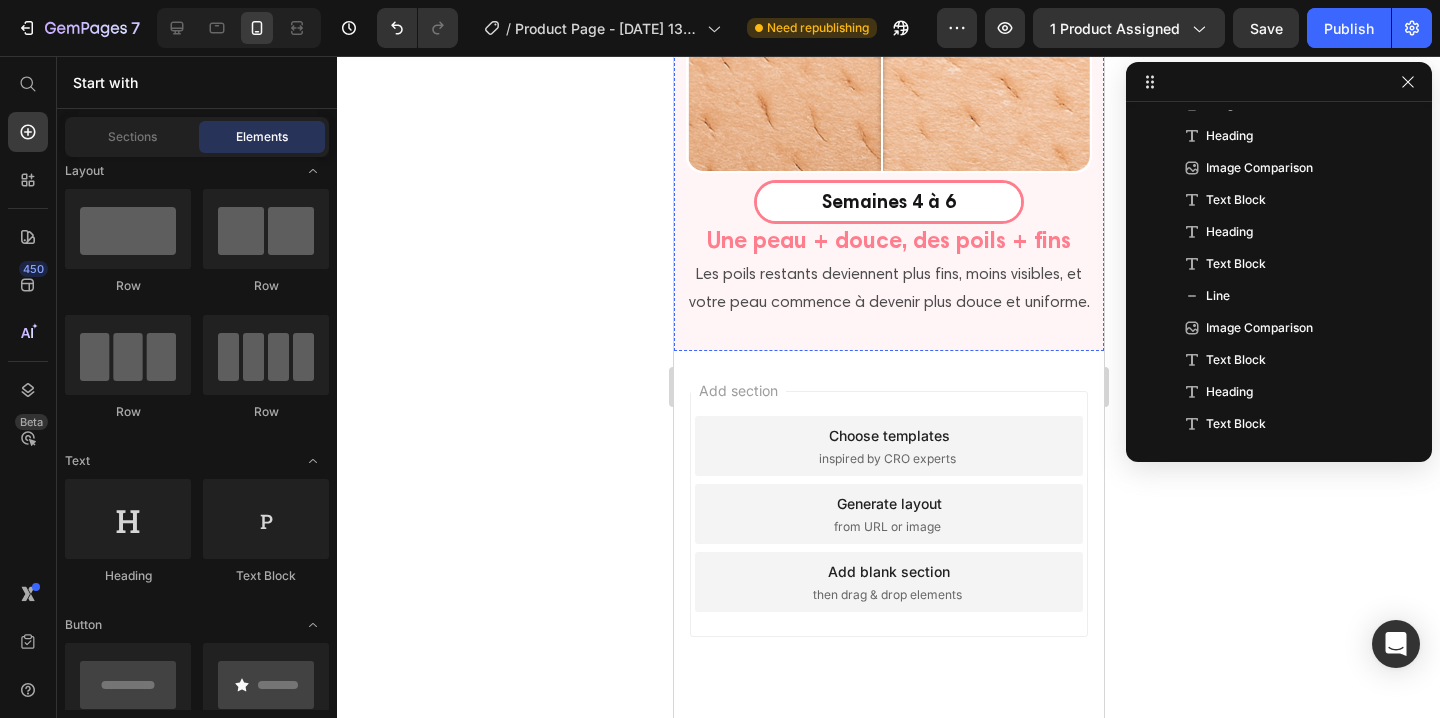 click on "Title Line" at bounding box center [888, -113] 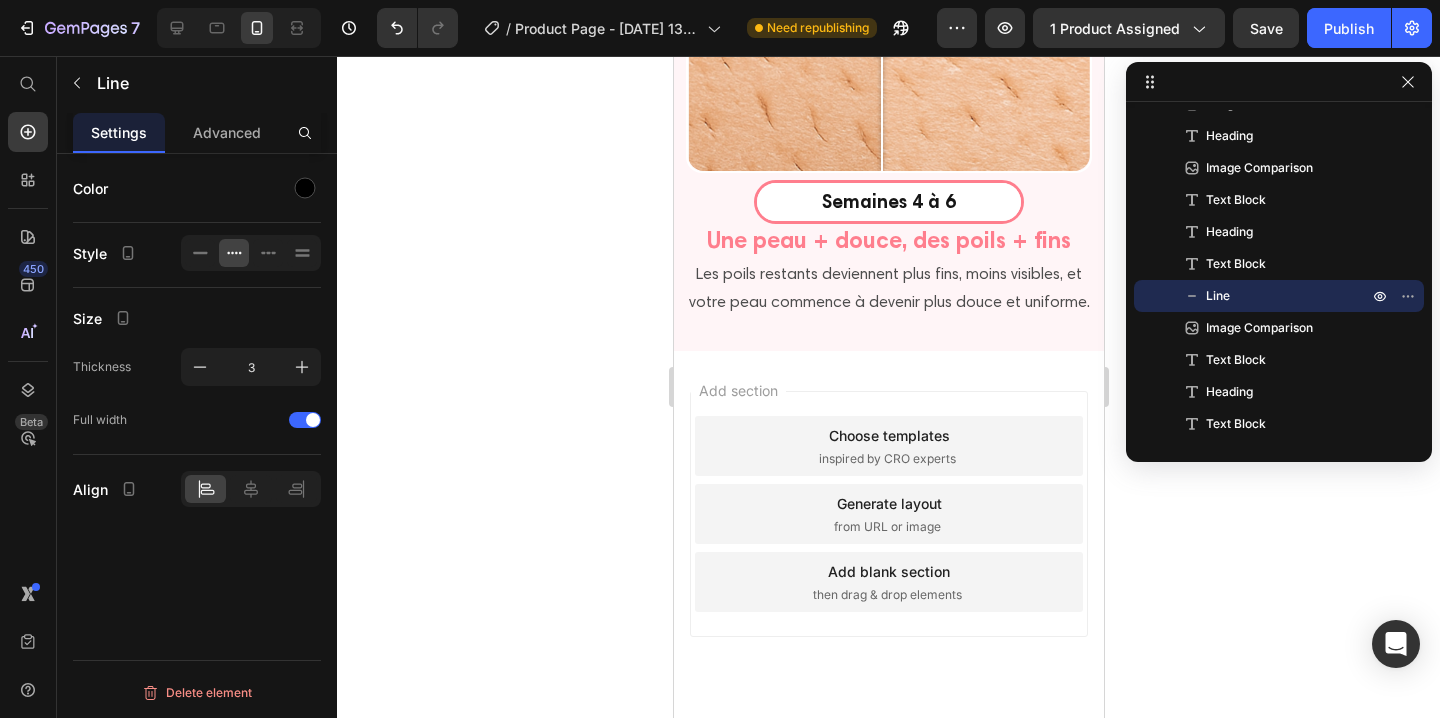 click 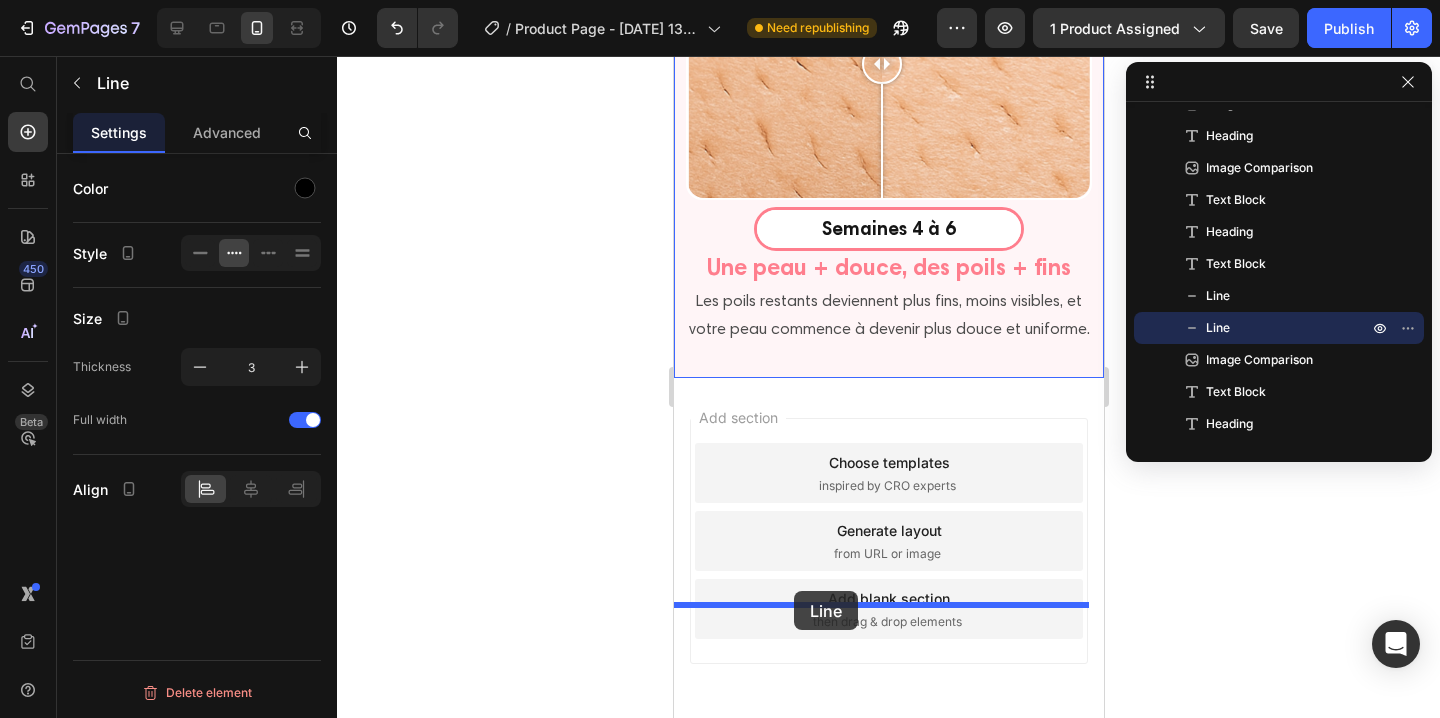 drag, startPoint x: 694, startPoint y: 155, endPoint x: 793, endPoint y: 591, distance: 447.09842 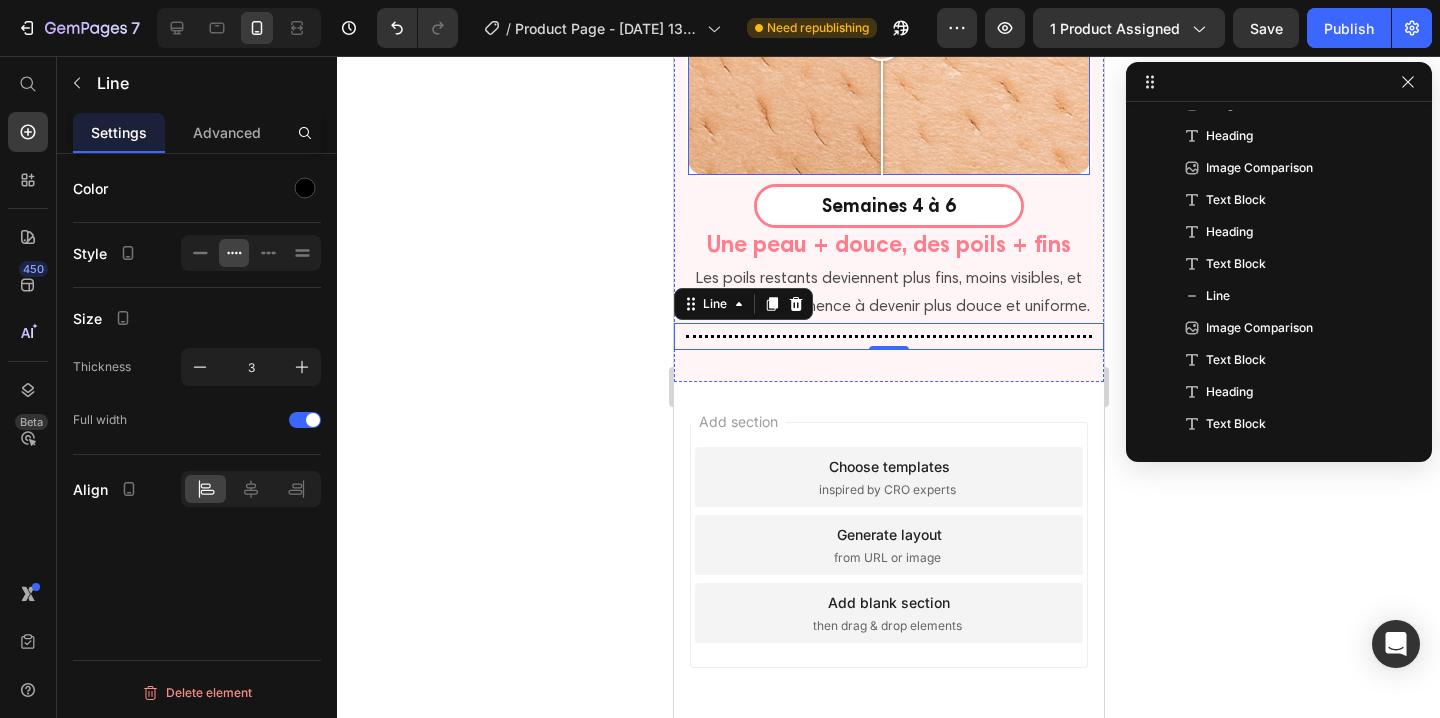 scroll, scrollTop: 4602, scrollLeft: 0, axis: vertical 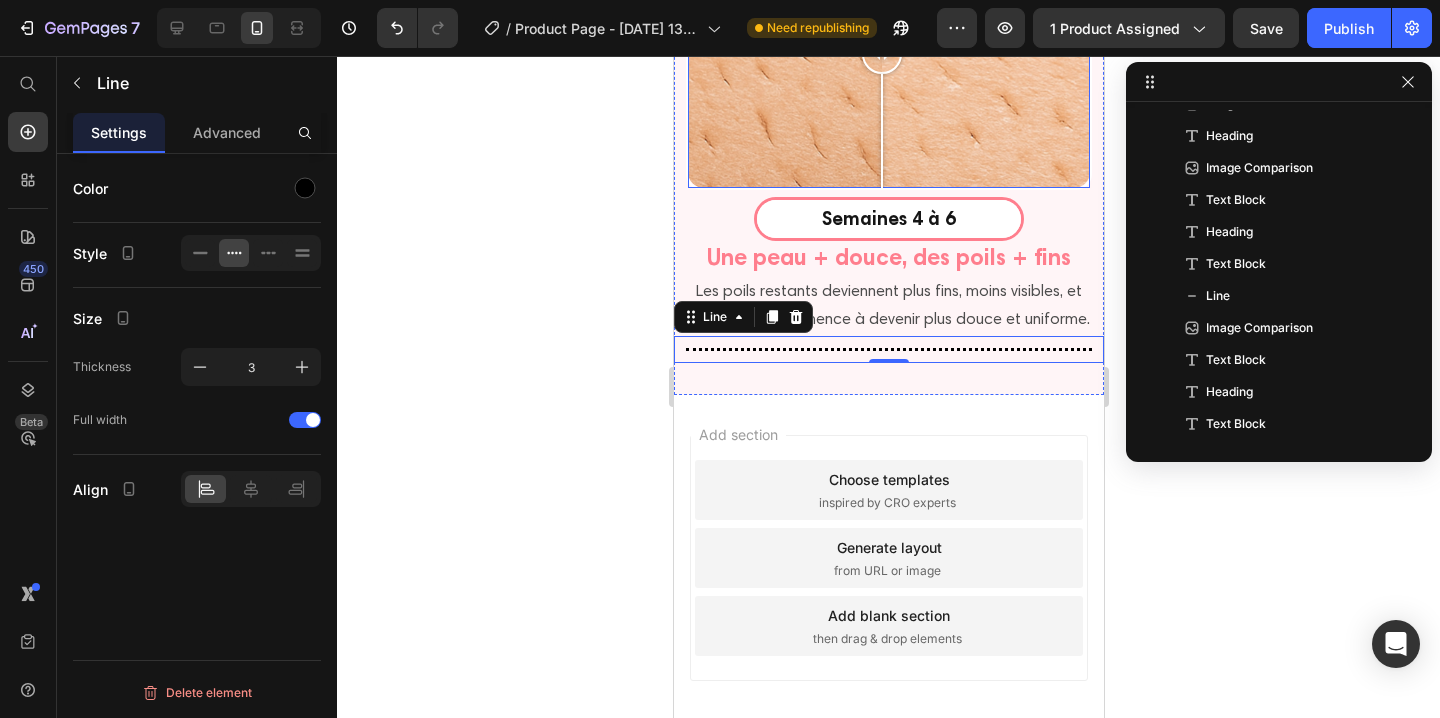 click 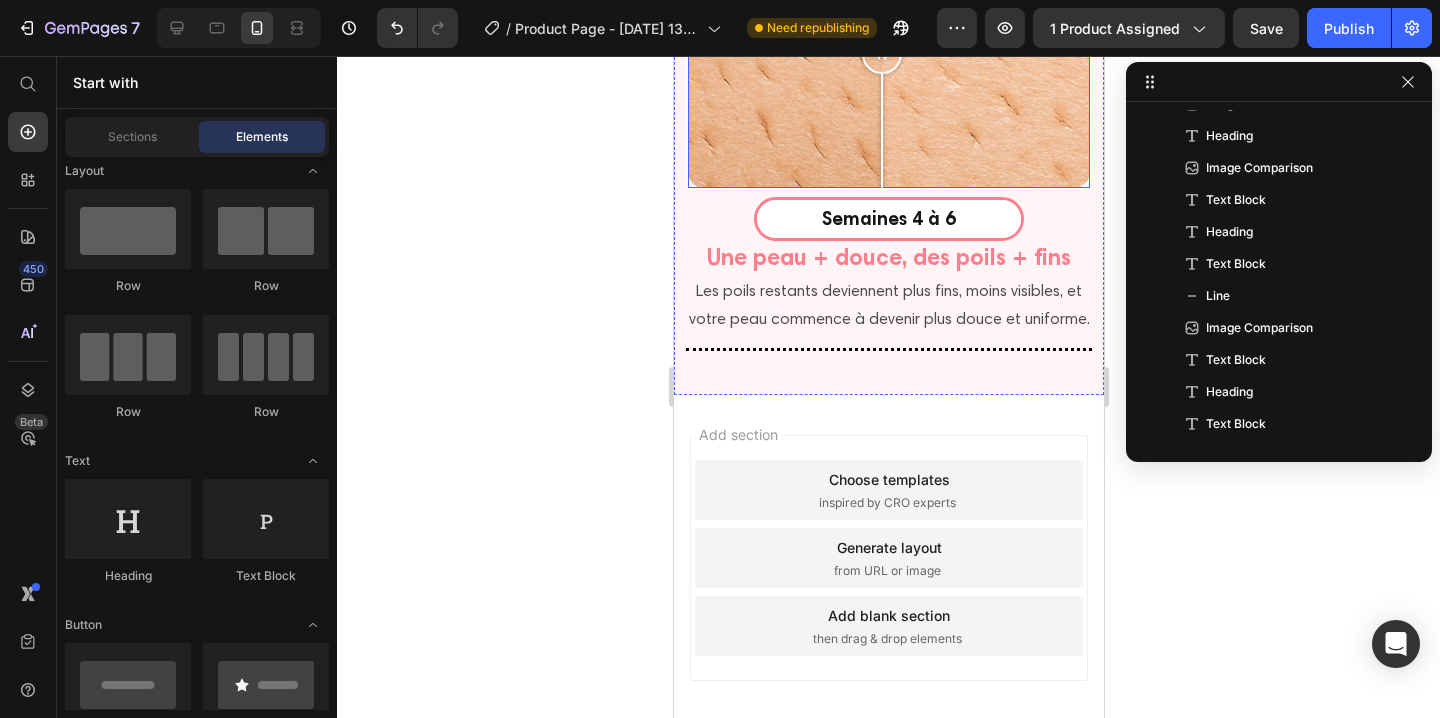 click on "AVANT APRÈS" at bounding box center [888, 54] 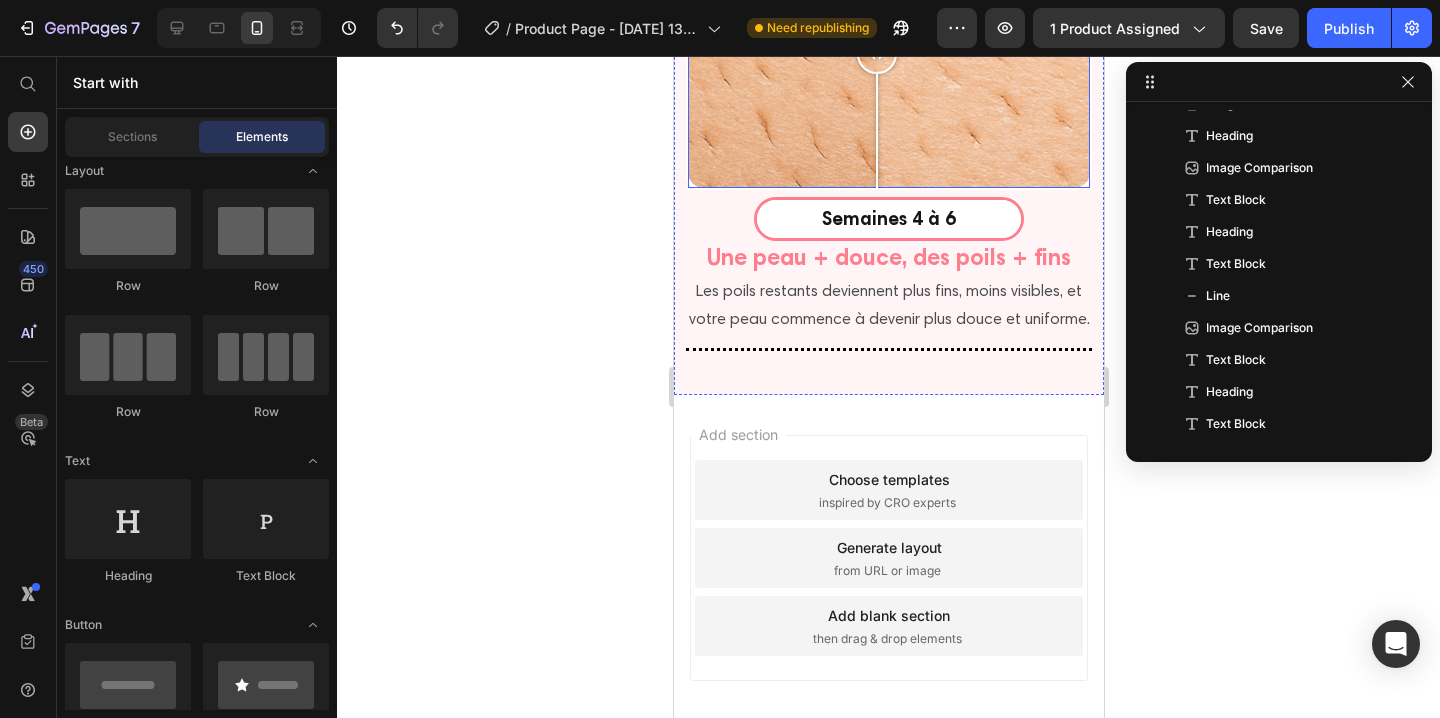click on "AVANT APRÈS" at bounding box center (888, 54) 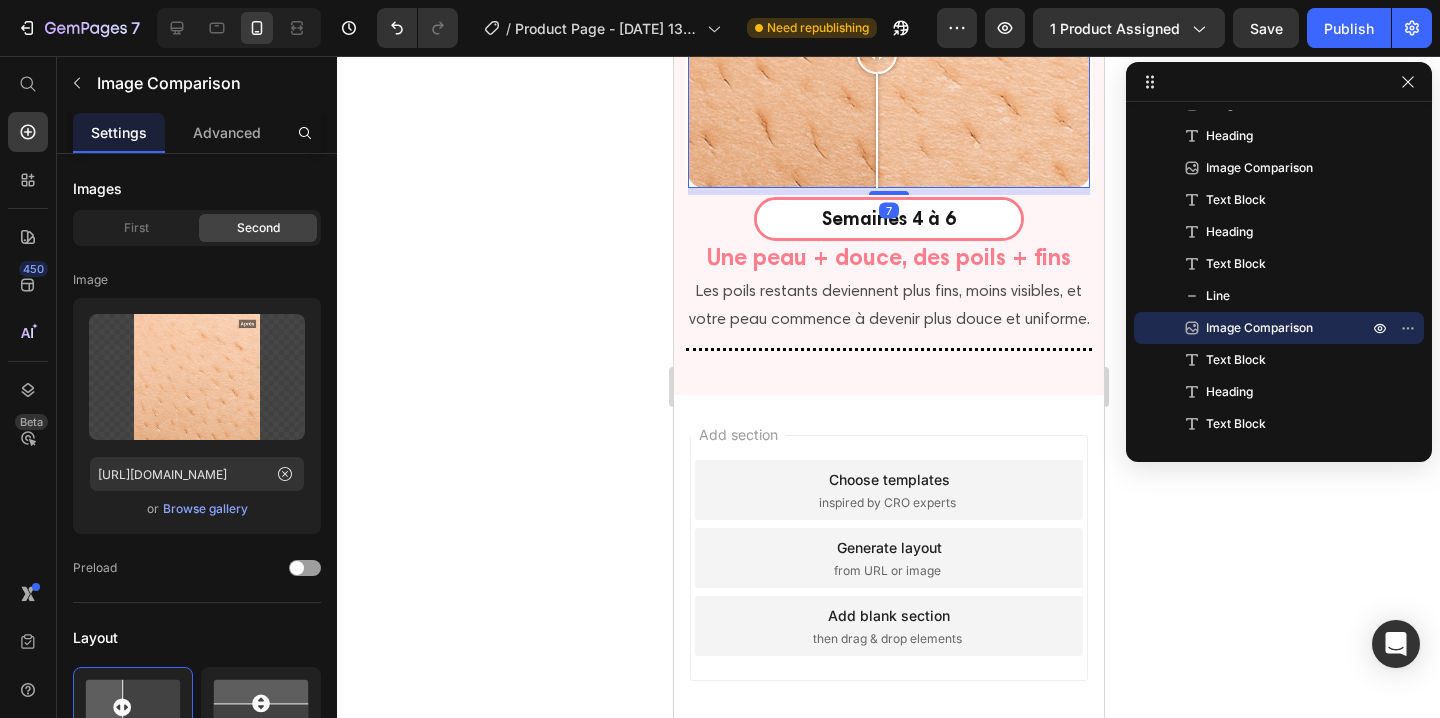 click 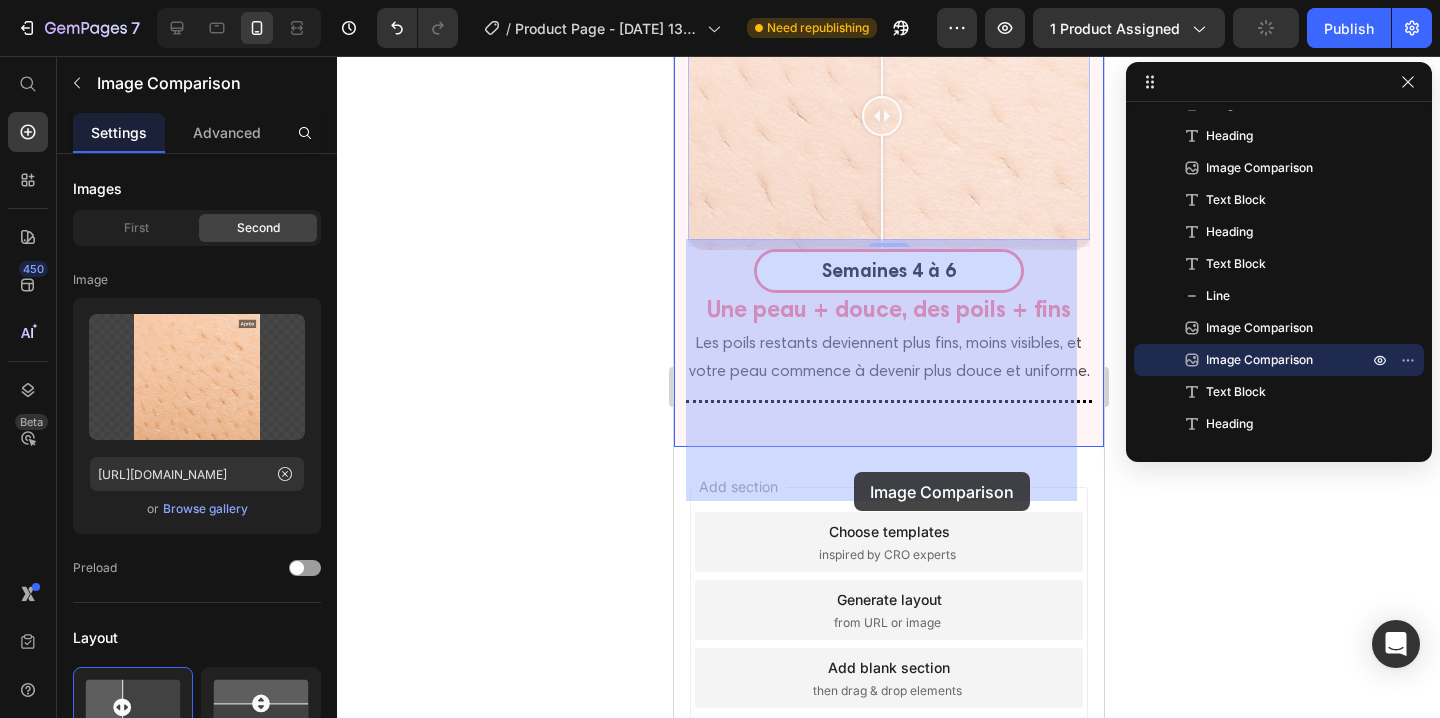scroll, scrollTop: 4973, scrollLeft: 0, axis: vertical 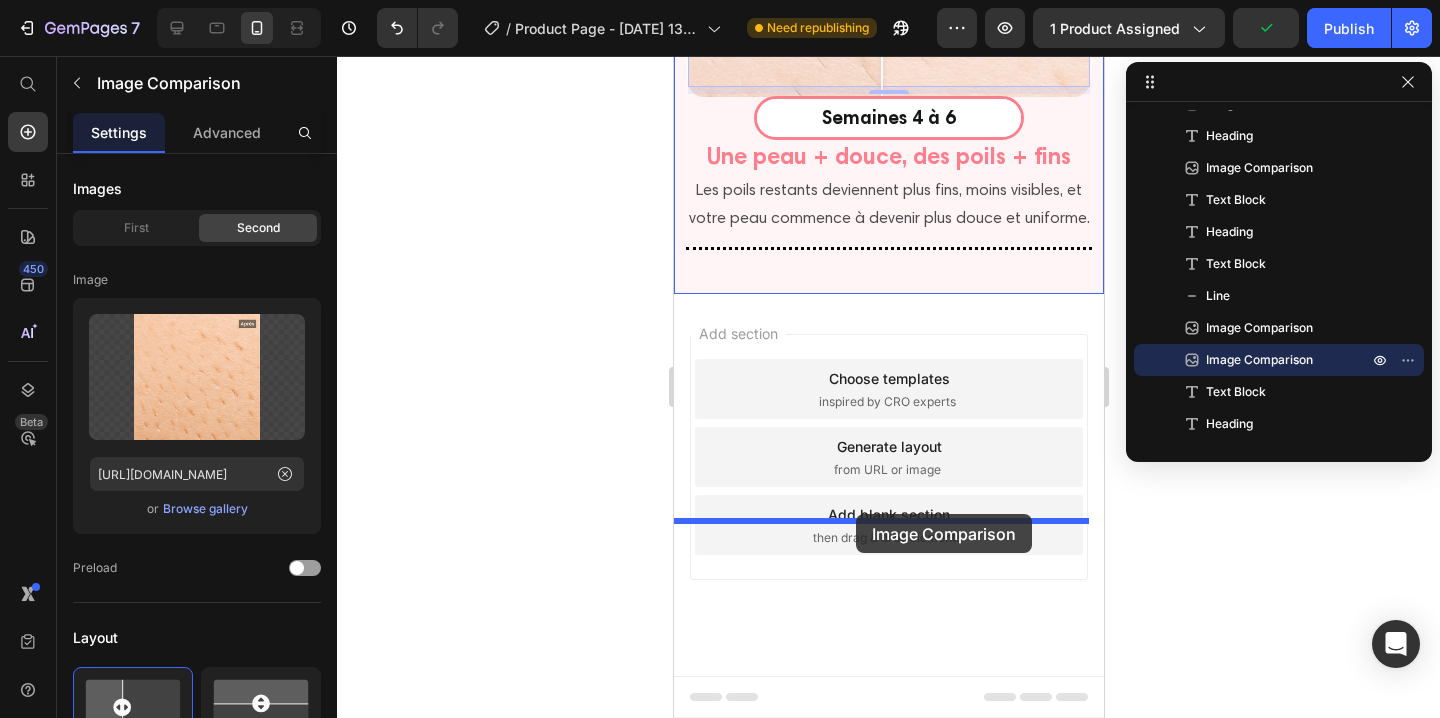 drag, startPoint x: 710, startPoint y: 445, endPoint x: 855, endPoint y: 514, distance: 160.5802 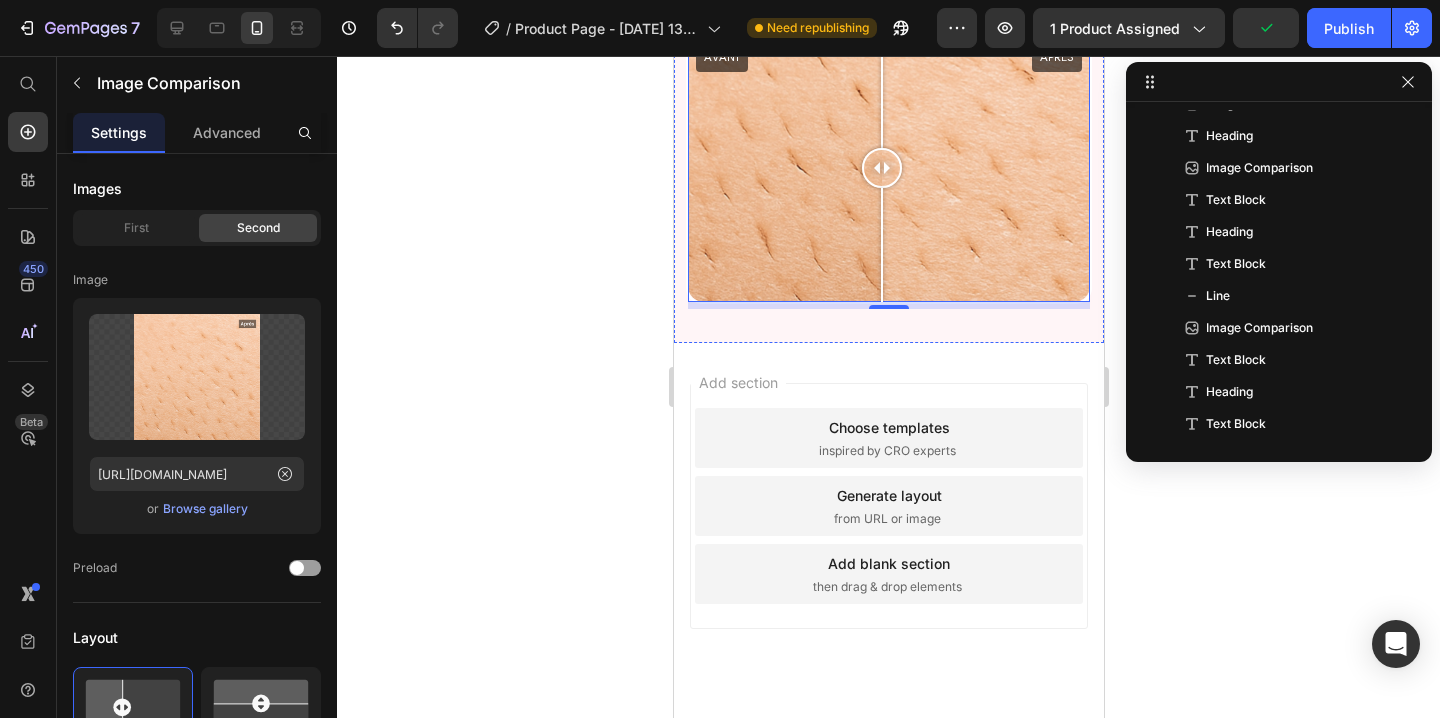 scroll, scrollTop: 4865, scrollLeft: 0, axis: vertical 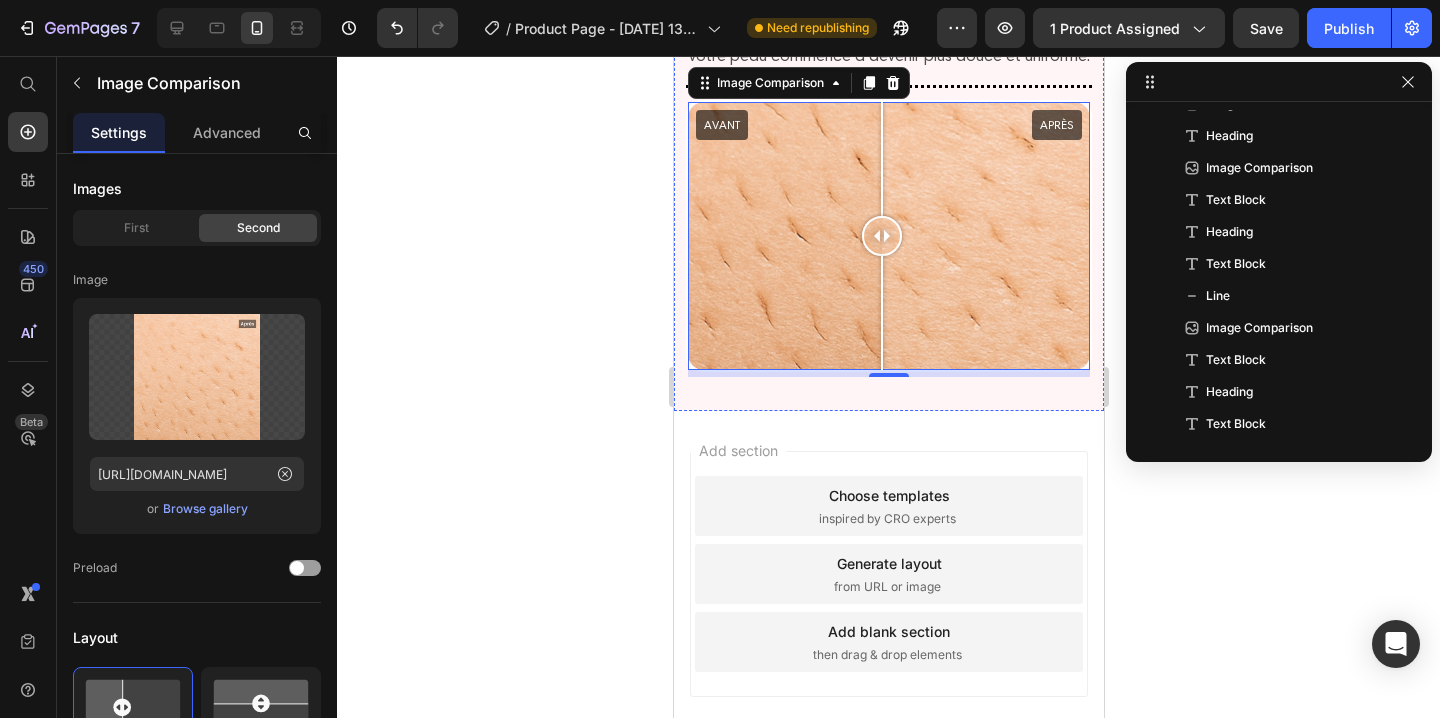 click on "Semaines 4 à 6" at bounding box center [888, -44] 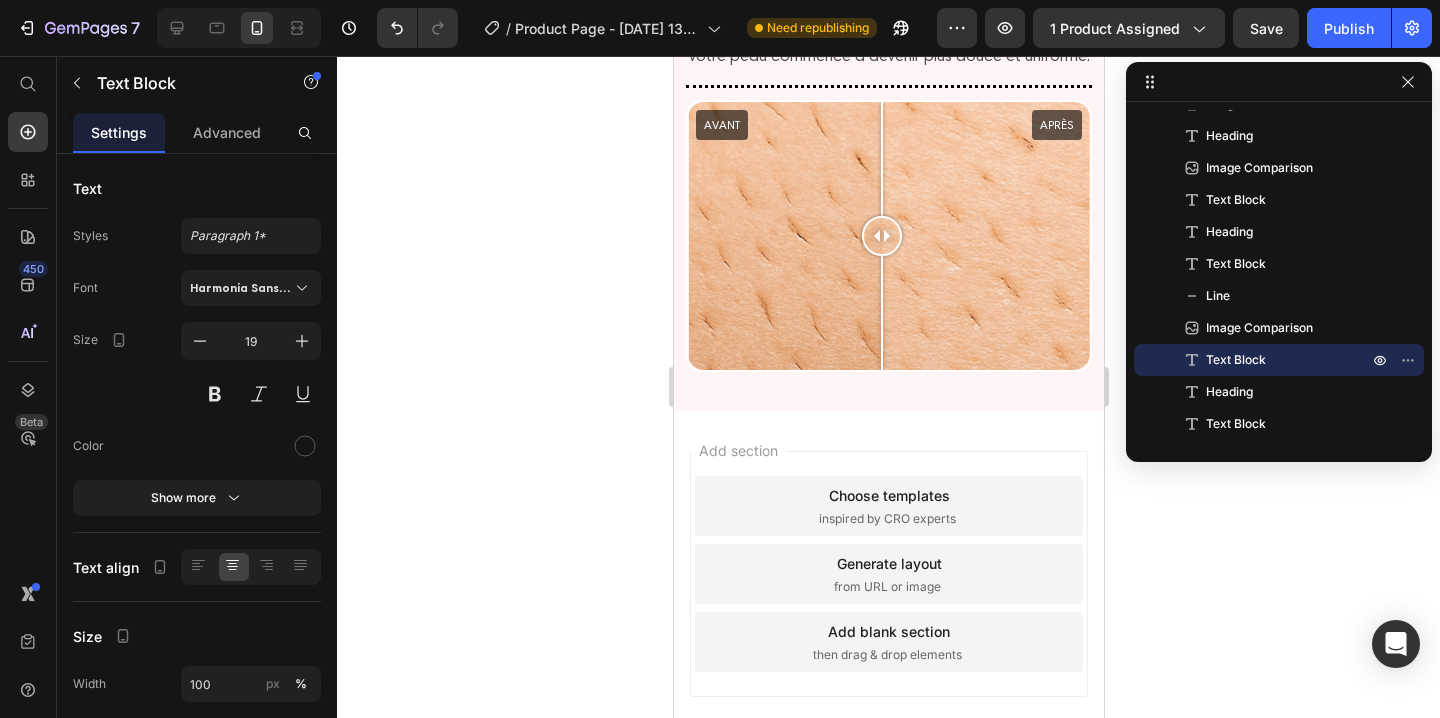 click 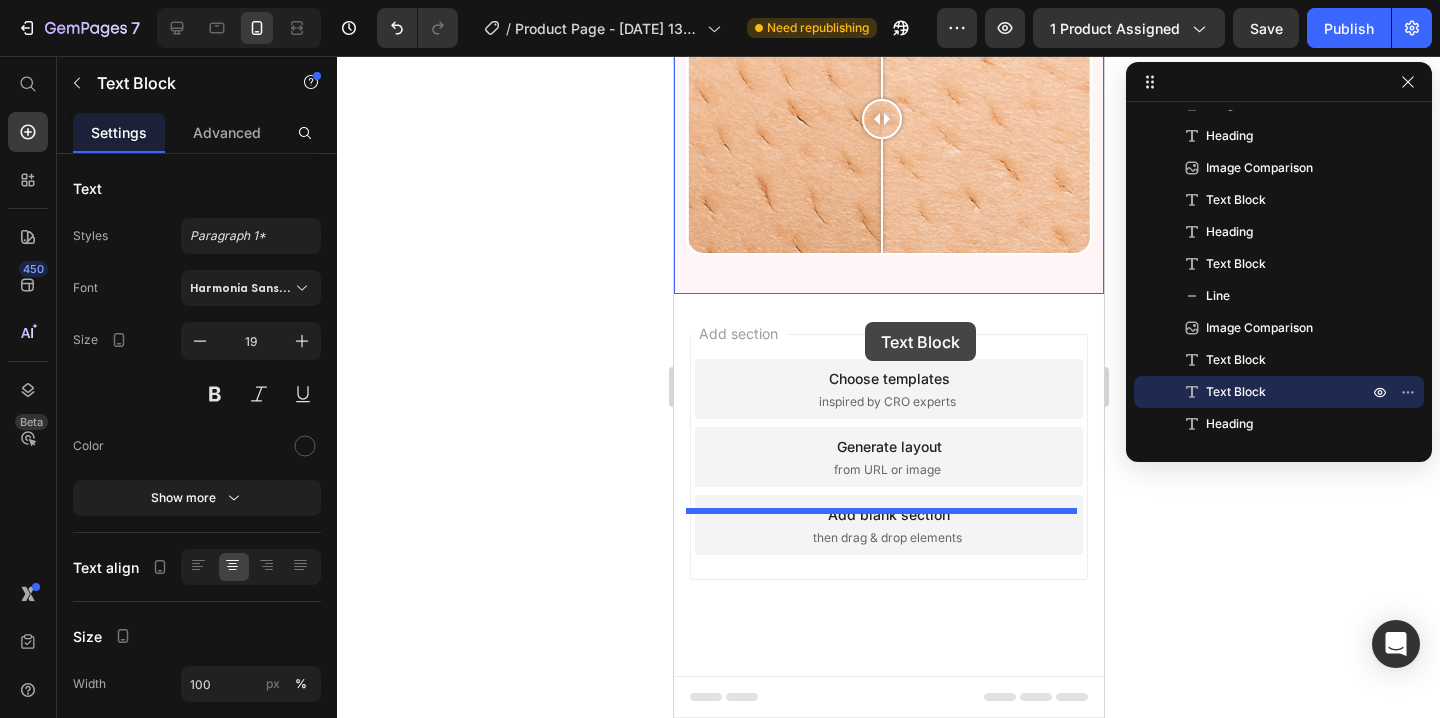 scroll, scrollTop: 5113, scrollLeft: 0, axis: vertical 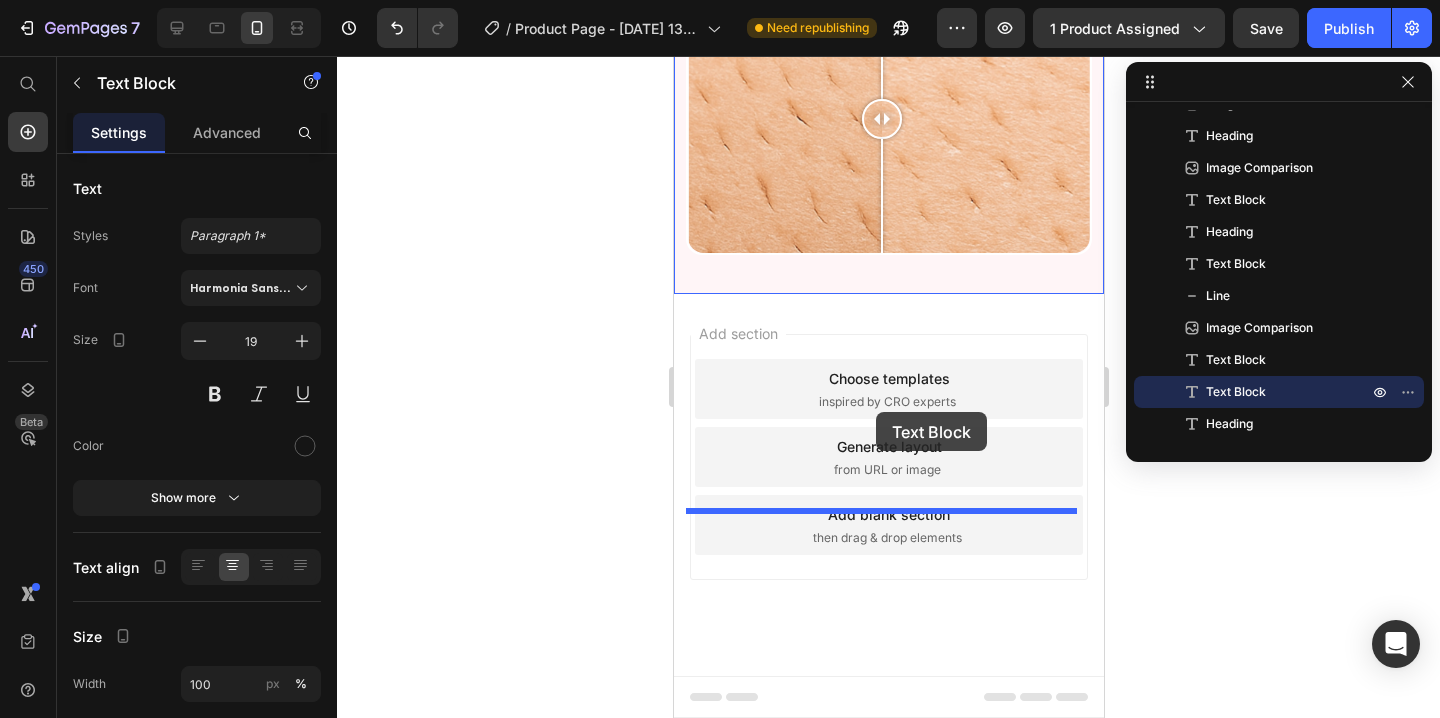 drag, startPoint x: 774, startPoint y: 229, endPoint x: 875, endPoint y: 412, distance: 209.02153 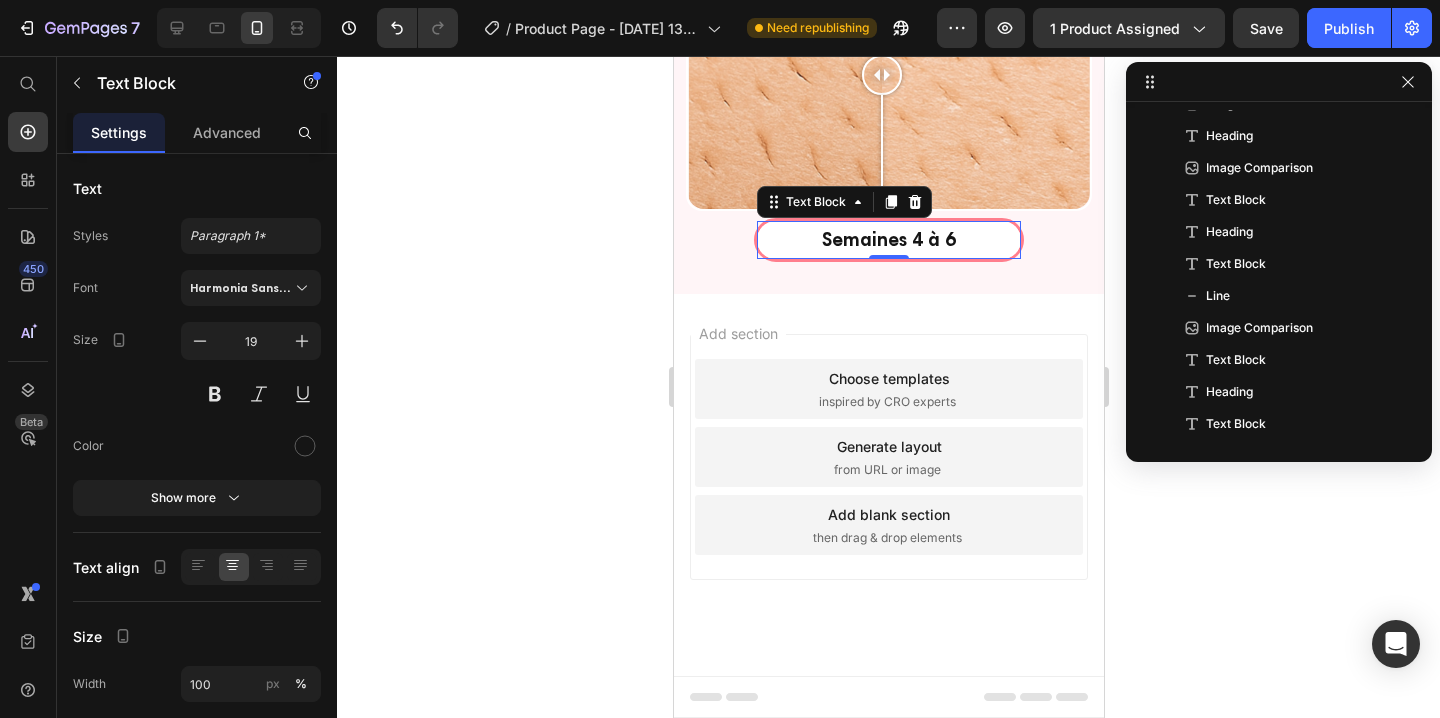 scroll, scrollTop: 5069, scrollLeft: 0, axis: vertical 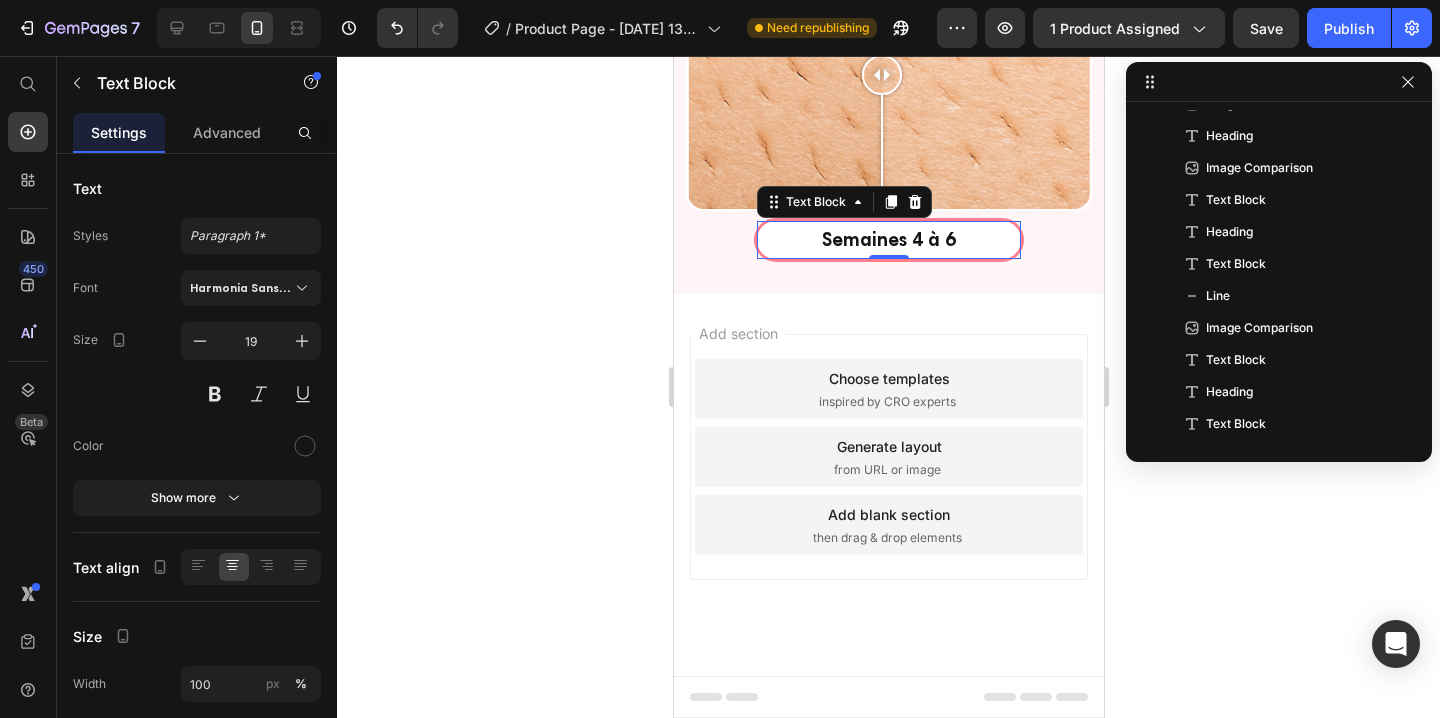 click 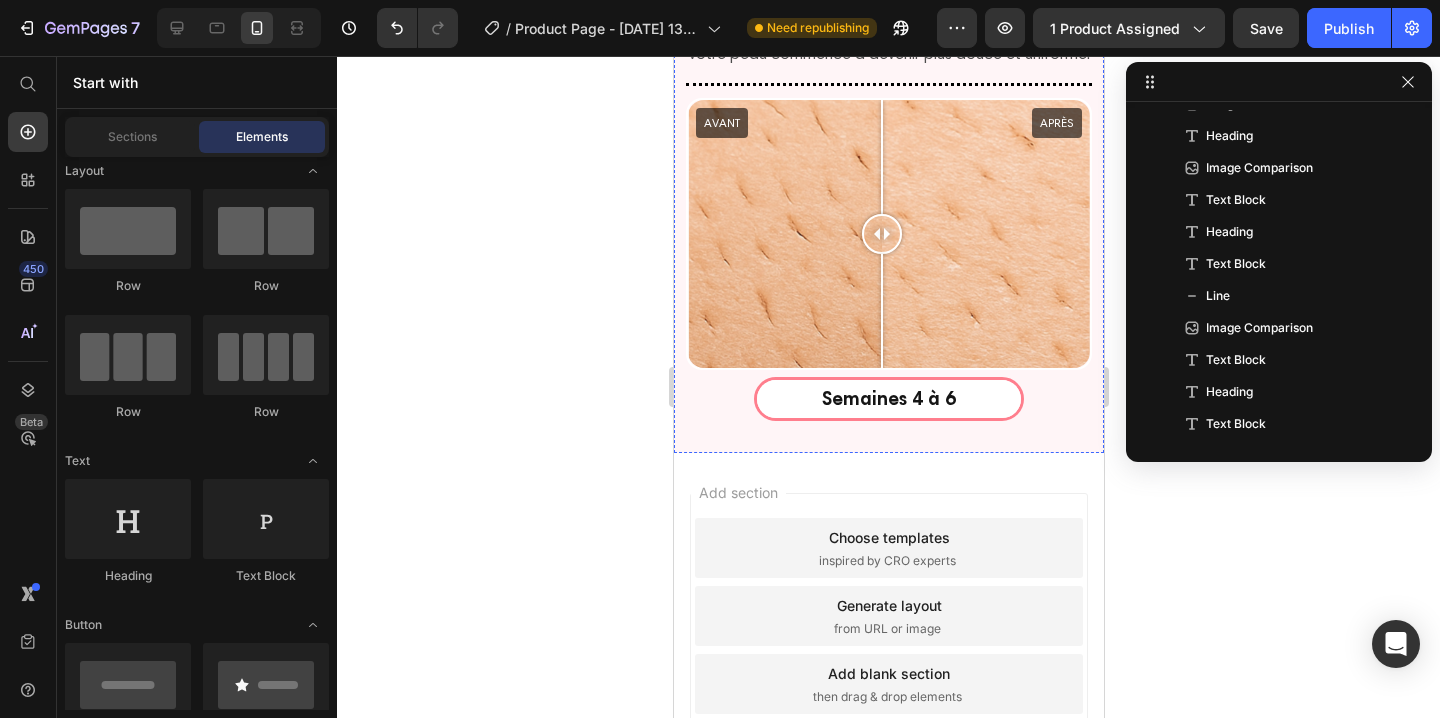 scroll, scrollTop: 4806, scrollLeft: 0, axis: vertical 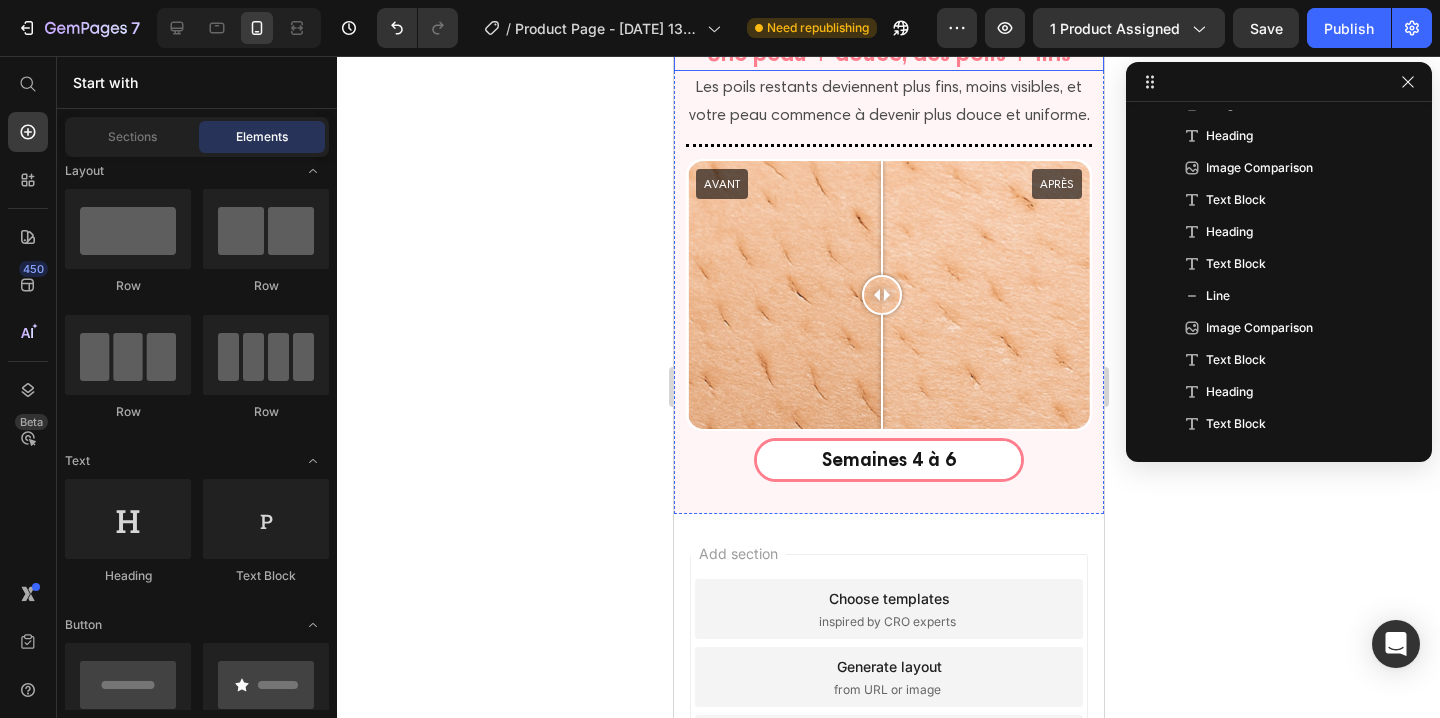 click on "Une peau + douce, des poils + fins" at bounding box center [888, 54] 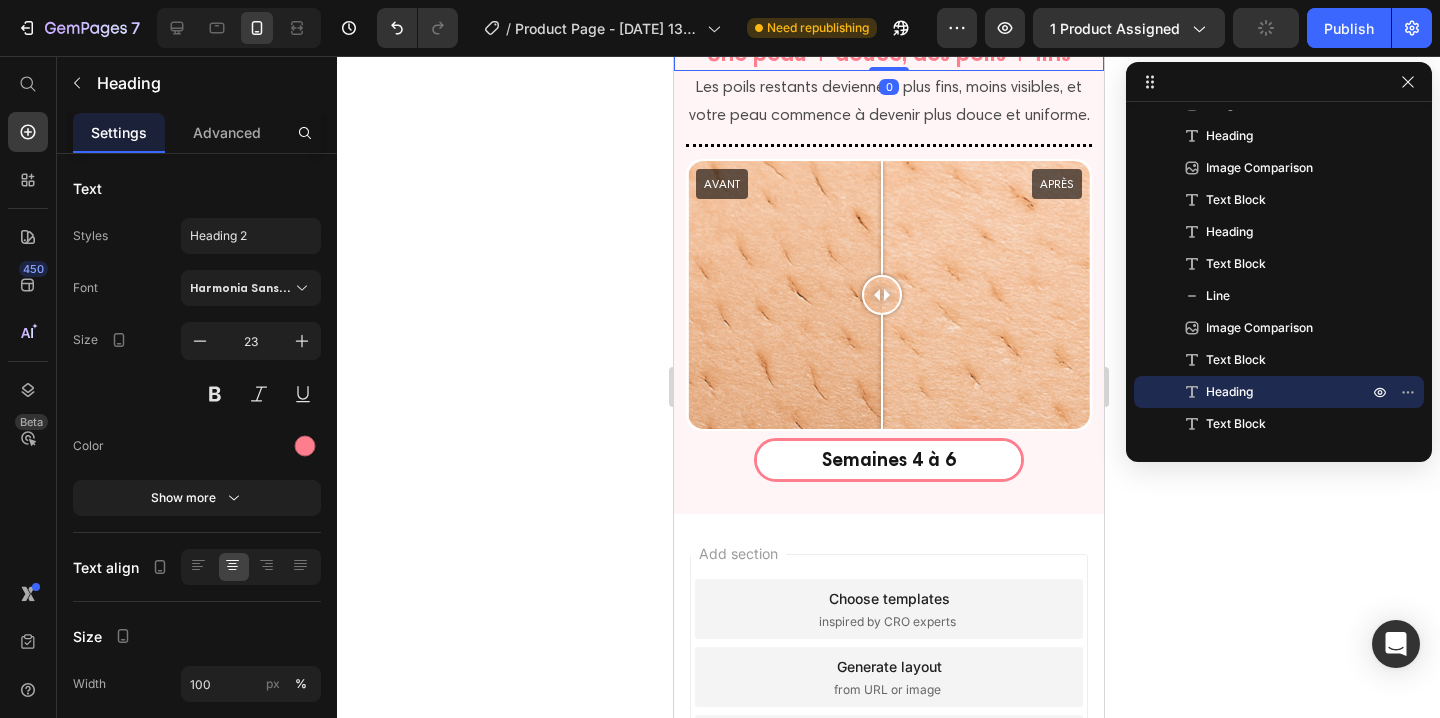 click 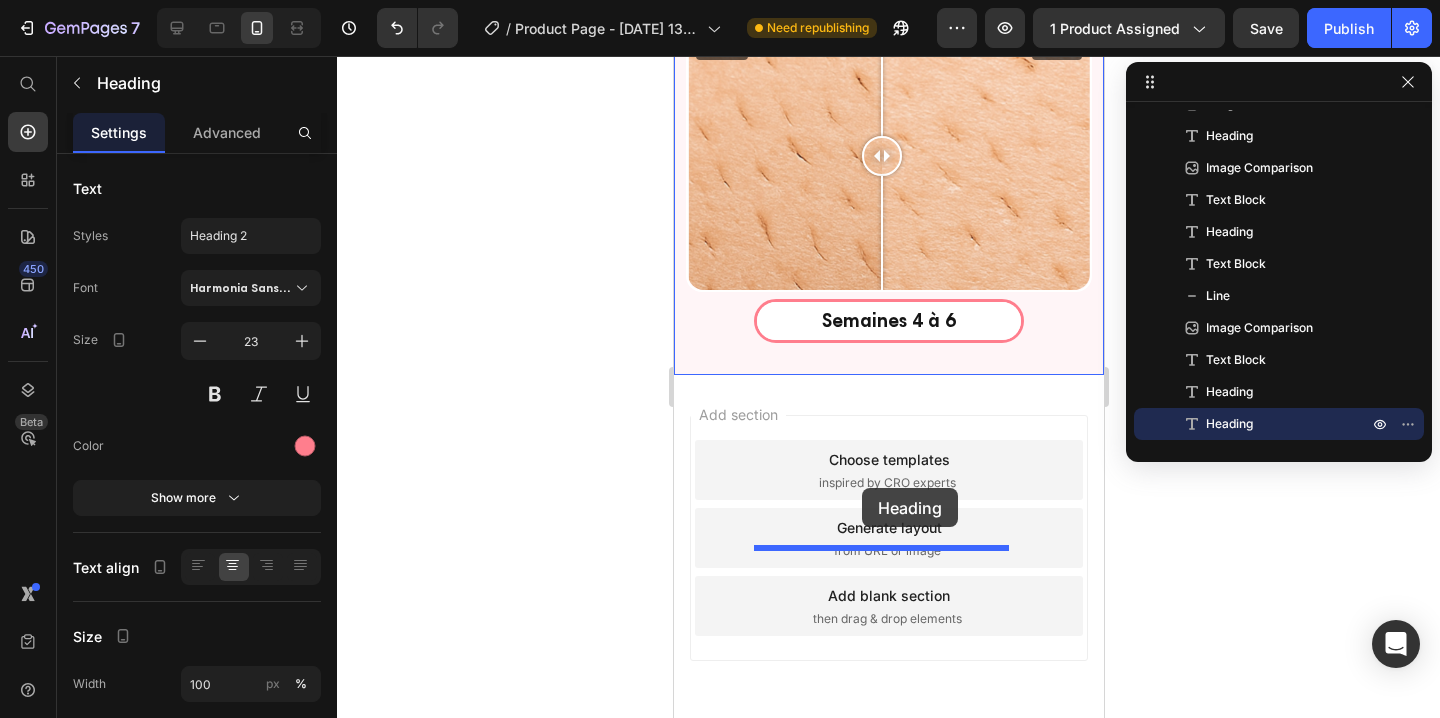 scroll, scrollTop: 5039, scrollLeft: 0, axis: vertical 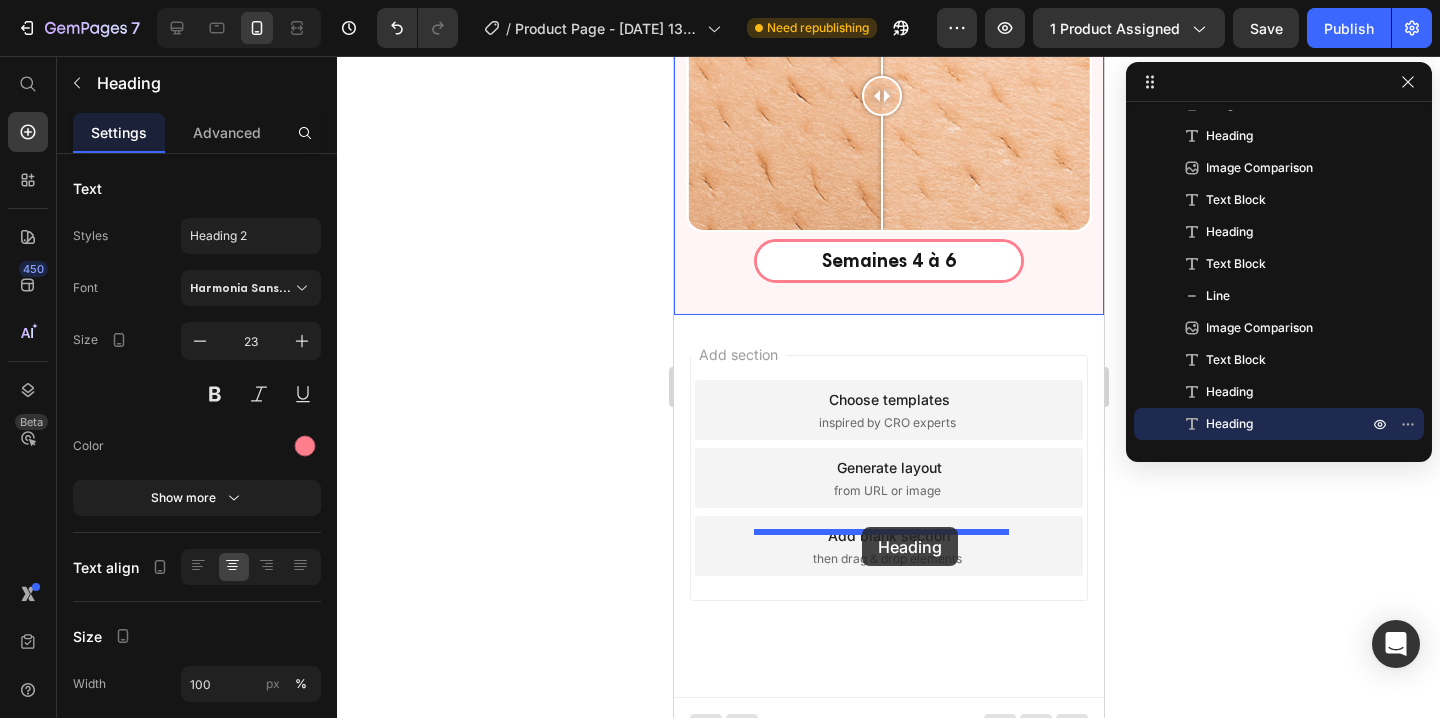 drag, startPoint x: 693, startPoint y: 314, endPoint x: 866, endPoint y: 517, distance: 266.71707 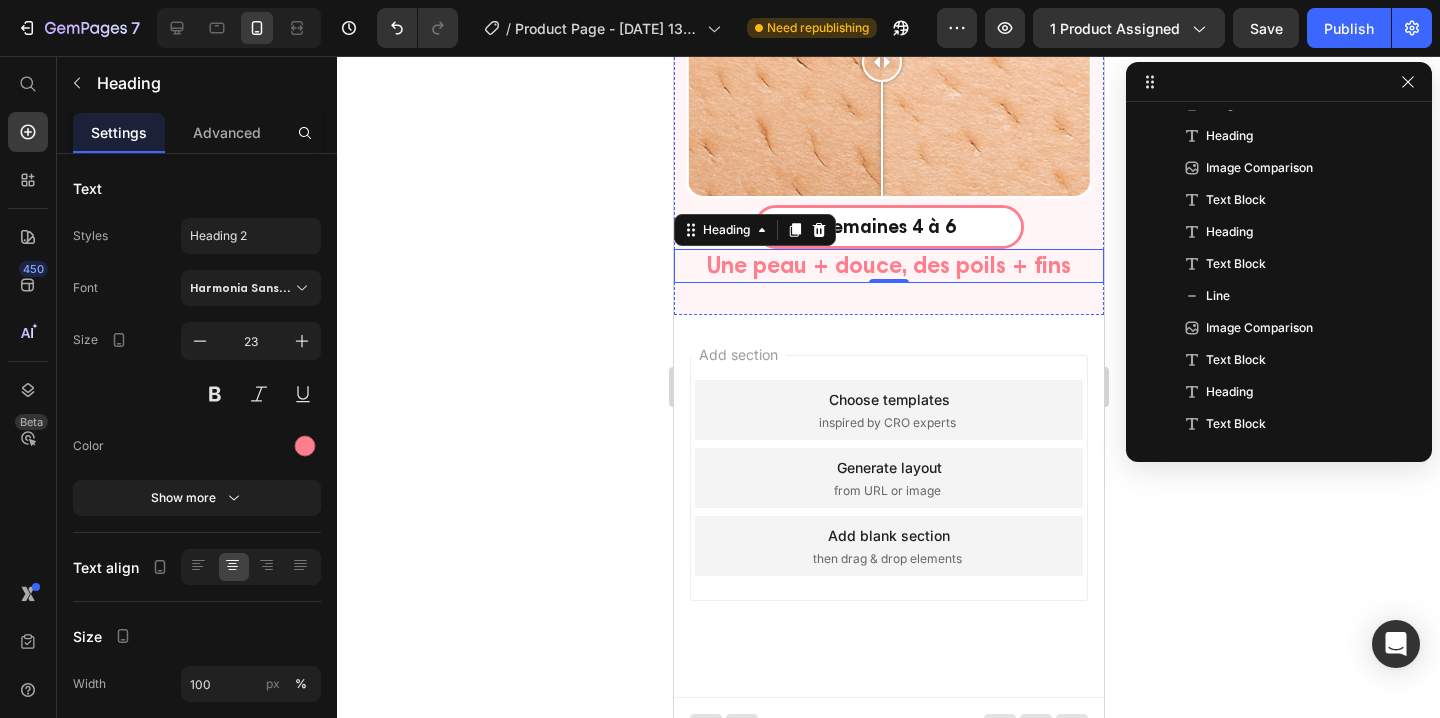 click on "Les poils restants deviennent plus fins, moins visibles, et votre peau commence à devenir plus douce et uniforme." at bounding box center [888, -131] 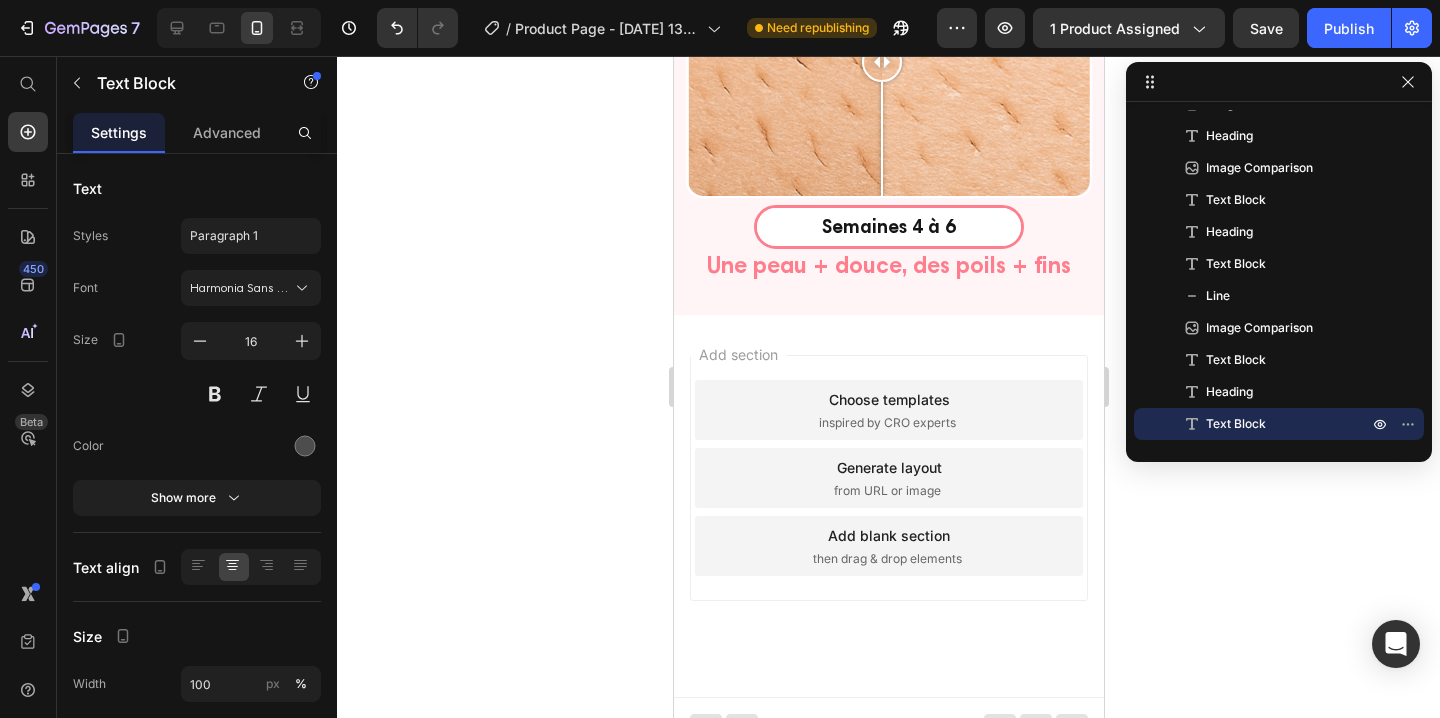click 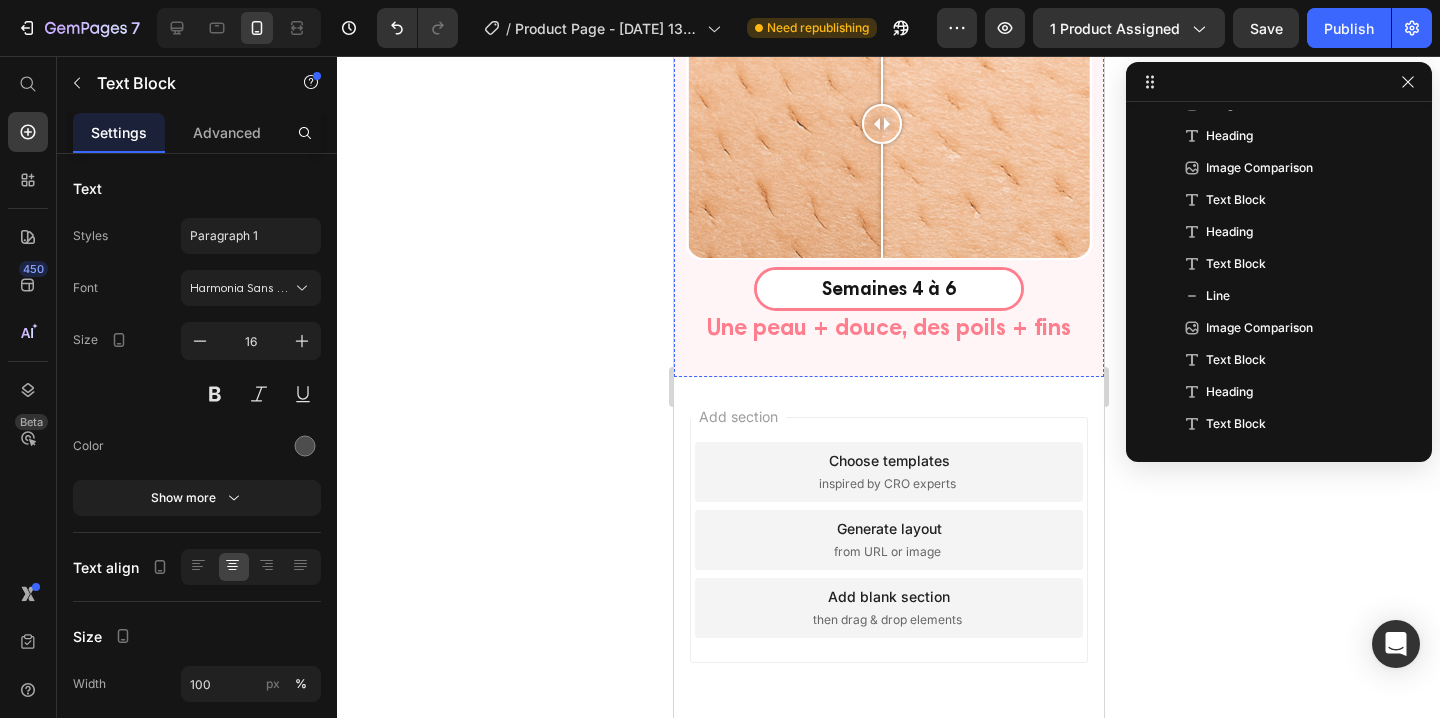 scroll, scrollTop: 5022, scrollLeft: 0, axis: vertical 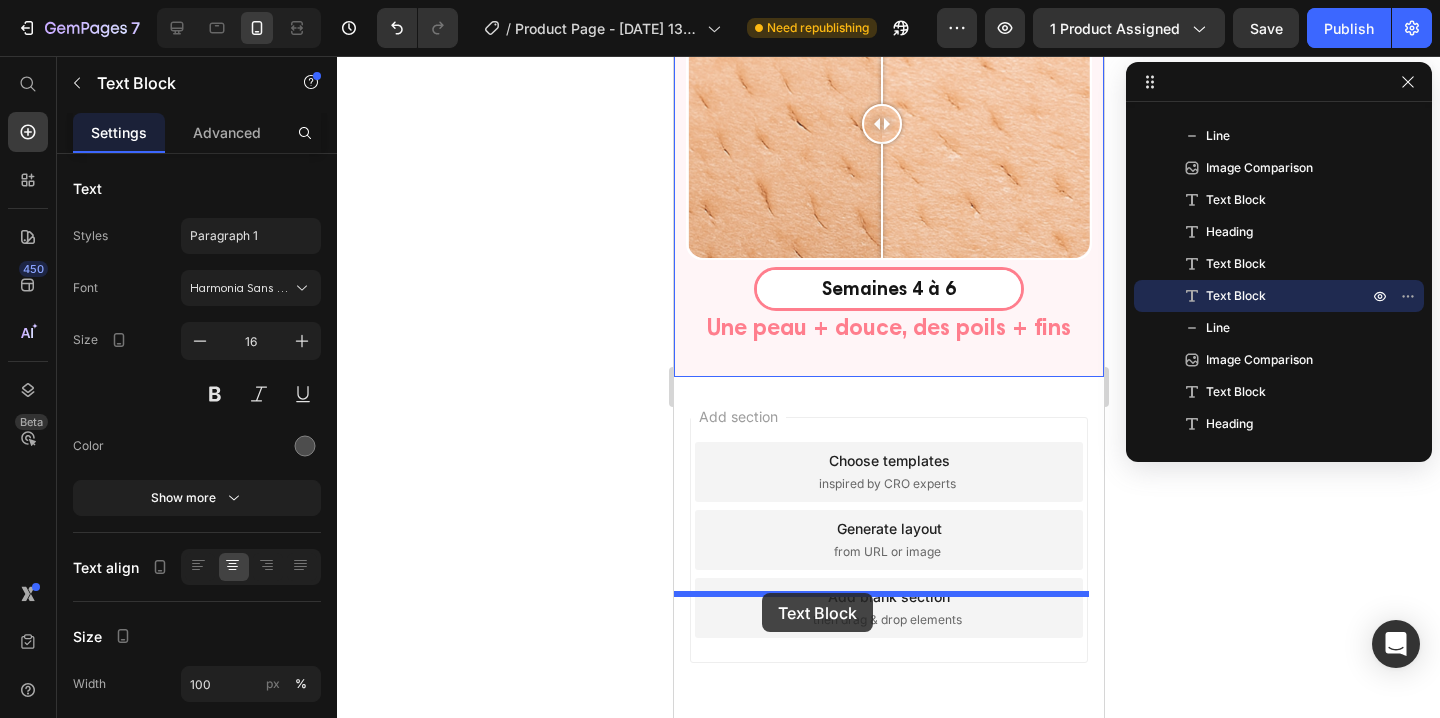 drag, startPoint x: 695, startPoint y: 146, endPoint x: 761, endPoint y: 593, distance: 451.84622 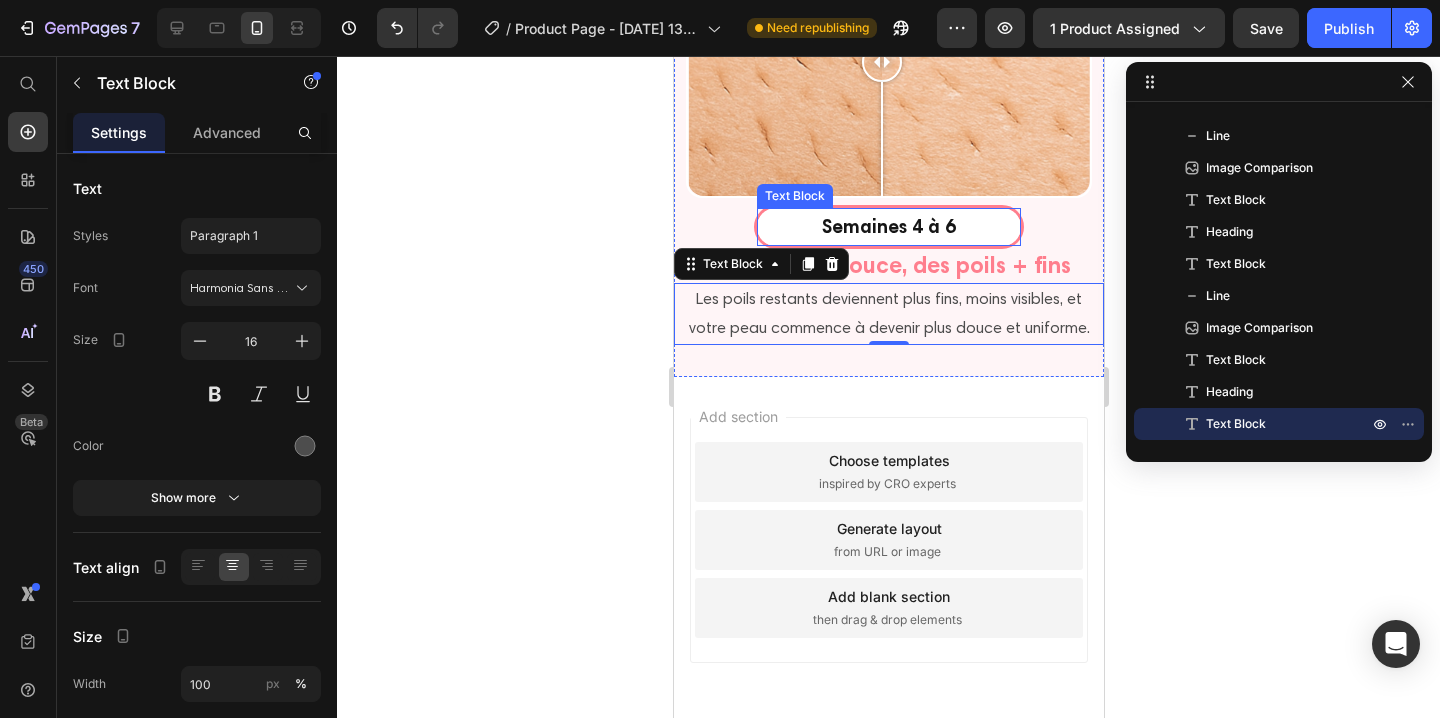click on "Semaines 4 à 6" at bounding box center [888, 227] 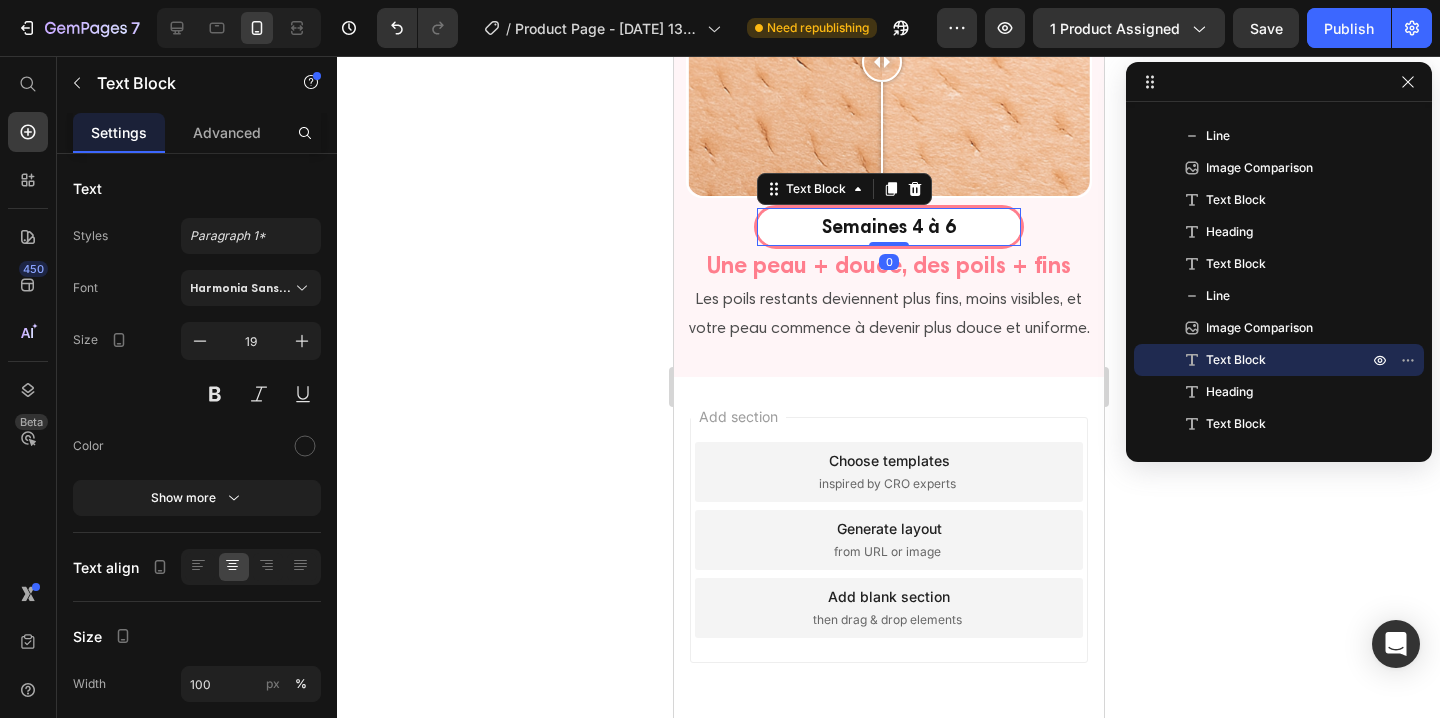 click on "Semaines 4 à 6" at bounding box center [888, 227] 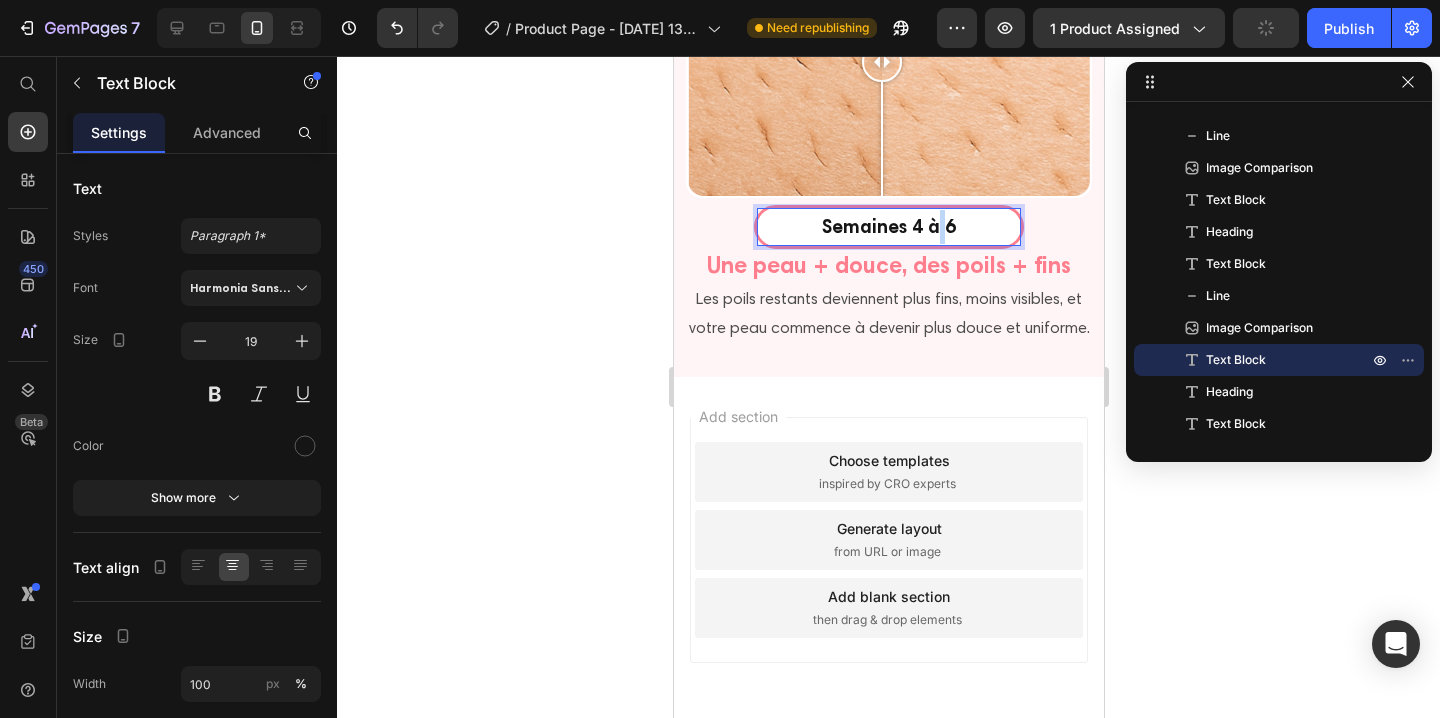click on "Semaines 4 à 6" at bounding box center (888, 227) 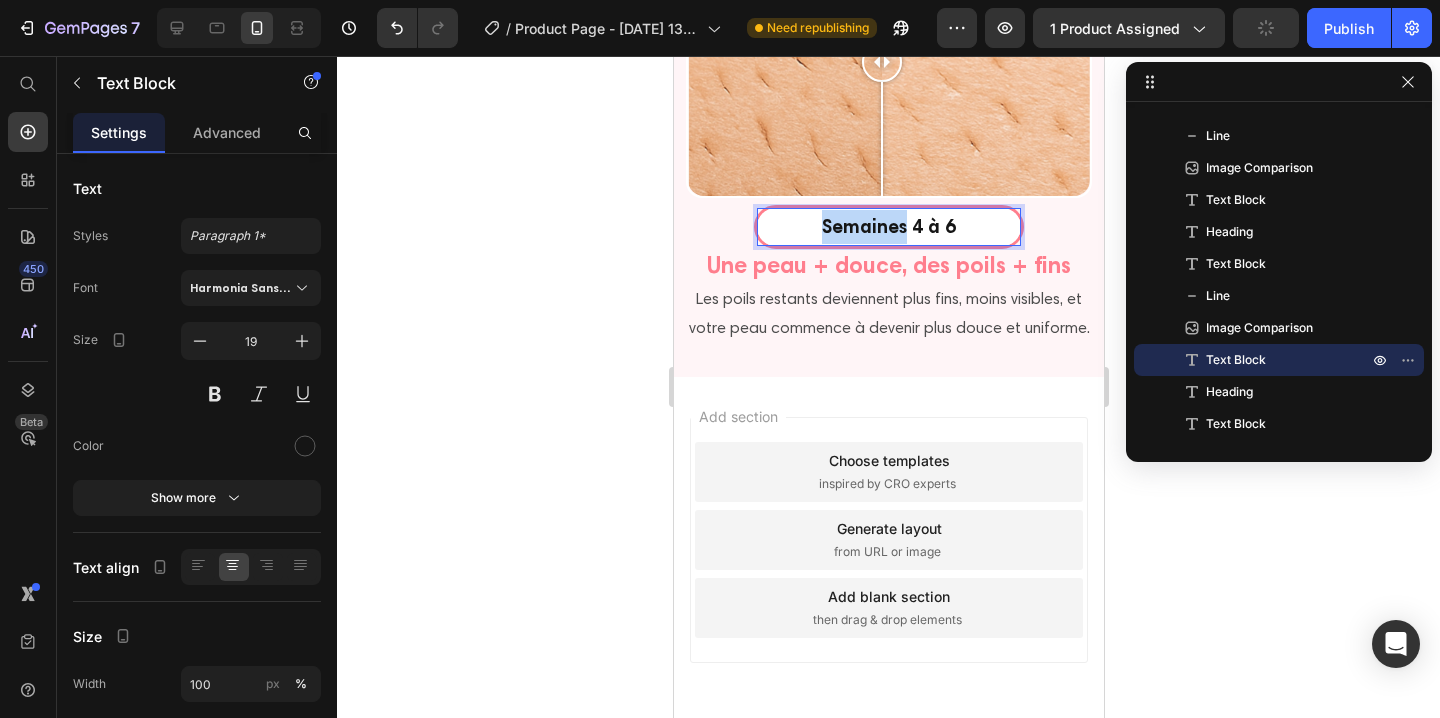 click on "Semaines 4 à 6" at bounding box center (888, 227) 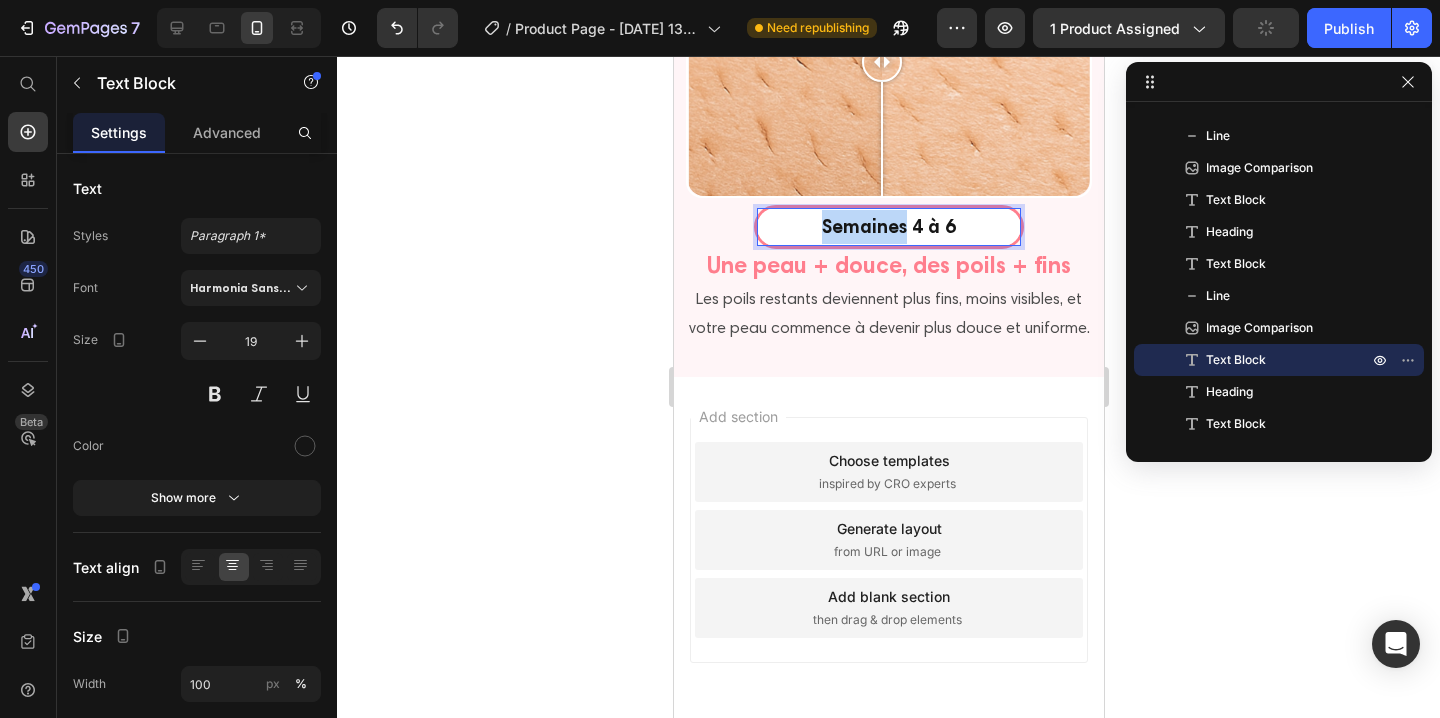 click on "Semaines 4 à 6" at bounding box center (888, 227) 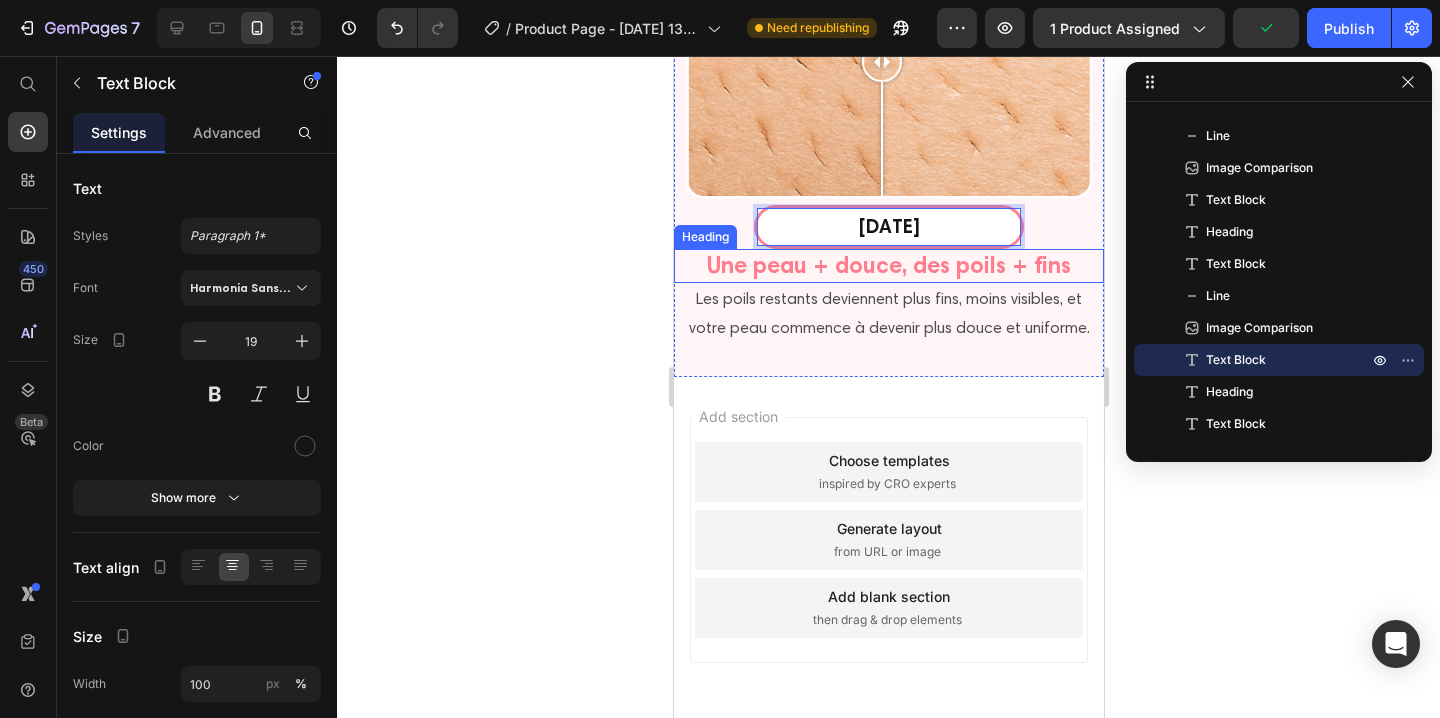 click on "Une peau + douce, des poils + fins" at bounding box center [888, 266] 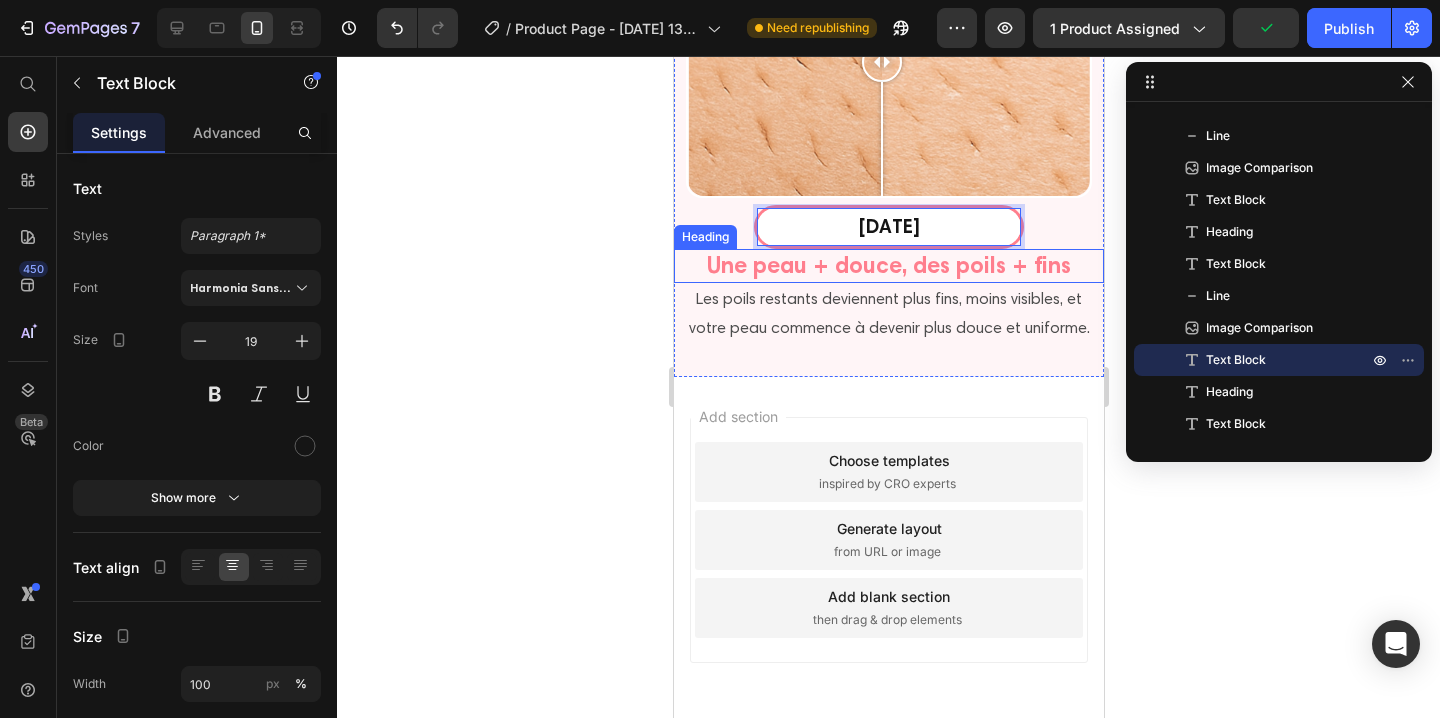 click on "Une peau + douce, des poils + fins" at bounding box center (888, 266) 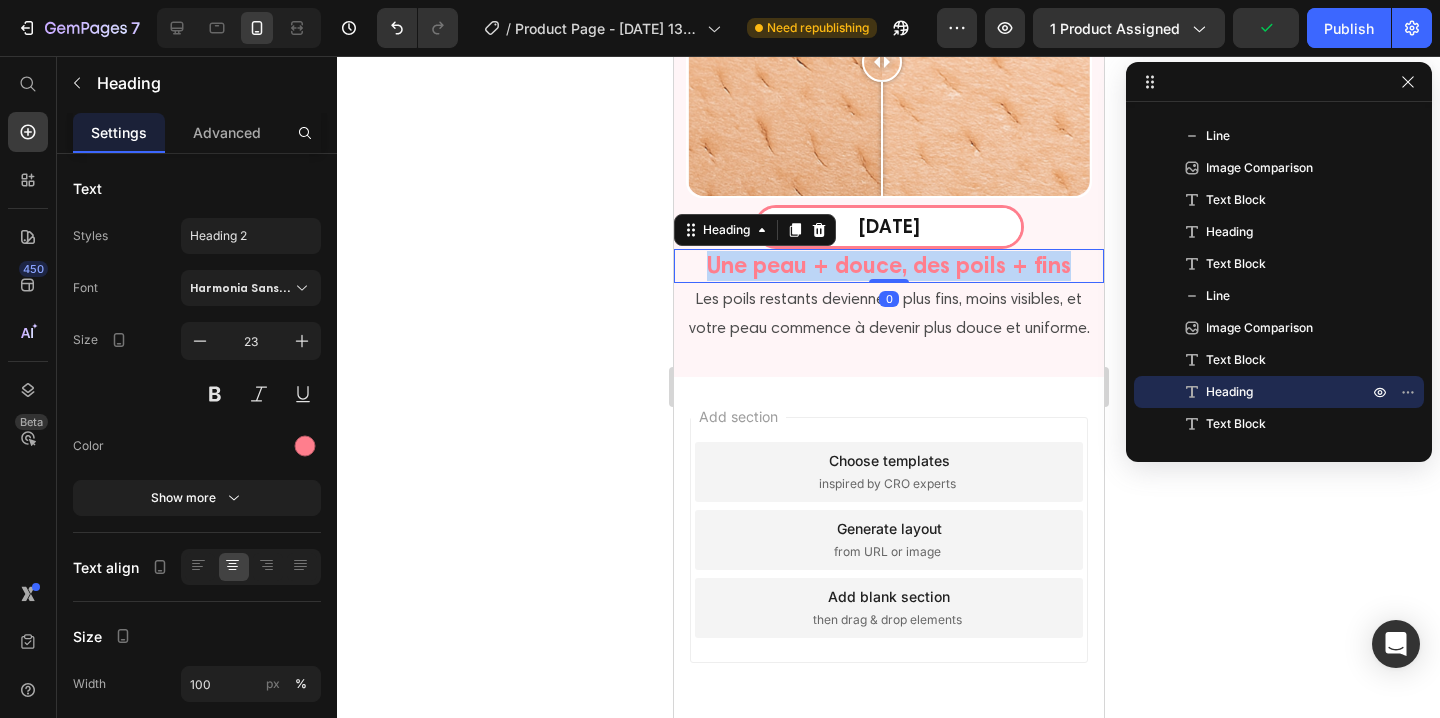 click on "Une peau + douce, des poils + fins" at bounding box center (888, 266) 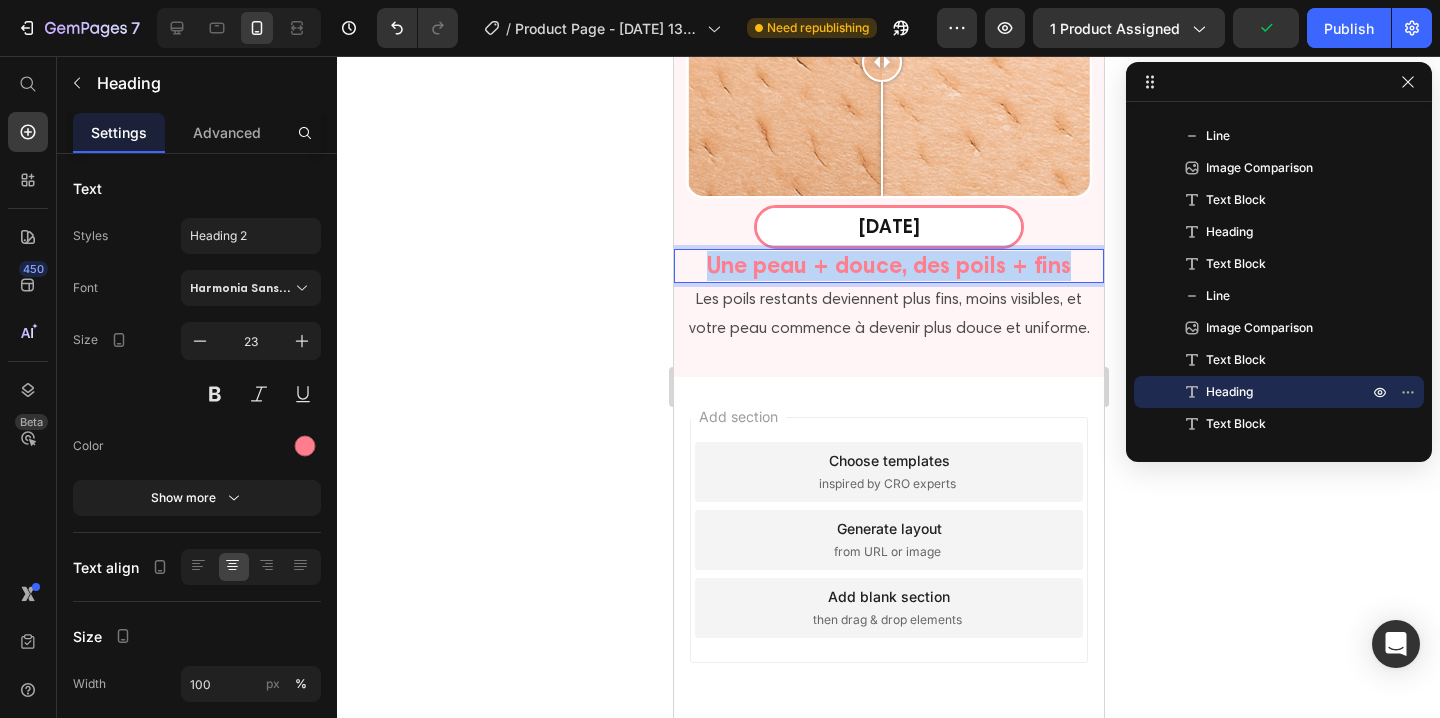 click on "Une peau + douce, des poils + fins" at bounding box center (888, 266) 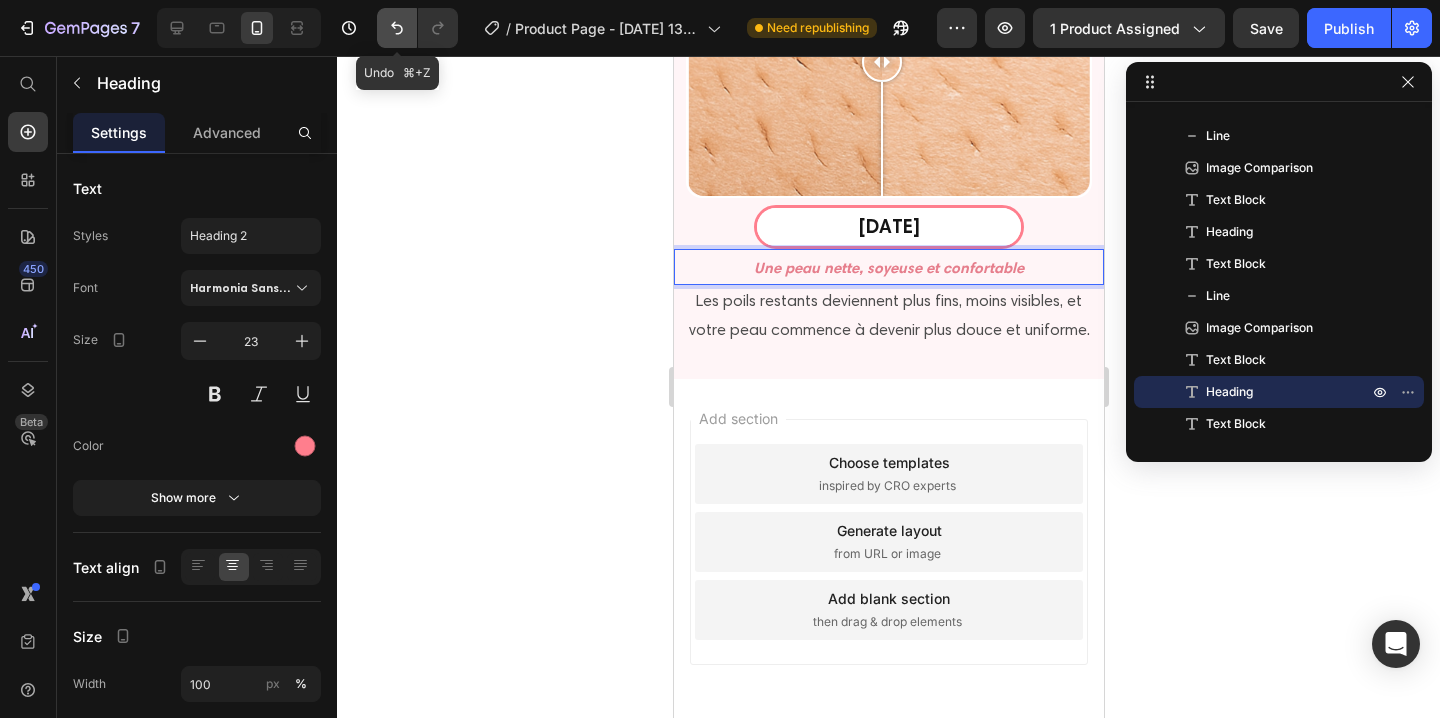 click 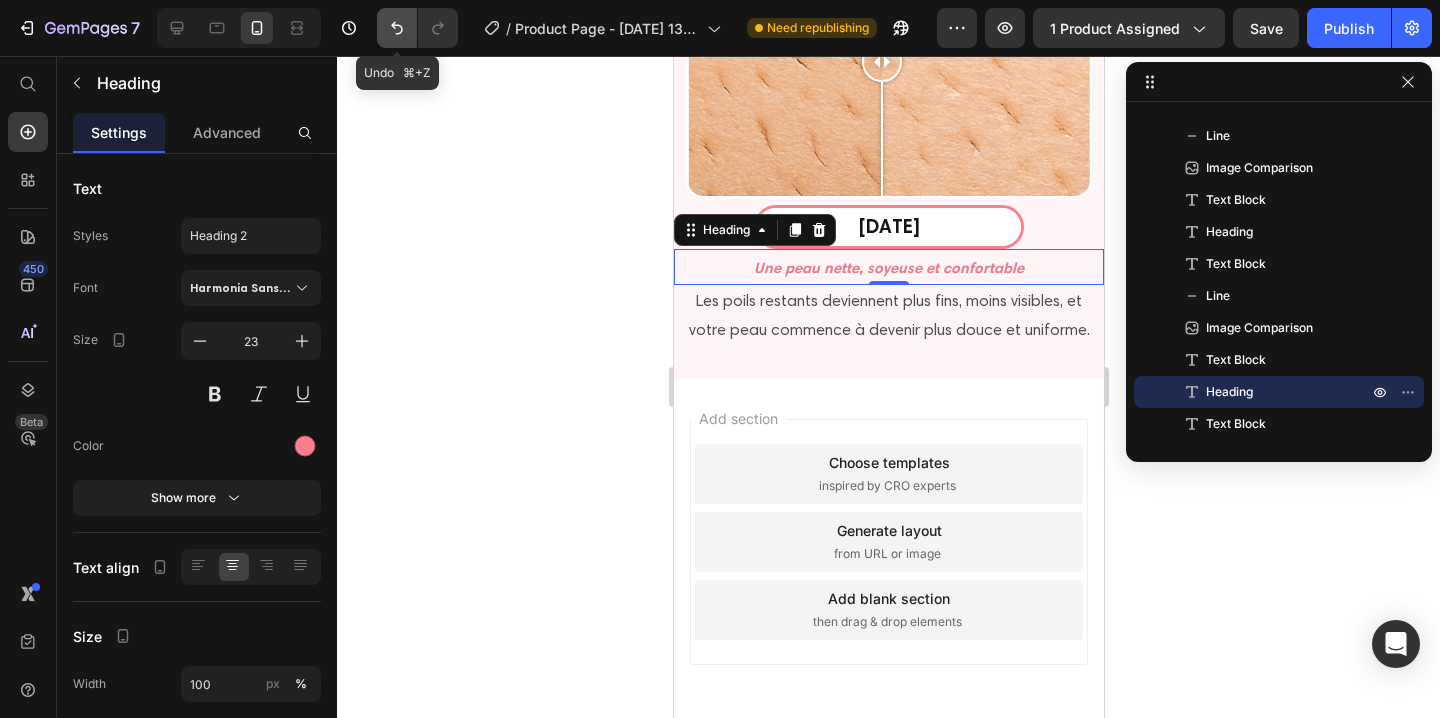 click 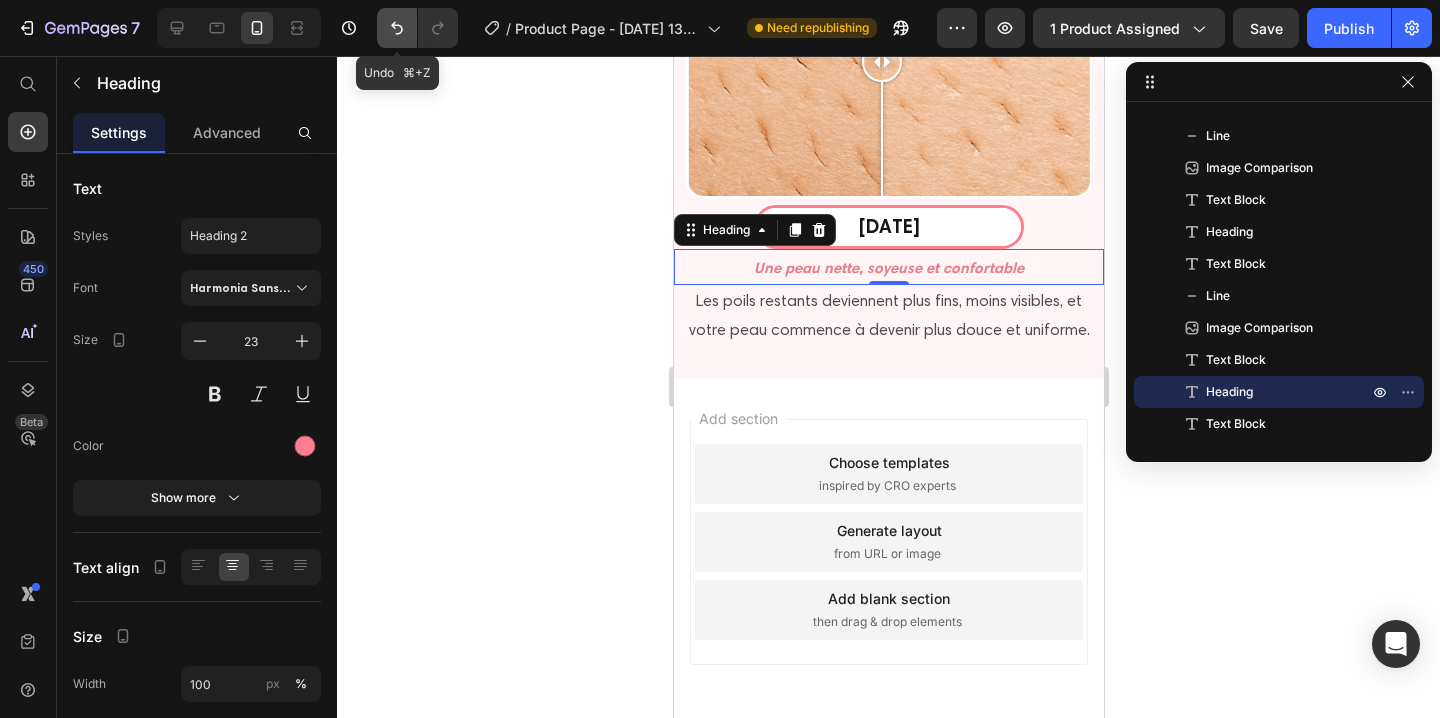 click 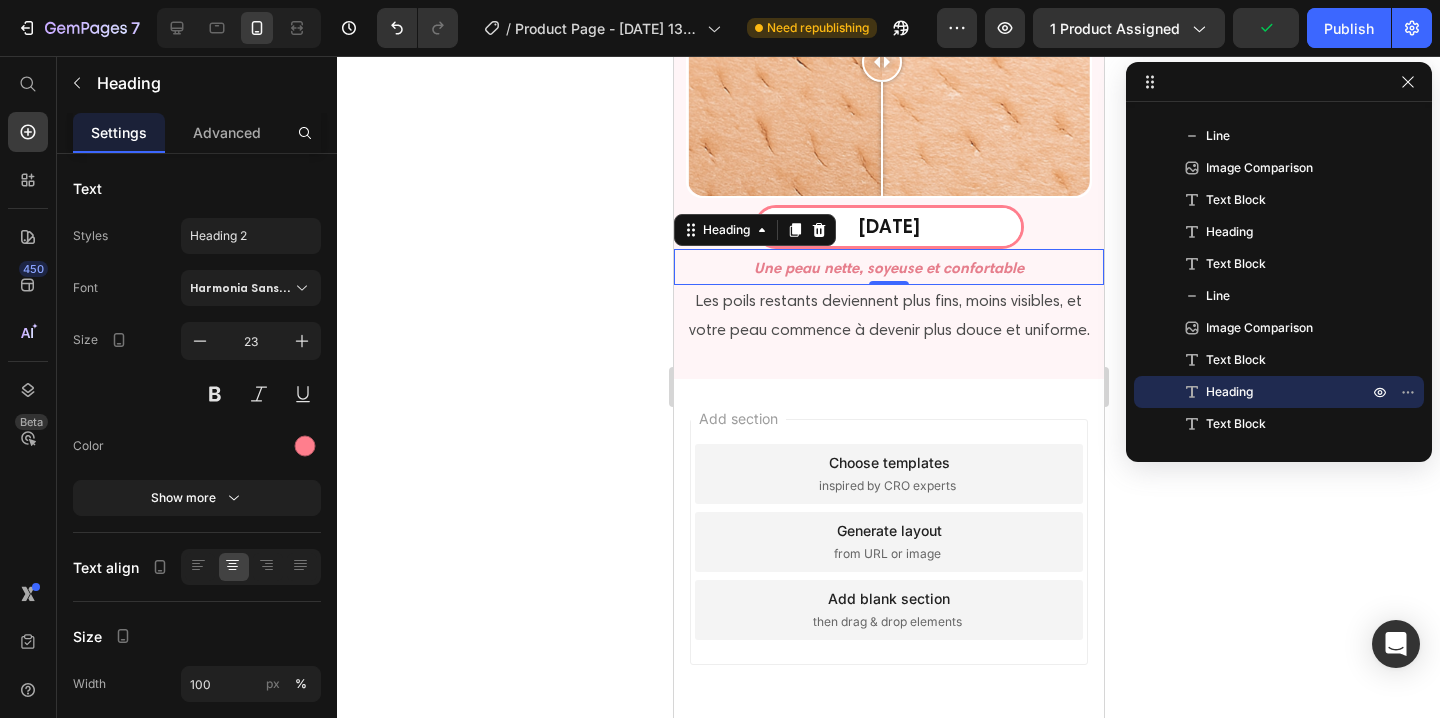 click 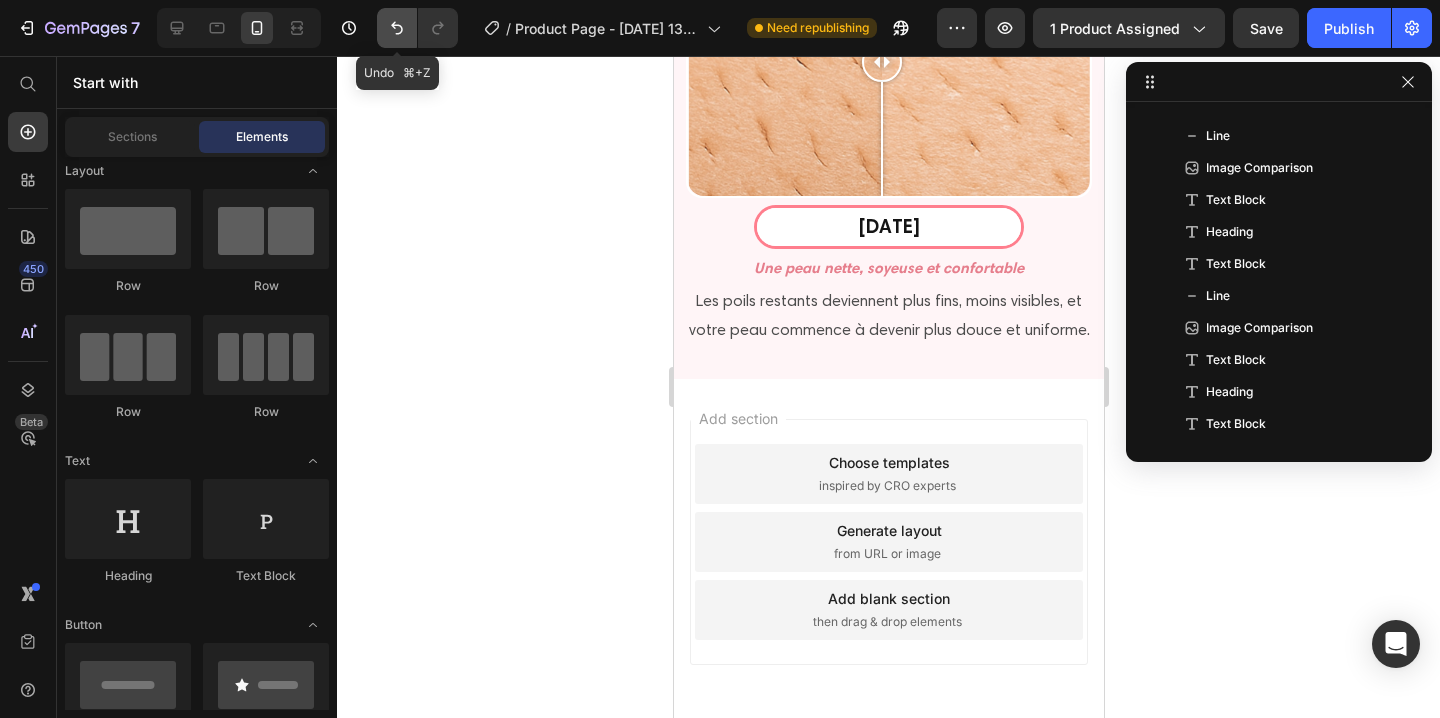 click 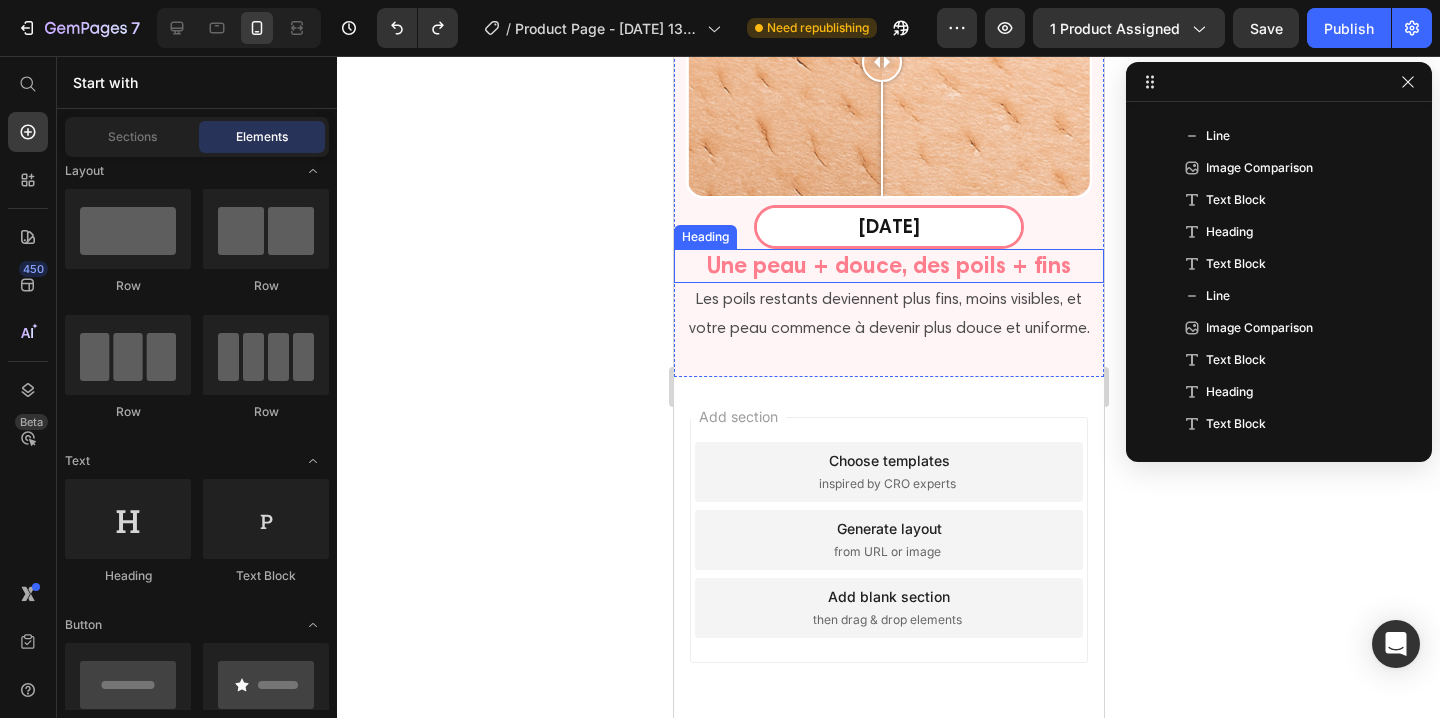 click on "Une peau + douce, des poils + fins" at bounding box center (888, 266) 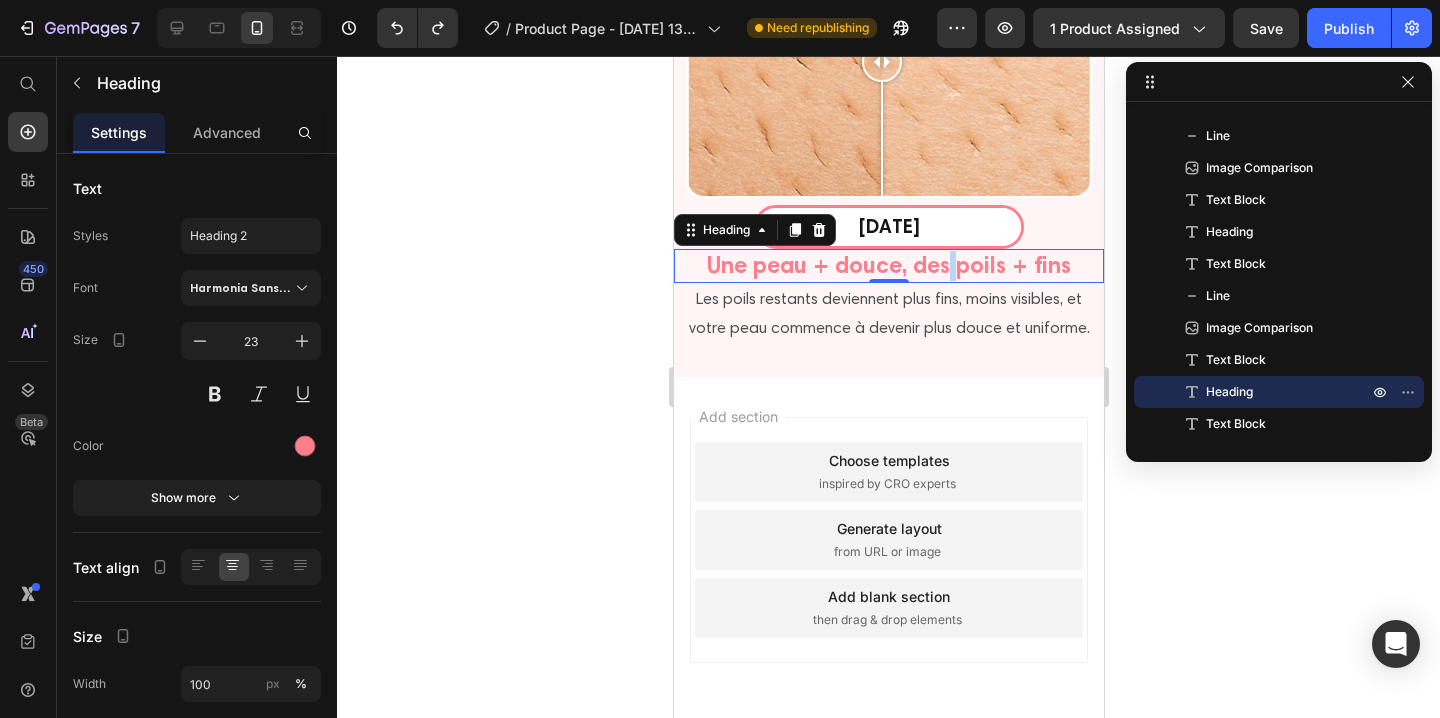 click on "Une peau + douce, des poils + fins" at bounding box center [888, 266] 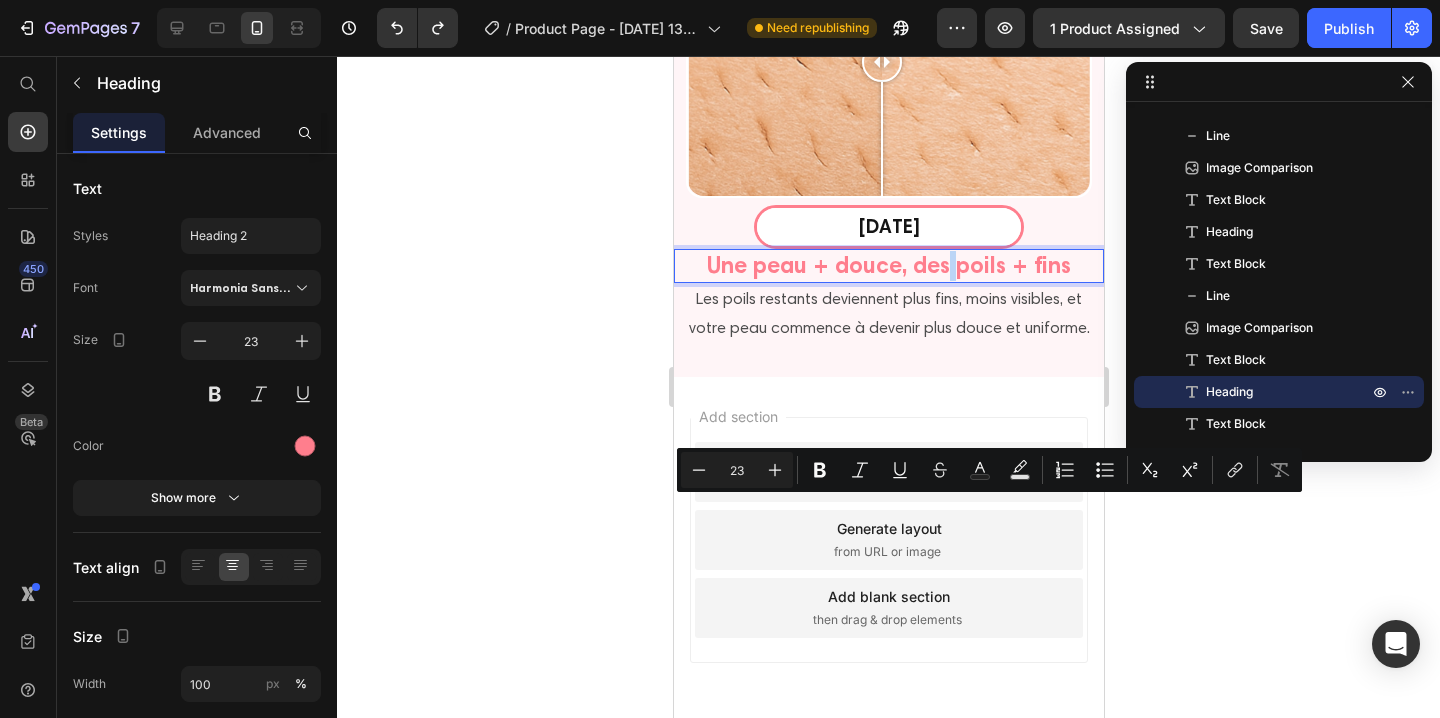 click on "Une peau + douce, des poils + fins" at bounding box center [888, 266] 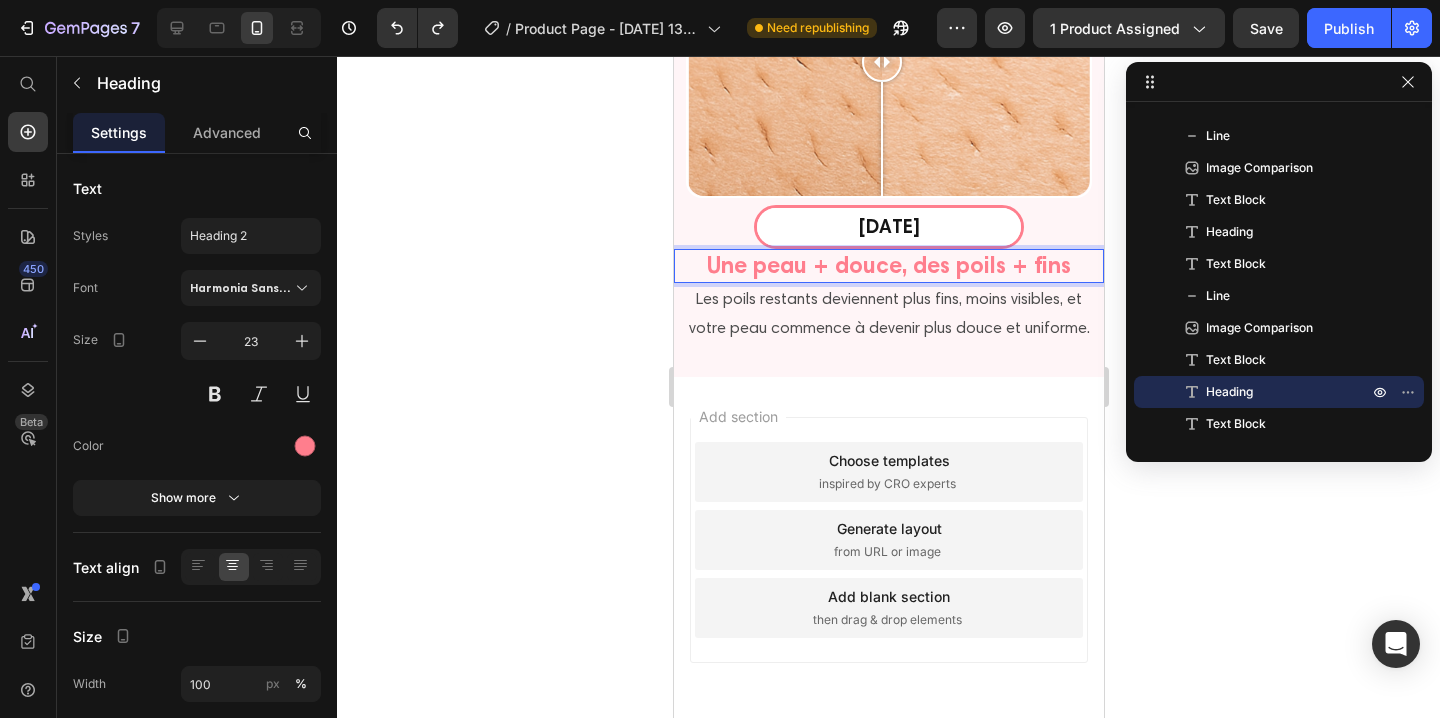 click on "Une peau + douce, des poils + fins" at bounding box center (888, 266) 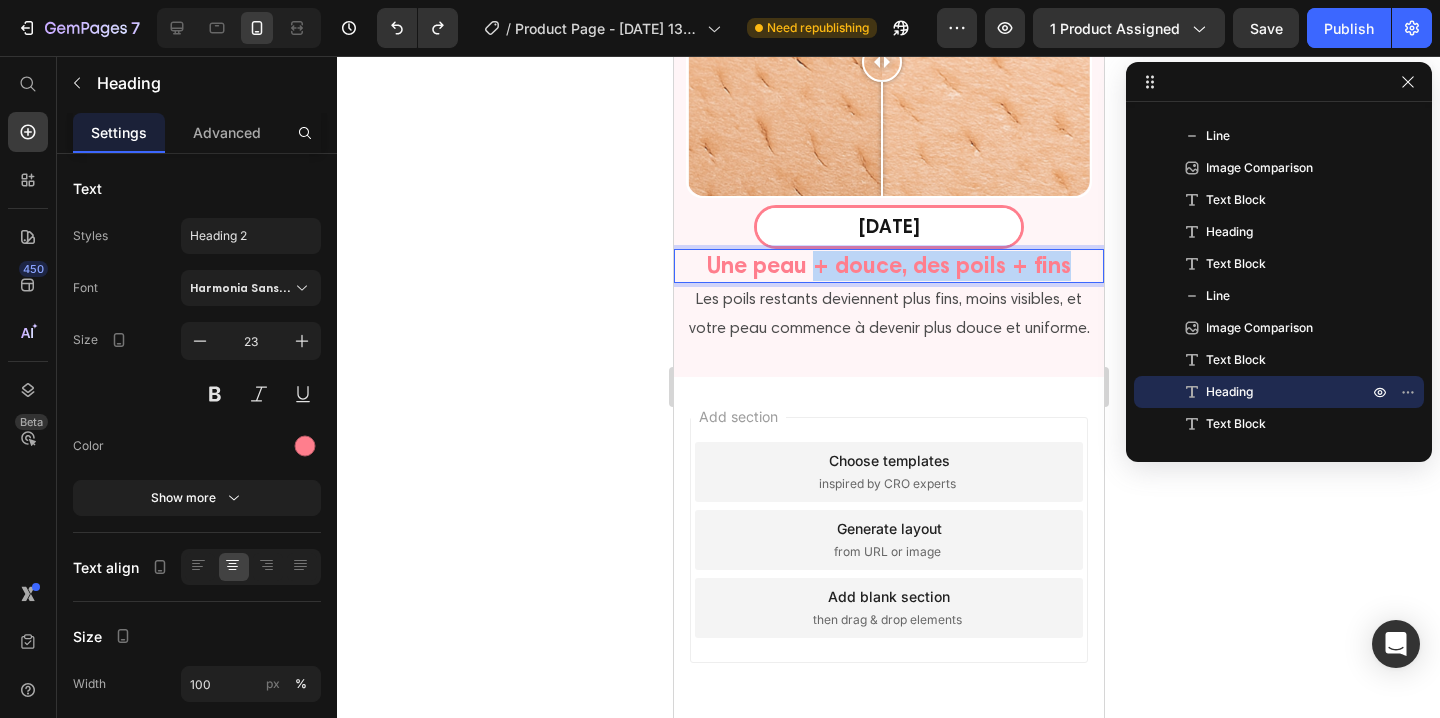 drag, startPoint x: 811, startPoint y: 518, endPoint x: 1117, endPoint y: 524, distance: 306.0588 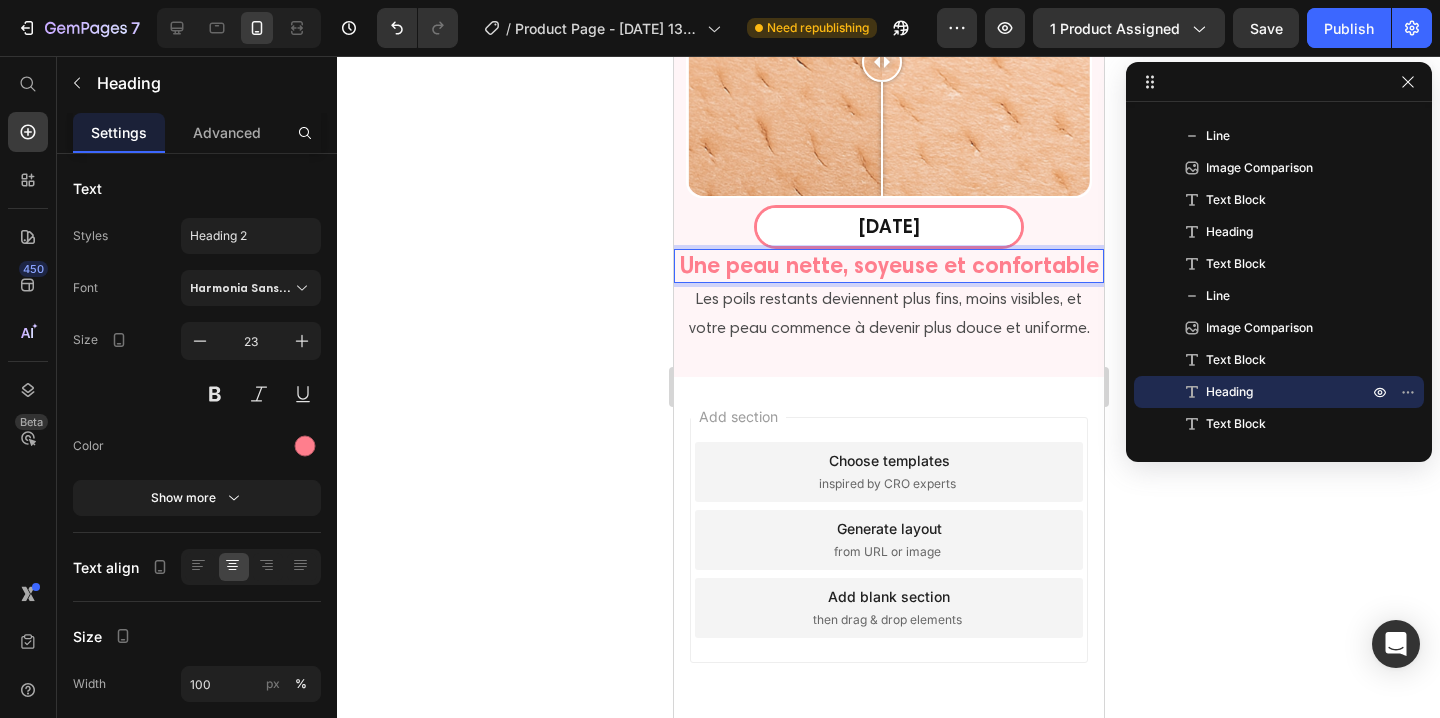 click 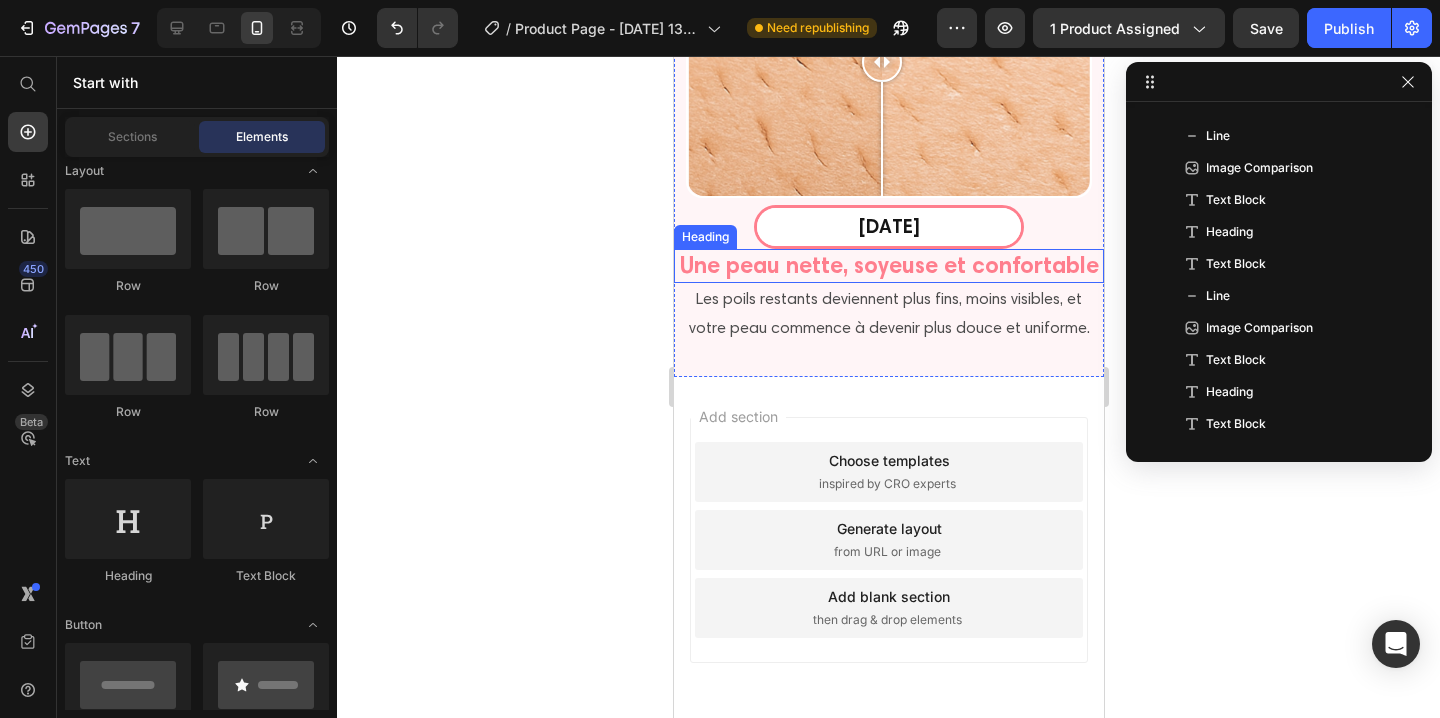 click on "Une peau nette, soyeuse et confortable" at bounding box center [888, 266] 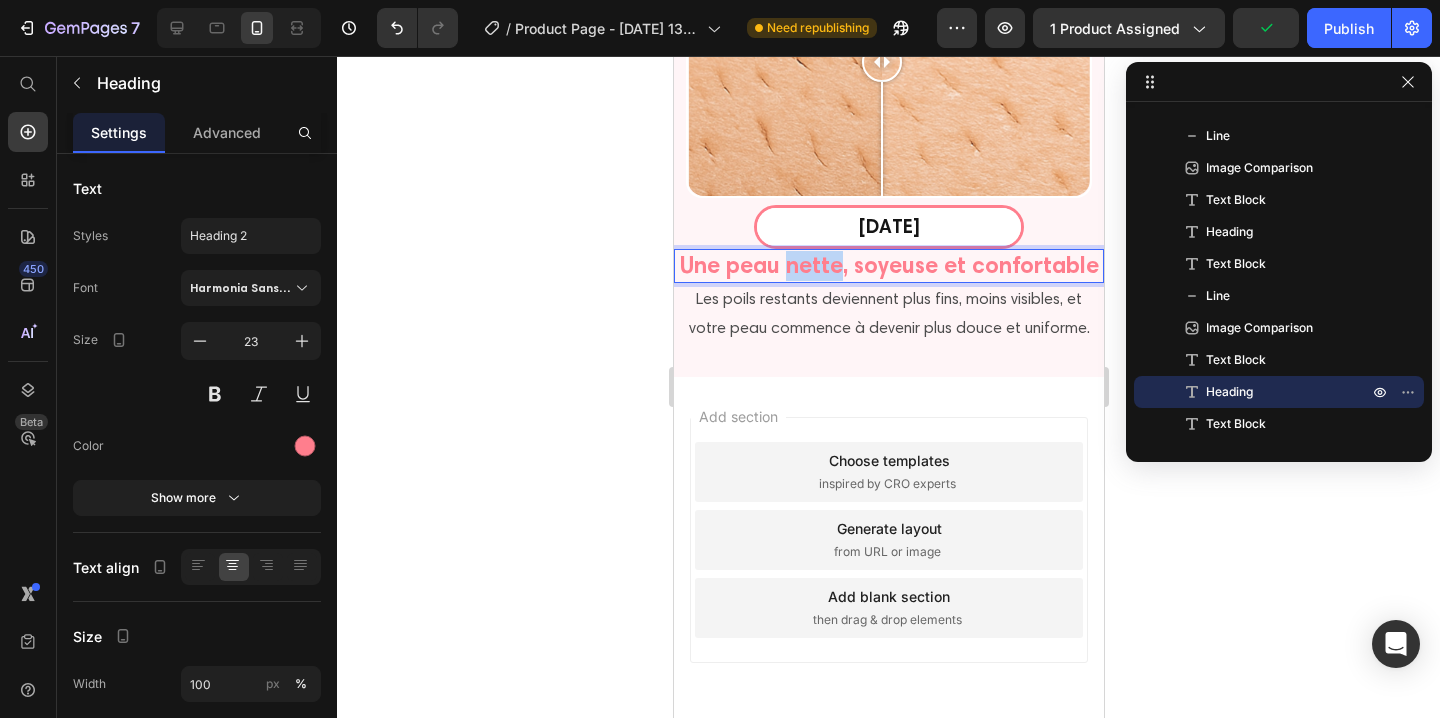 click on "Une peau nette, soyeuse et confortable" at bounding box center [888, 266] 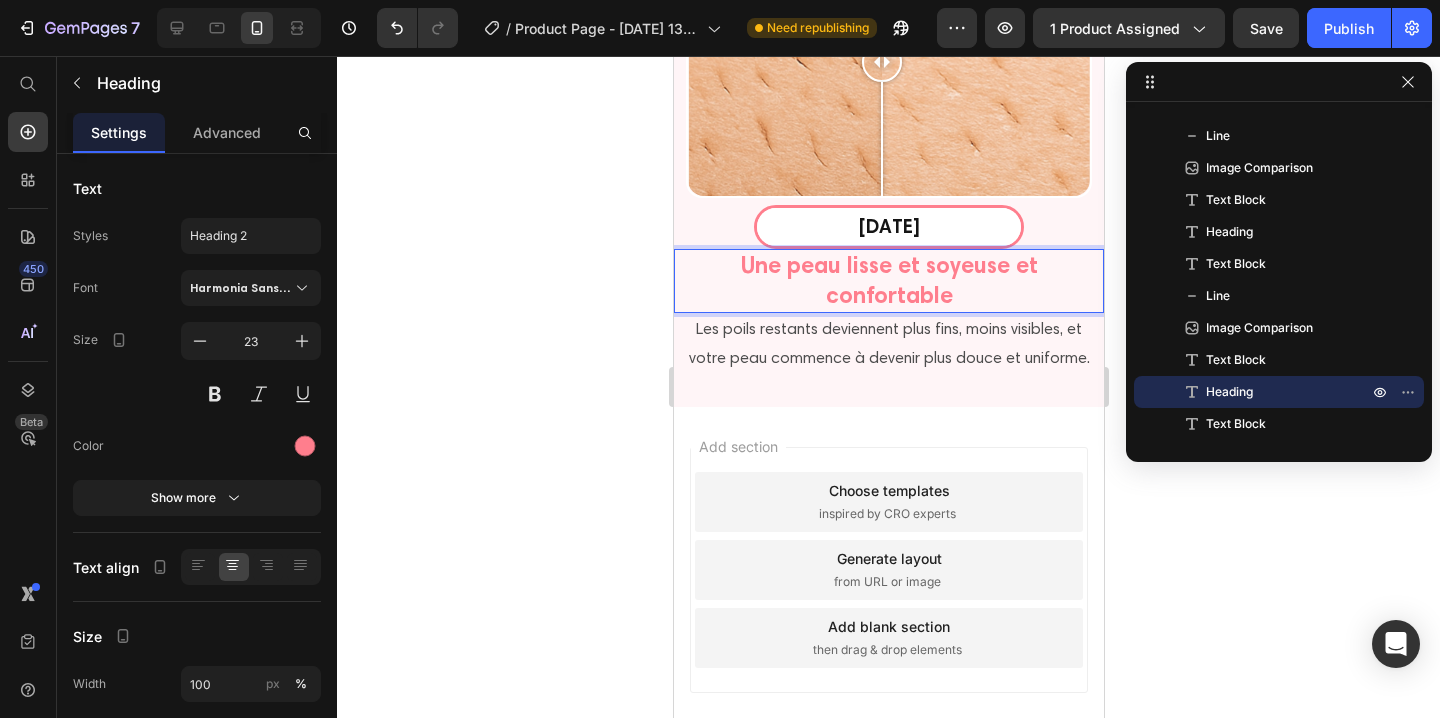 click on "Une peau lisse et soyeuse et confortable" at bounding box center (888, 281) 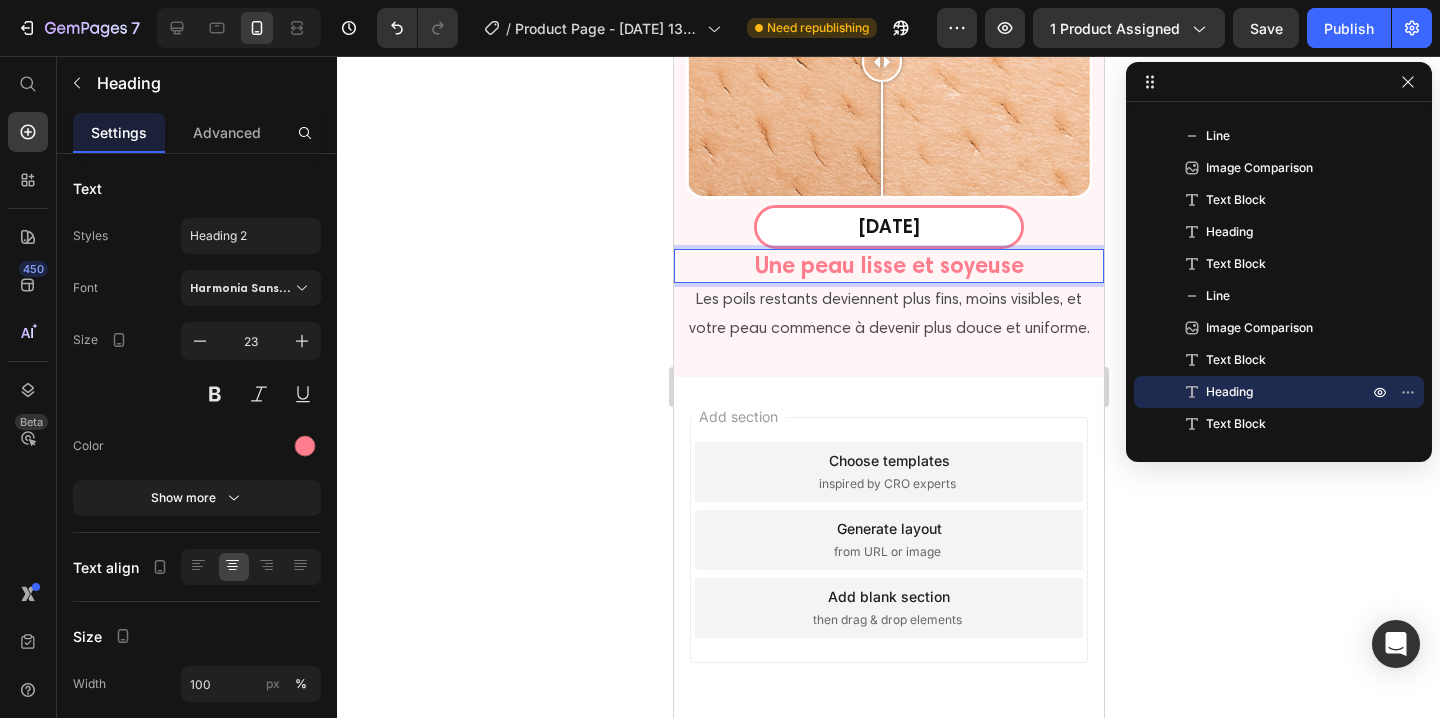 click 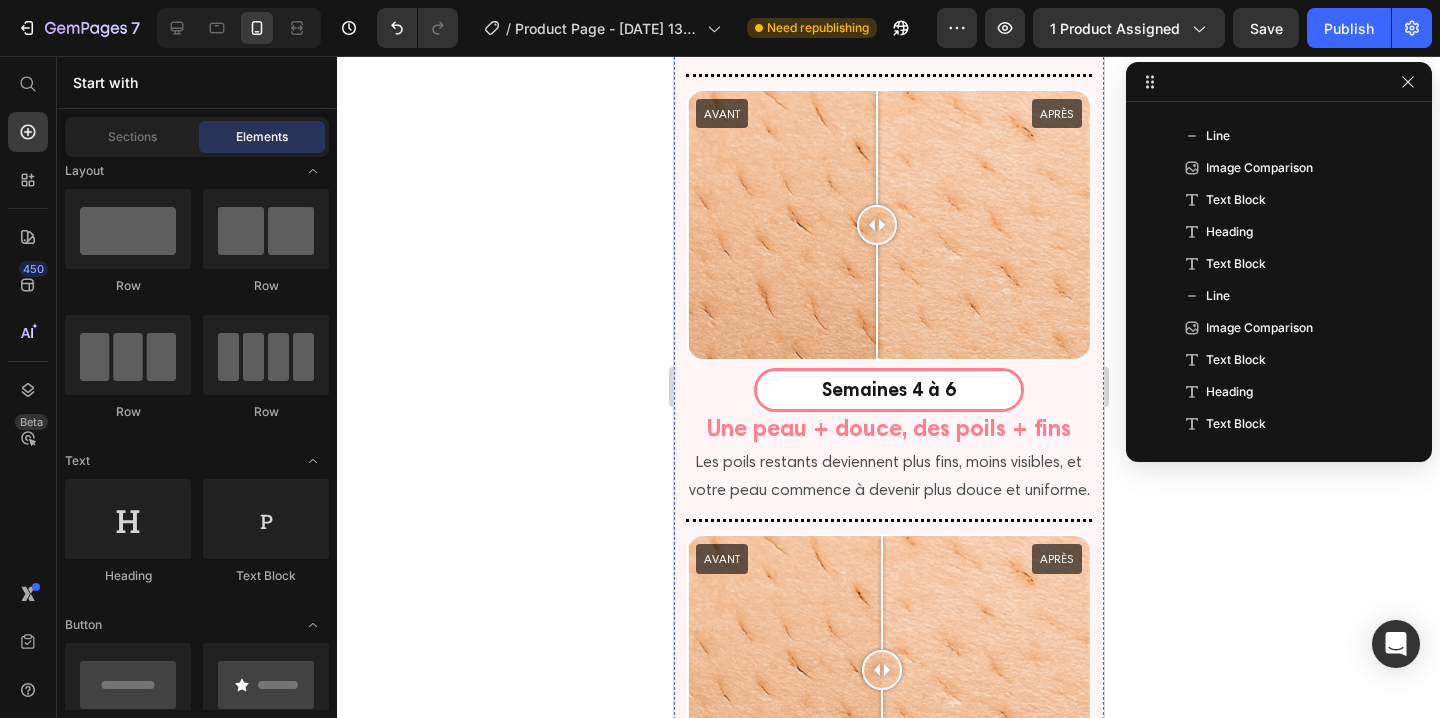scroll, scrollTop: 4408, scrollLeft: 0, axis: vertical 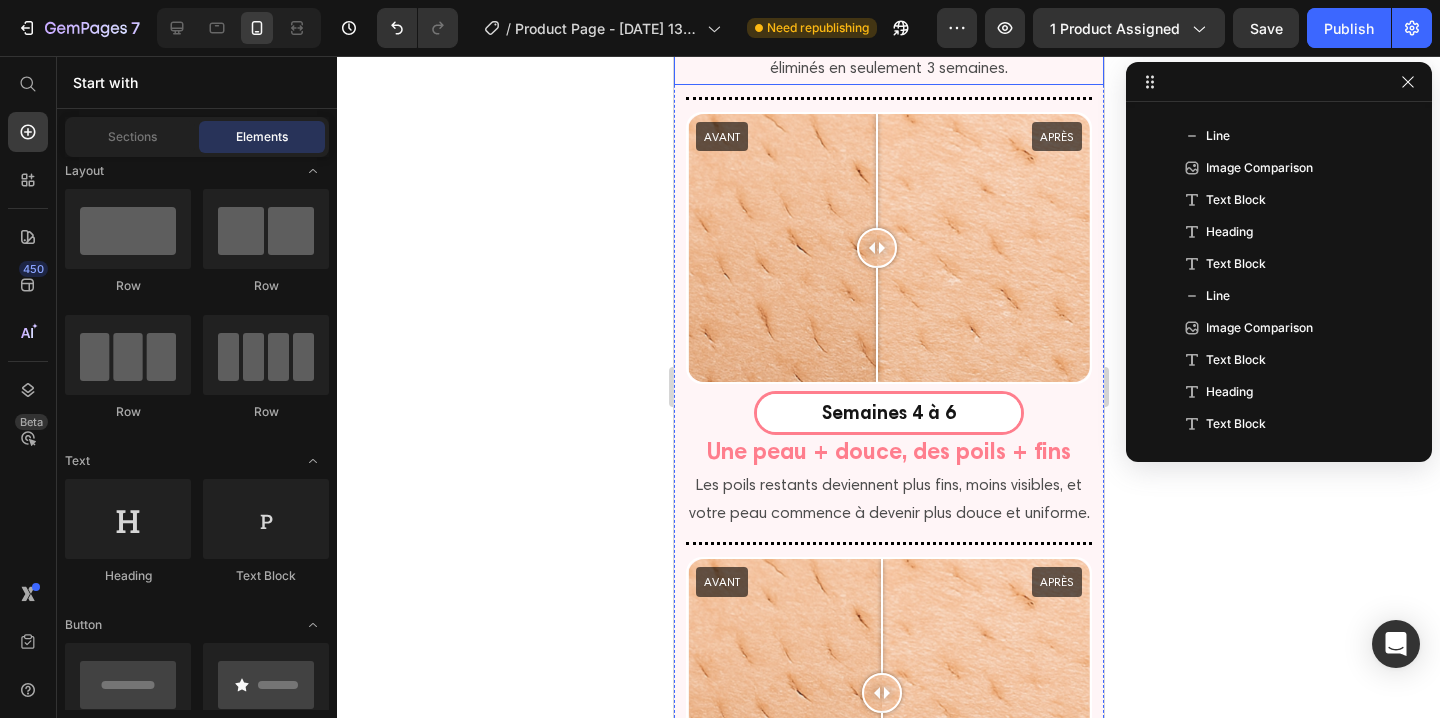 click on "Dès les premières séances, vous remarquerez un net ralentissement de la repousse. Jusqu’à 75 % des poils sont éliminés en seulement 3 semaines." at bounding box center [888, 39] 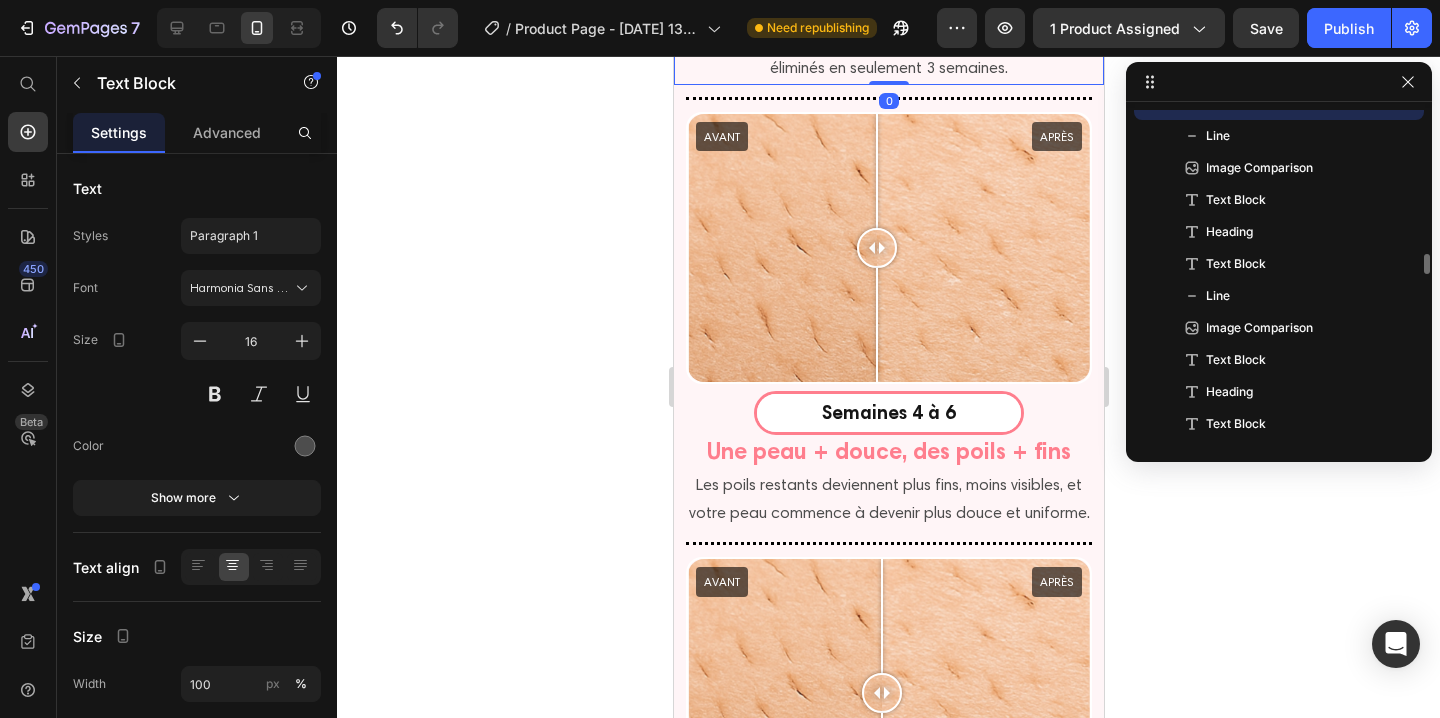 scroll, scrollTop: 4866, scrollLeft: 0, axis: vertical 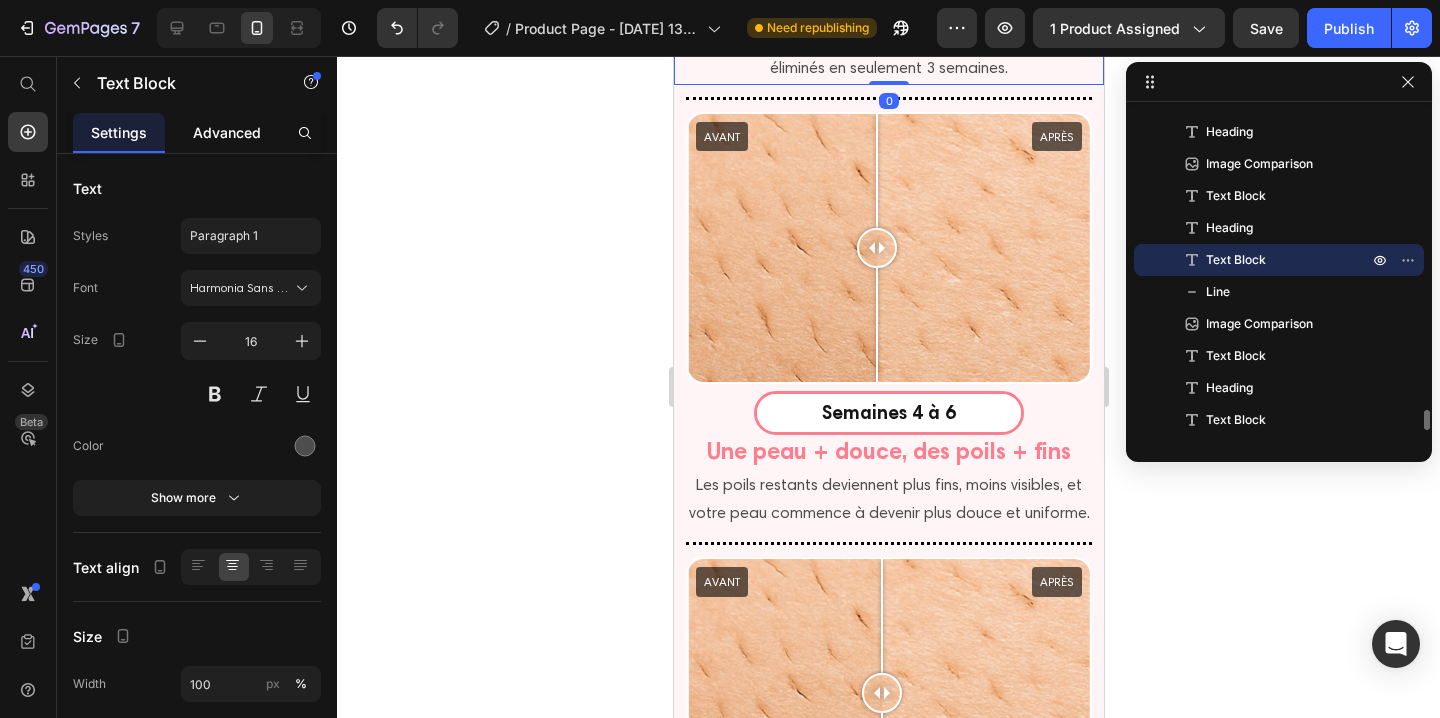 click on "Advanced" 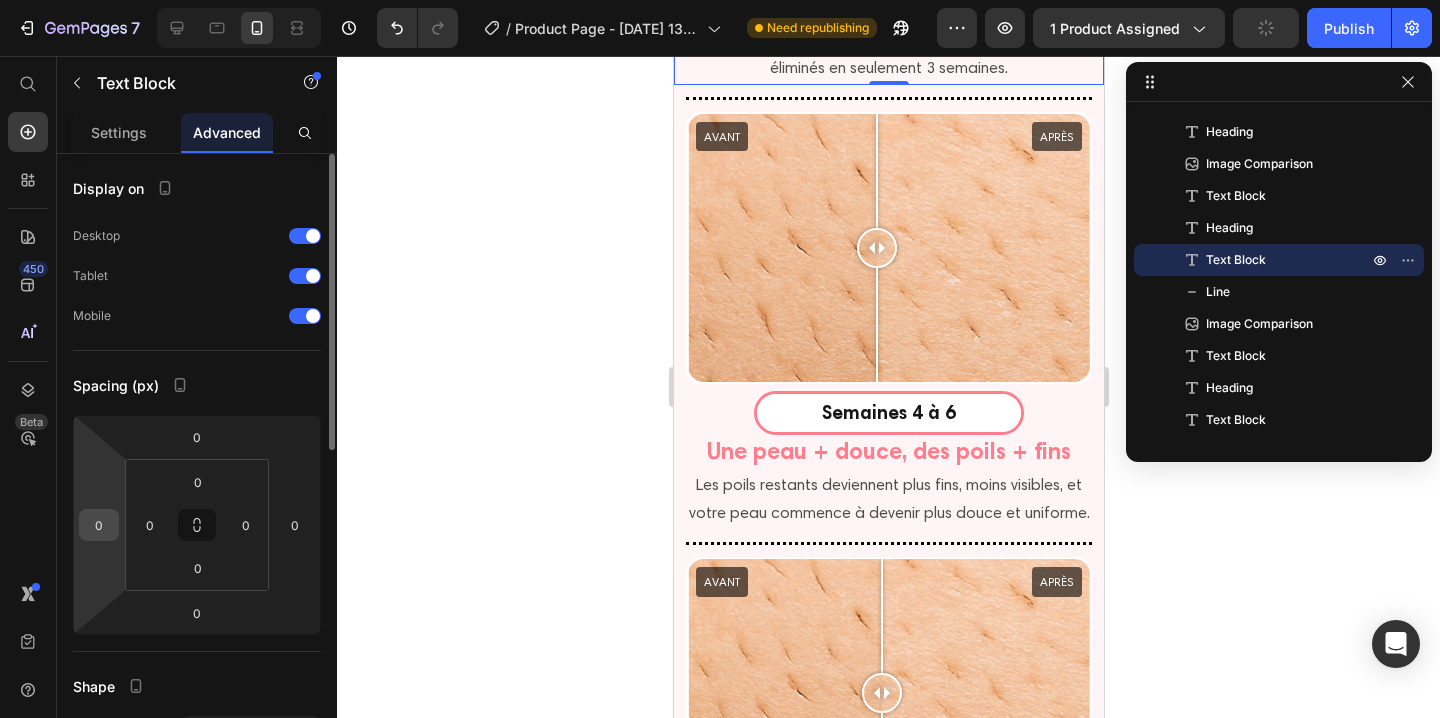 click on "0" at bounding box center (99, 525) 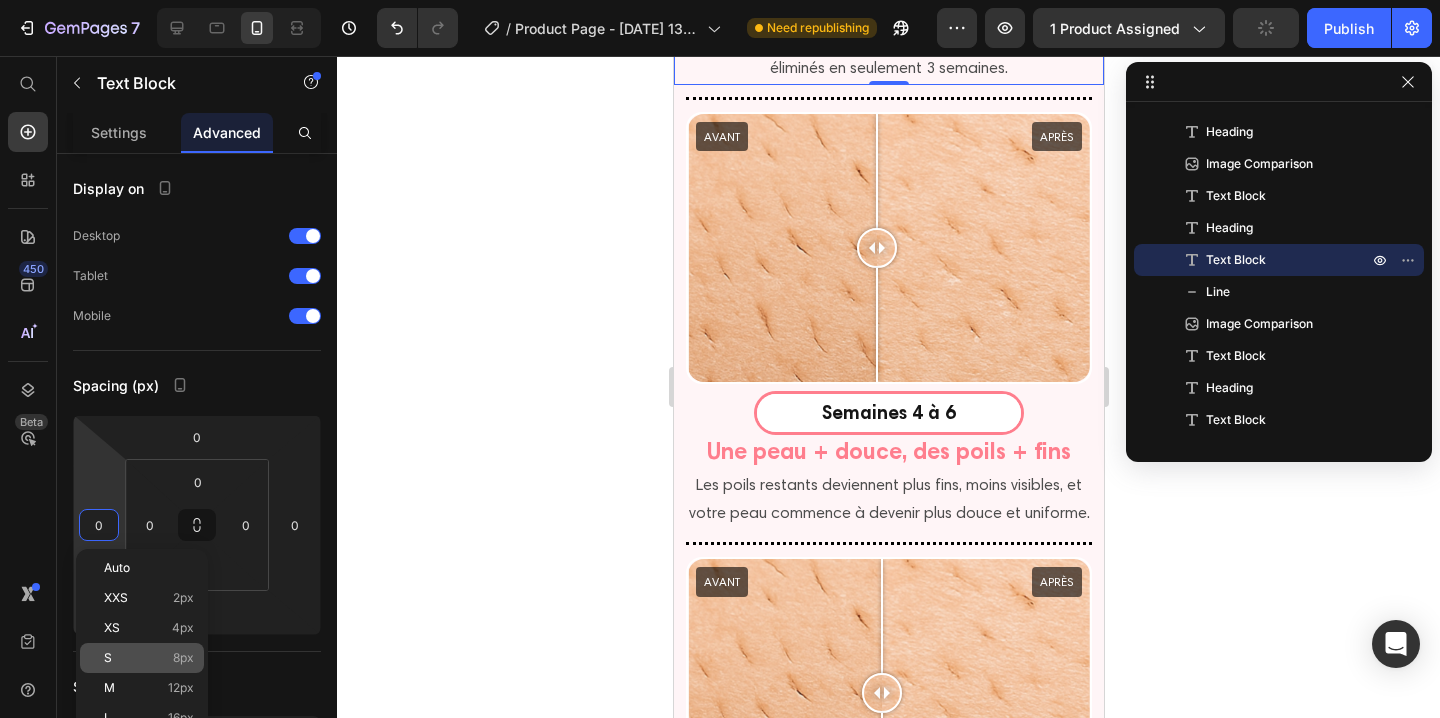 click on "M 12px" 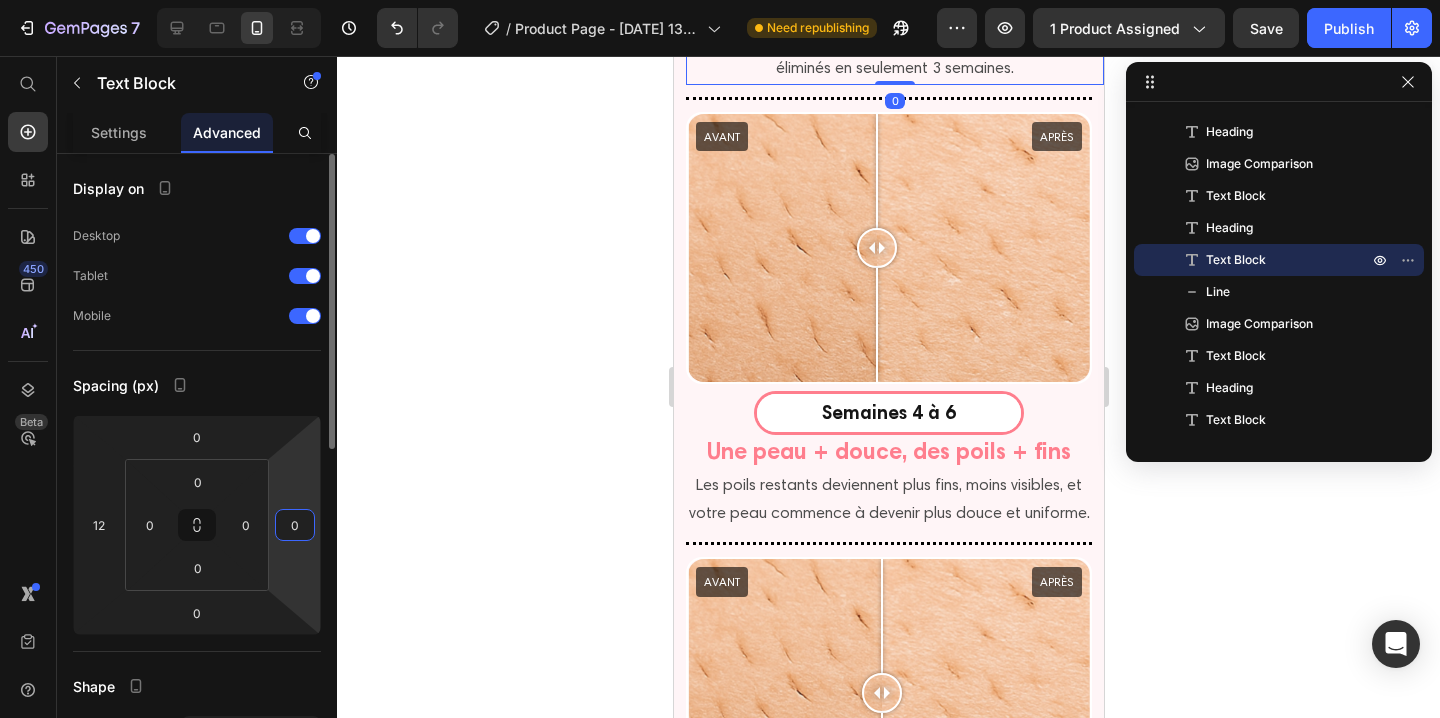 click on "0" at bounding box center (295, 525) 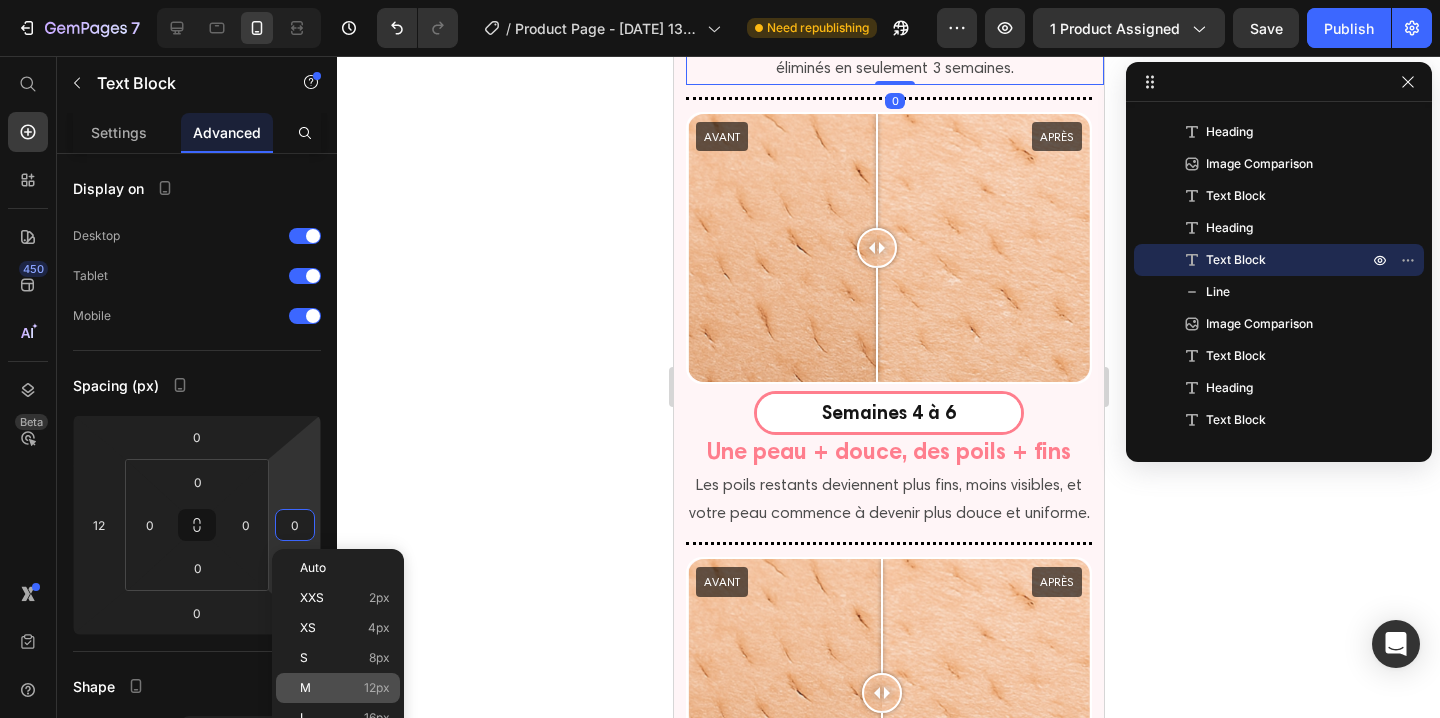click on "M 12px" at bounding box center [345, 688] 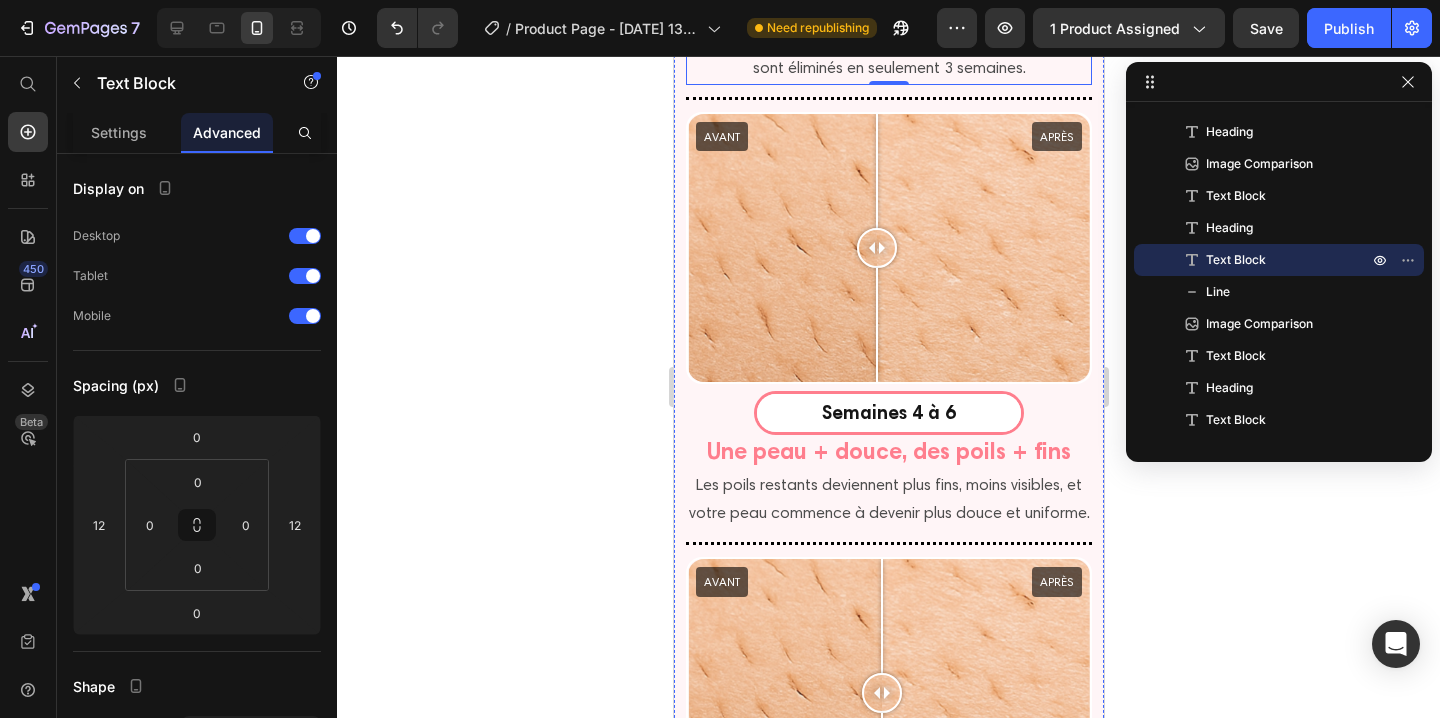 click on "Les premiers résultats visibles" at bounding box center [888, -23] 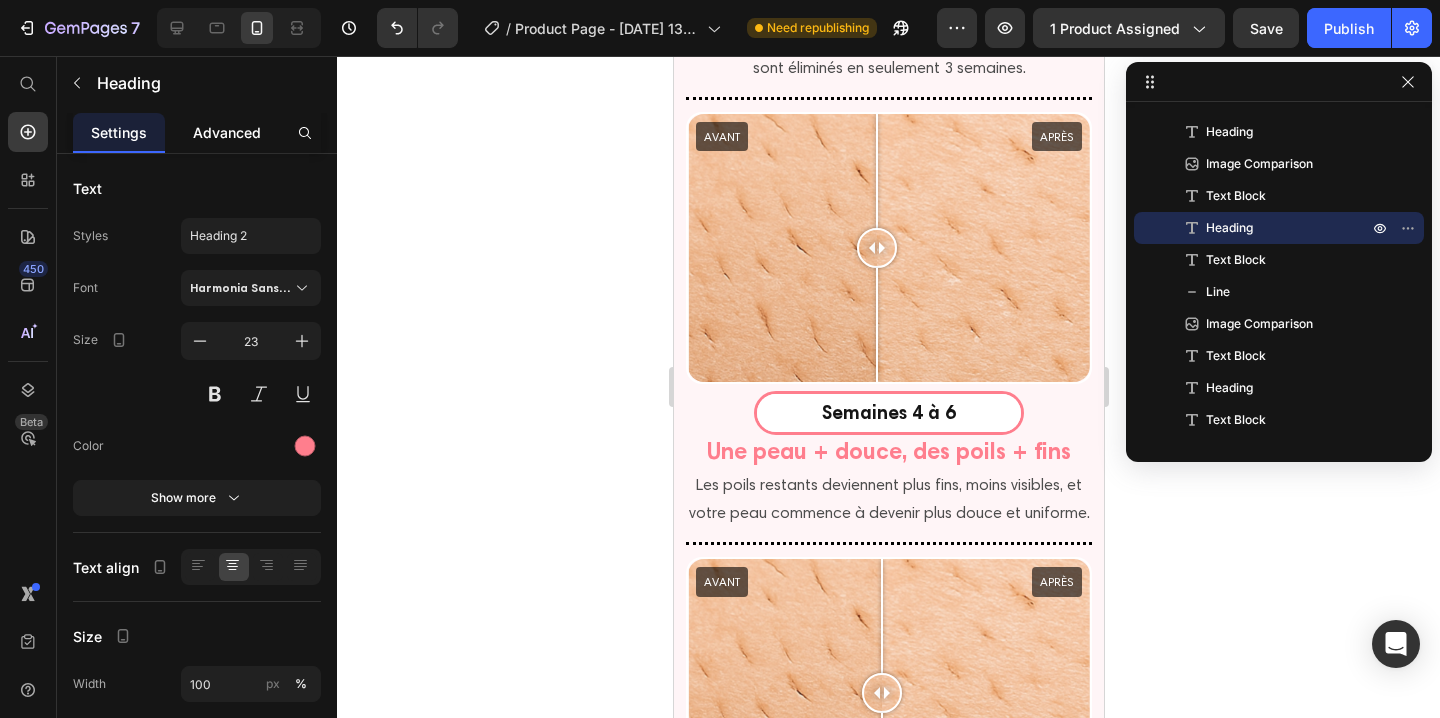 click on "Advanced" at bounding box center (227, 132) 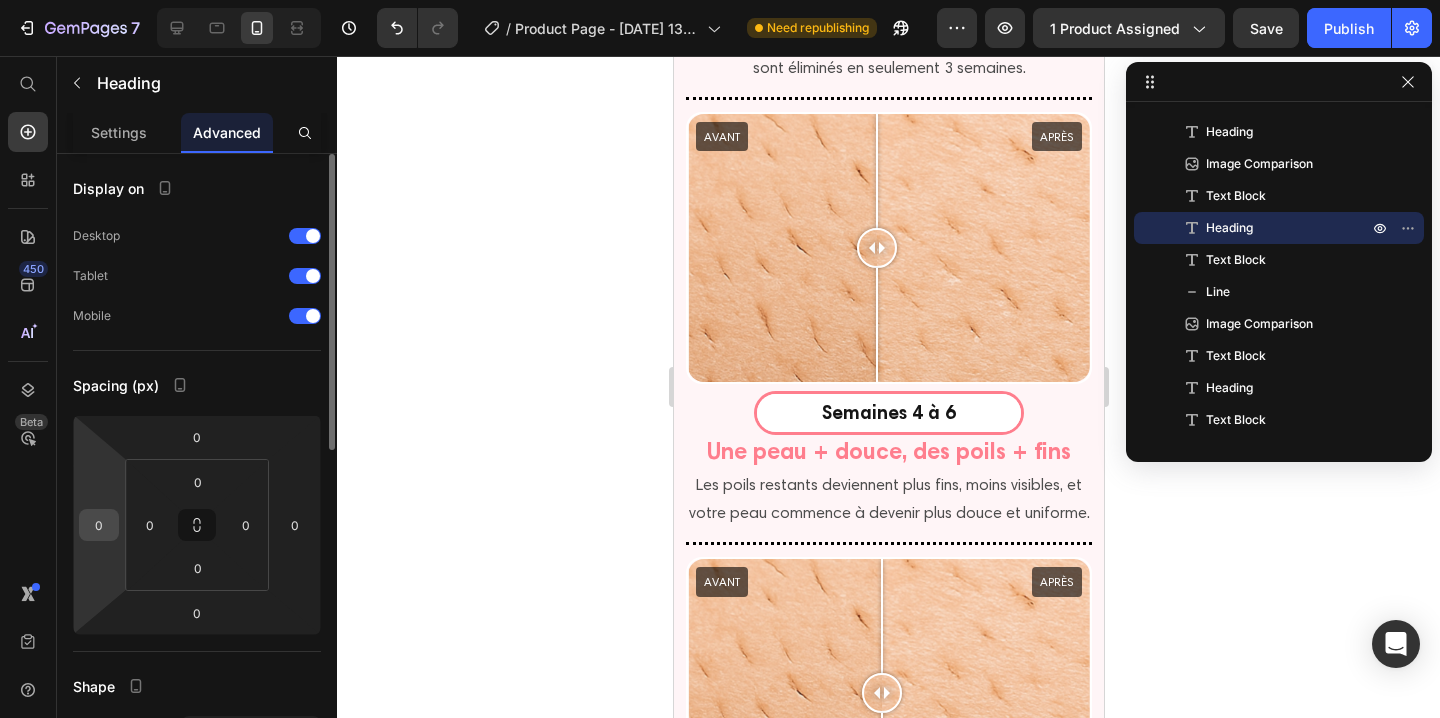 click on "0" at bounding box center [99, 525] 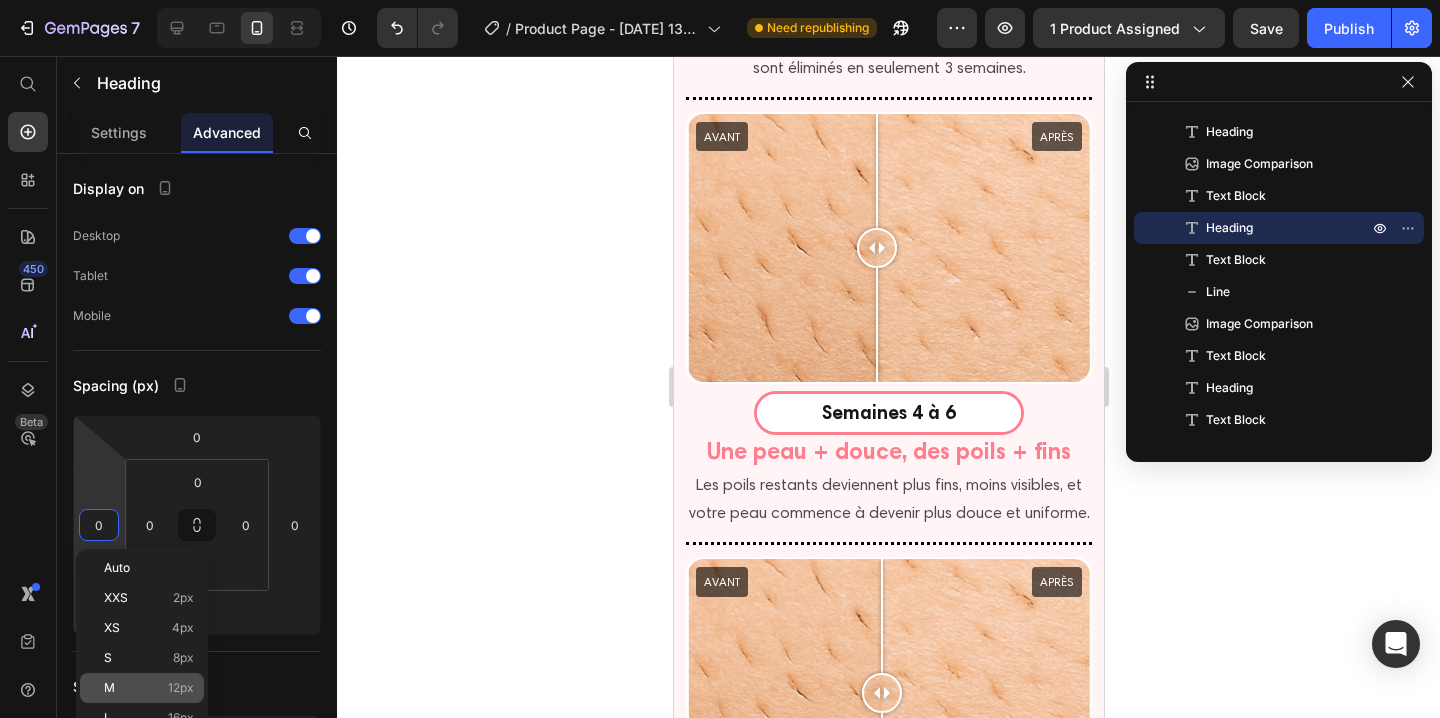 click on "M 12px" at bounding box center [149, 688] 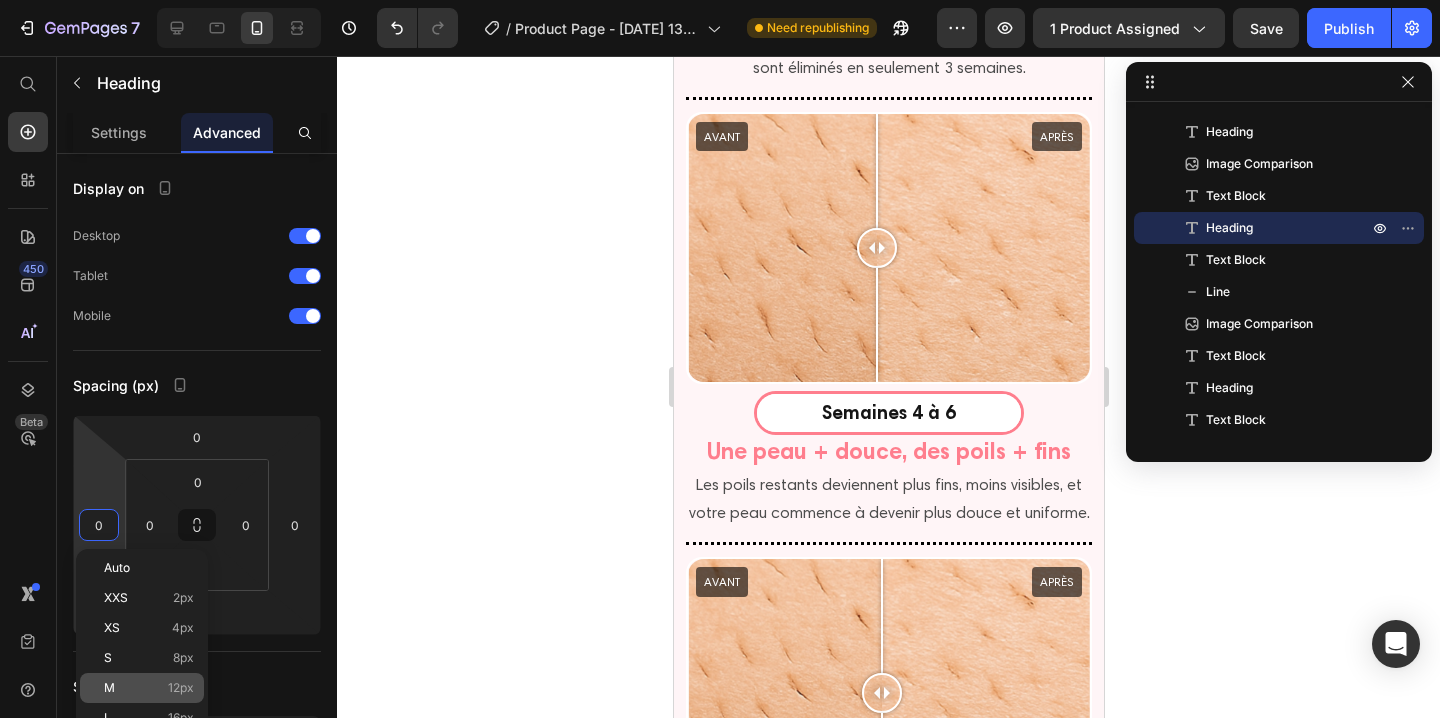 type on "12" 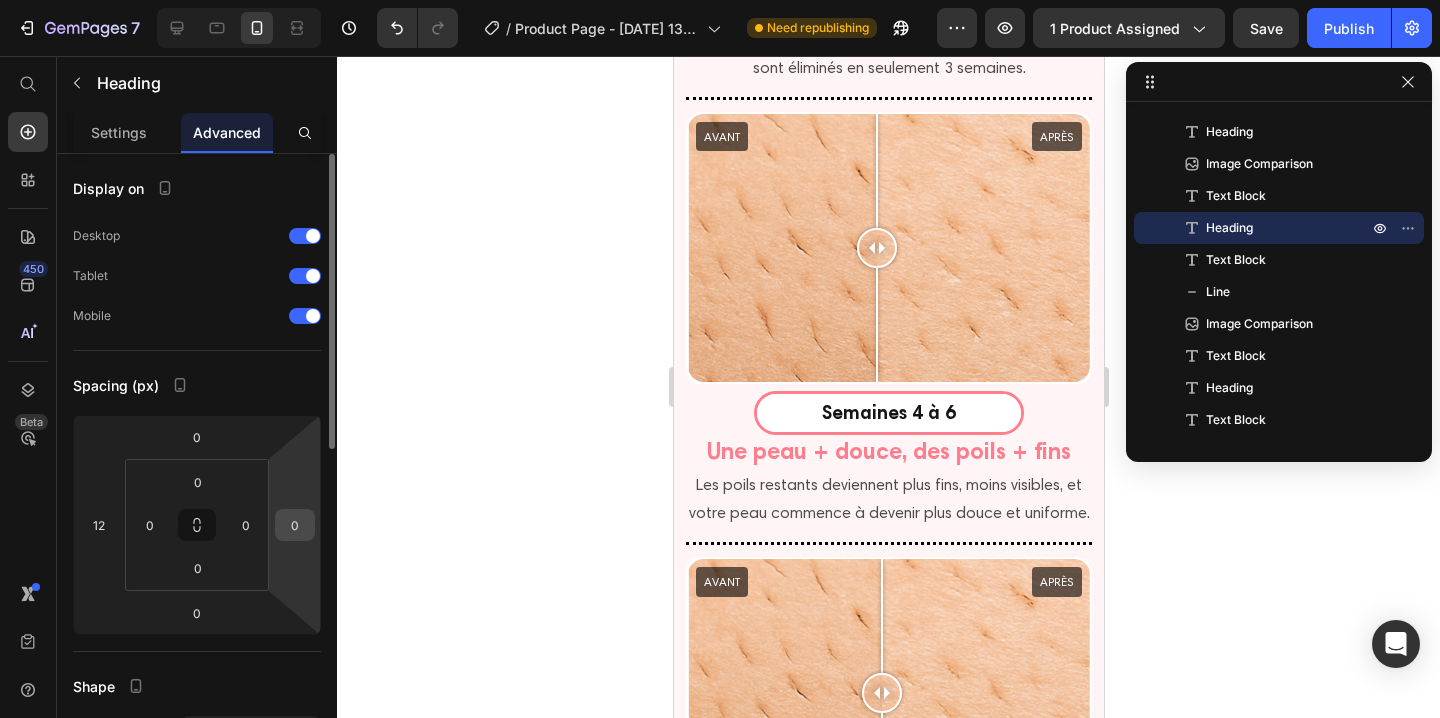click on "0" at bounding box center [295, 525] 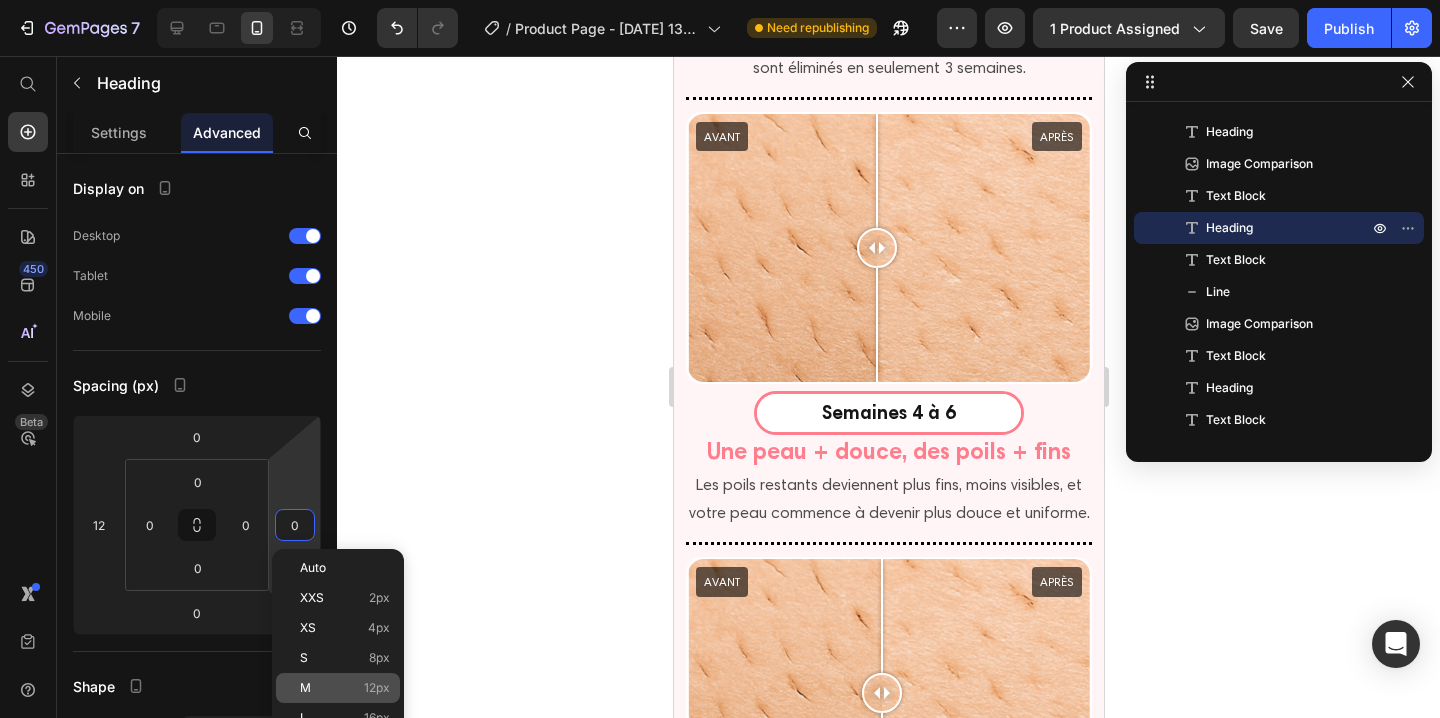 click on "M 12px" at bounding box center (345, 688) 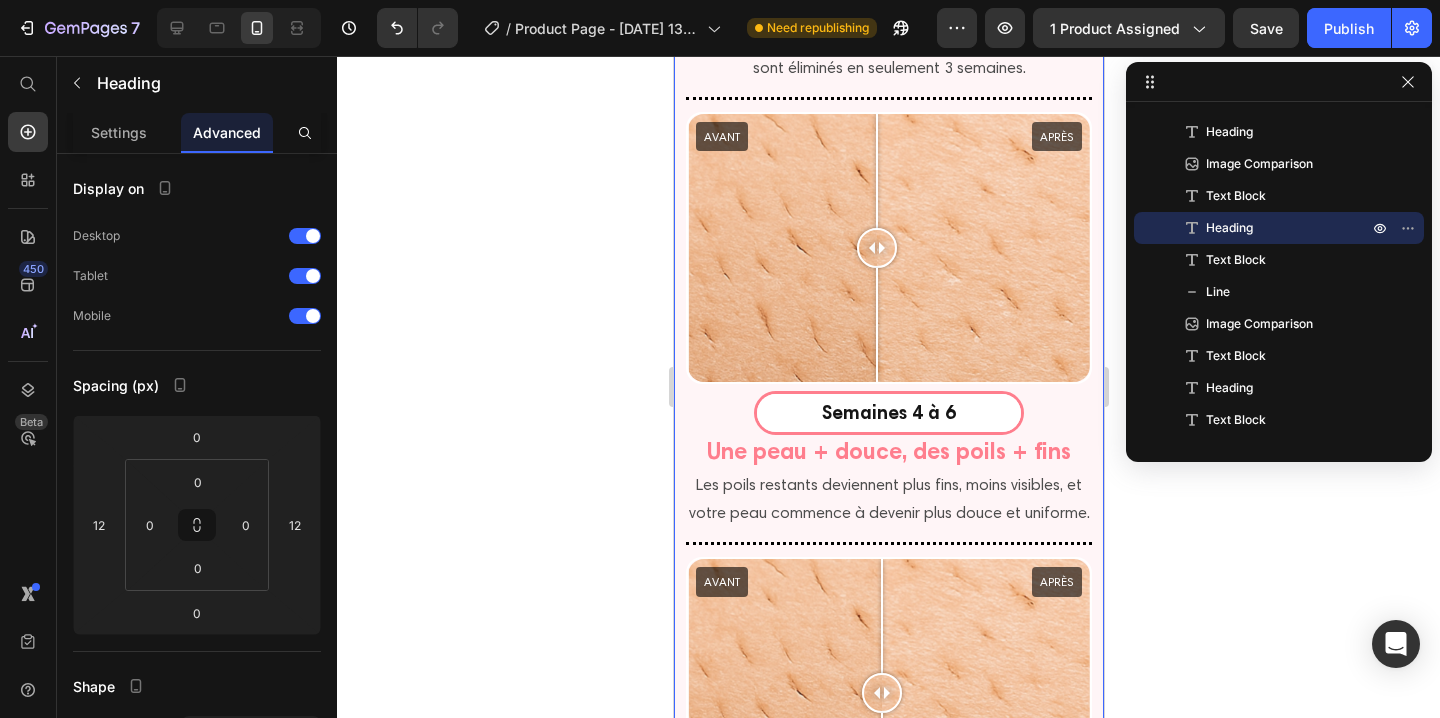 click on "Product Images ★★★★★ 5.0 |  100% d'Avis Positifs Heading Pulse S1™ Product Title Épilateur à Lumière Pulsée 3-en-1 Heading
Icon LA MEILLEURE ALTERNATIVE À L'ÉPILATION LASER Heading Row €79,99€ Product Price €99,99€ Product Price Row Vos poils vous complexent et l'épilation laser coûte trop cher ? À vous la peau  lisse  et  sans poils  avec le Pulse S1™. Pour une épilation durable, rapide et à domicile. Heading Row
Icon Épilation antidouleur grâce à la fonction refroidissement Heading Row
Icon Résultats dès les premières séances Heading Row
Icon Élimine les poils incarnés et les imperfections Heading Row
Icon Adapté à tout le corps (même le maillot !) Heading Row ----------- KIT COMPLET OFFERT ----------- Heading Image LUNETTES FILTRANTES Text Block 11,90€   OFFERT Text Block Image RASOIR DE PRÉPARATION Text Block 1,90€   OFFERT Text Block Image LIVRAISON COLISSIMO Text Block   Row" at bounding box center (888, -1652) 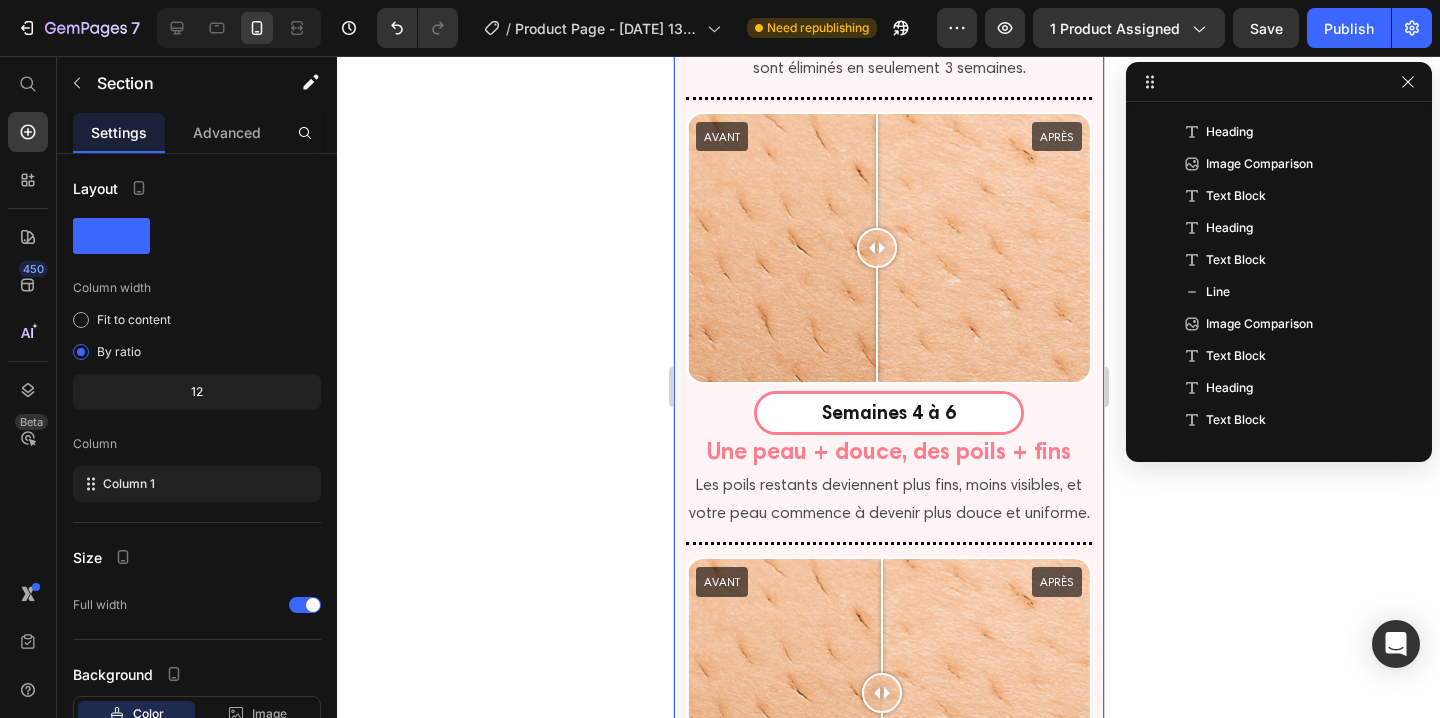 scroll, scrollTop: 0, scrollLeft: 0, axis: both 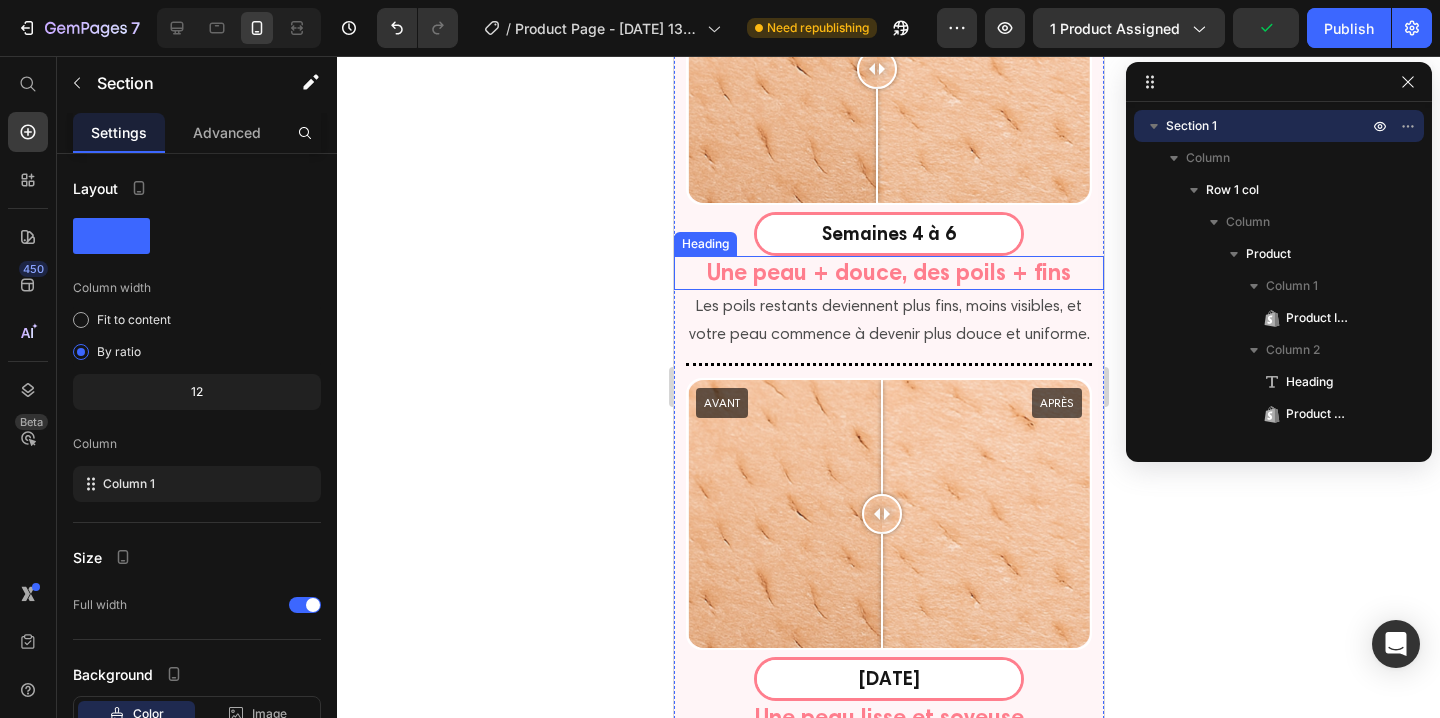 click on "Une peau + douce, des poils + fins" at bounding box center (888, 273) 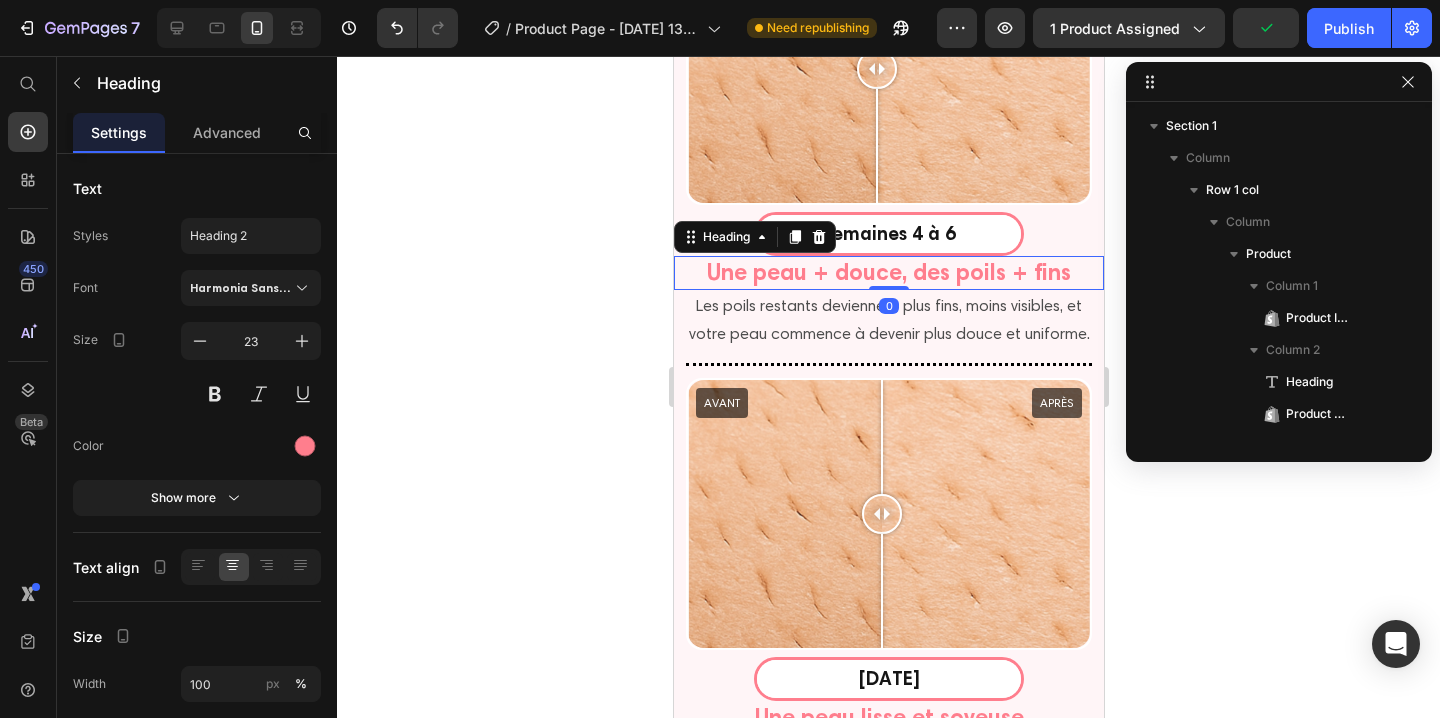 scroll, scrollTop: 4994, scrollLeft: 0, axis: vertical 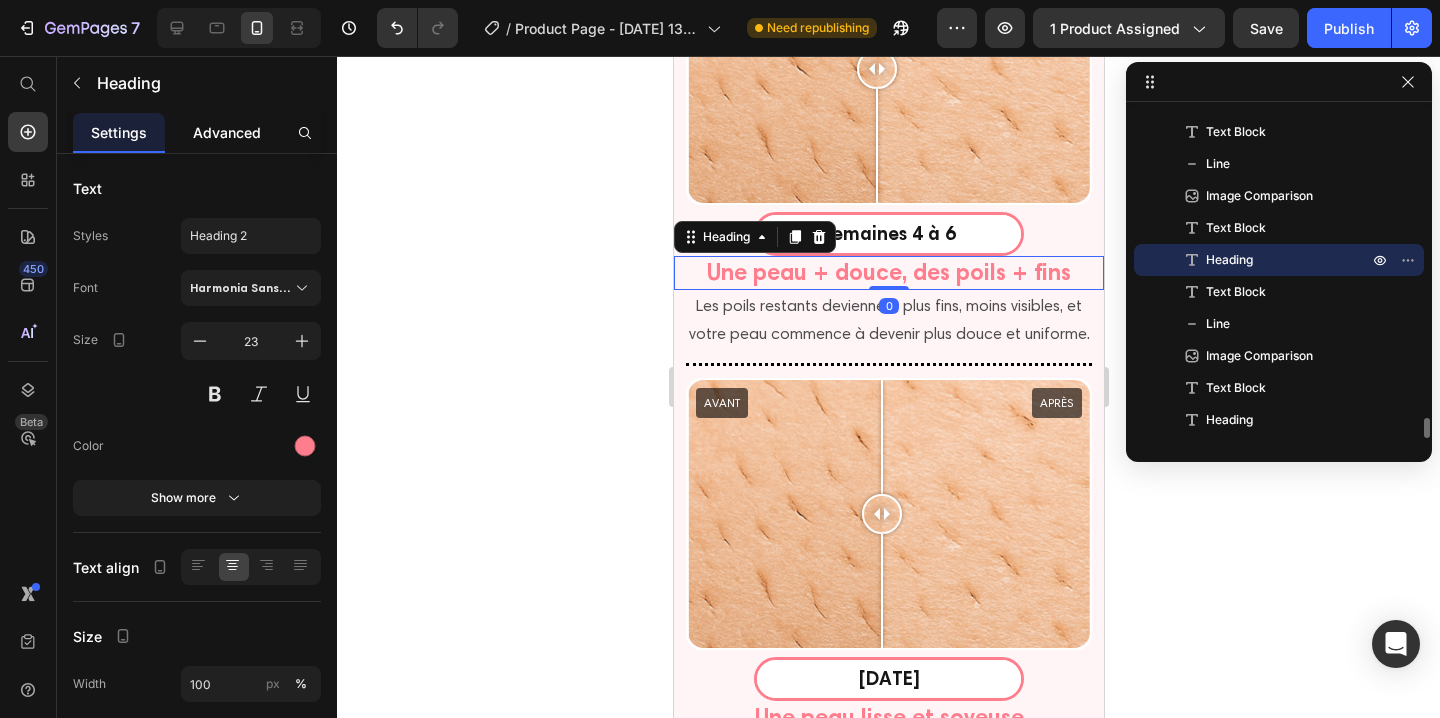 click on "Advanced" at bounding box center (227, 132) 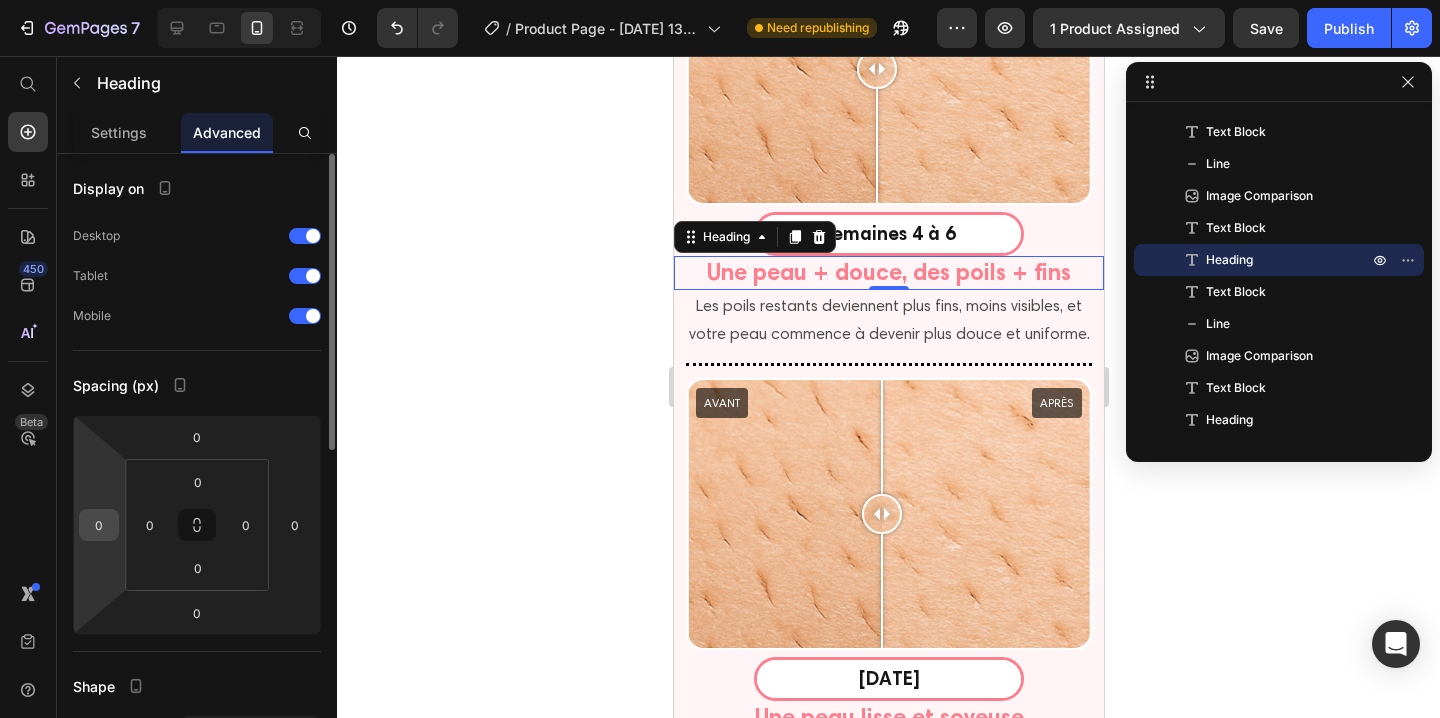 click on "0" at bounding box center (99, 525) 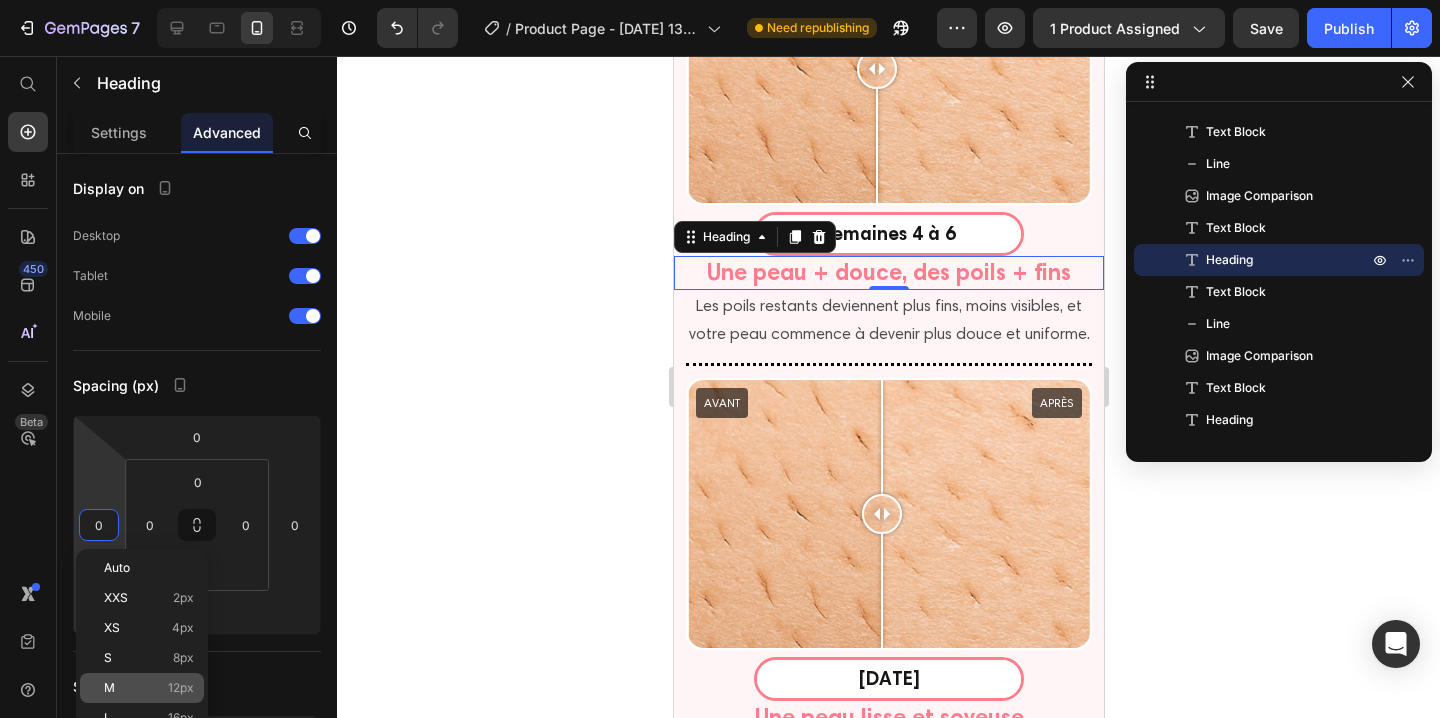 click on "M 12px" 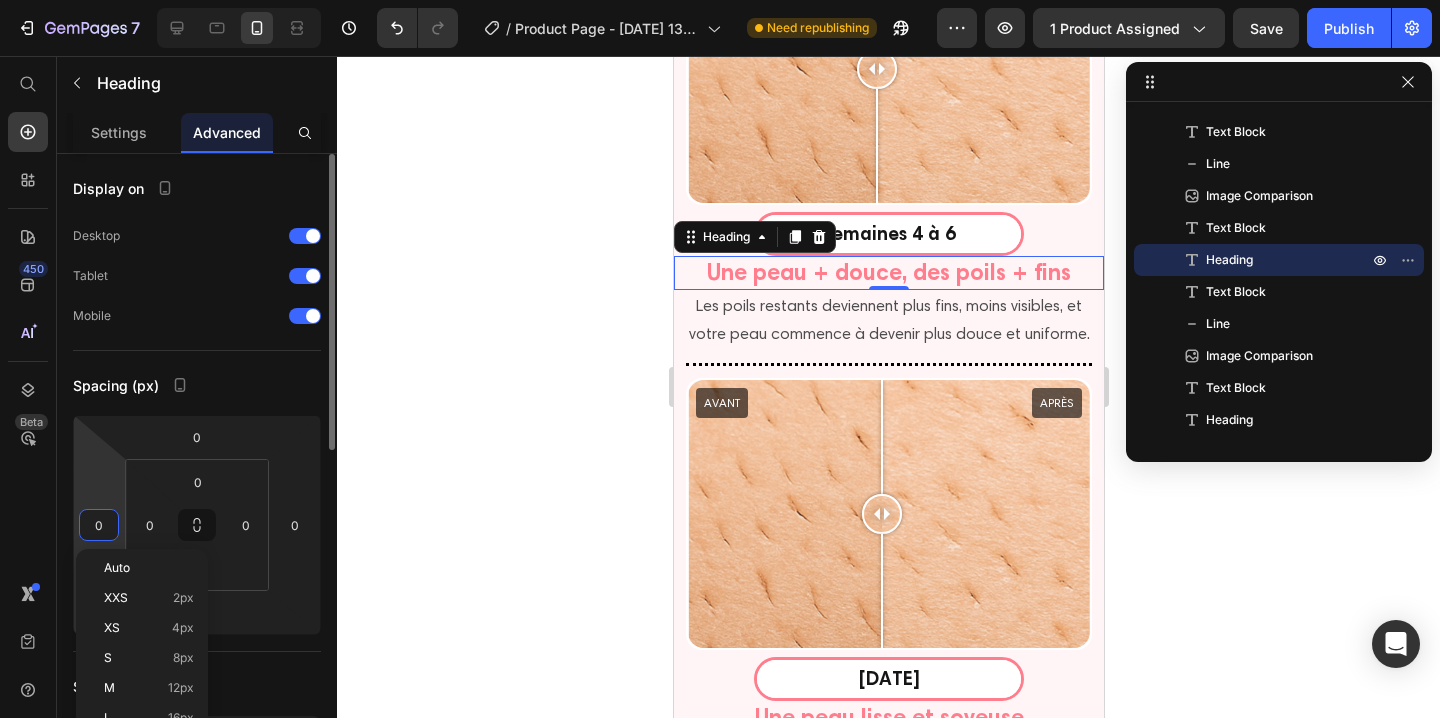type on "12" 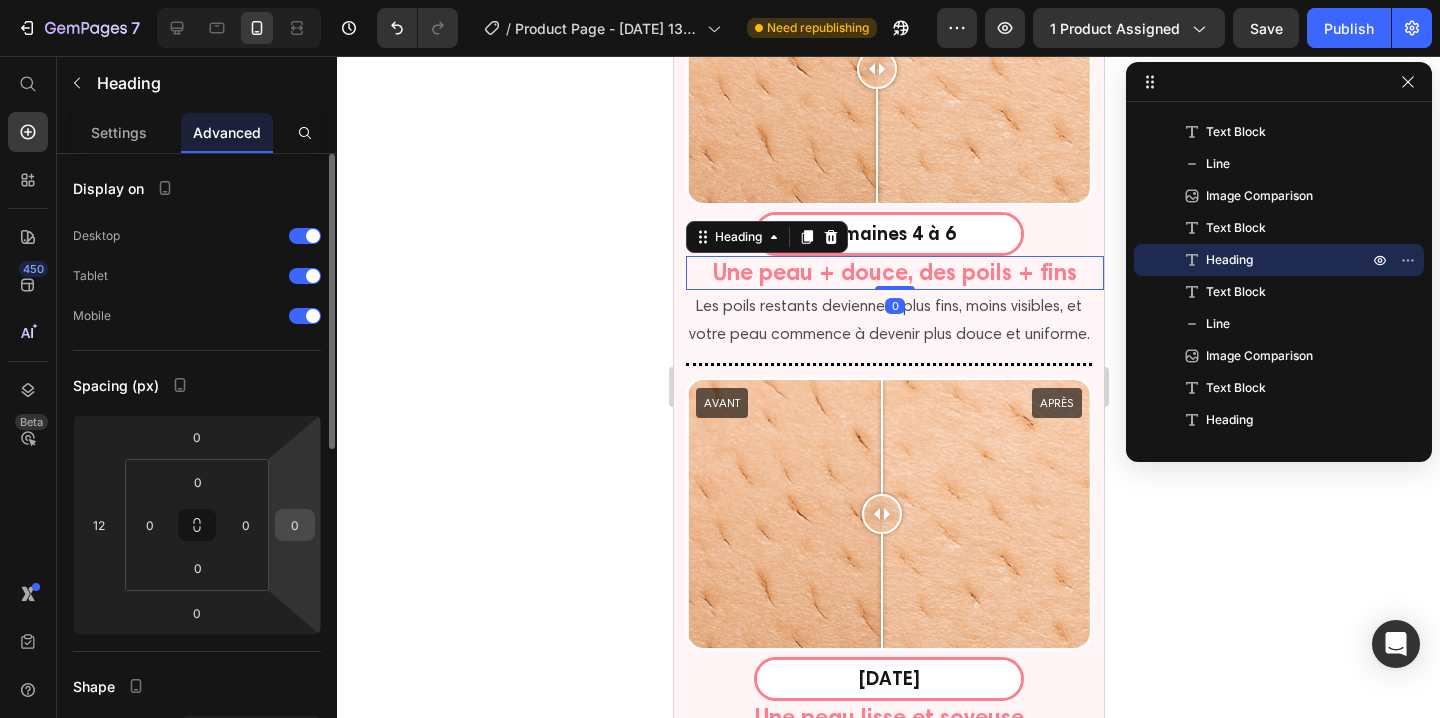 click on "0" at bounding box center [295, 525] 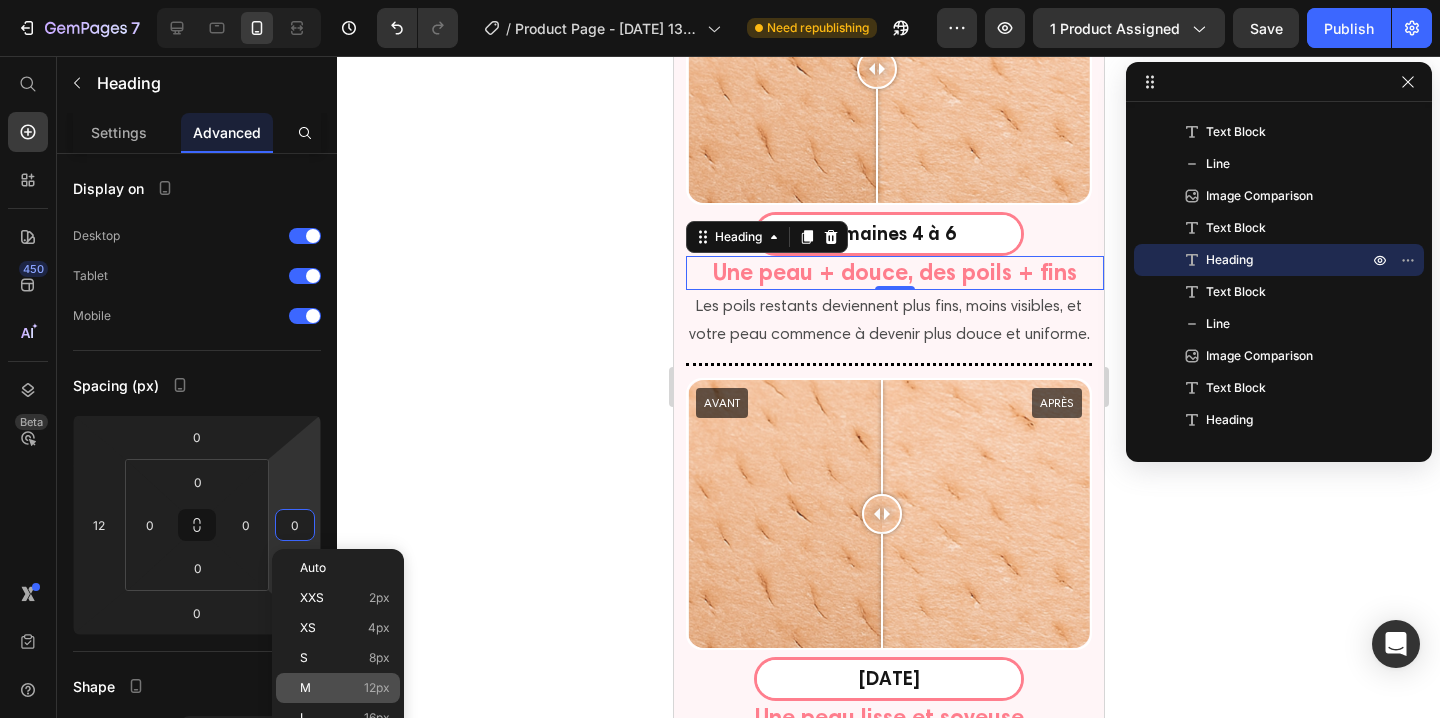 click on "M 12px" 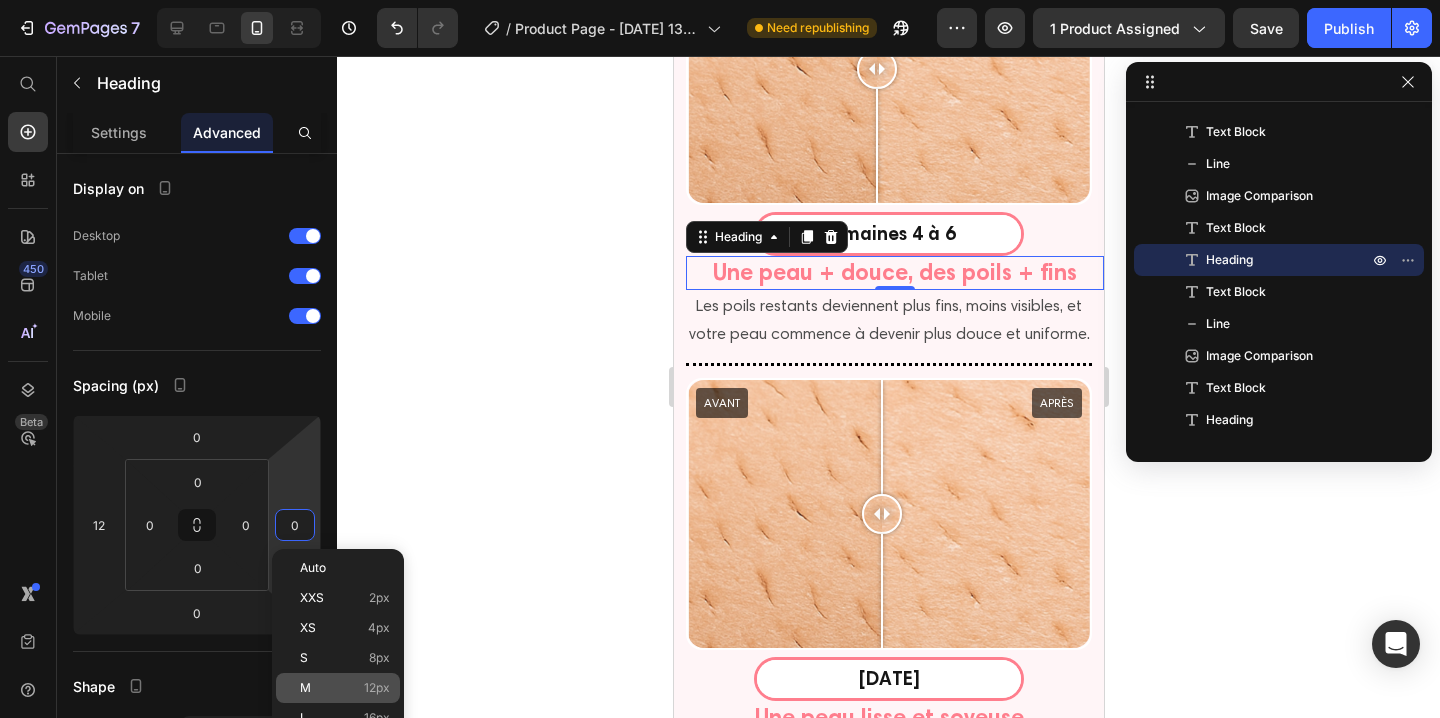type on "12" 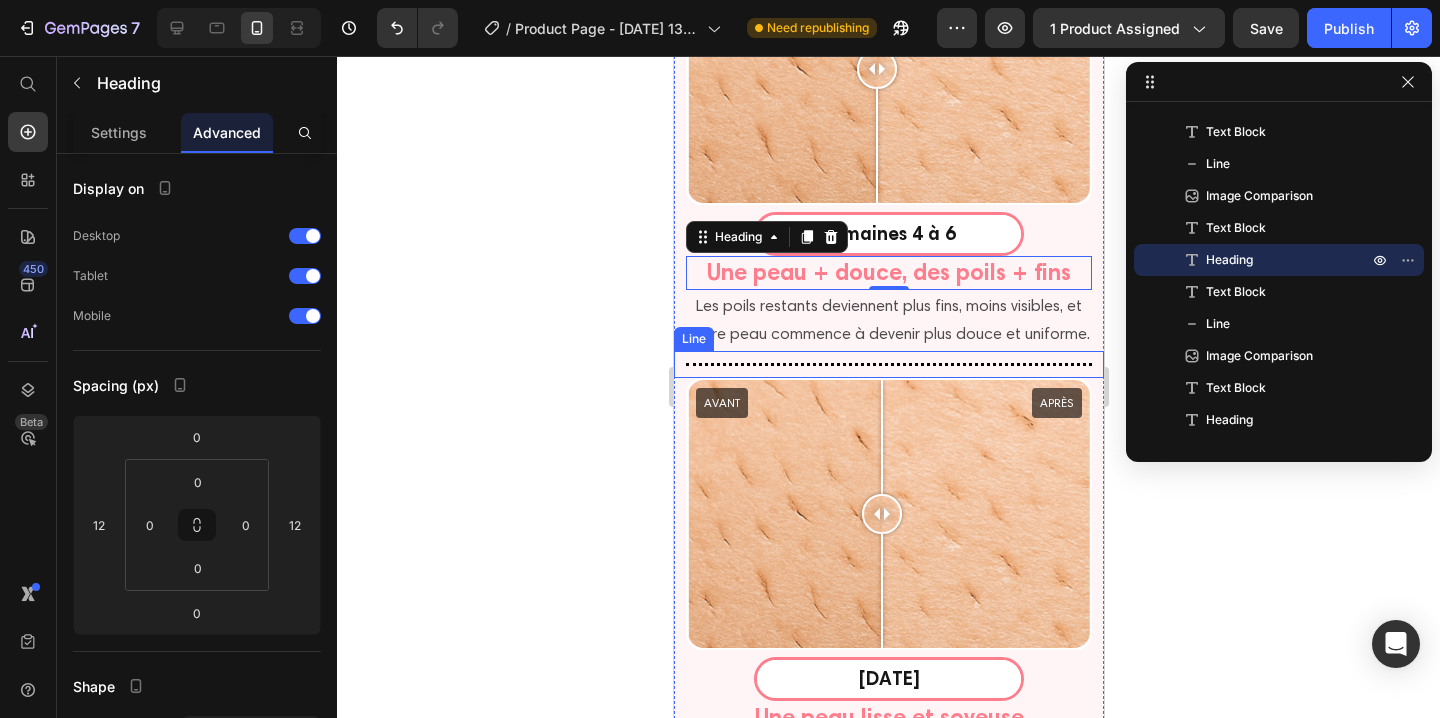 click on "Line" at bounding box center (693, 339) 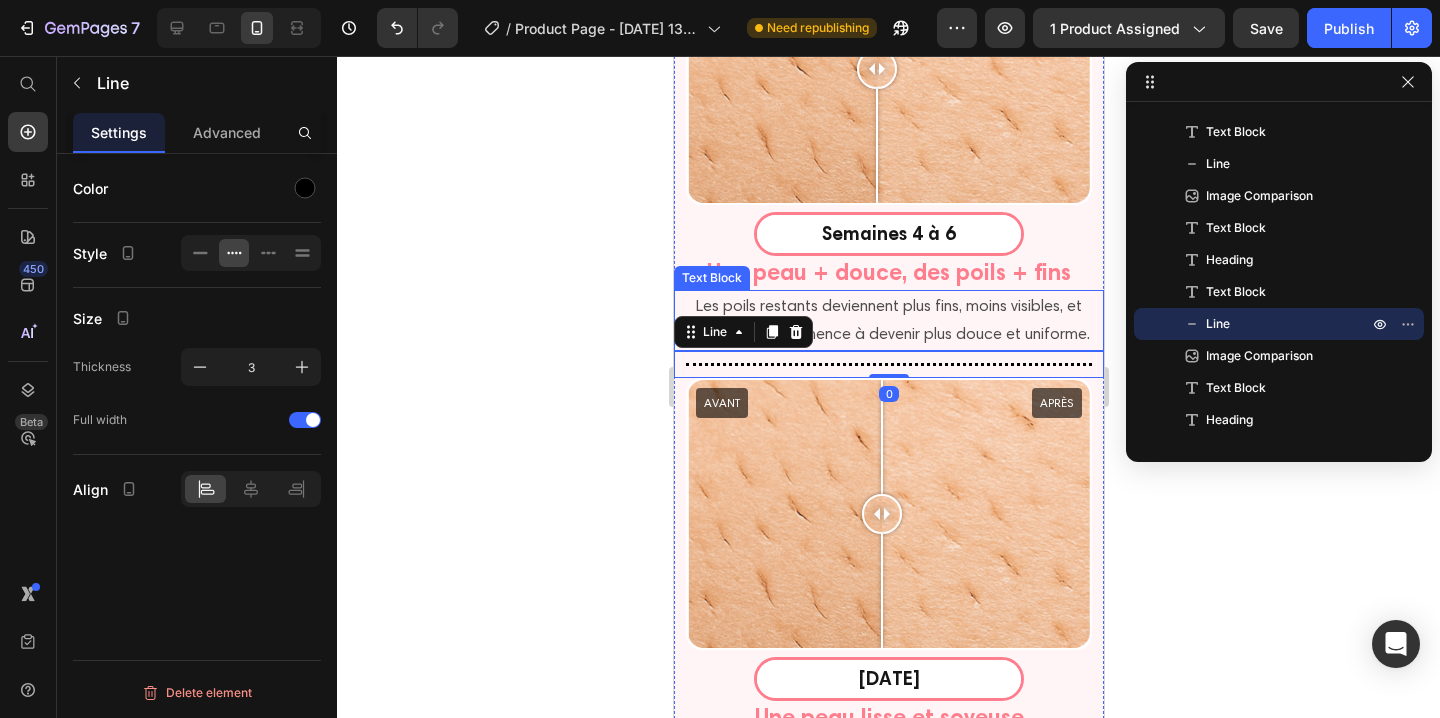 click on "Les poils restants deviennent plus fins, moins visibles, et votre peau commence à devenir plus douce et uniforme." at bounding box center [888, 321] 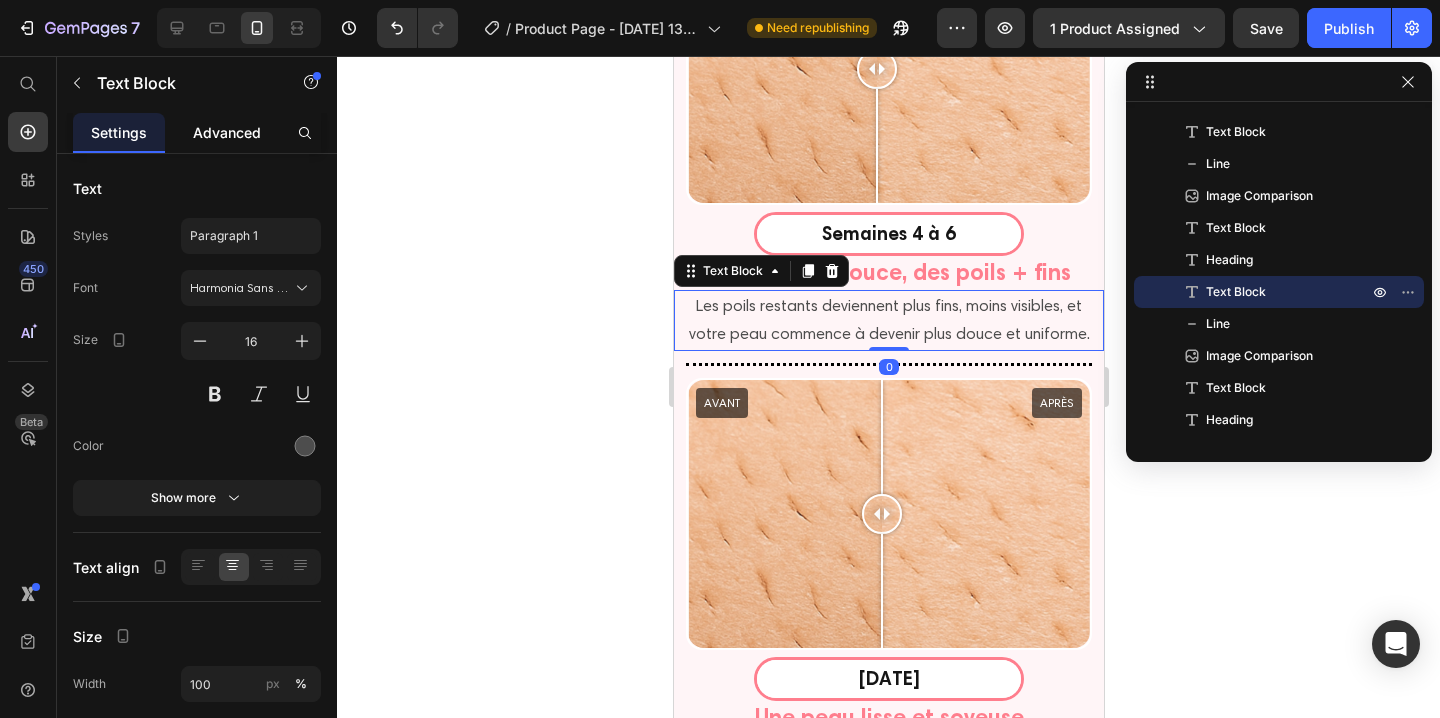 click on "Advanced" 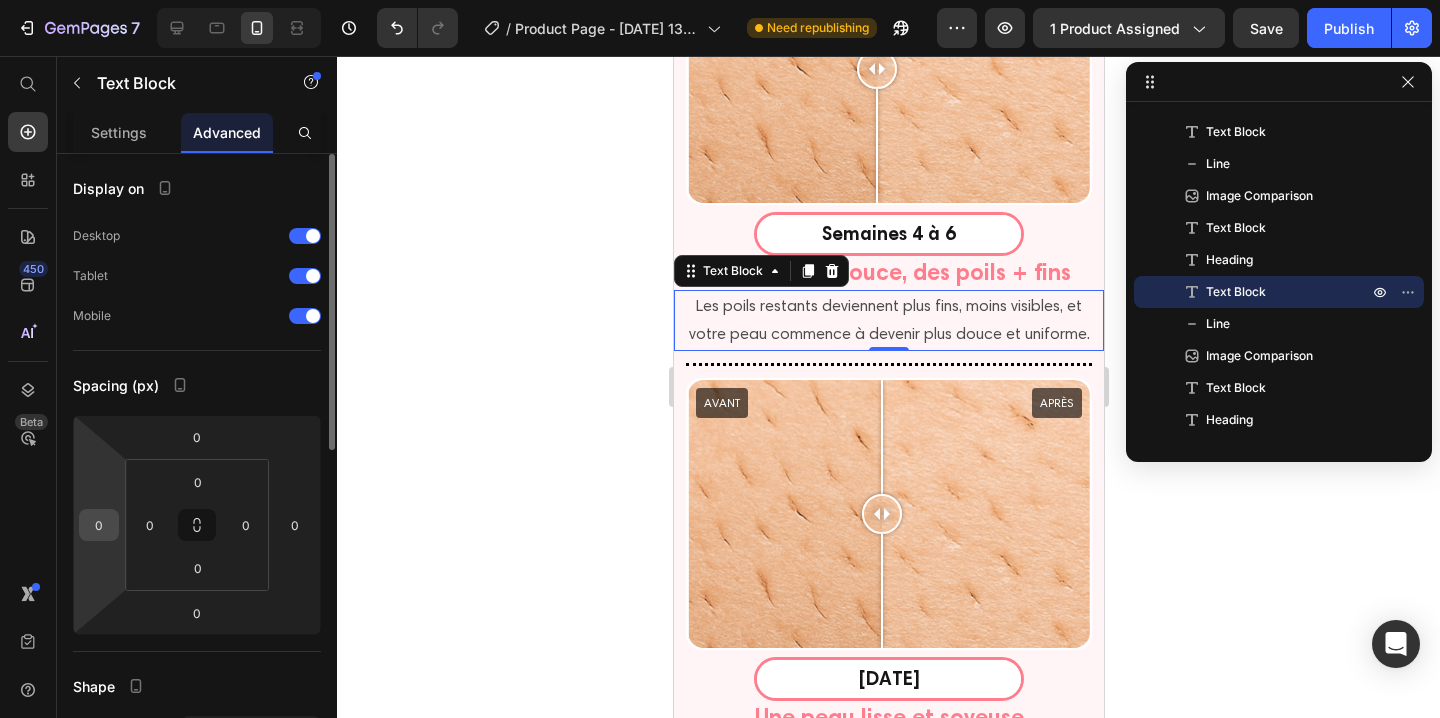 click on "0" at bounding box center (99, 525) 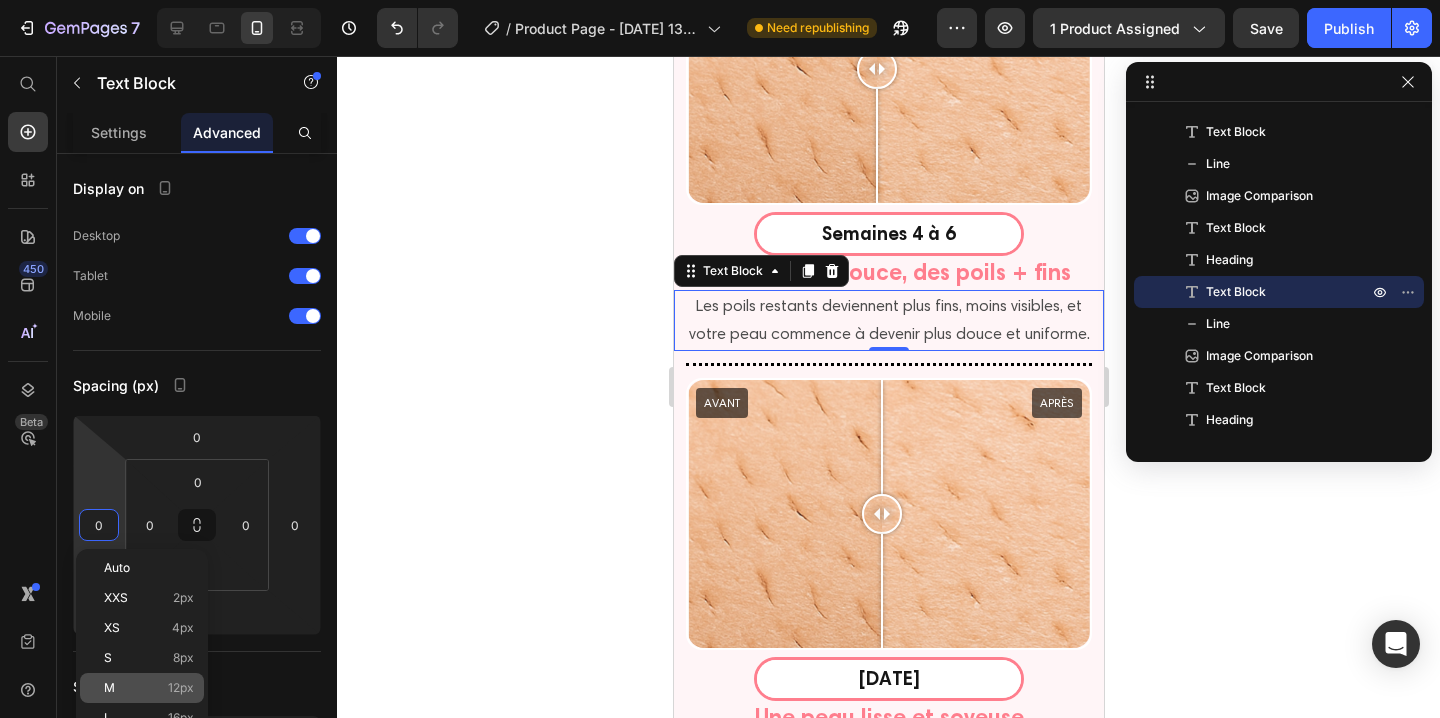 click on "M 12px" 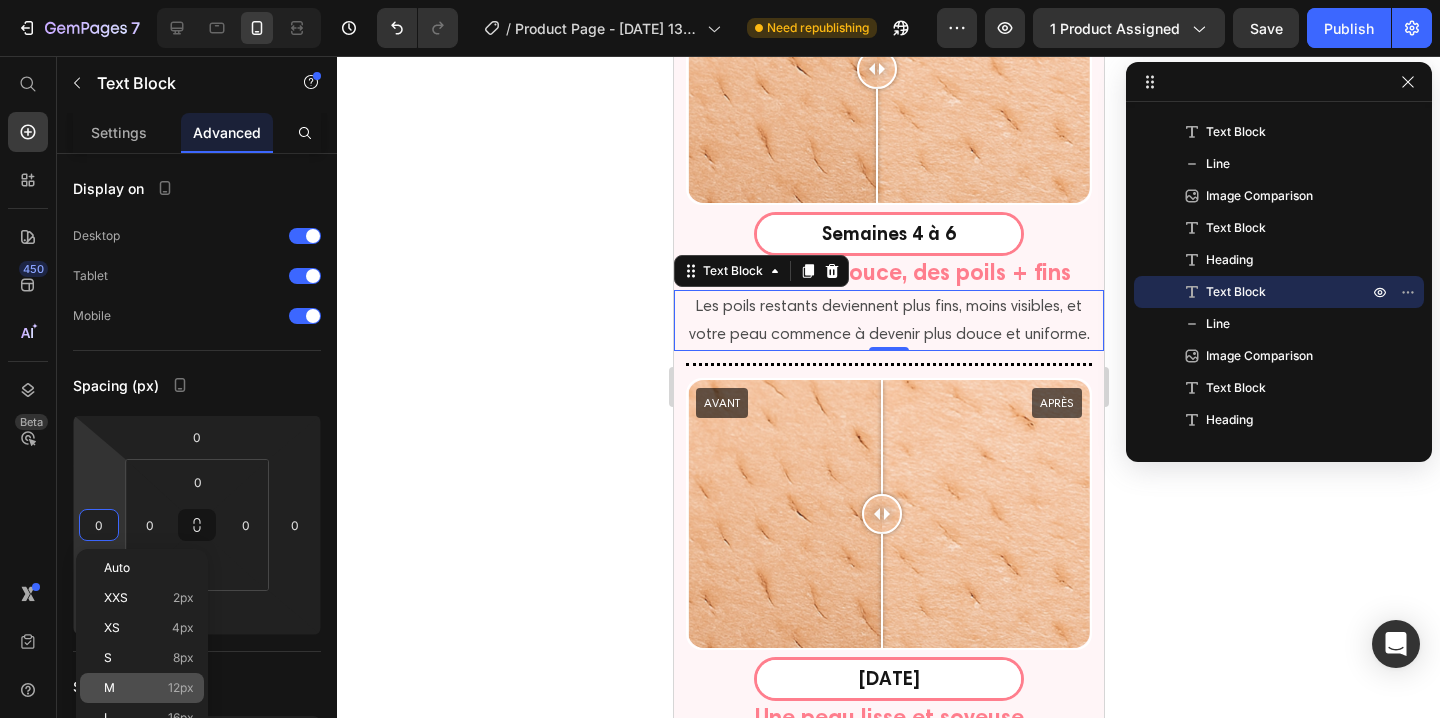 type on "12" 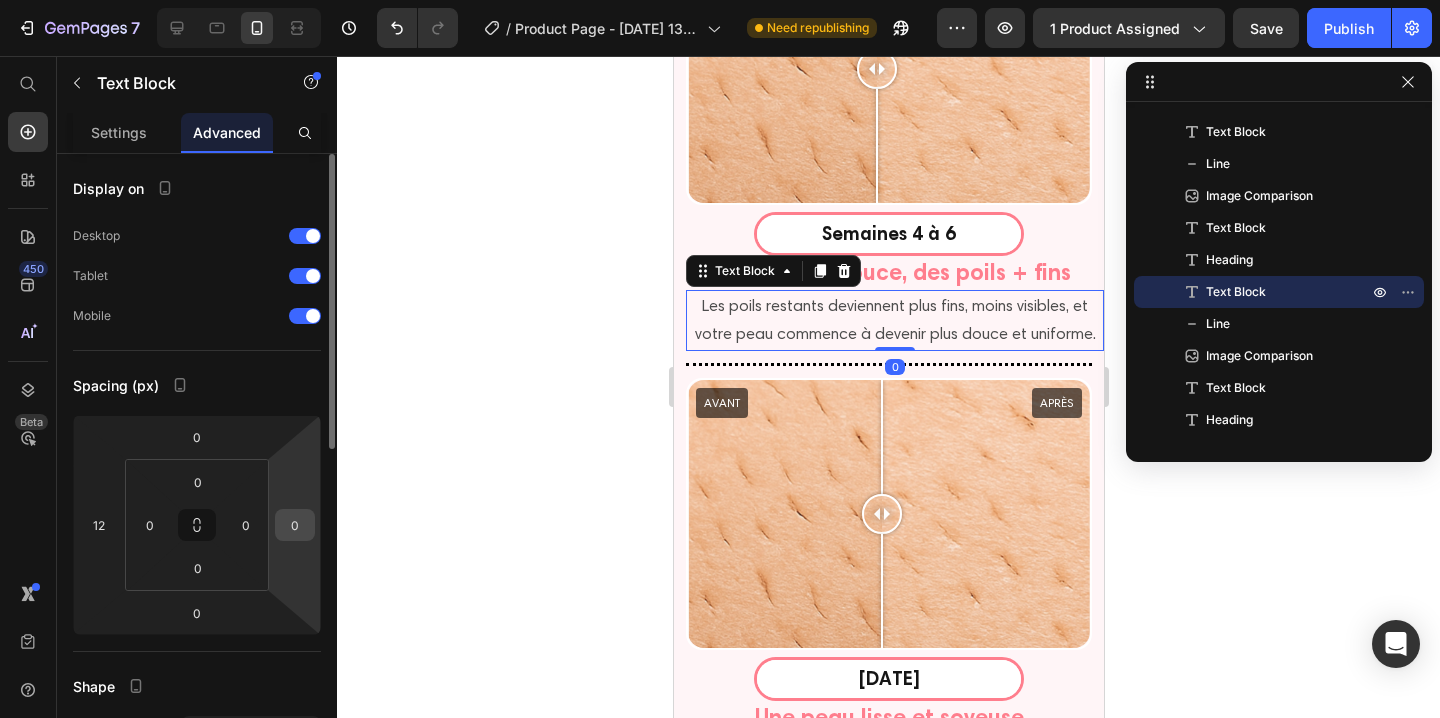 click on "0" at bounding box center [295, 525] 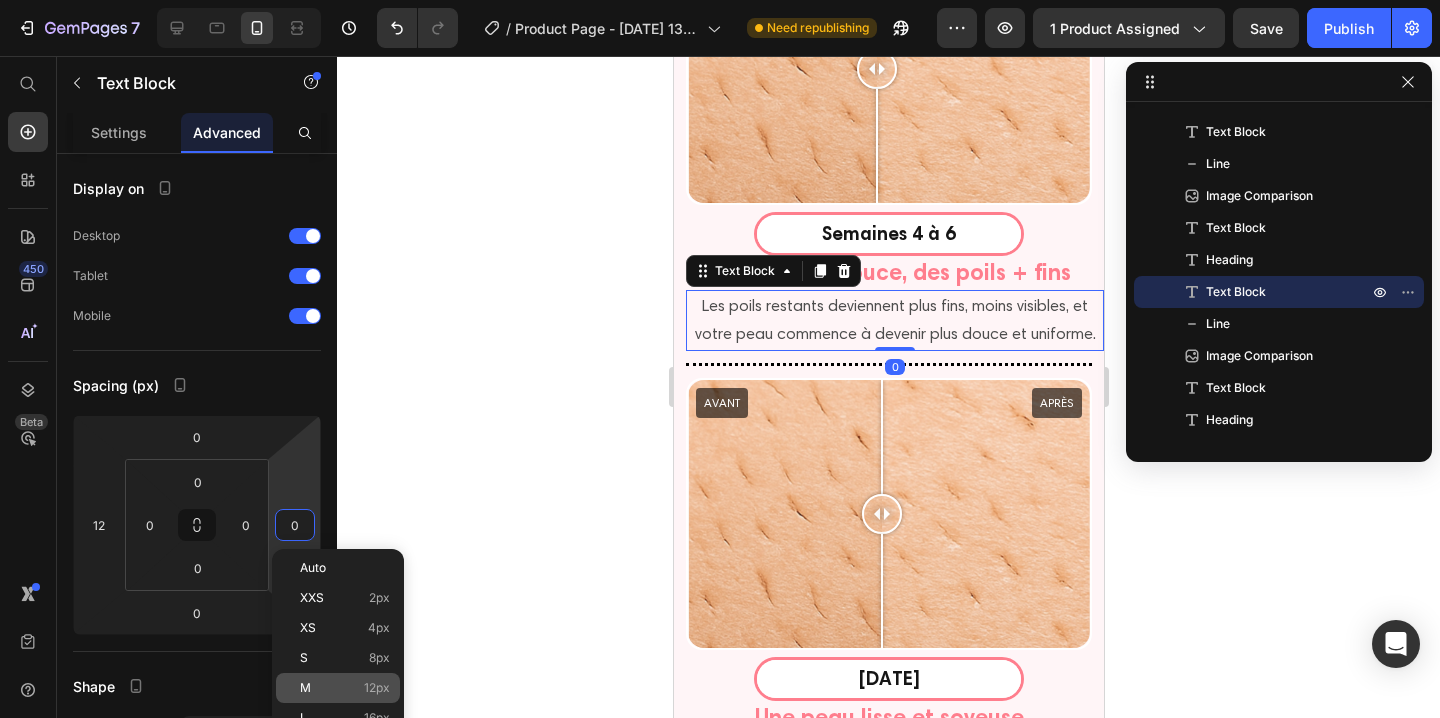 click on "M 12px" 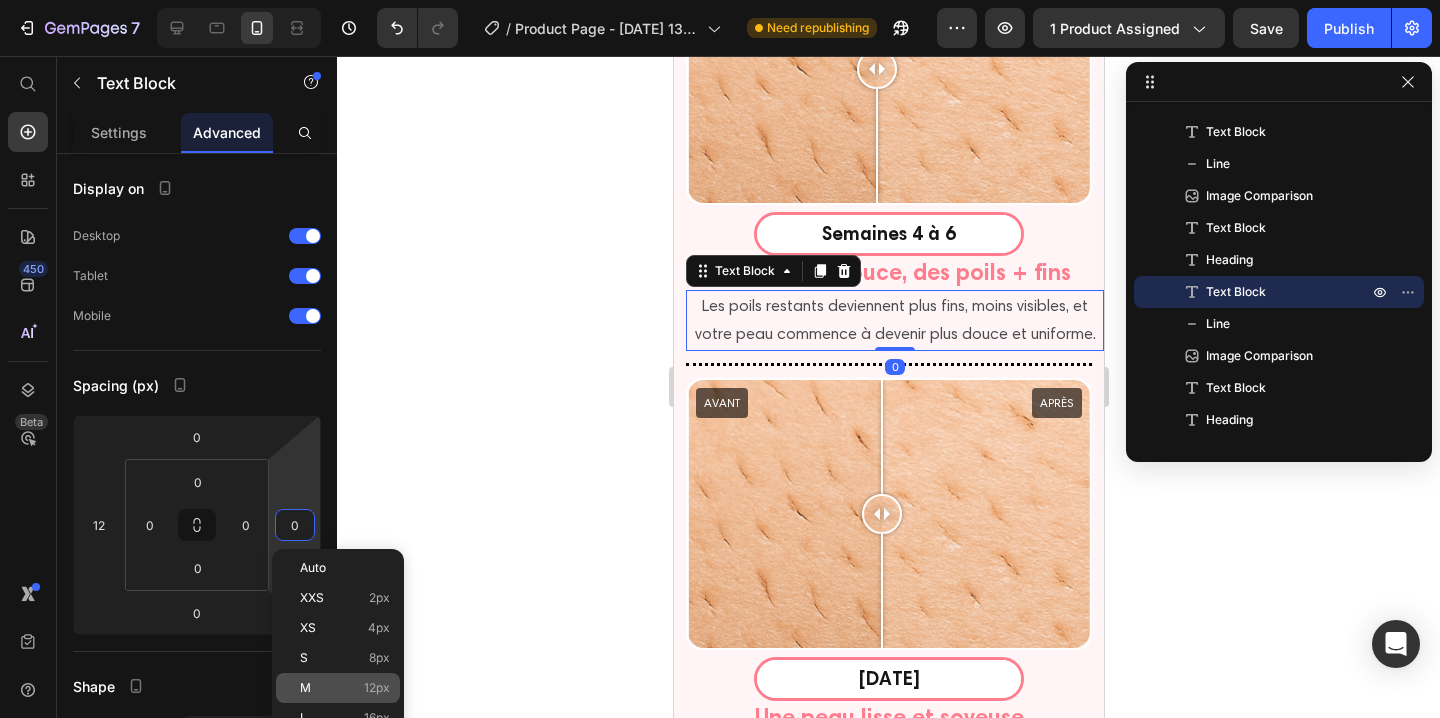 type on "12" 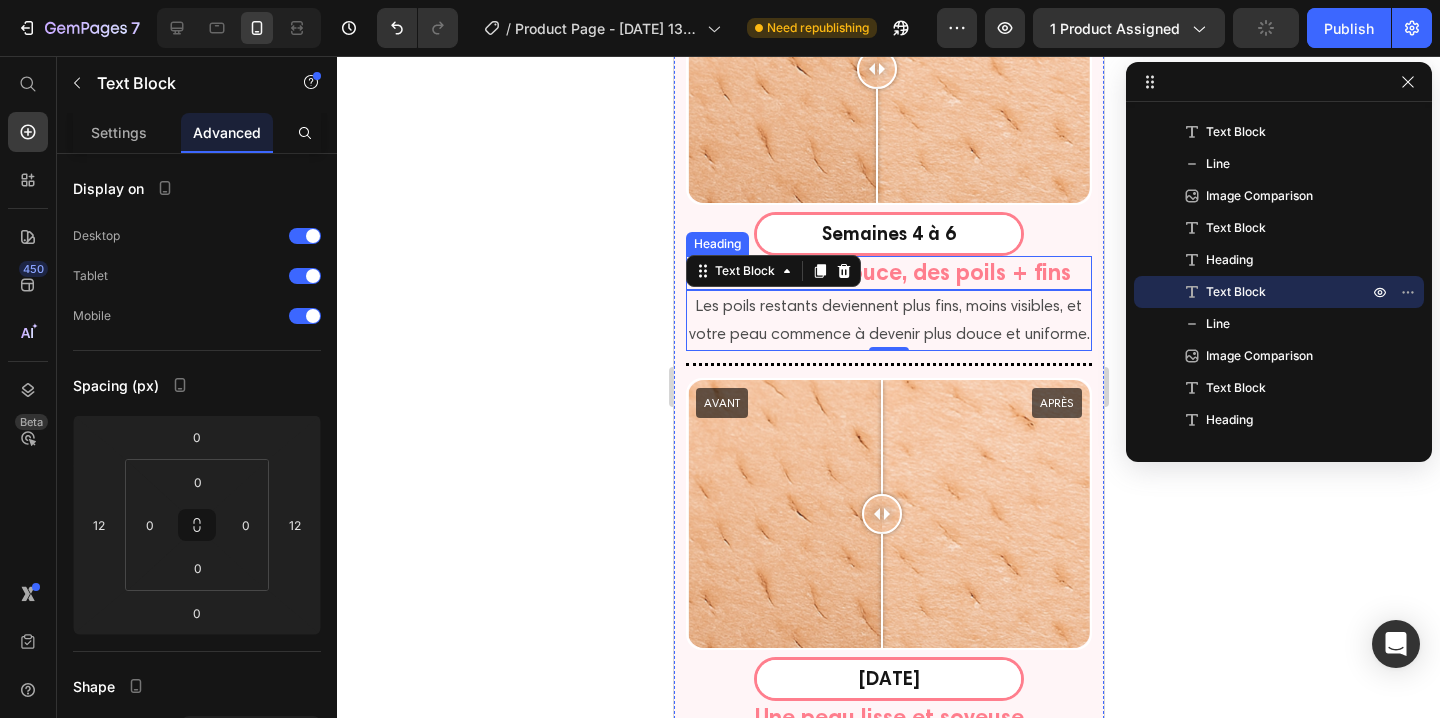 click on "Une peau + douce, des poils + fins" at bounding box center [888, 273] 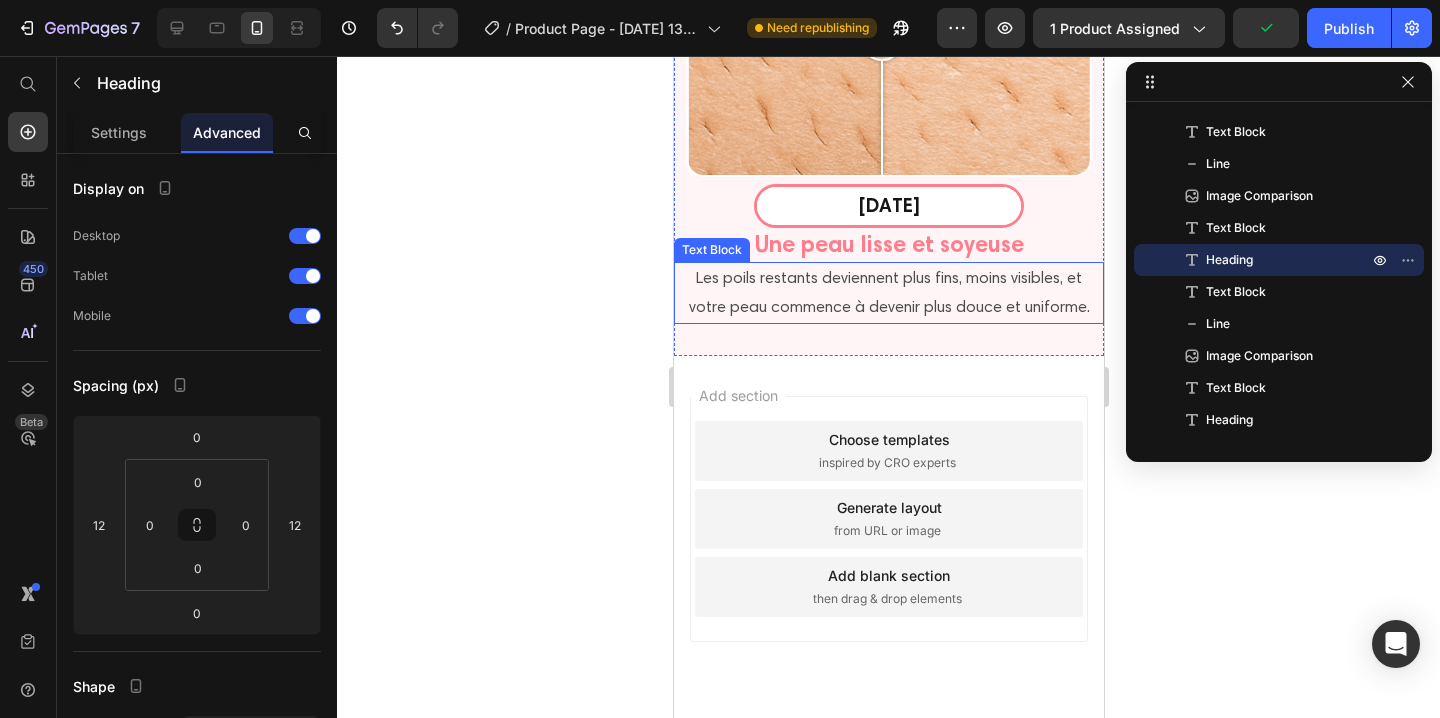 scroll, scrollTop: 5064, scrollLeft: 0, axis: vertical 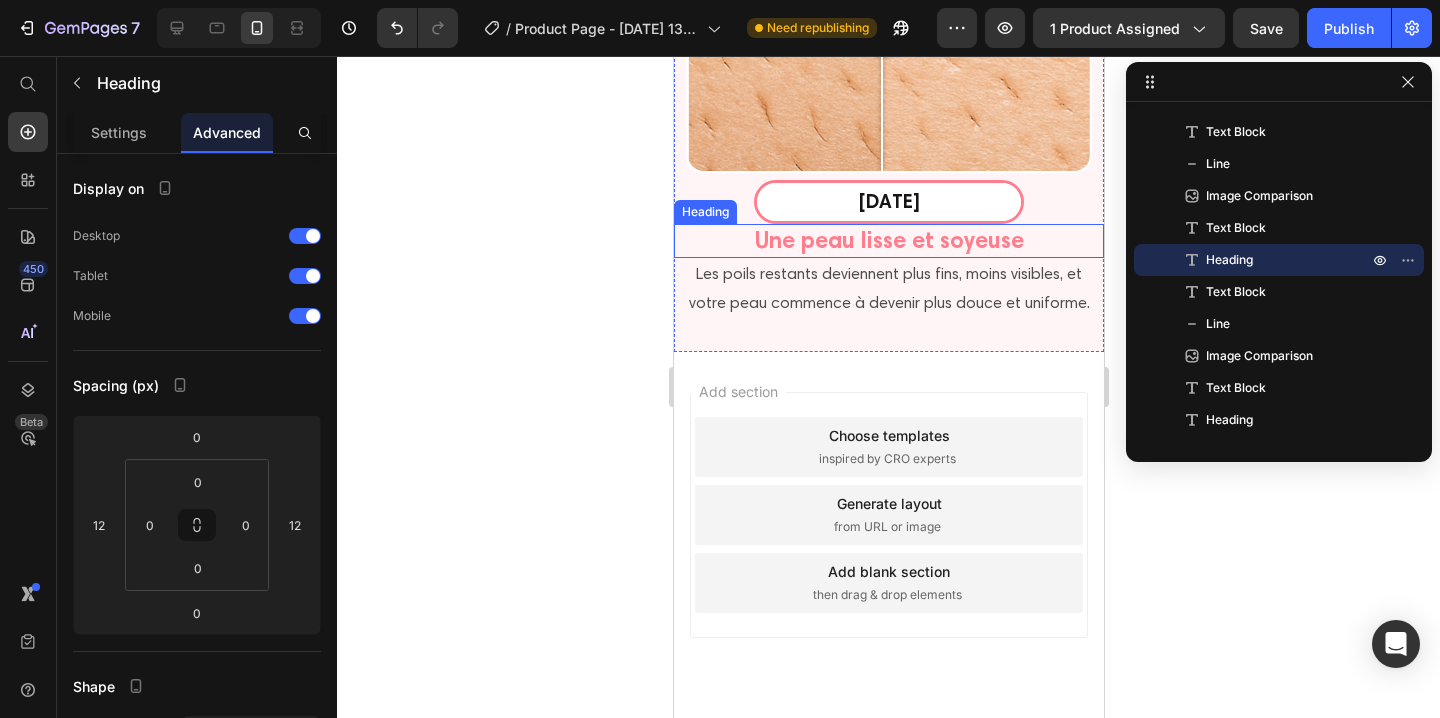 click on "Une peau lisse et soyeuse" at bounding box center [888, 241] 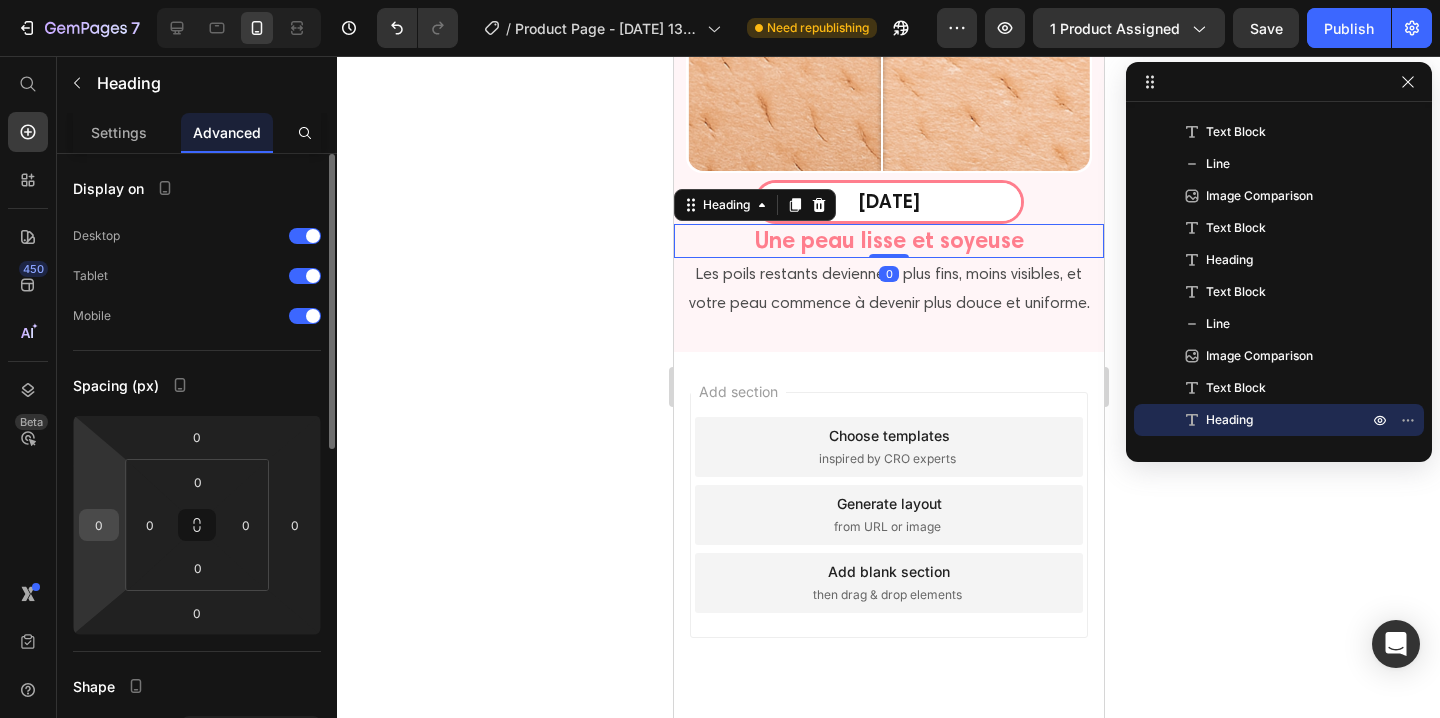 click on "0" at bounding box center [99, 525] 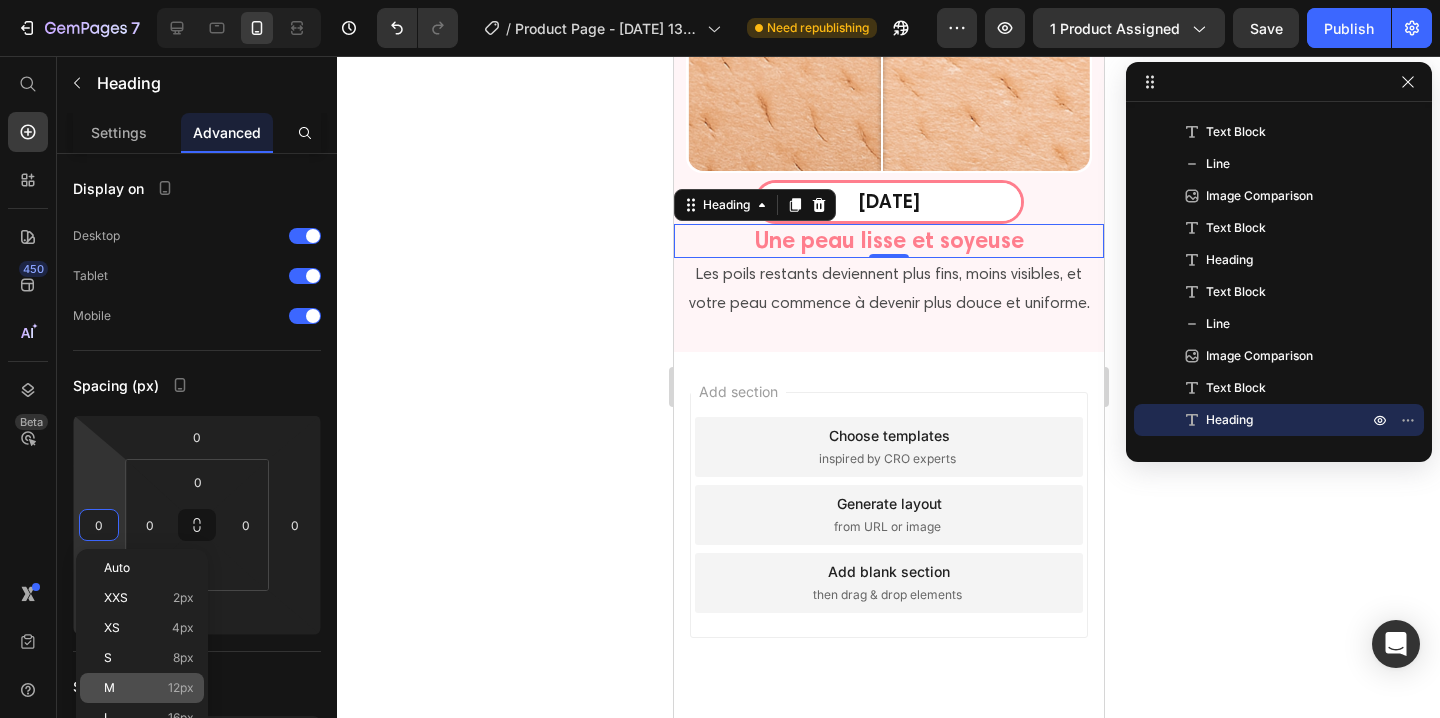 click on "M 12px" 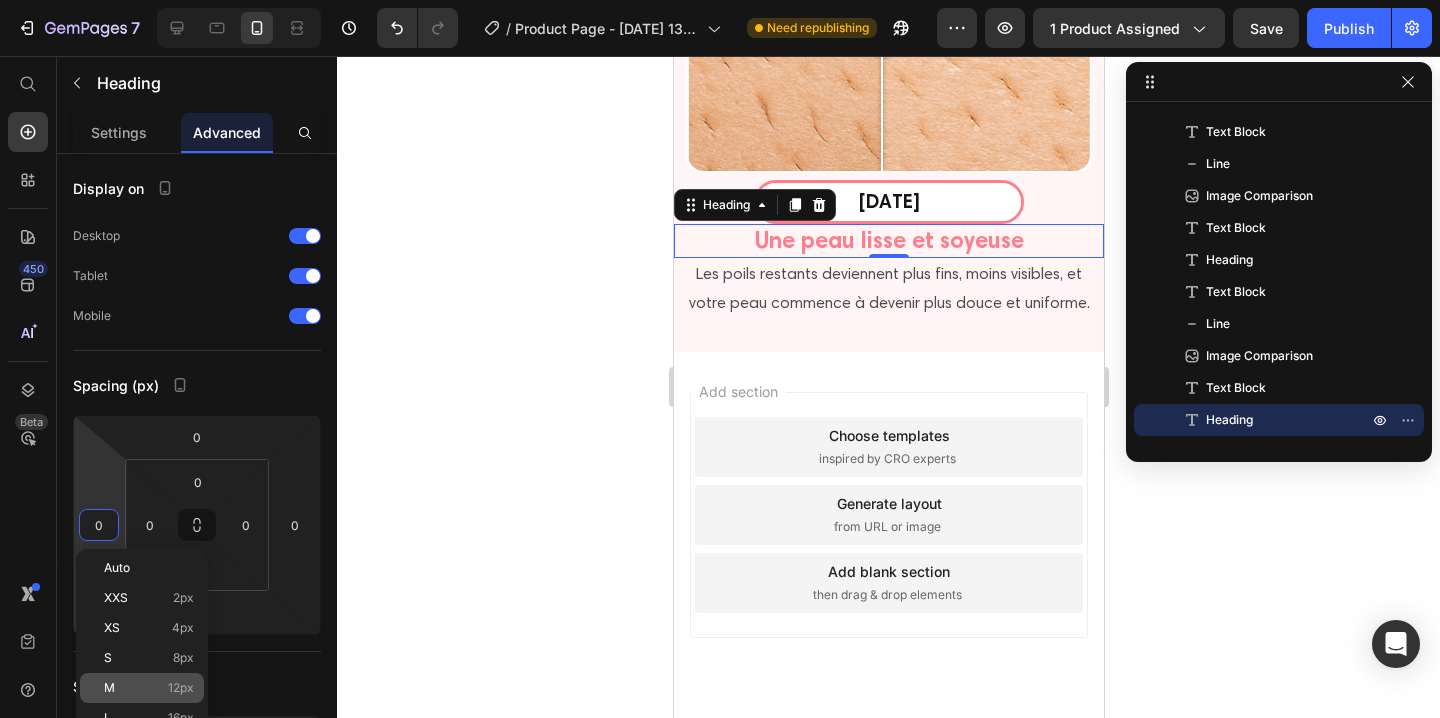 type on "12" 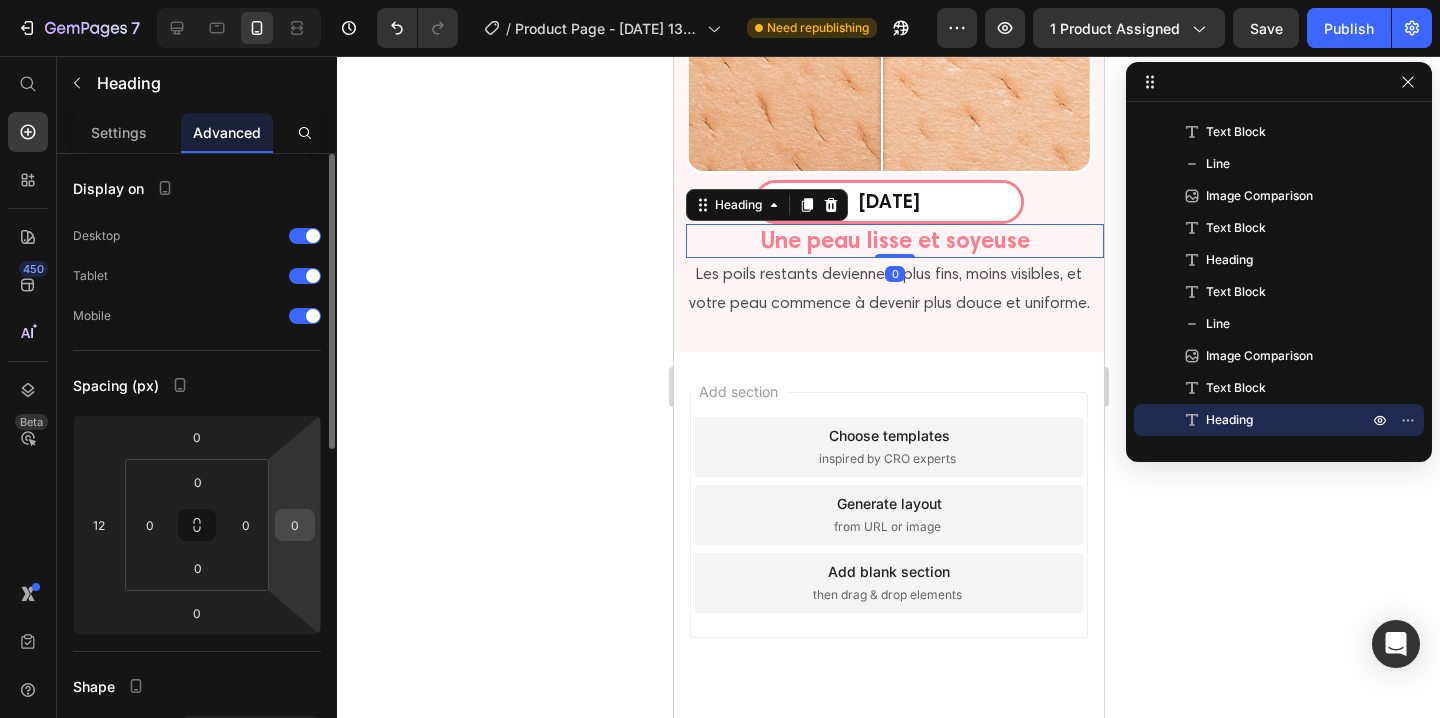 click on "0" at bounding box center (295, 525) 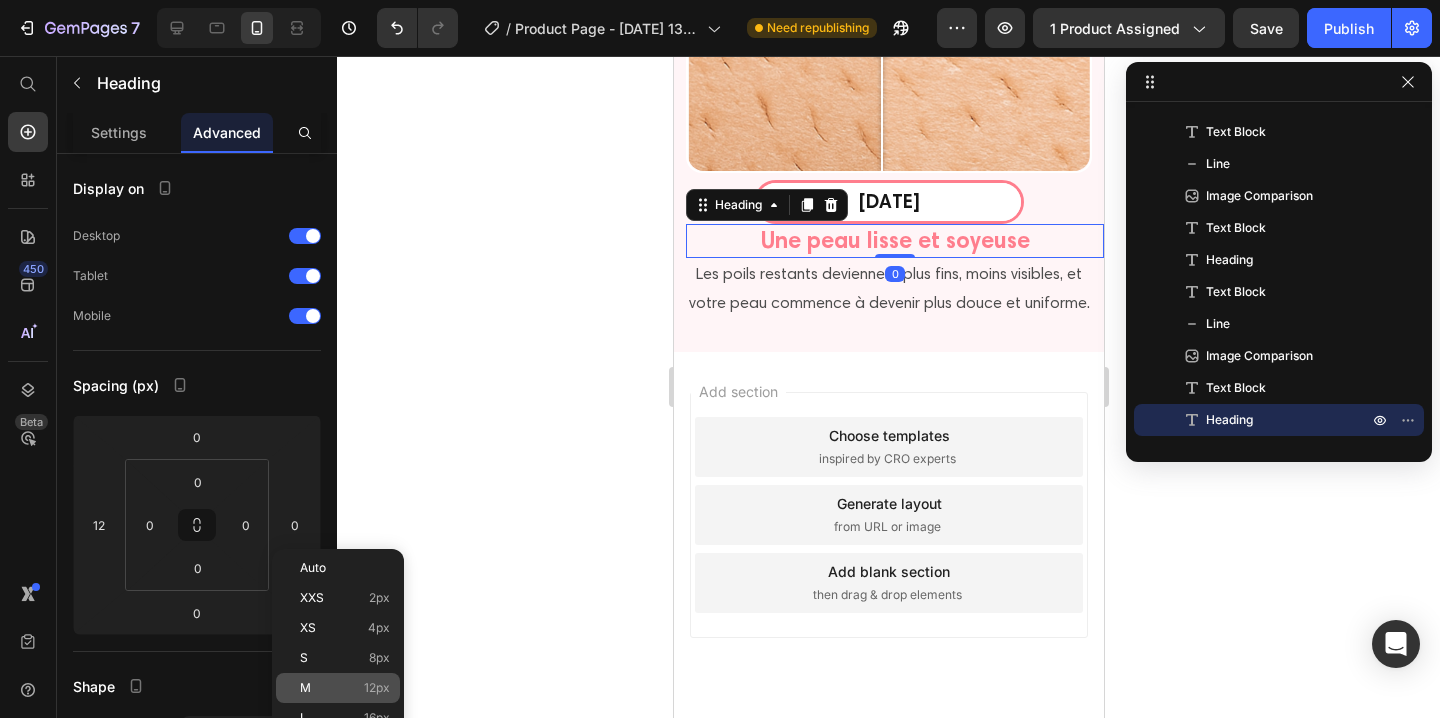 click on "M 12px" at bounding box center [345, 688] 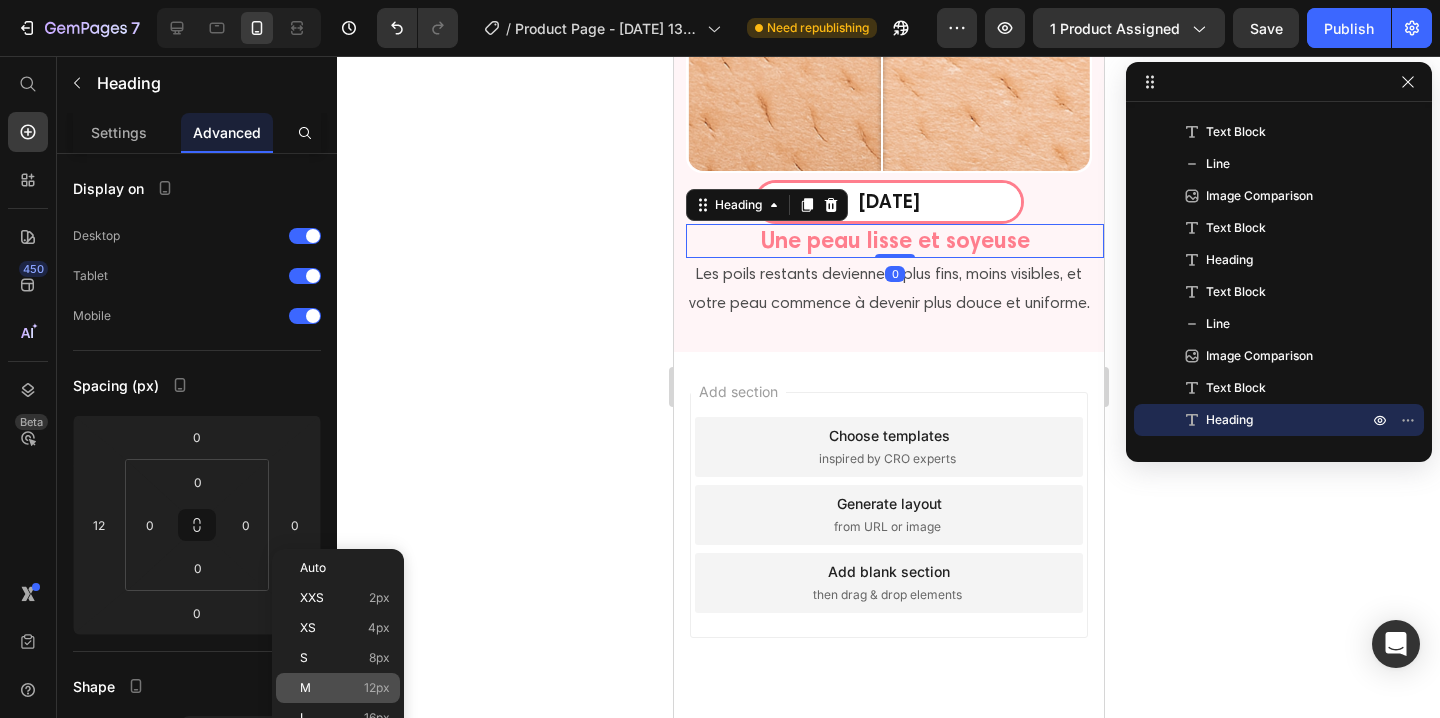 type on "12" 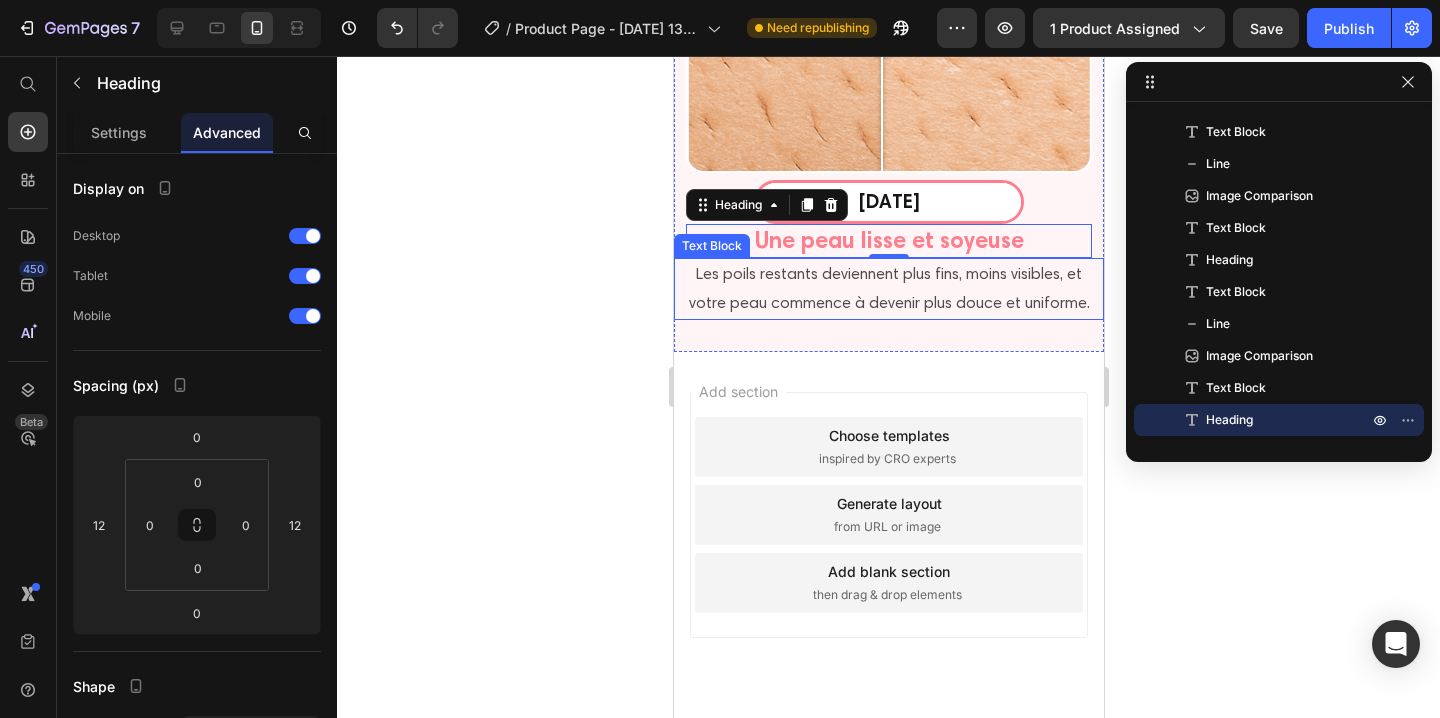 click on "Les poils restants deviennent plus fins, moins visibles, et votre peau commence à devenir plus douce et uniforme." at bounding box center (888, 289) 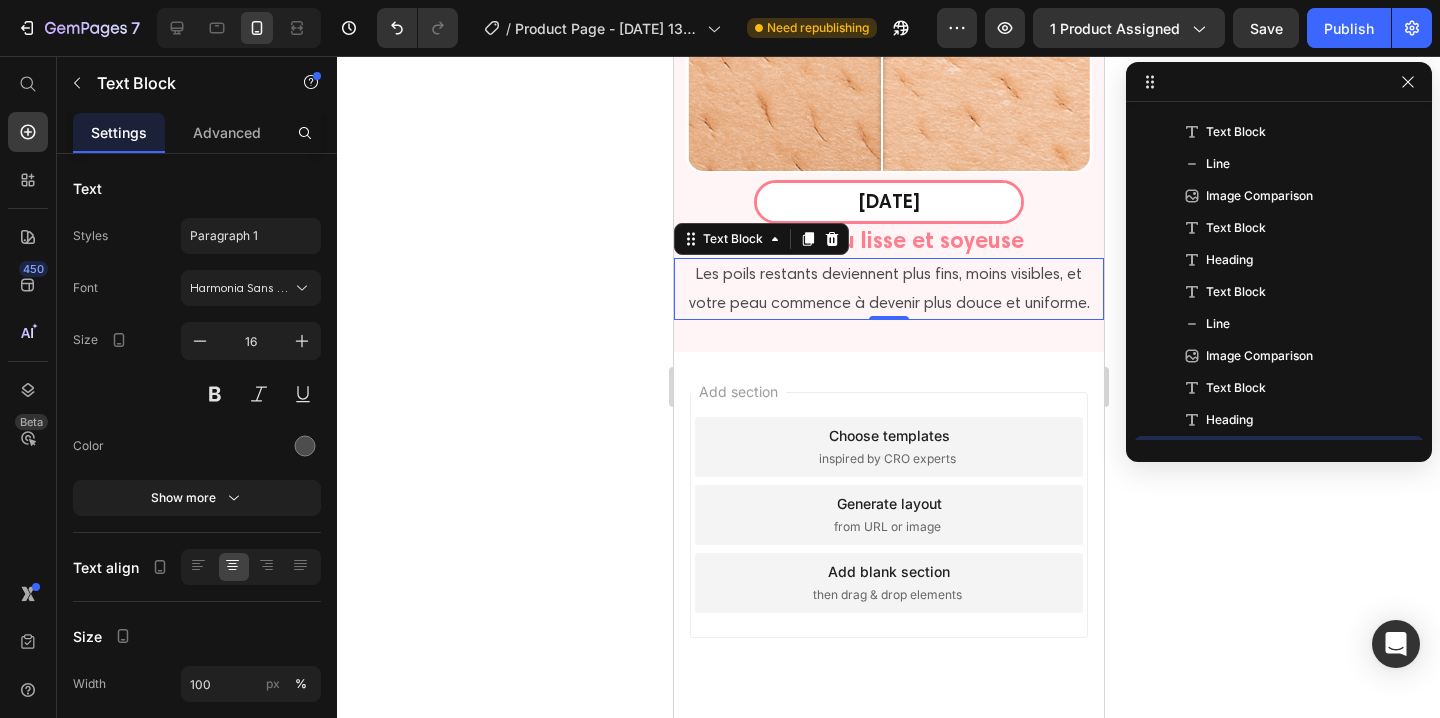 scroll, scrollTop: 5022, scrollLeft: 0, axis: vertical 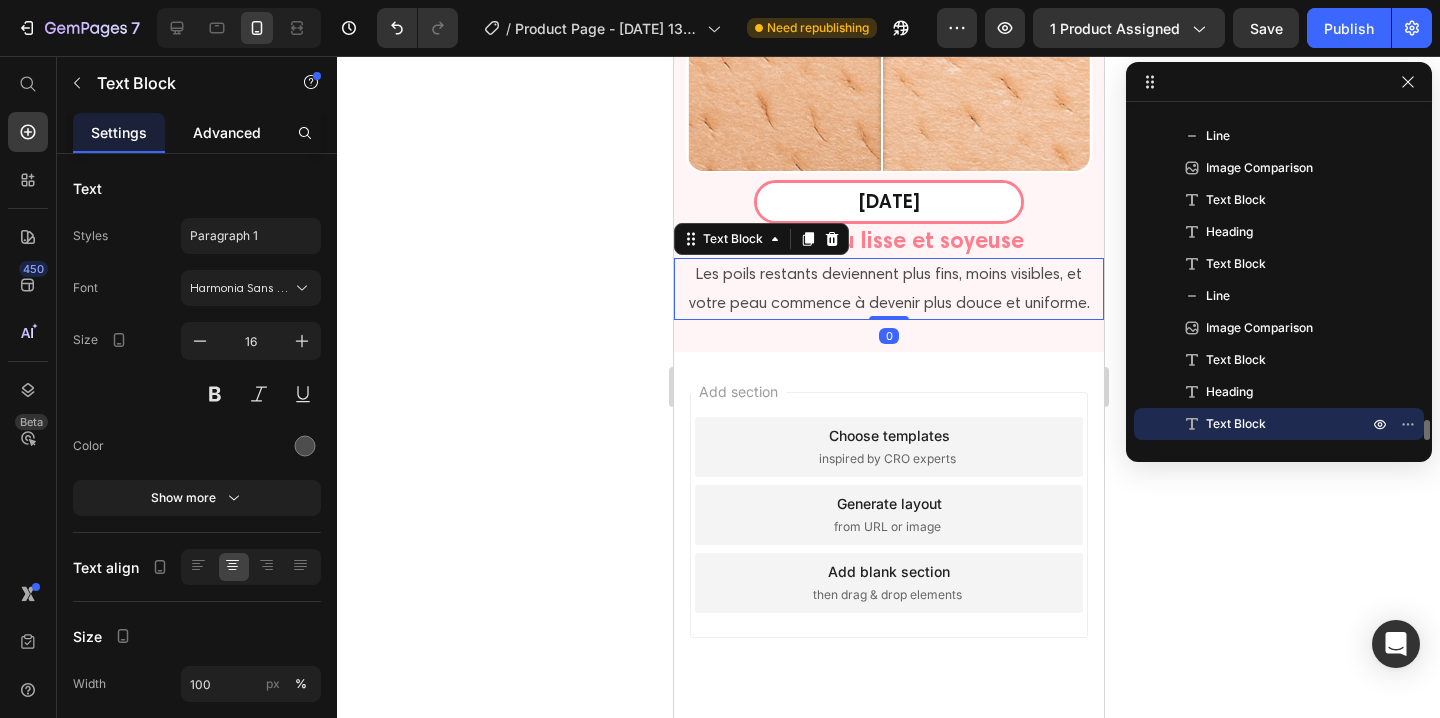 click on "Advanced" at bounding box center (227, 132) 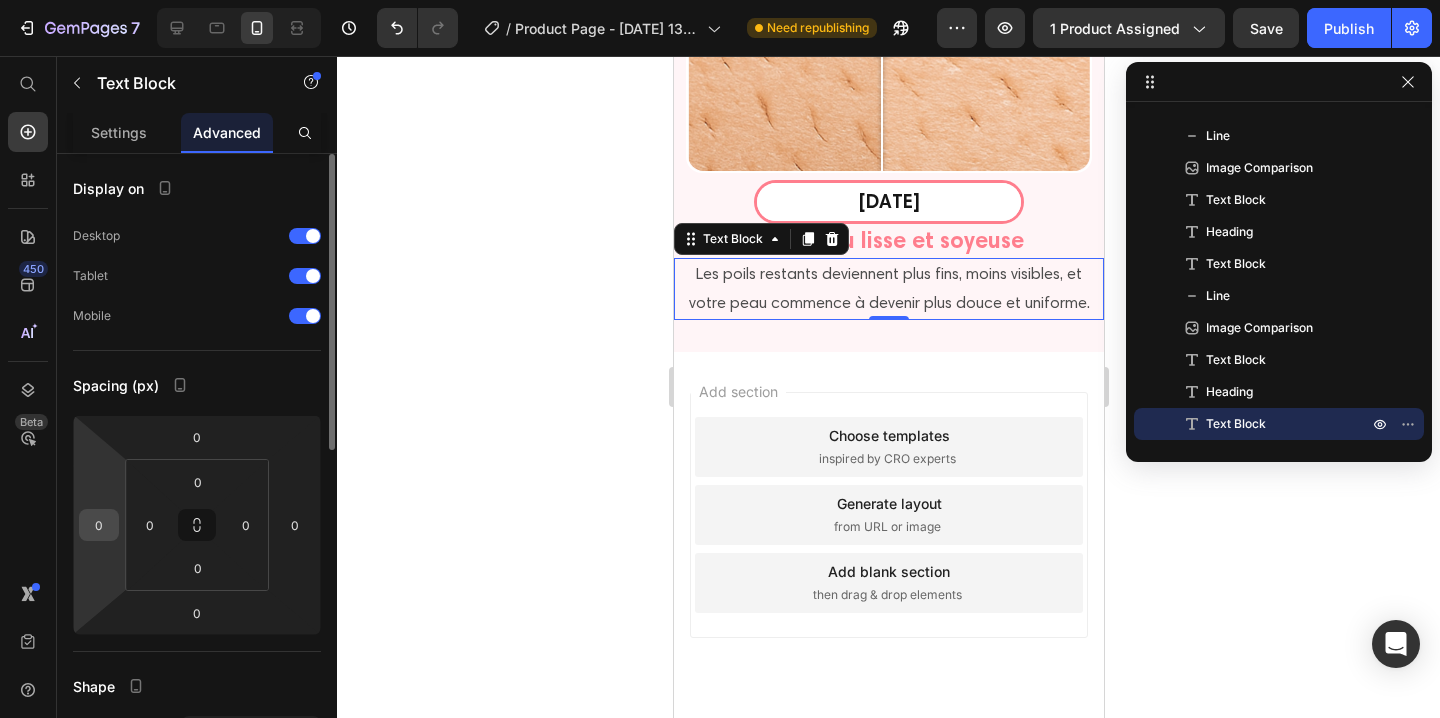 click on "0" at bounding box center [99, 525] 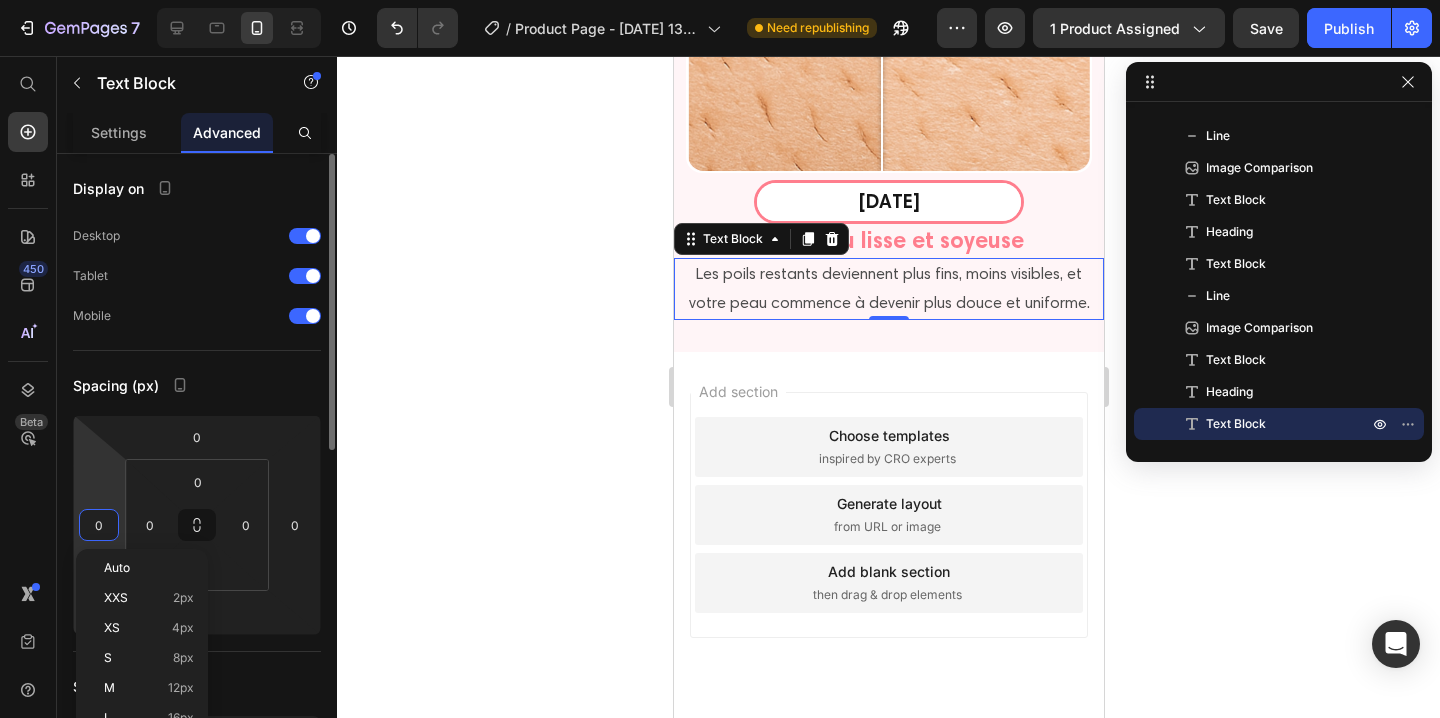 click on "M 12px" 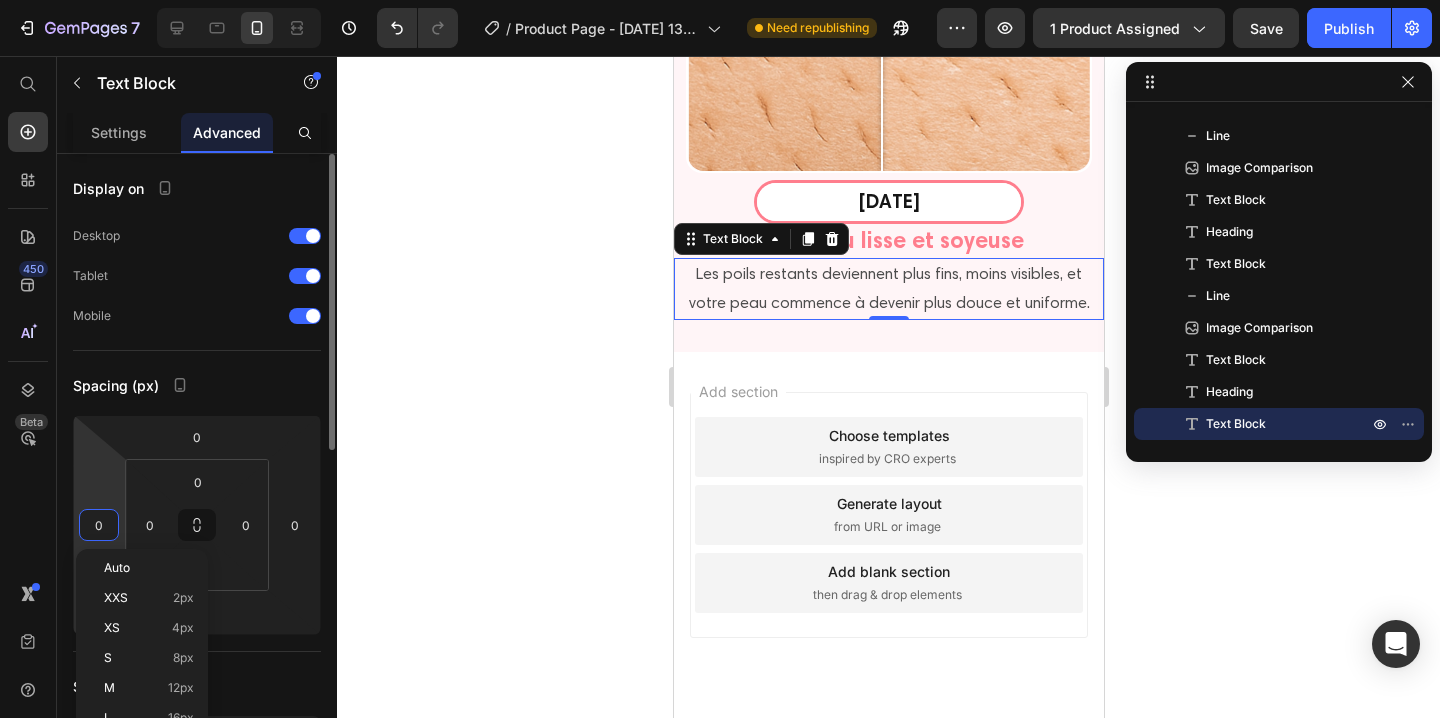 type on "12" 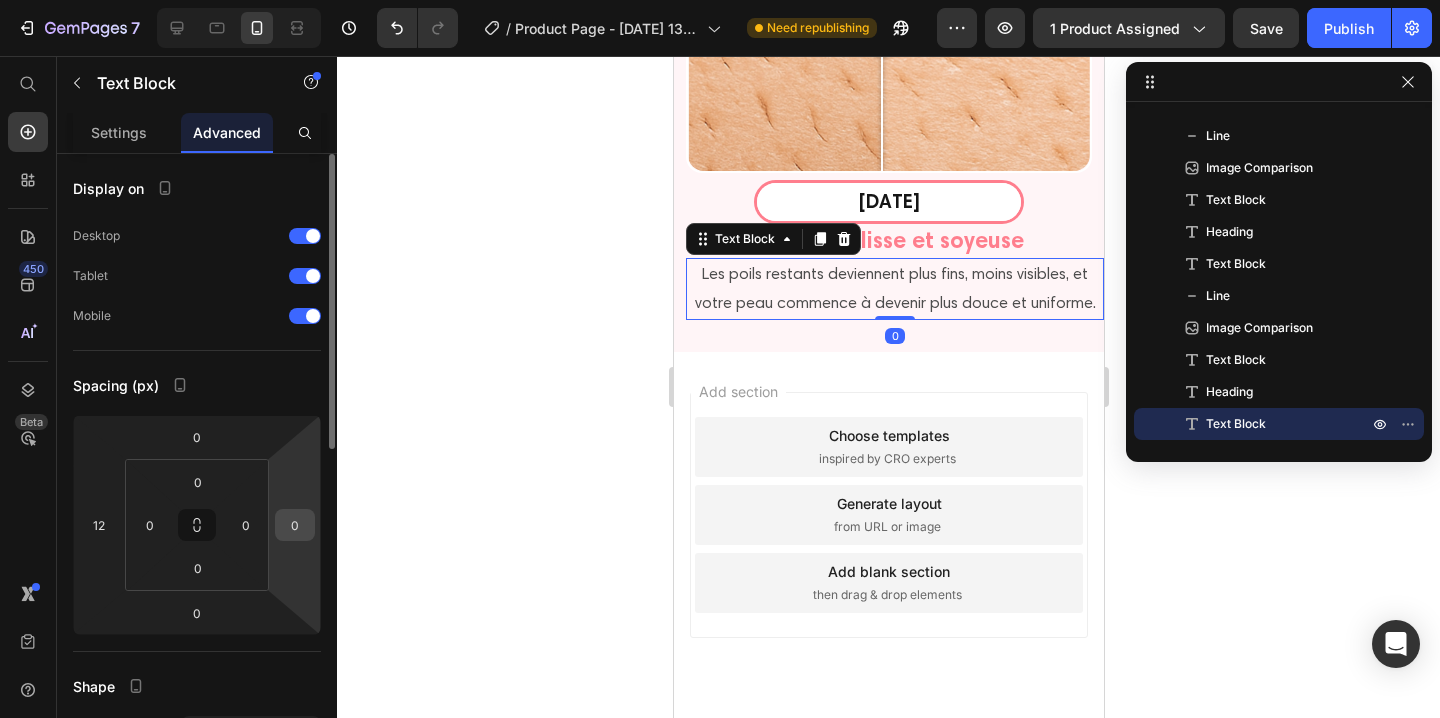 click on "0" at bounding box center (295, 525) 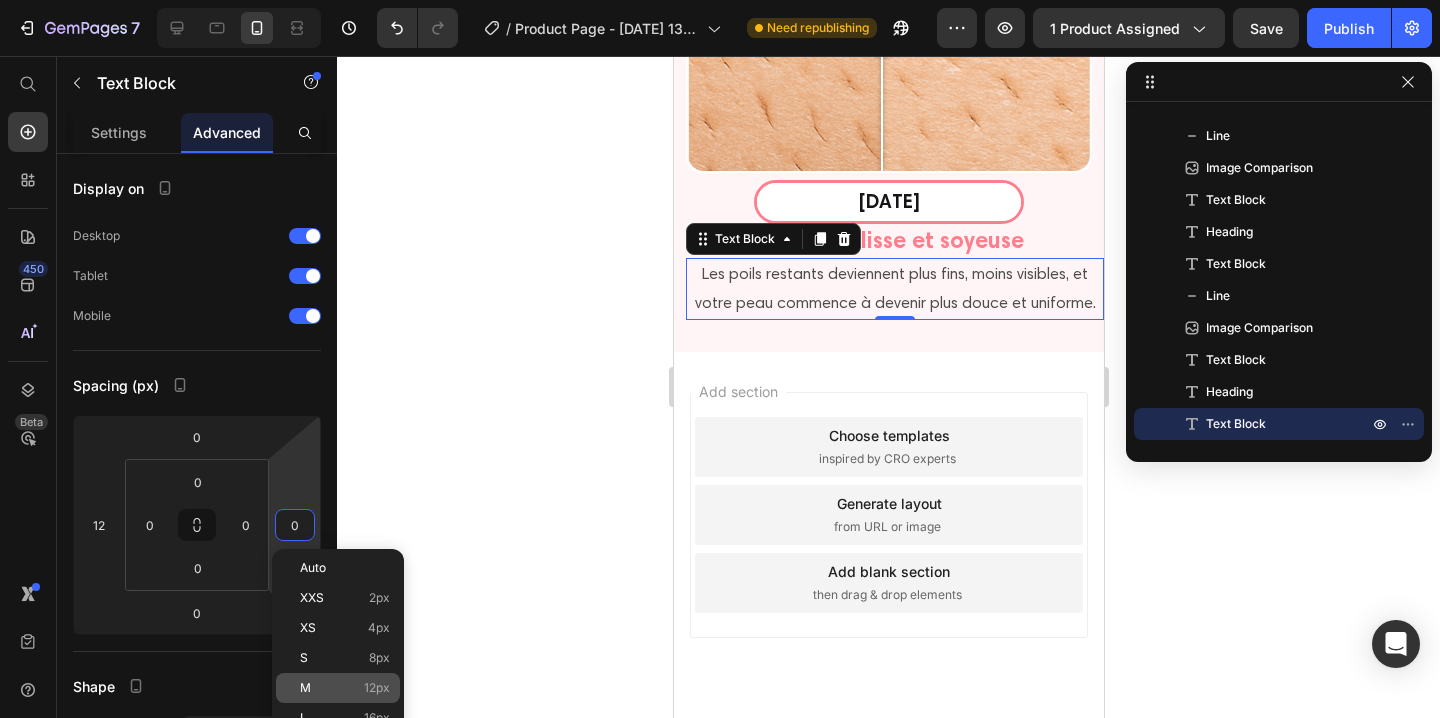 click on "M 12px" 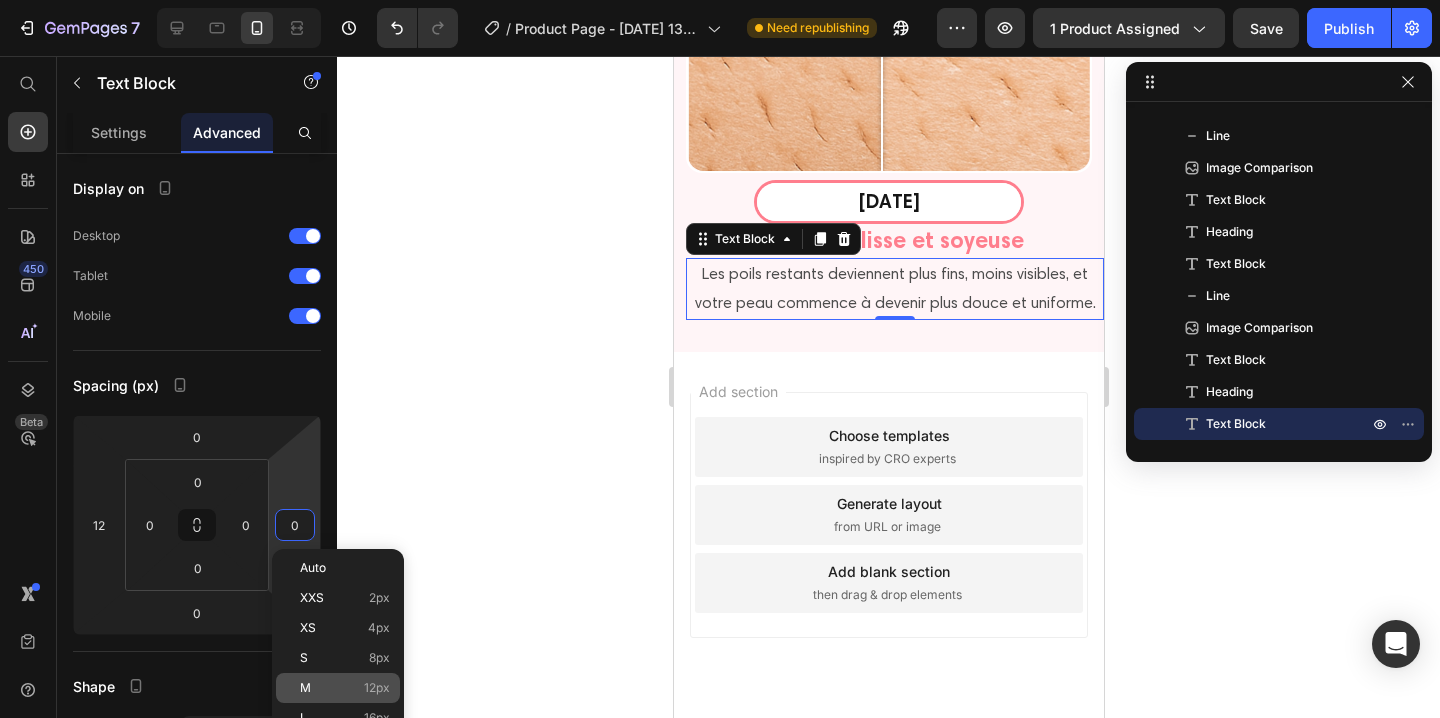 type on "12" 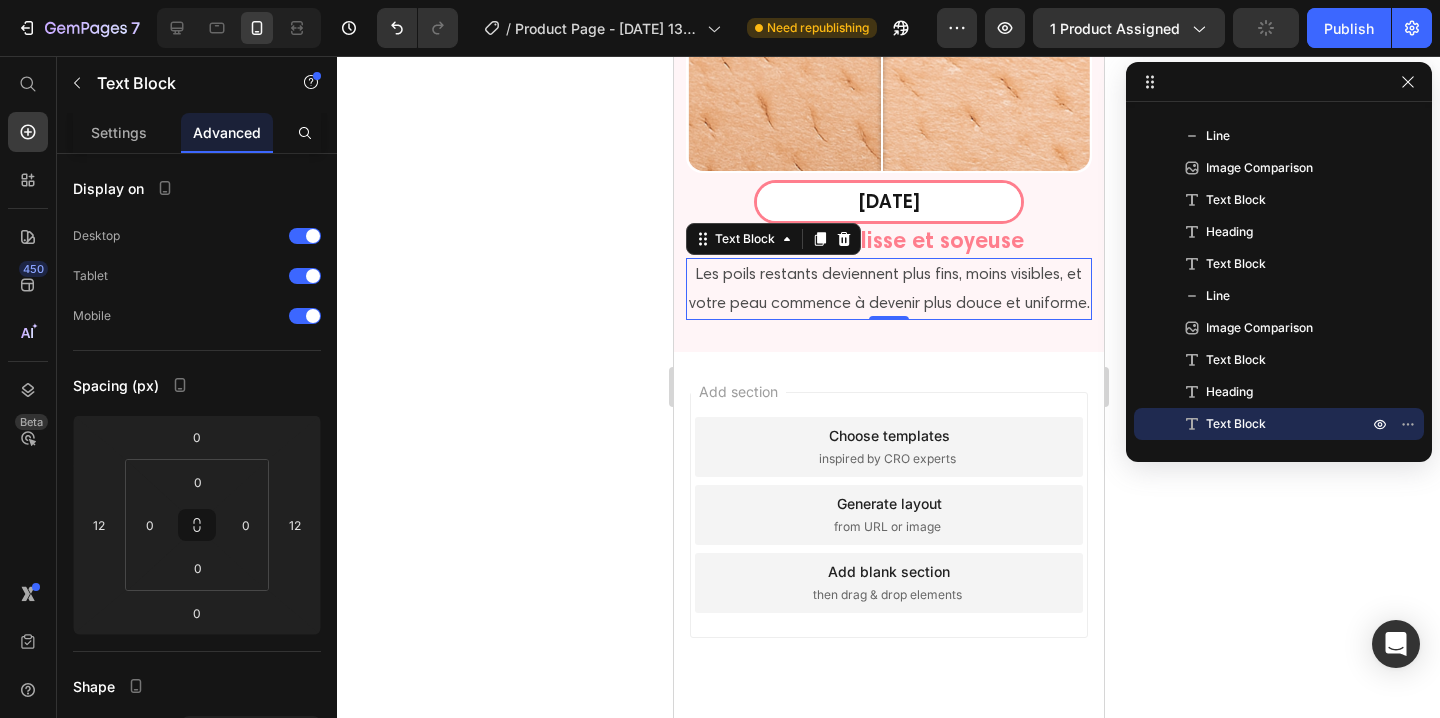click 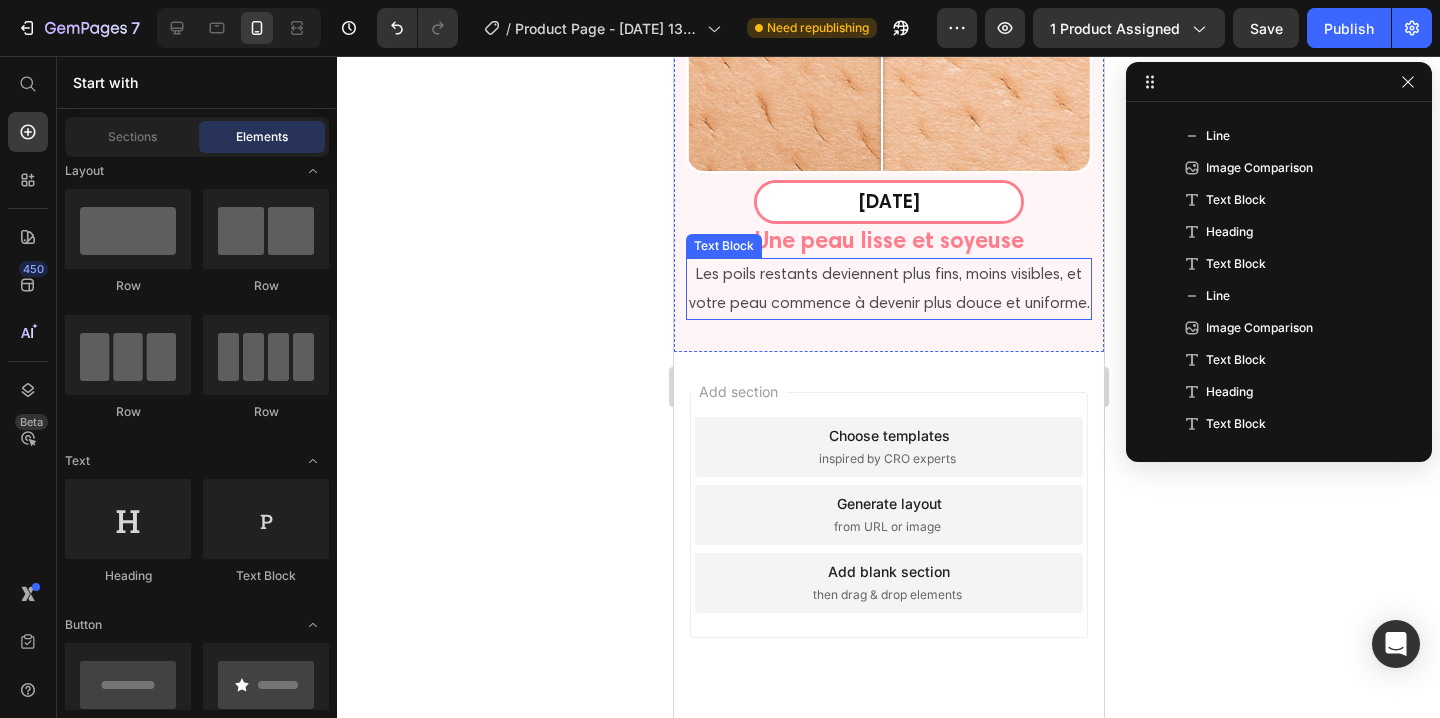 click on "Les poils restants deviennent plus fins, moins visibles, et votre peau commence à devenir plus douce et uniforme." at bounding box center [888, 289] 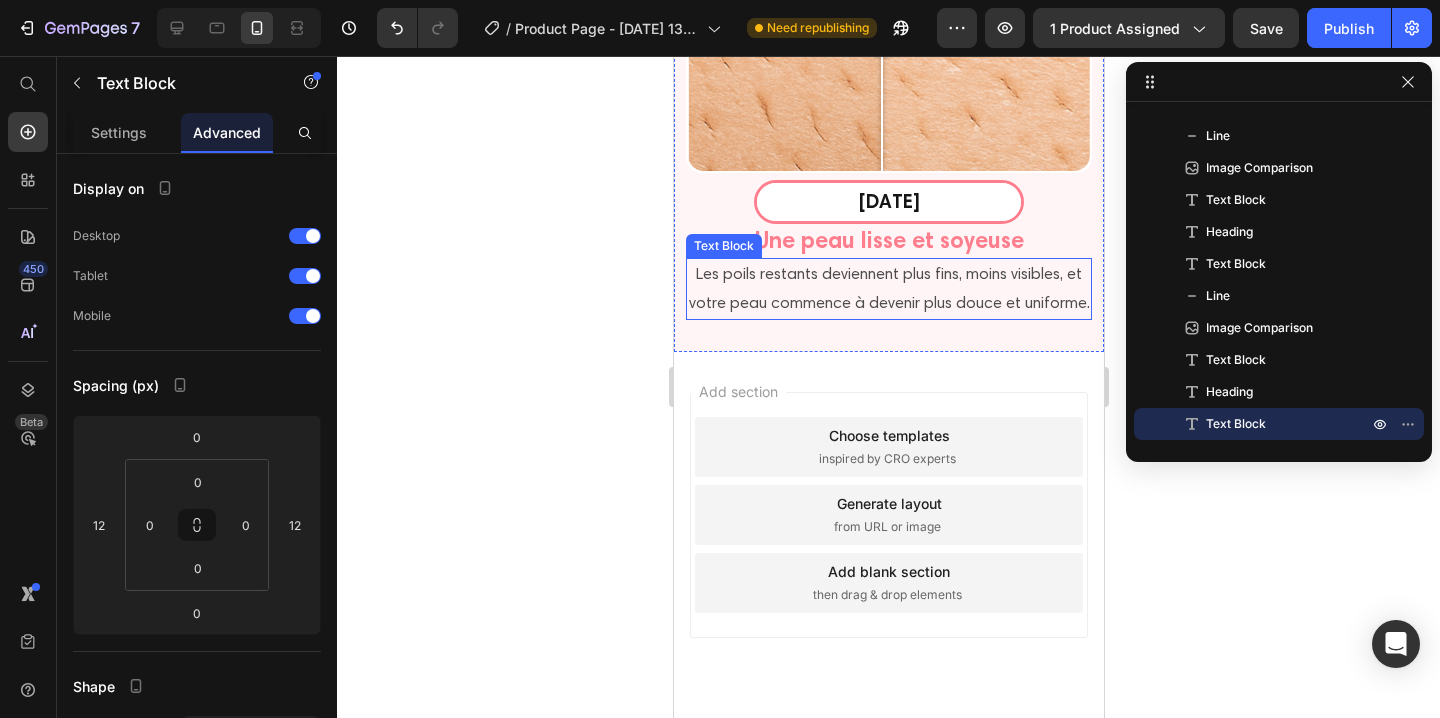 click on "Les poils restants deviennent plus fins, moins visibles, et votre peau commence à devenir plus douce et uniforme." at bounding box center (888, 289) 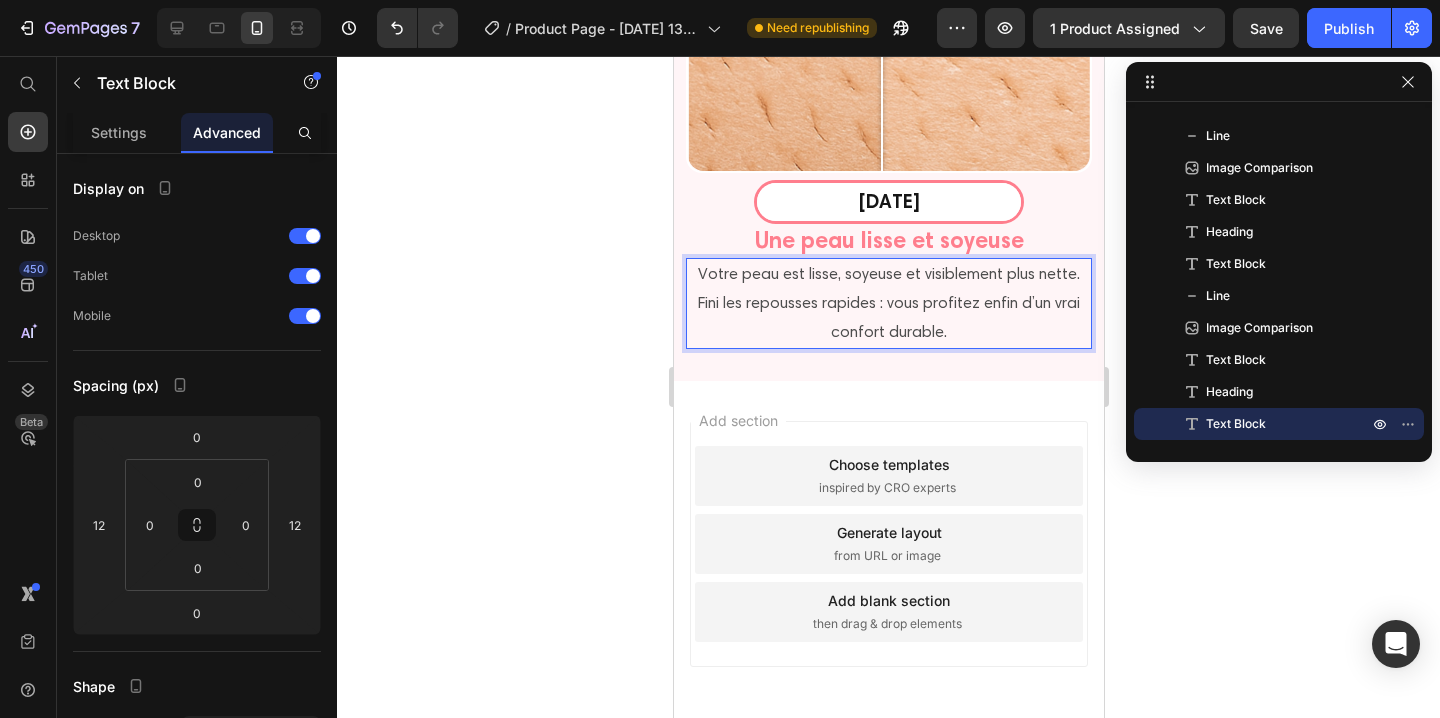 click 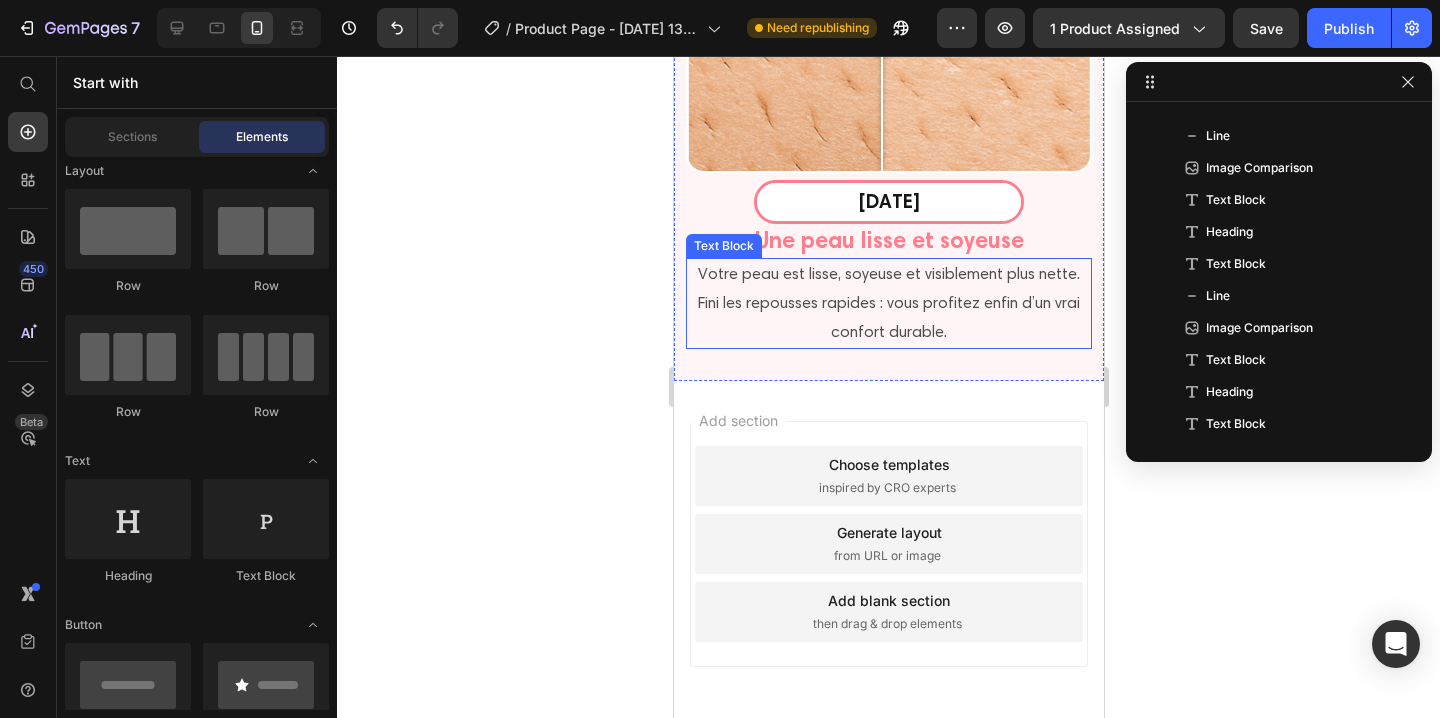click on "Votre peau est lisse, soyeuse et visiblement plus nette. Fini les repousses rapides : vous profitez enfin d’un vrai confort durable." at bounding box center (888, 303) 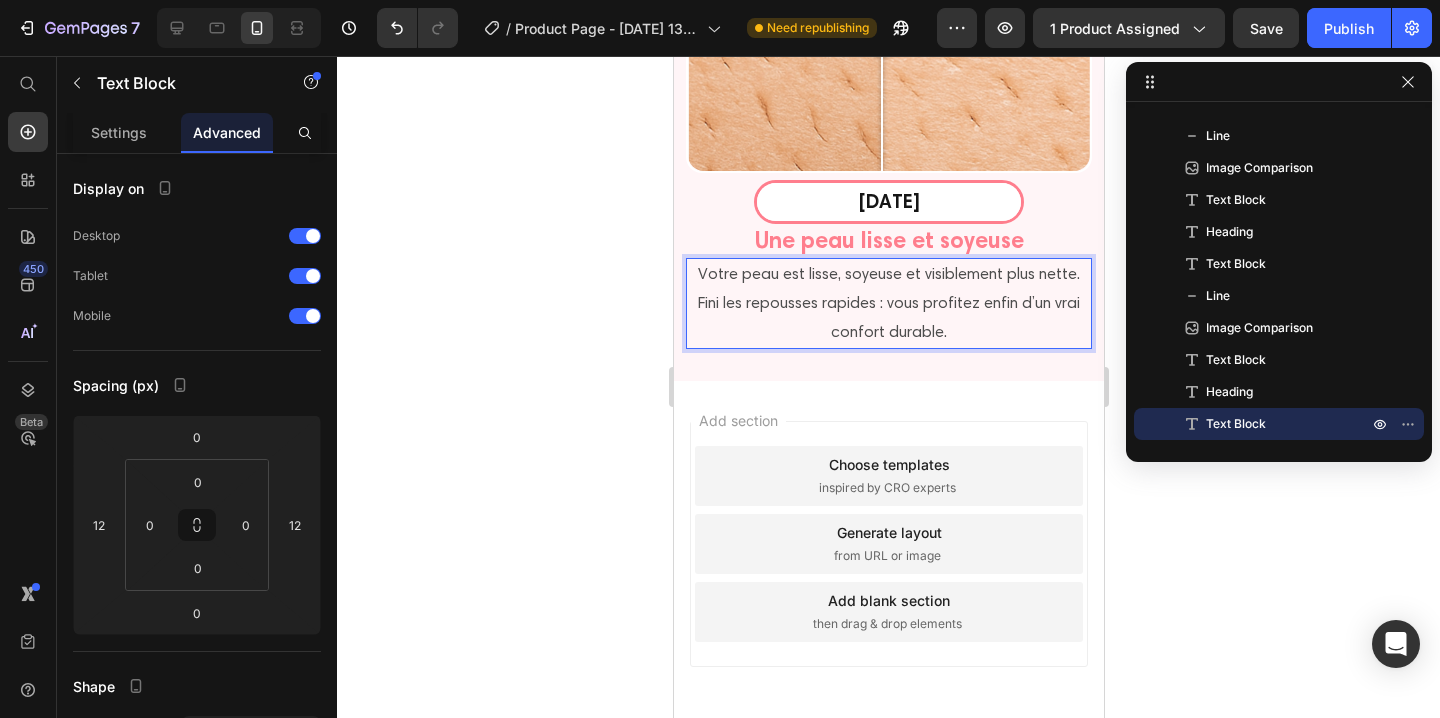 click on "Votre peau est lisse, soyeuse et visiblement plus nette. Fini les repousses rapides : vous profitez enfin d’un vrai confort durable." at bounding box center (888, 303) 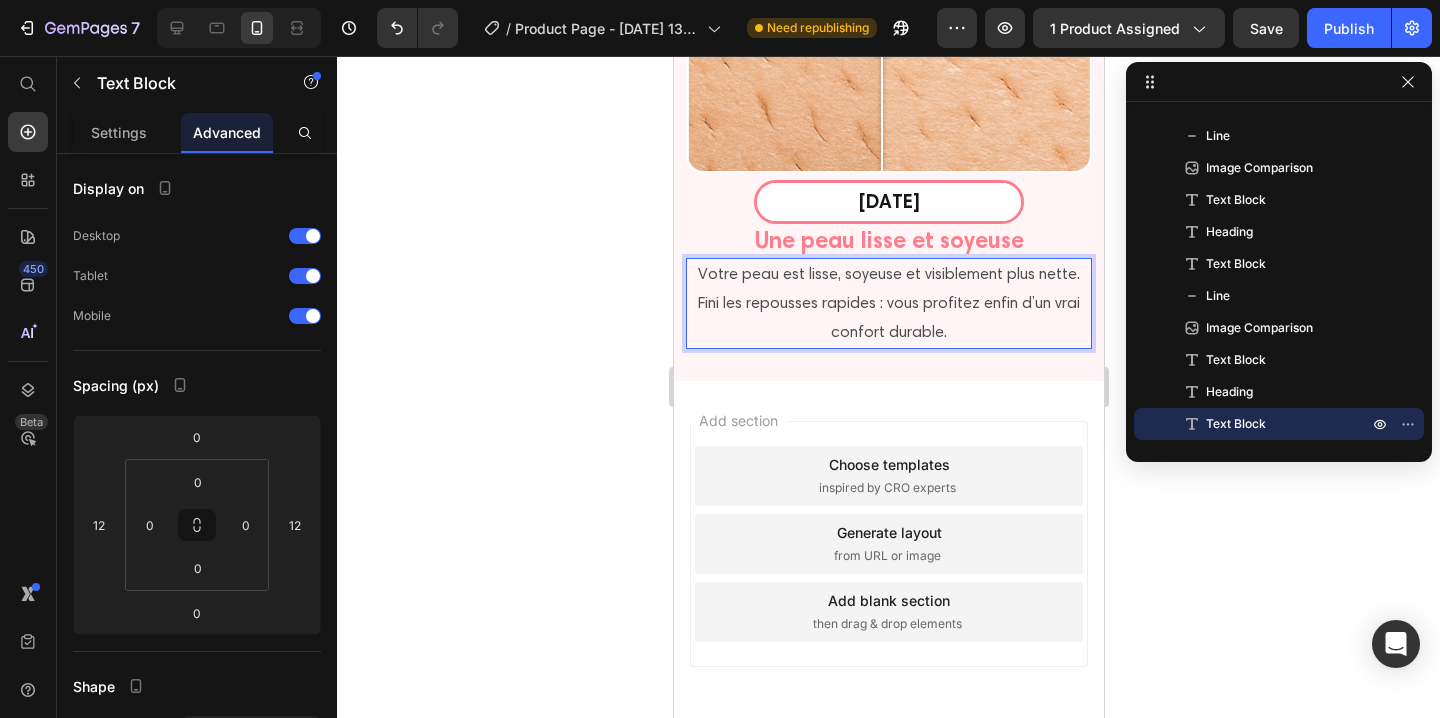 click on "Votre peau est lisse, soyeuse et visiblement plus nette. Fini les repousses rapides : vous profitez enfin d’un vrai confort durable." at bounding box center [888, 303] 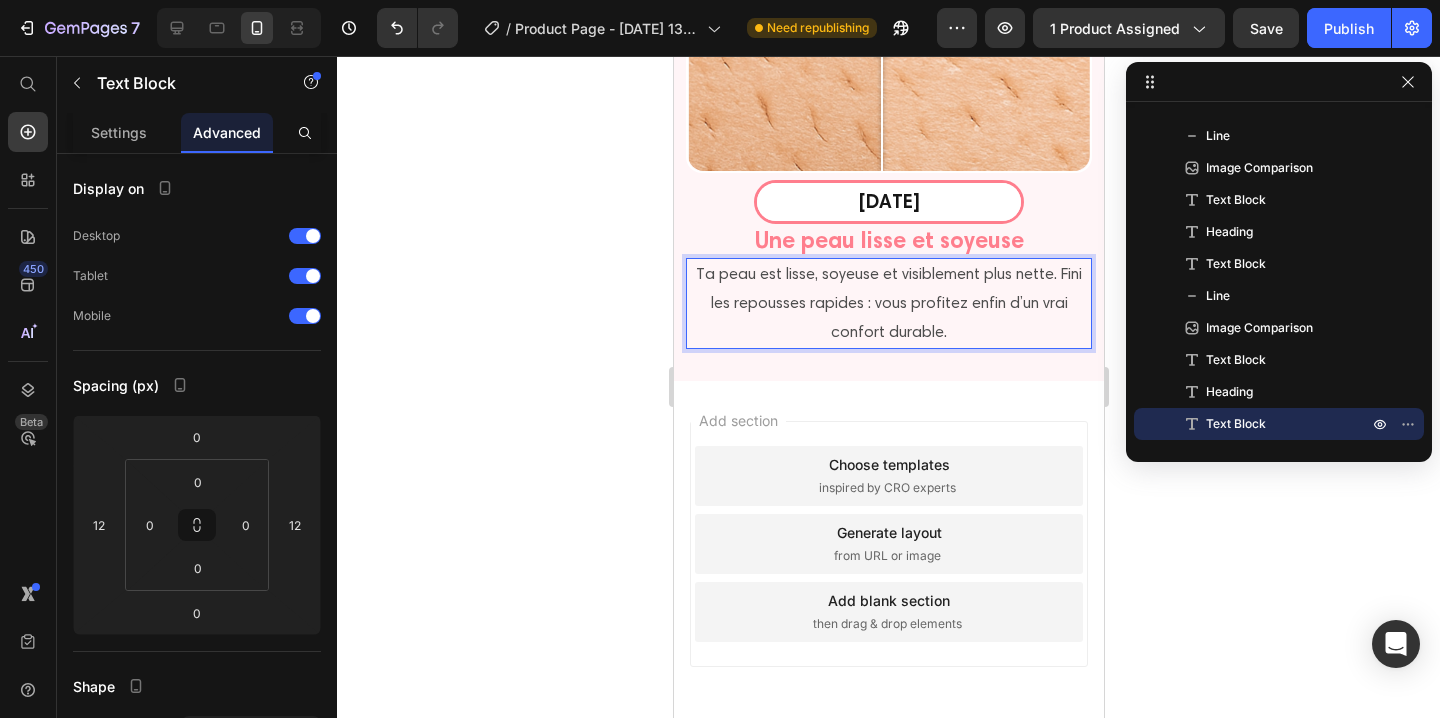 click on "Ta peau est lisse, soyeuse et visiblement plus nette. Fini les repousses rapides : vous profitez enfin d’un vrai confort durable." at bounding box center (888, 303) 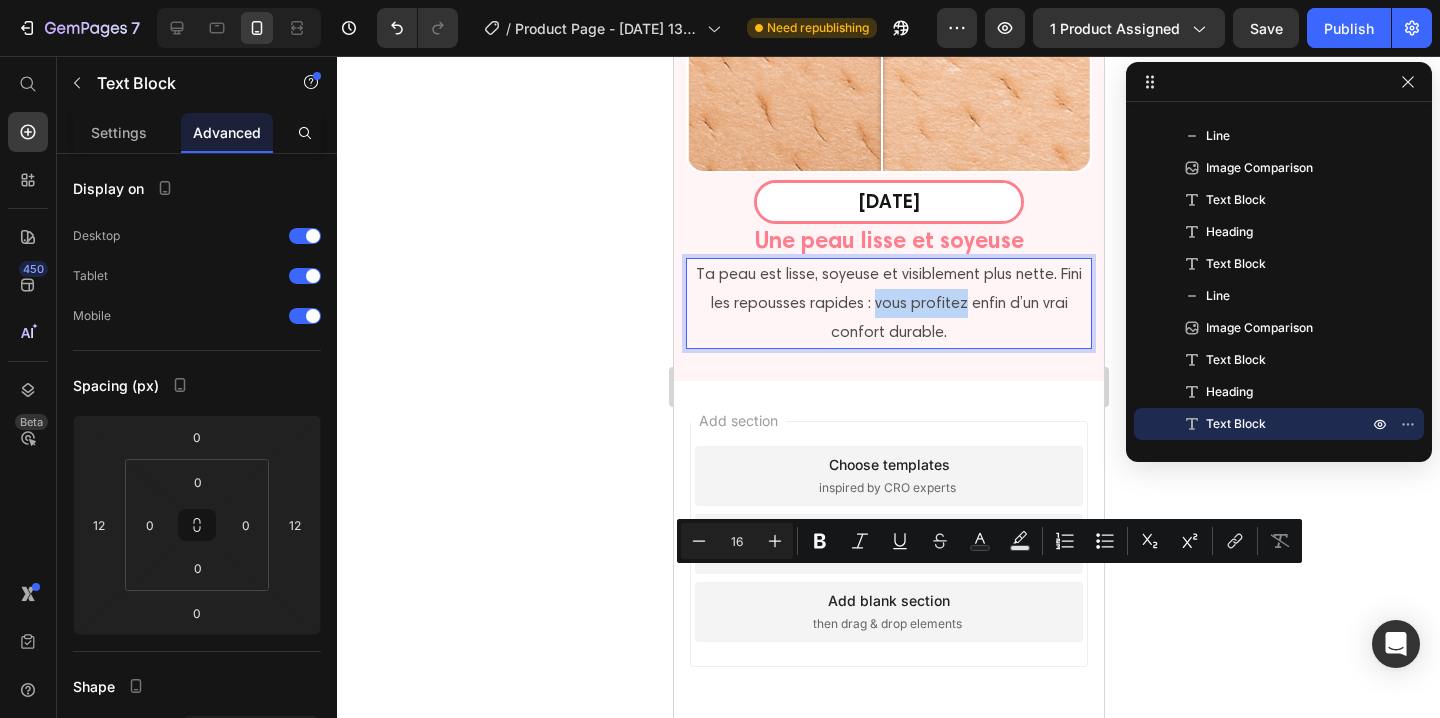 drag, startPoint x: 888, startPoint y: 586, endPoint x: 900, endPoint y: 587, distance: 12.0415945 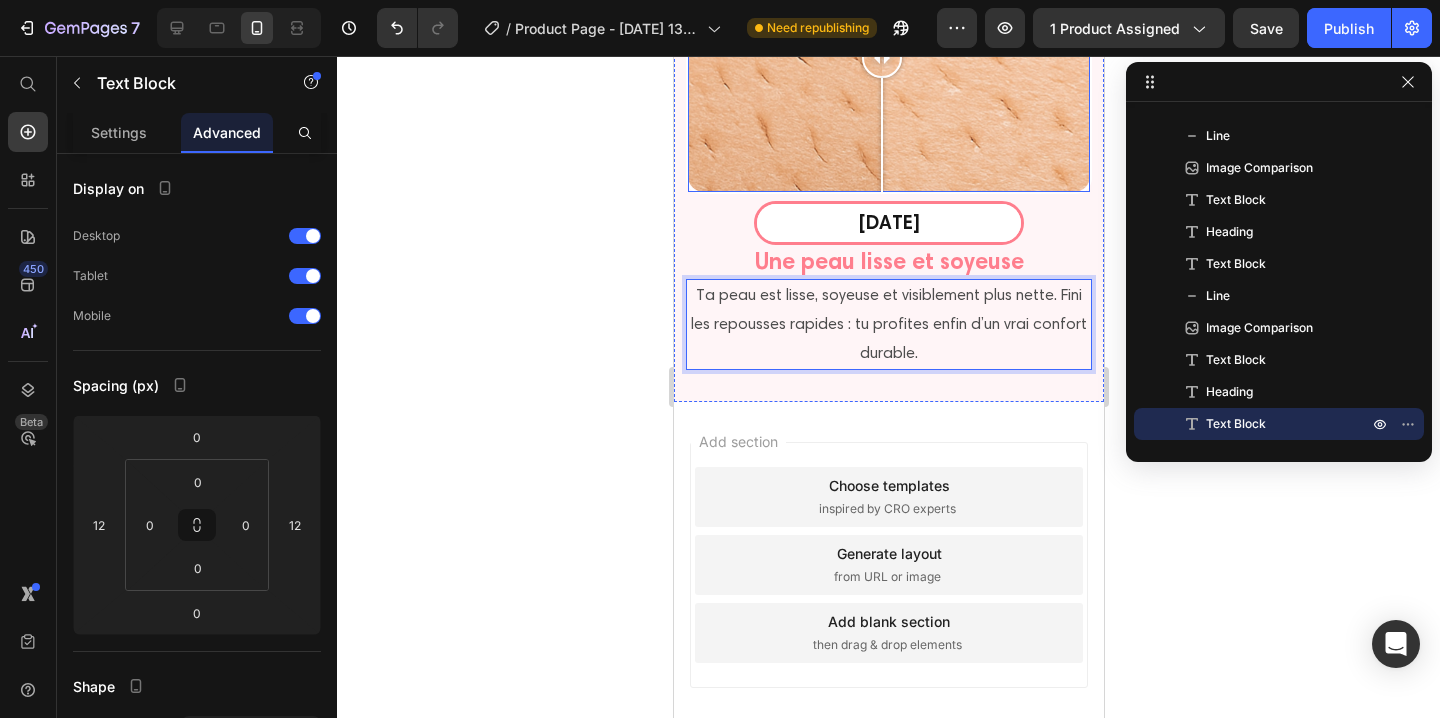 scroll, scrollTop: 5038, scrollLeft: 0, axis: vertical 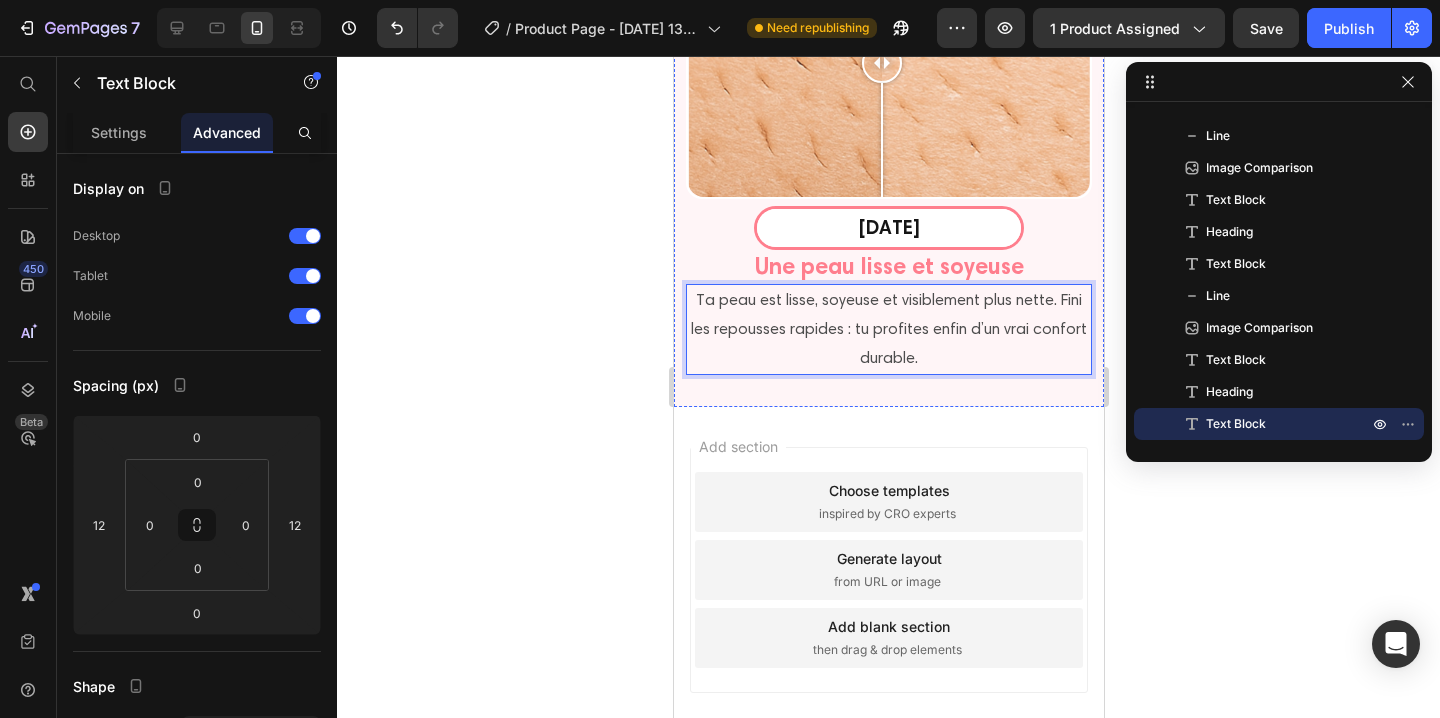 click on "Les poils restants deviennent plus fins, moins visibles, et votre peau commence à devenir plus douce et uniforme." at bounding box center [888, -130] 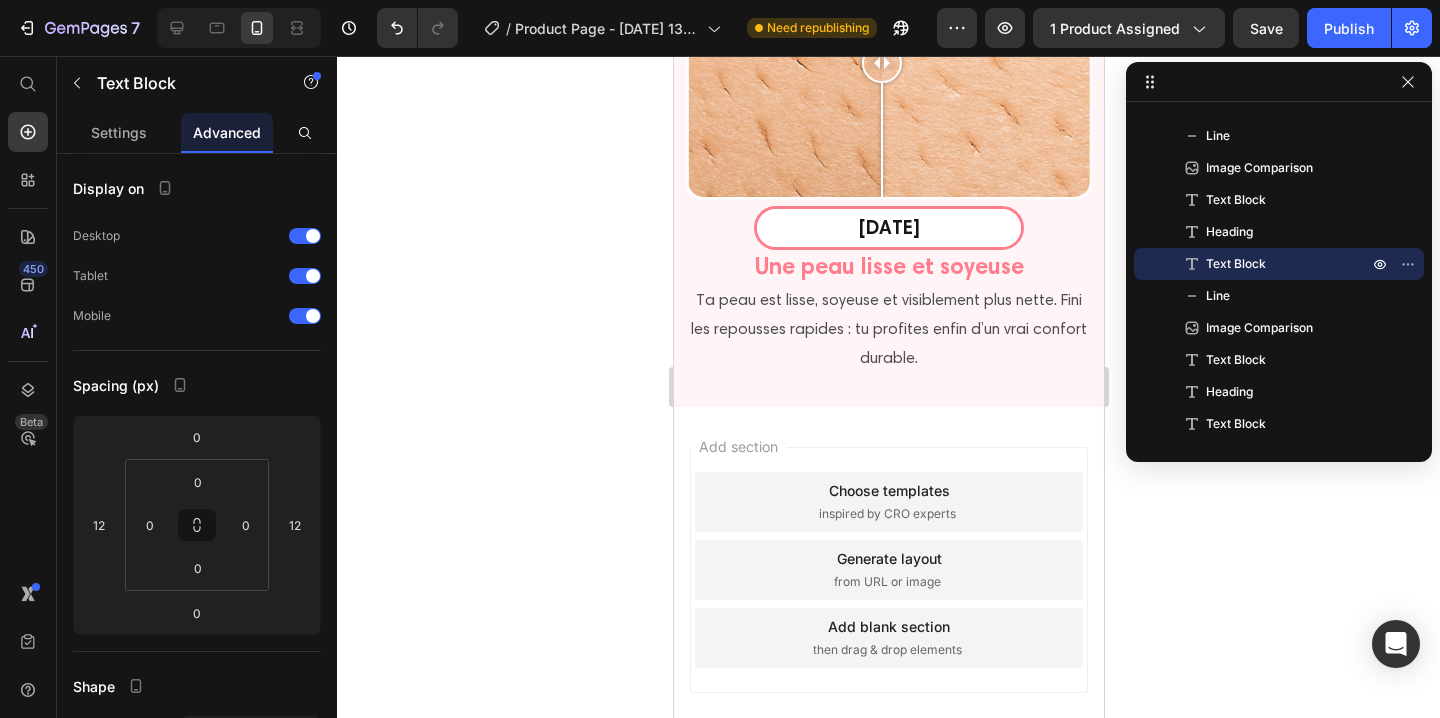 click on "Les poils restants deviennent plus fins, moins visibles, et votre peau commence à devenir plus douce et uniforme." at bounding box center [888, -130] 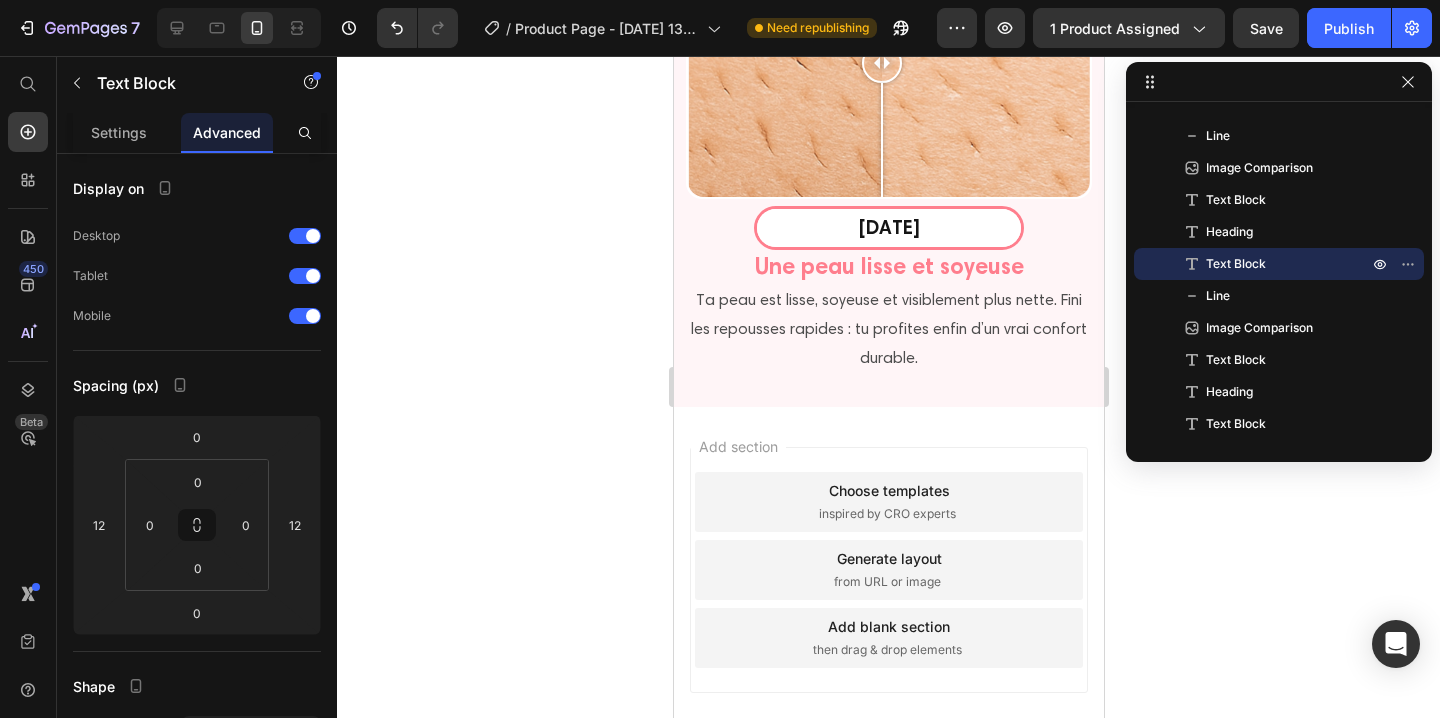 click 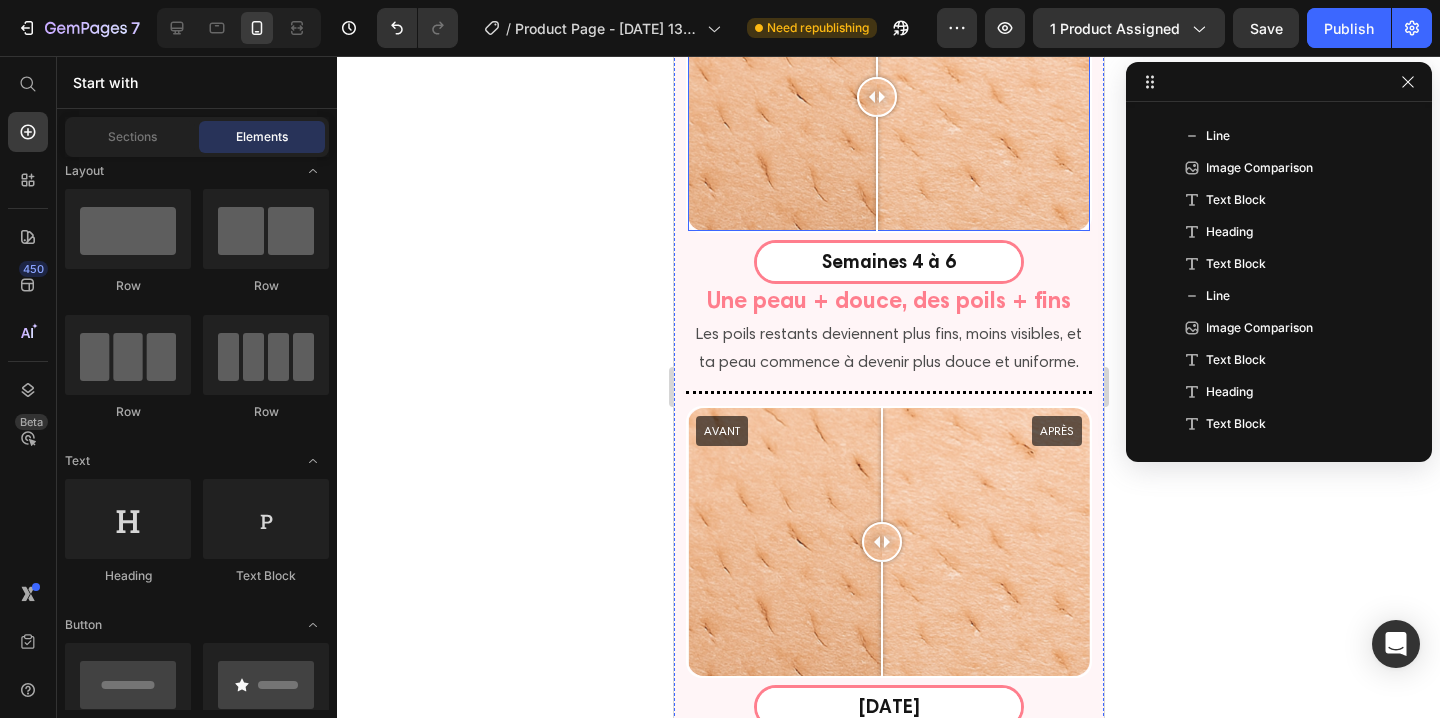scroll, scrollTop: 4555, scrollLeft: 0, axis: vertical 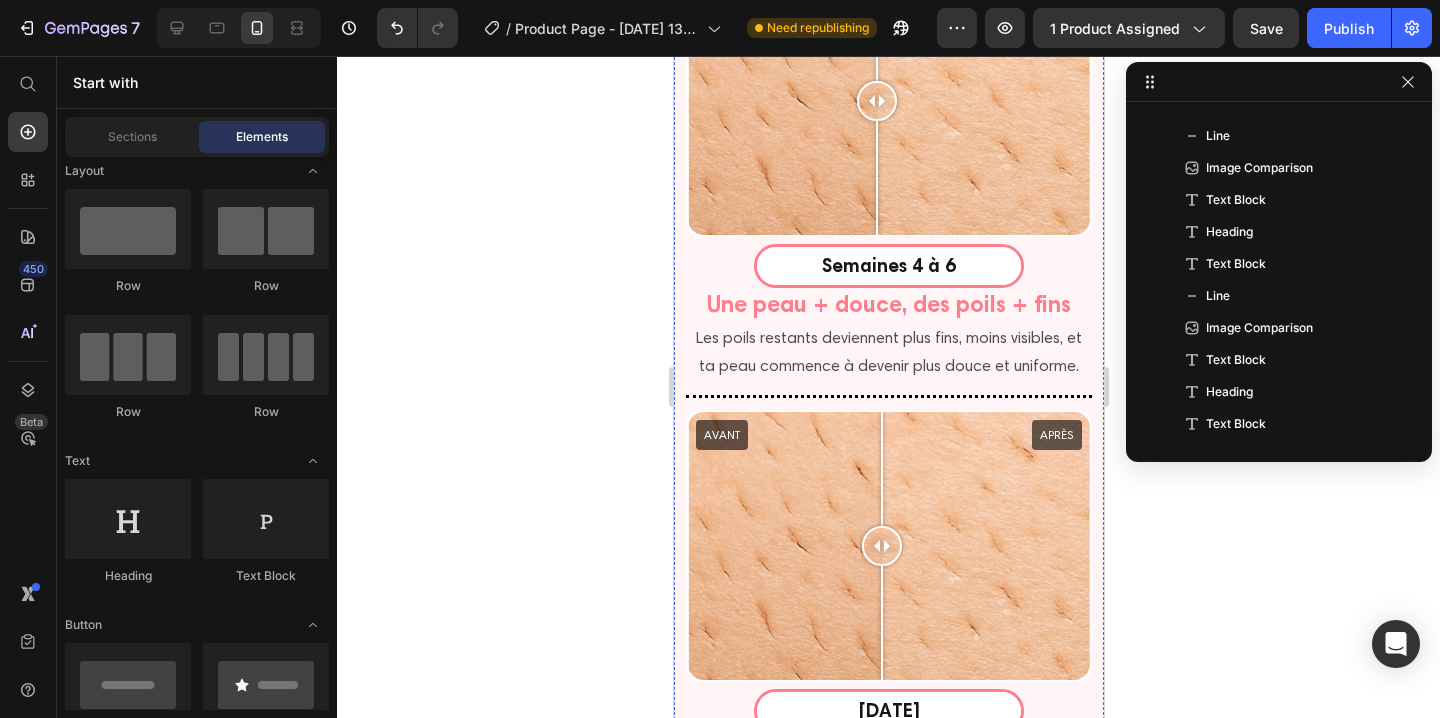 click on "Dès les premières séances, vous remarquerez un net ralentissement de la repousse. Jusqu’à 75 % des poils sont éliminés en seulement 3 semaines." at bounding box center [888, -108] 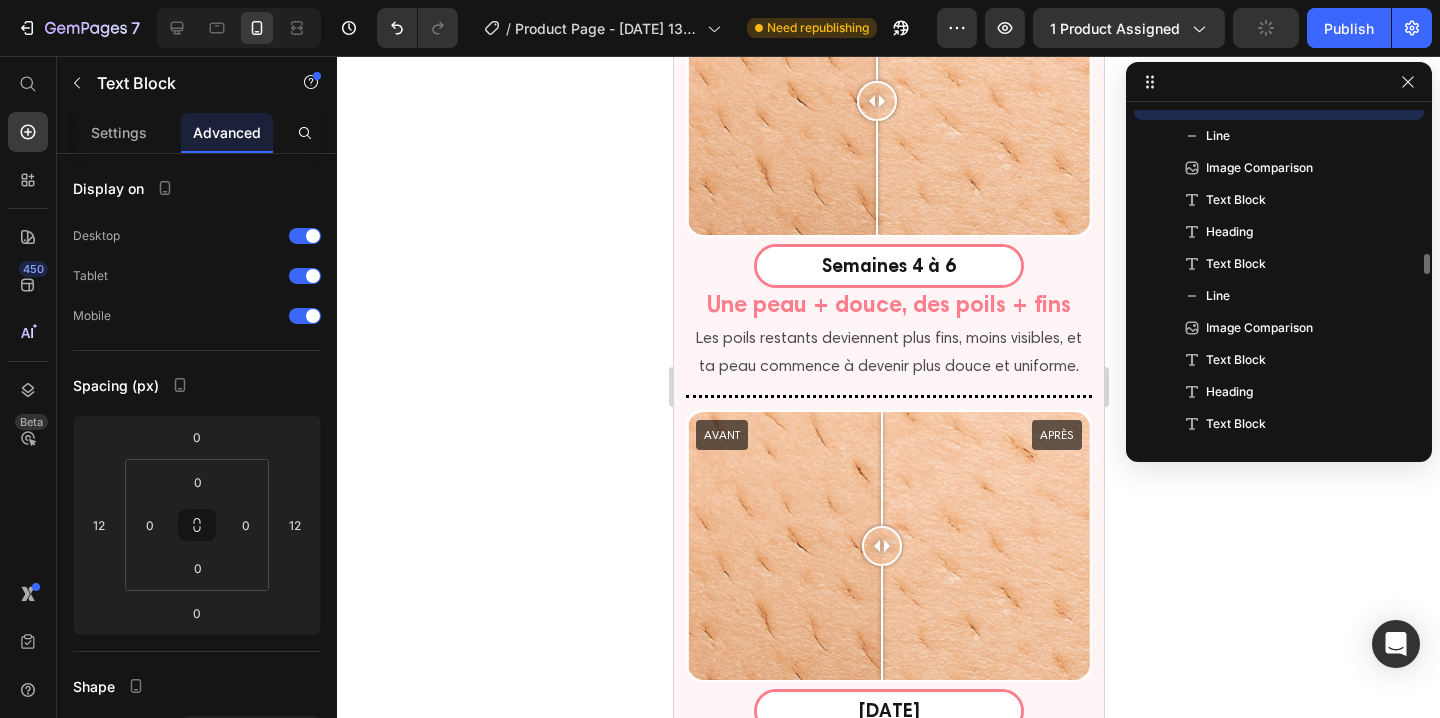 scroll, scrollTop: 4866, scrollLeft: 0, axis: vertical 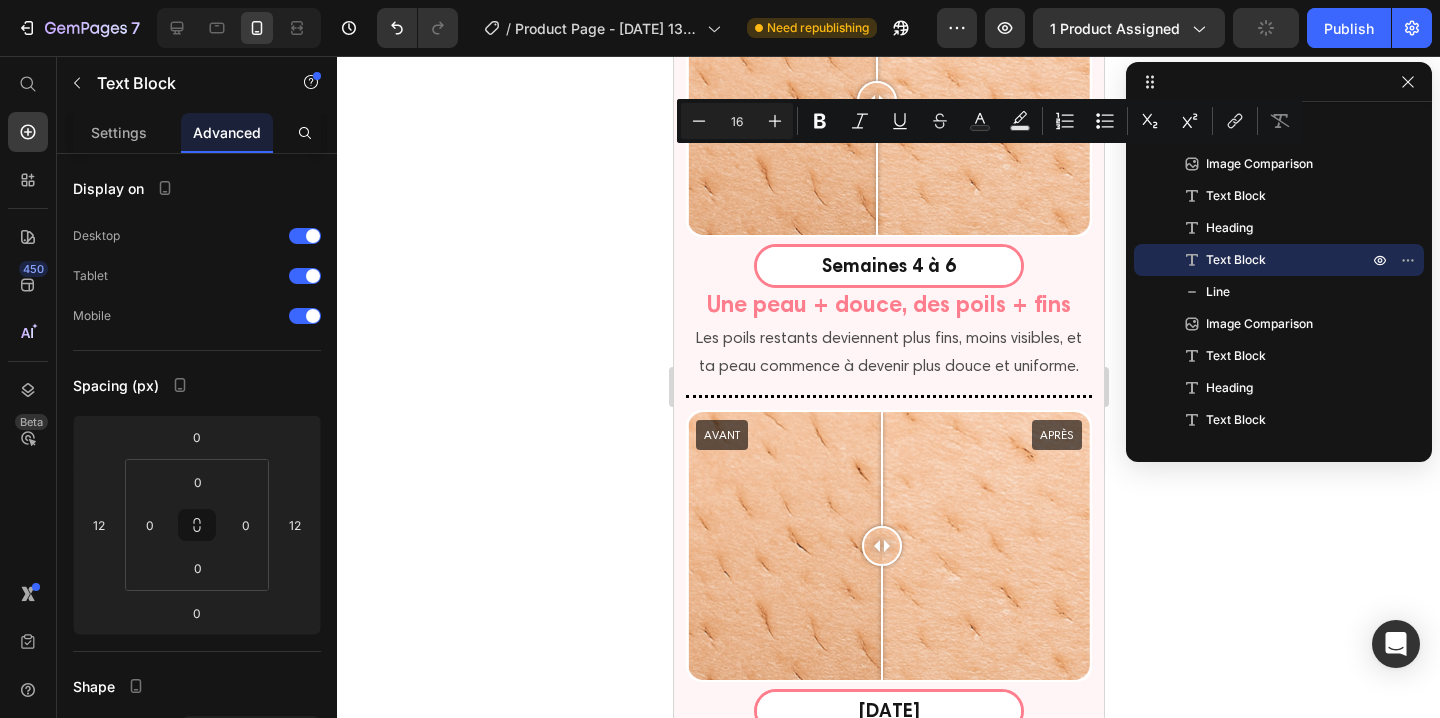 click on "Dès les premières séances, vous remarquerez un net ralentissement de la repousse. Jusqu’à 75 % des poils sont éliminés en seulement 3 semaines." at bounding box center [888, -108] 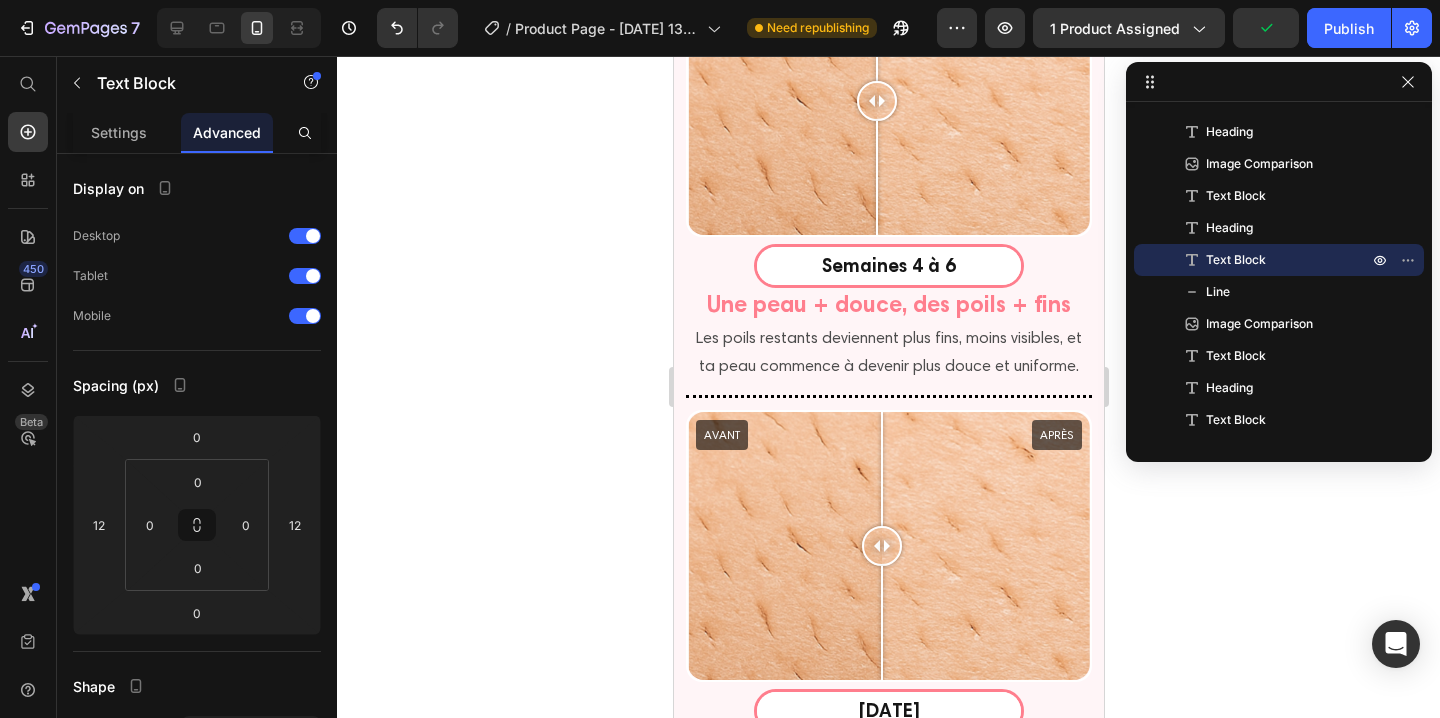 click on "Dès les premières séances, vous remarquerez un net ralentissement de la repousse. Jusqu’à 75 % des poils sont éliminés en seulement 3 semaines." at bounding box center (888, -108) 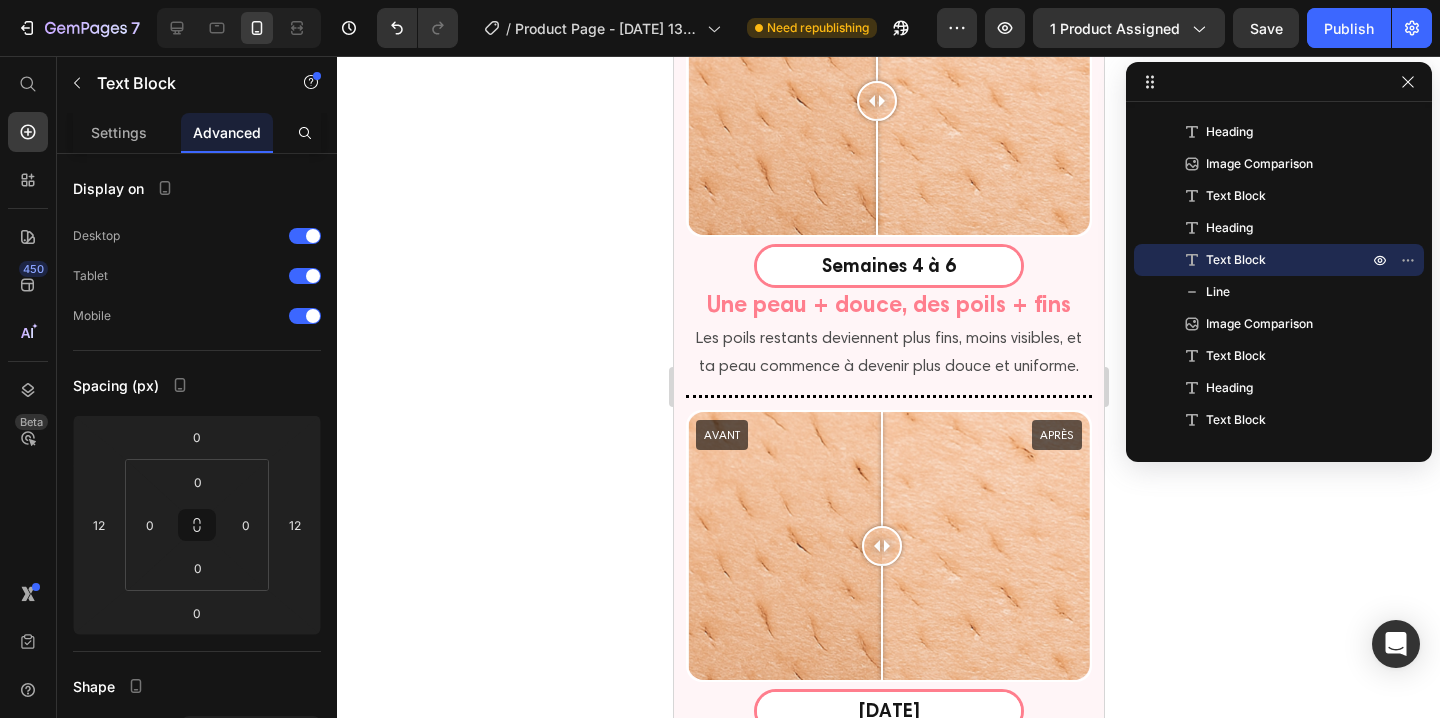 drag, startPoint x: 902, startPoint y: 130, endPoint x: 926, endPoint y: 130, distance: 24 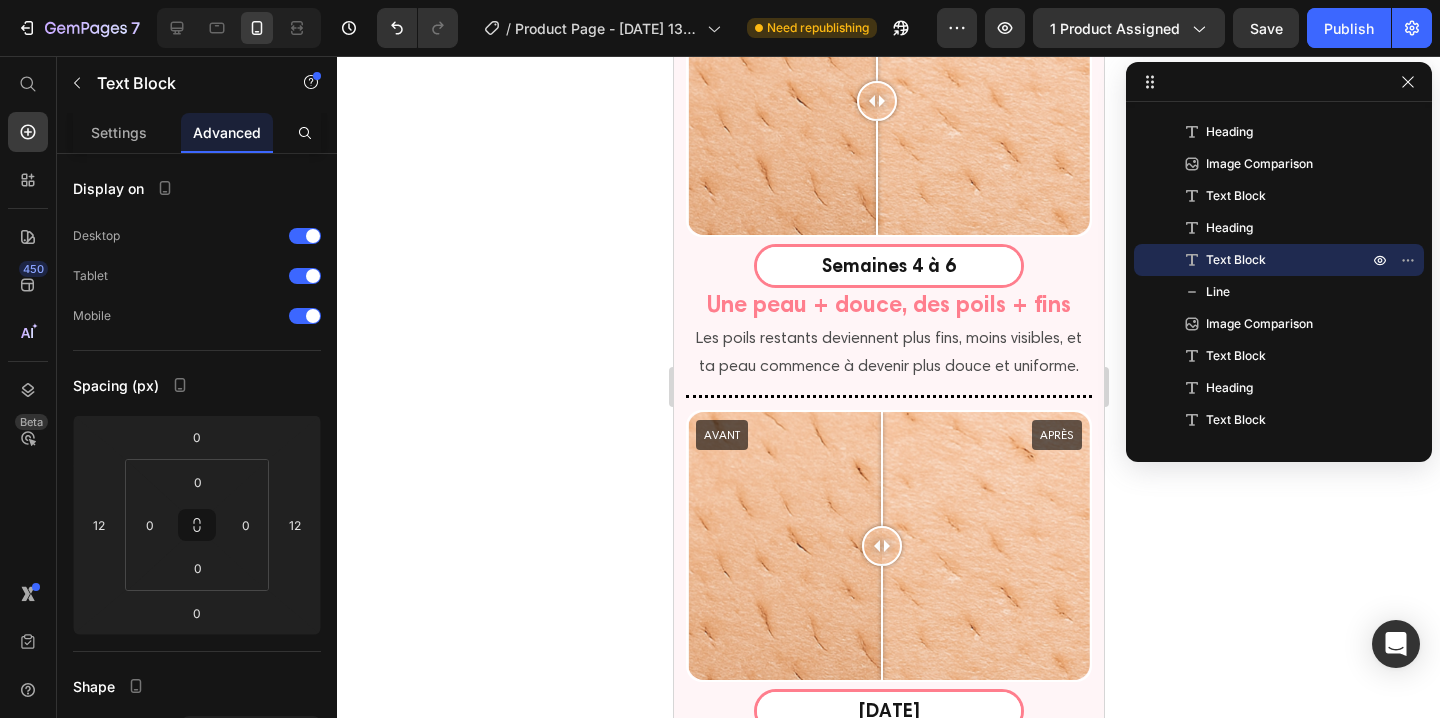 click on "Dès les premières séances, vous remarquerez un net ralentissement de la repousse. Jusqu’à 75 % des poils sont éliminés en seulement 3 semaines." at bounding box center [888, -108] 